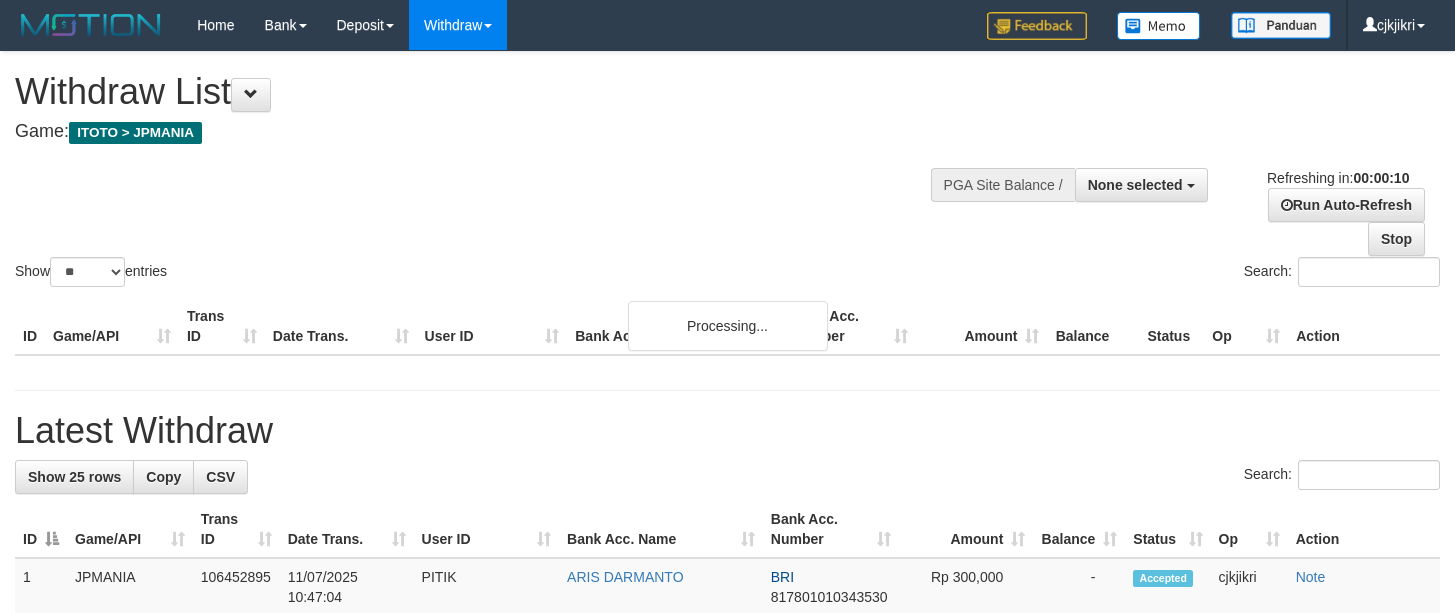select 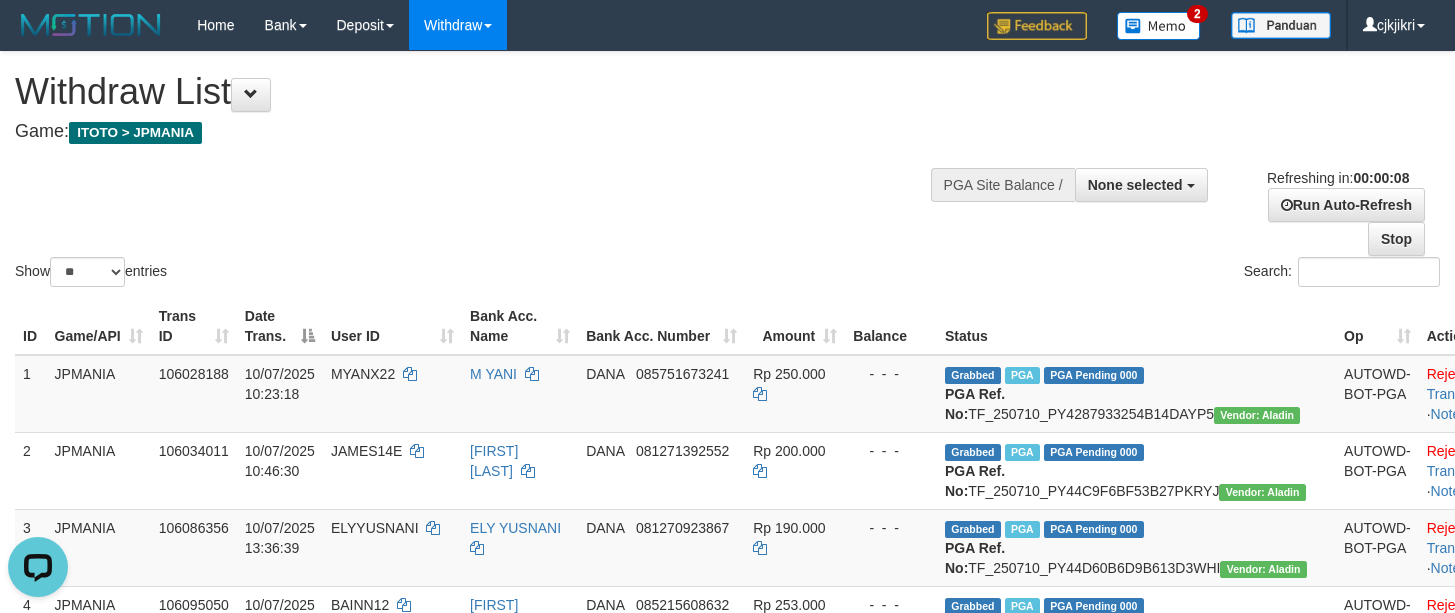 scroll, scrollTop: 0, scrollLeft: 0, axis: both 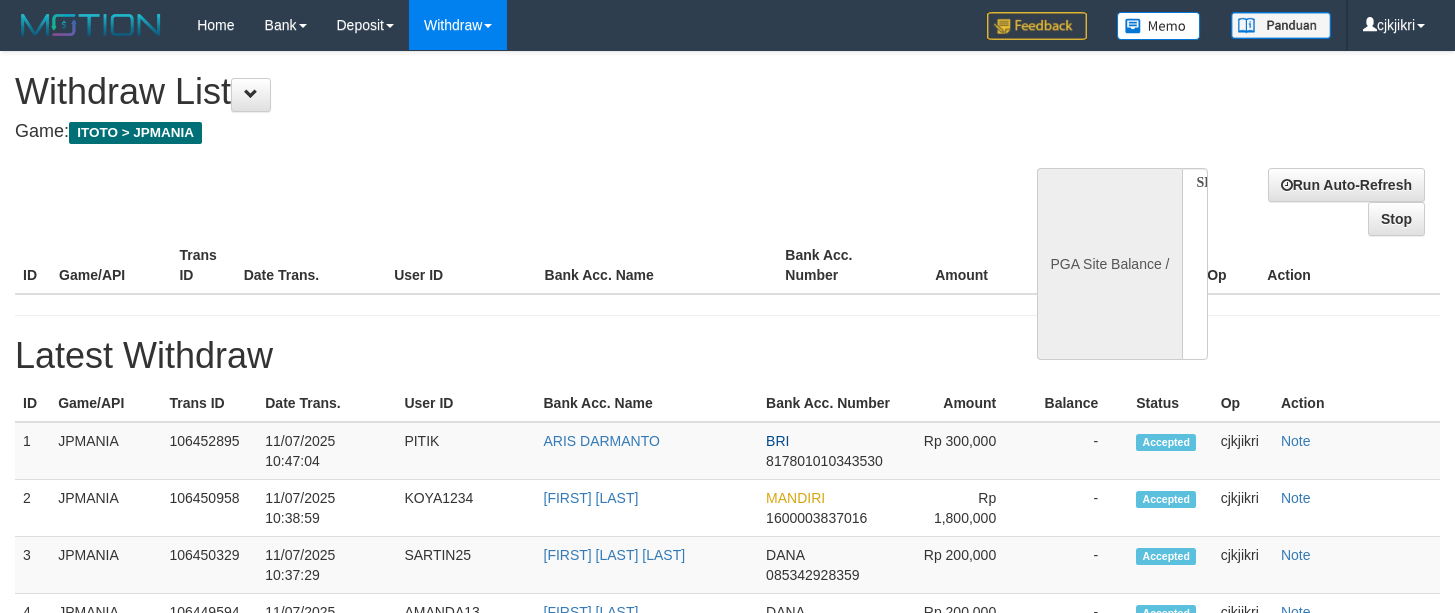 select 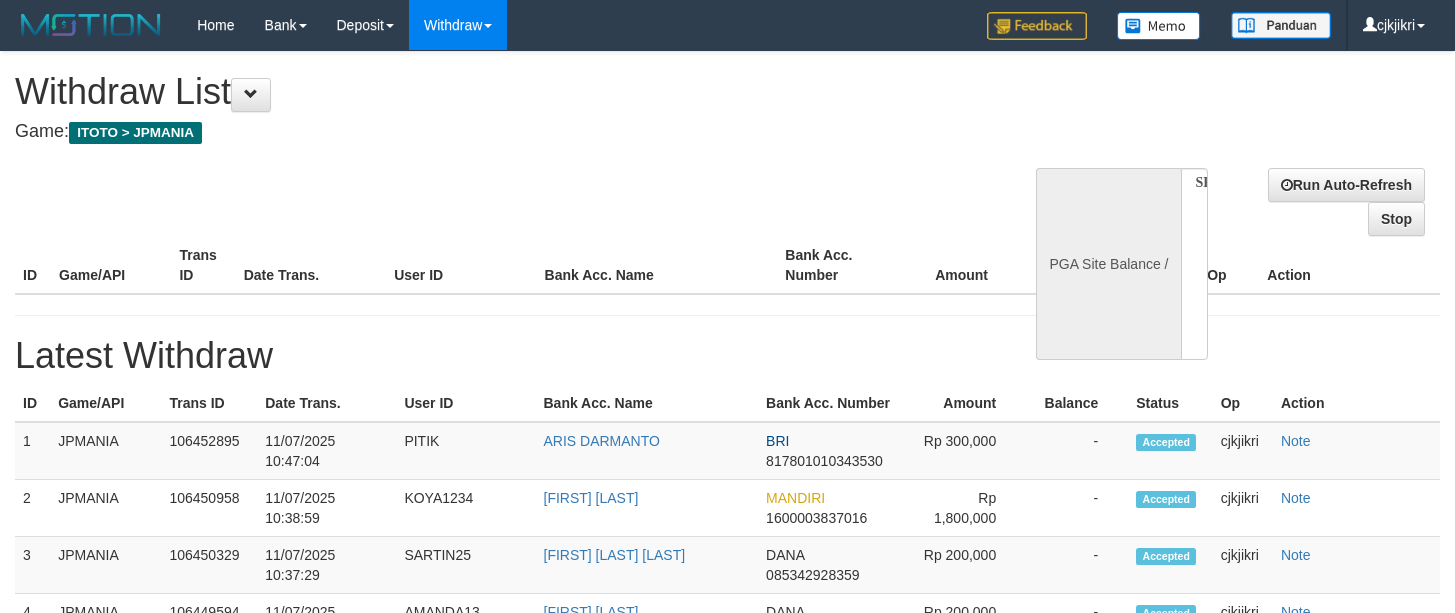 scroll, scrollTop: 0, scrollLeft: 0, axis: both 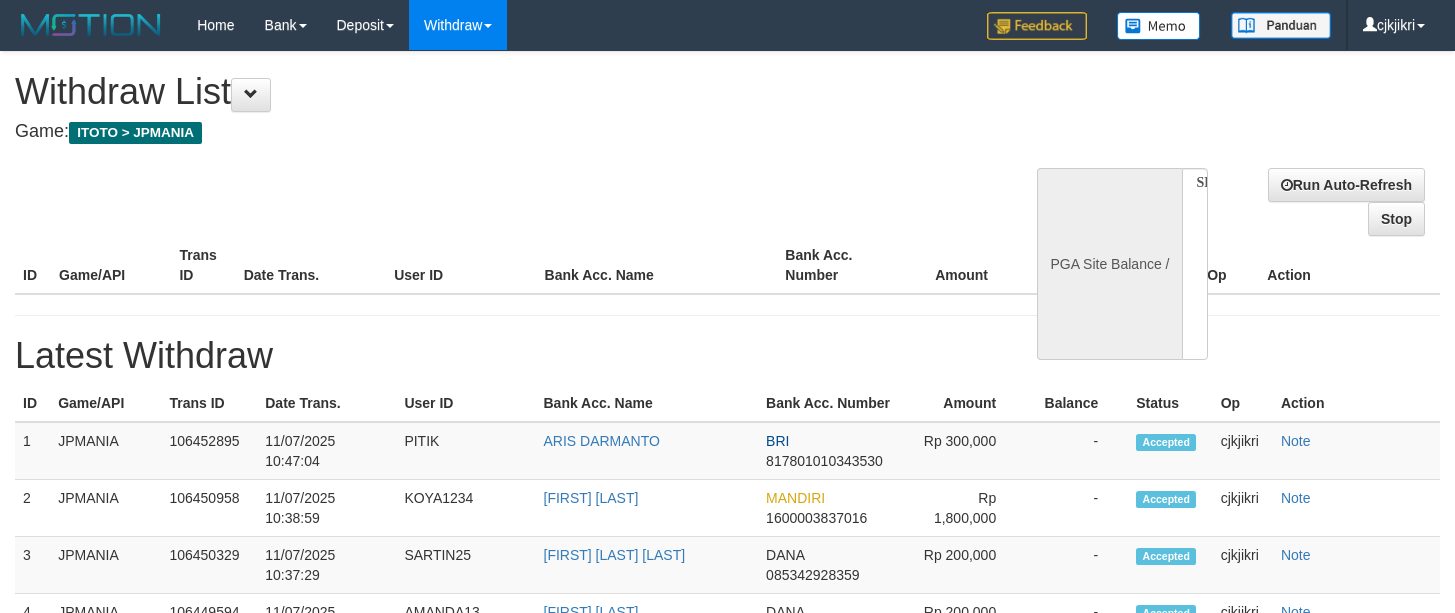 select 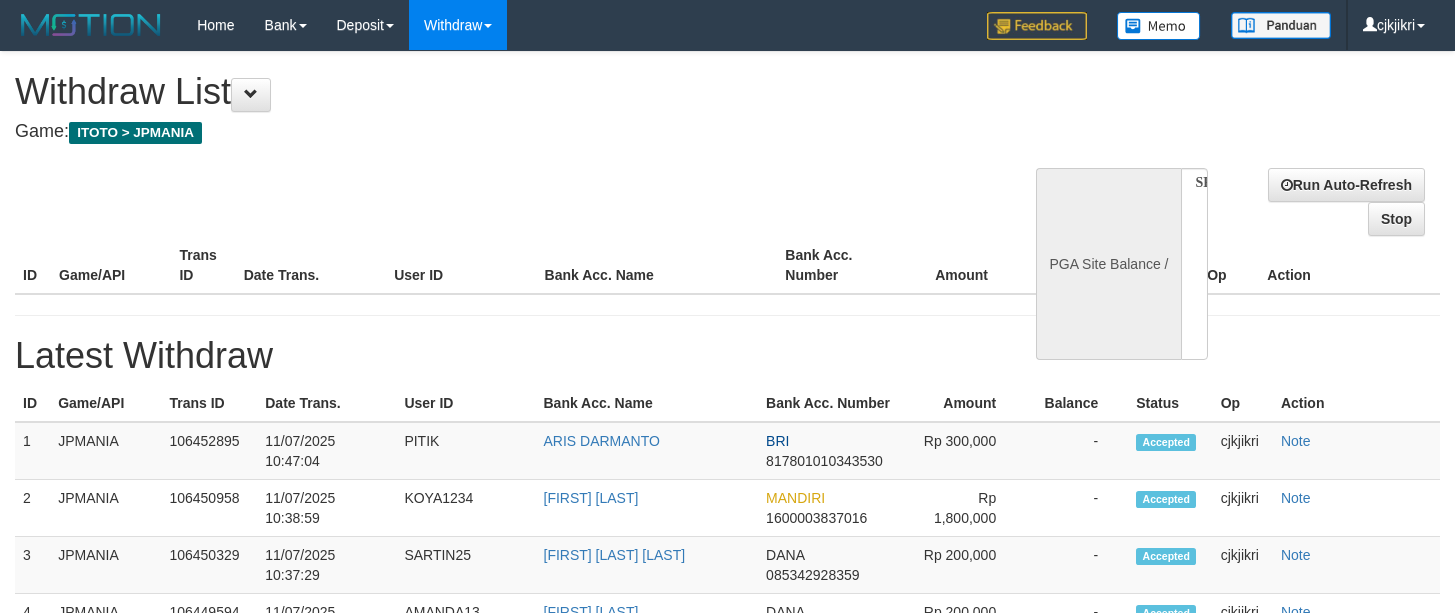 scroll, scrollTop: 0, scrollLeft: 0, axis: both 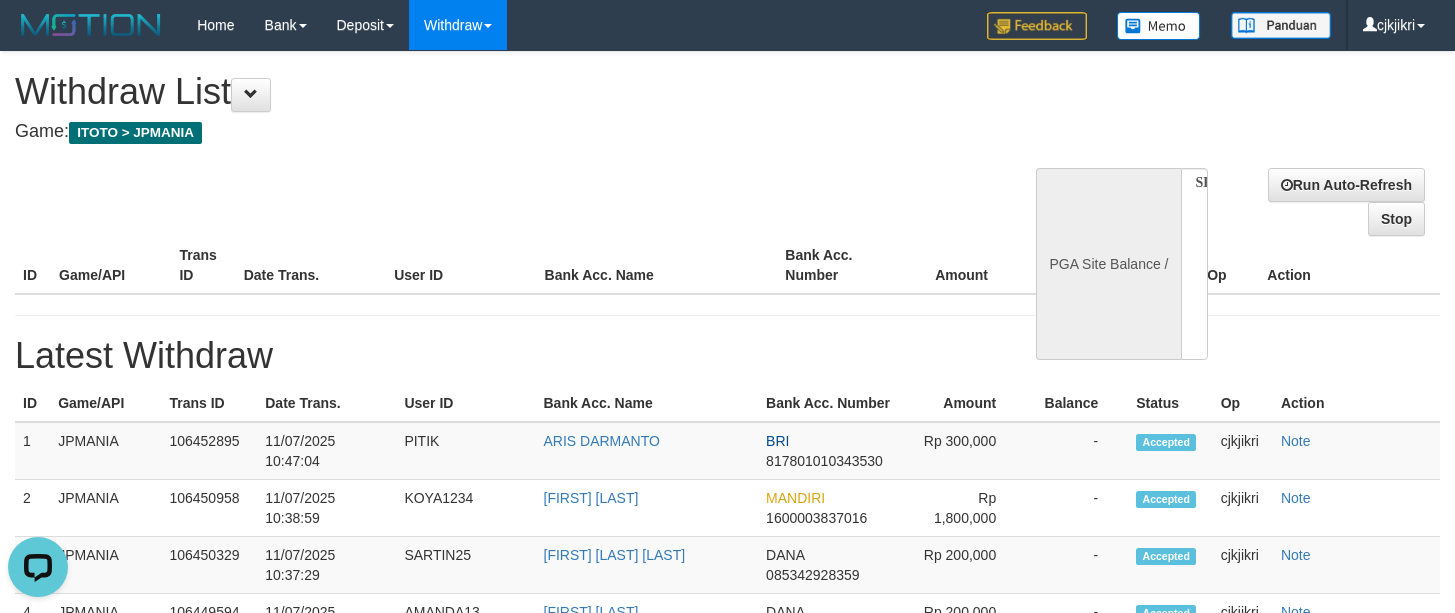select on "**" 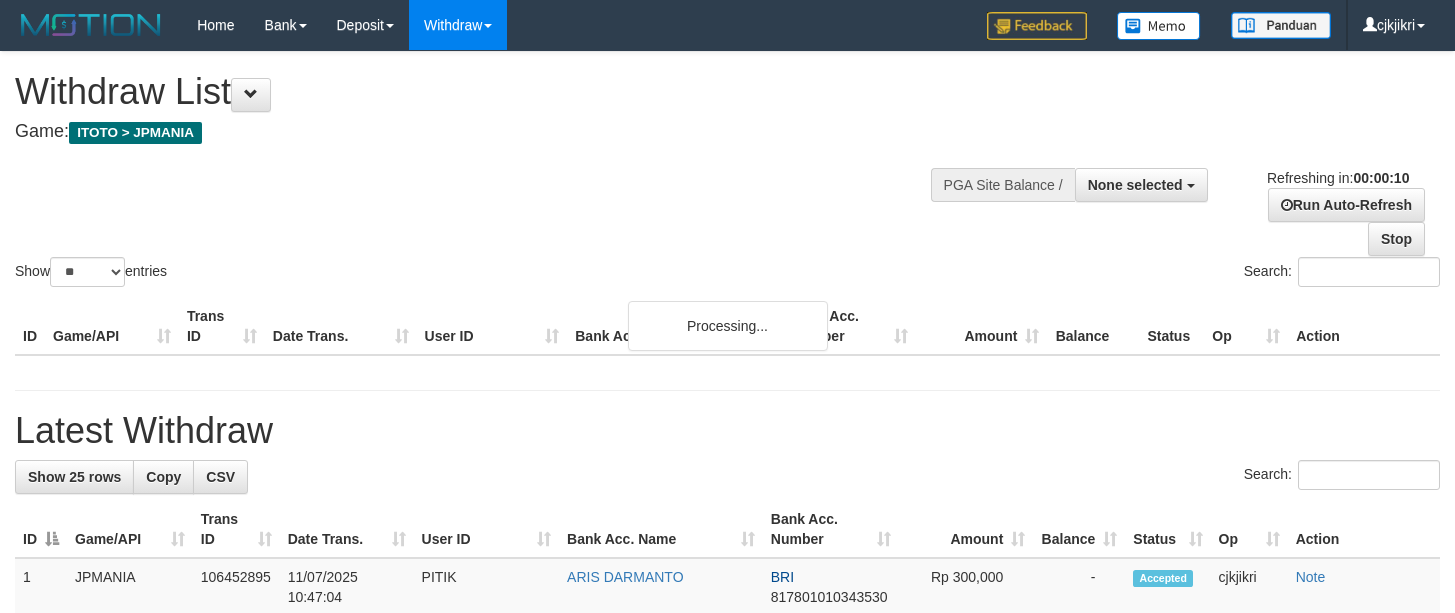 select 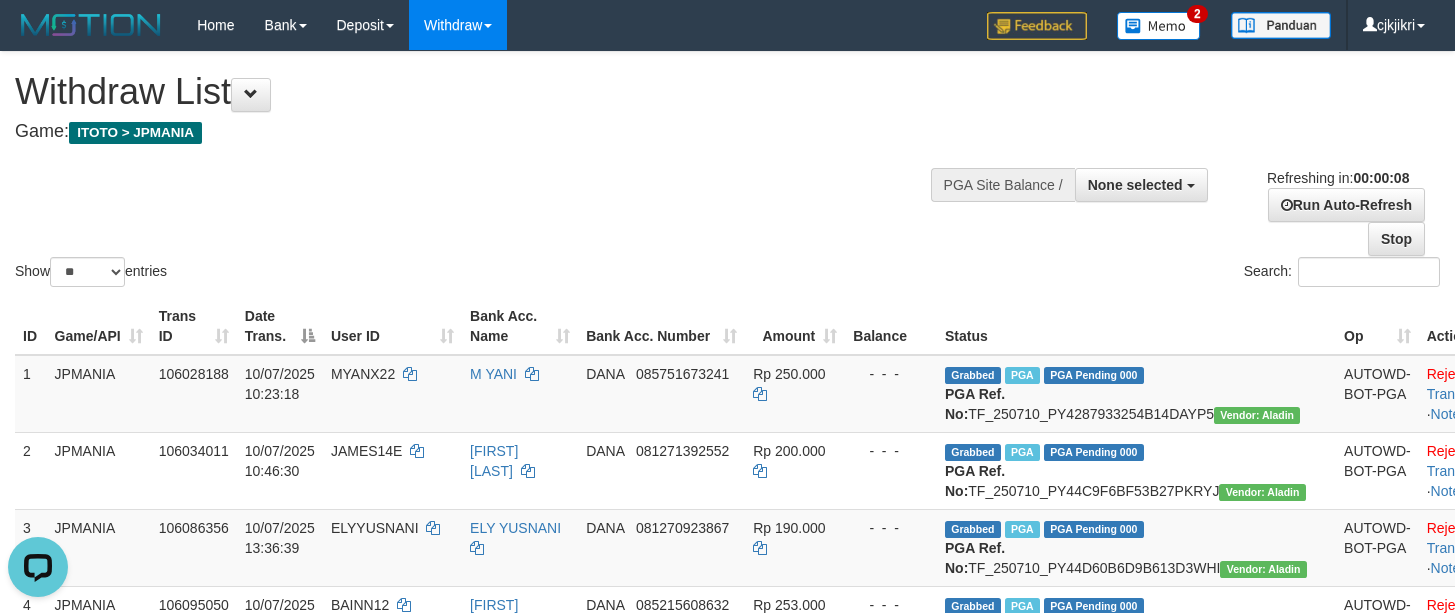 scroll, scrollTop: 0, scrollLeft: 0, axis: both 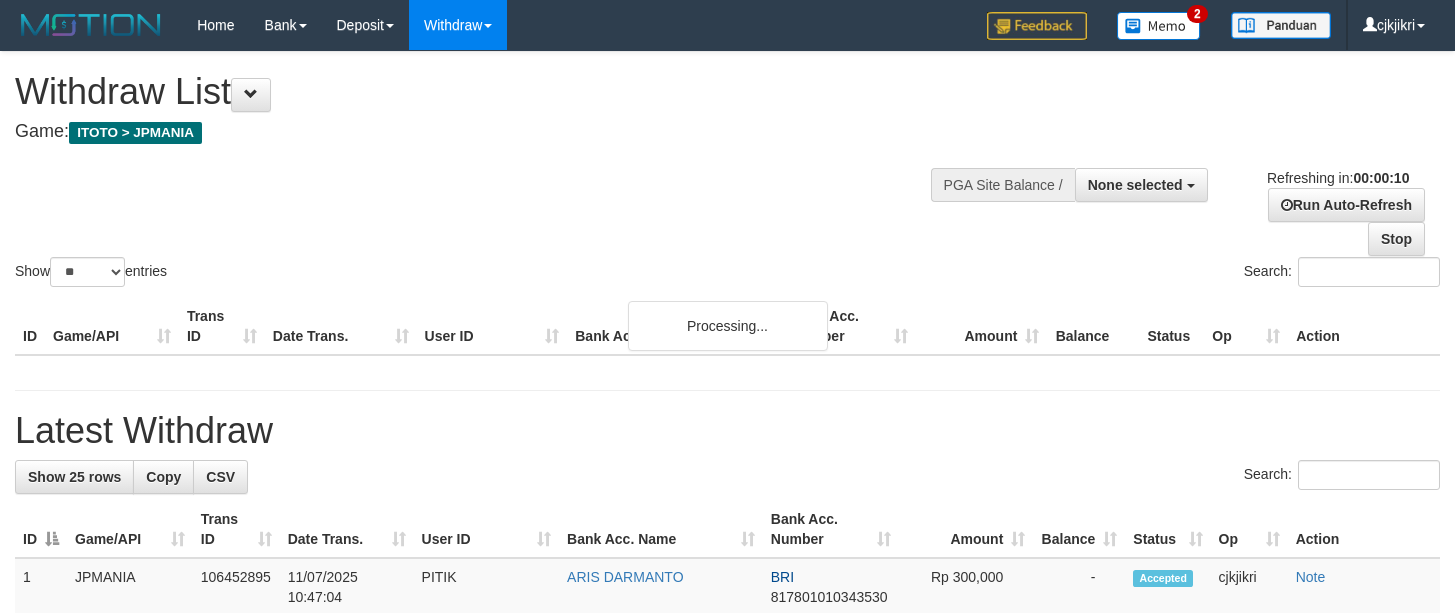 select 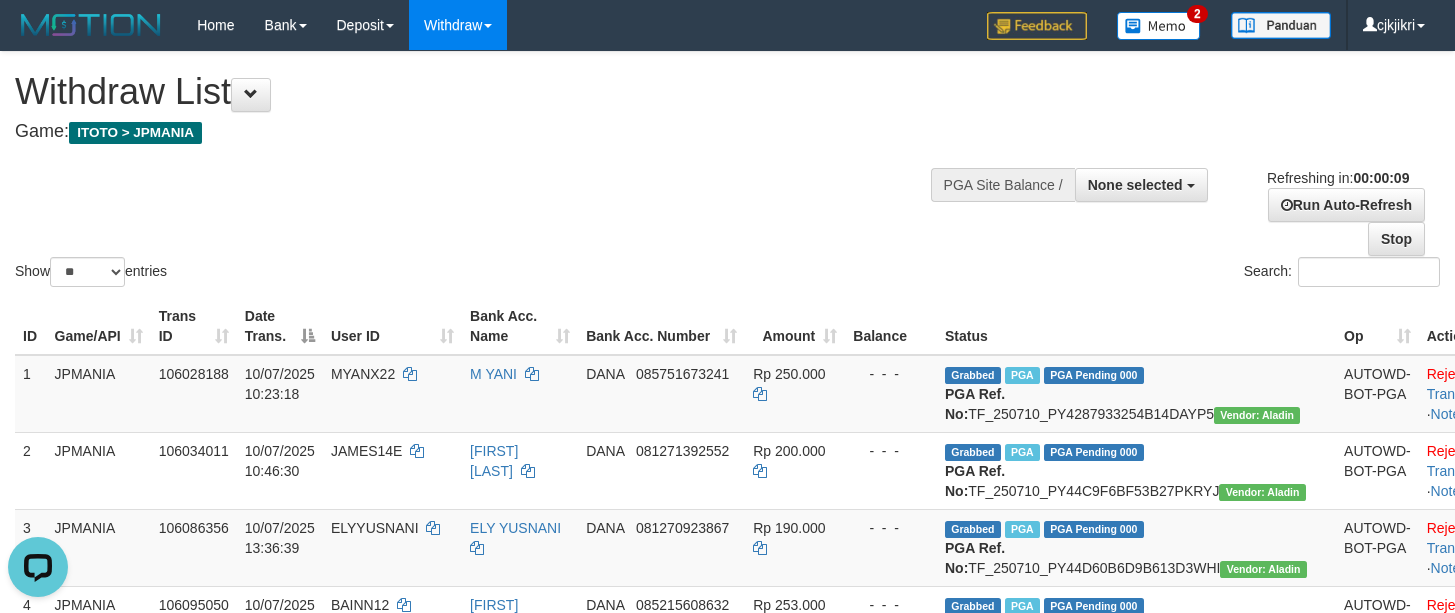 scroll, scrollTop: 0, scrollLeft: 0, axis: both 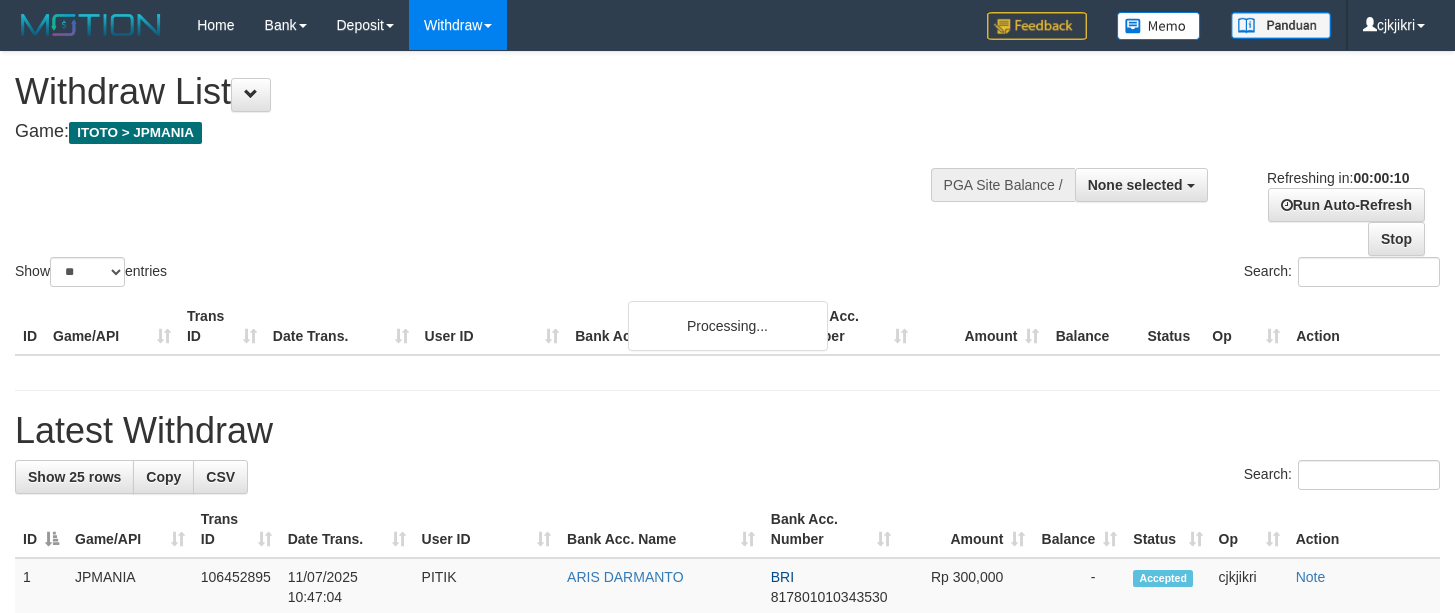select 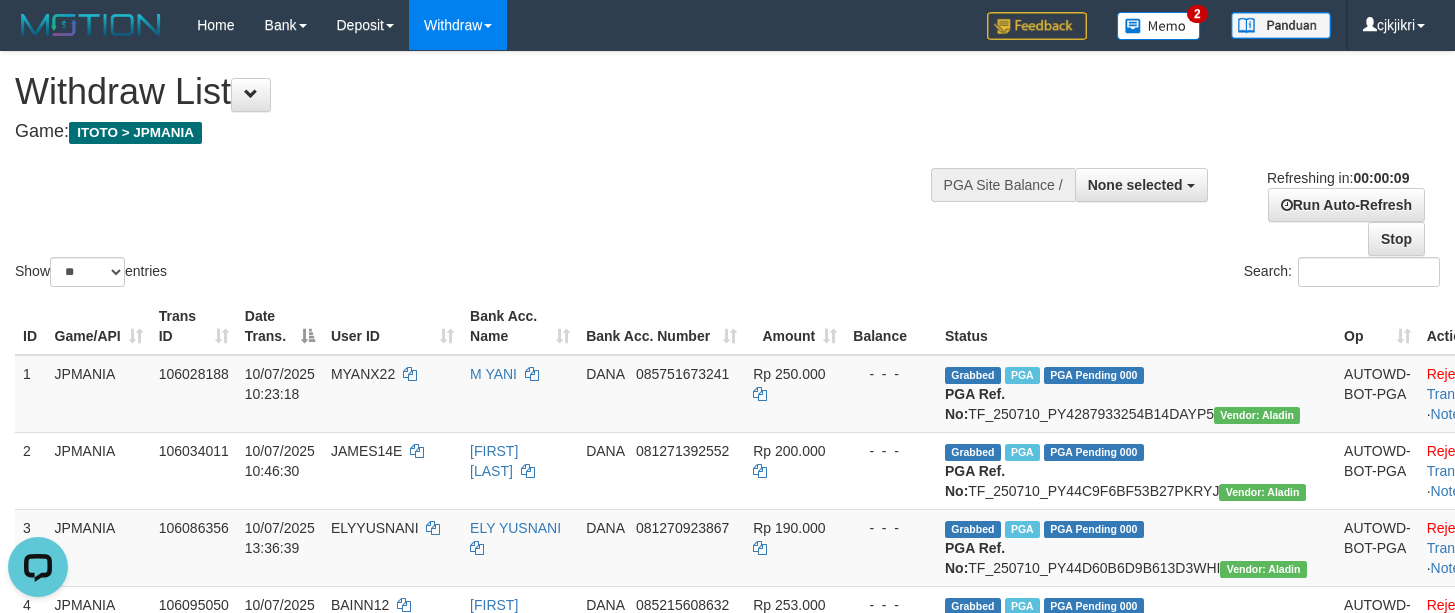 scroll, scrollTop: 0, scrollLeft: 0, axis: both 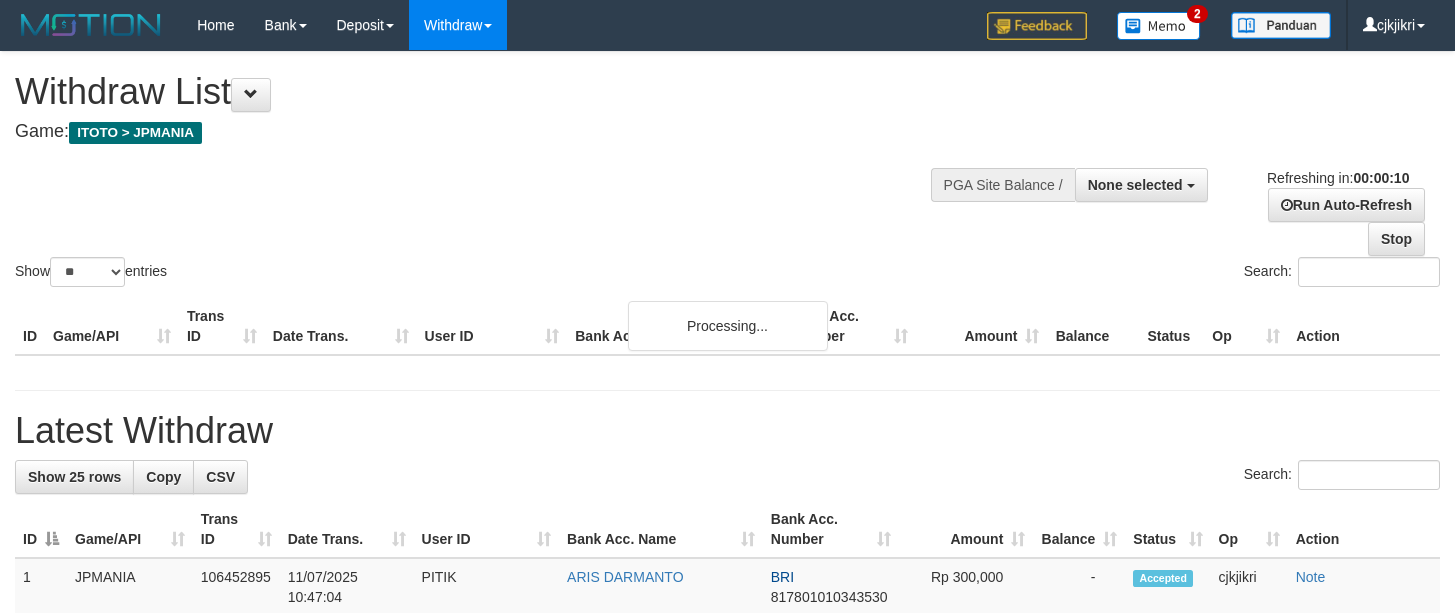 select 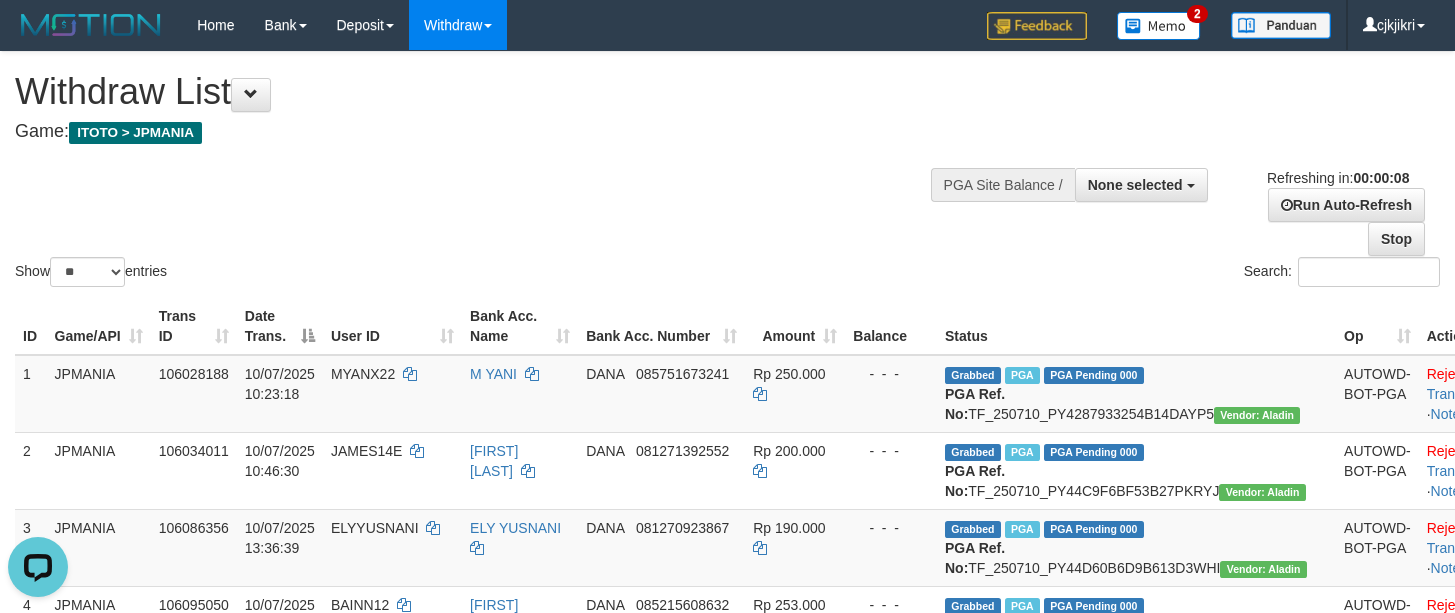 scroll, scrollTop: 0, scrollLeft: 0, axis: both 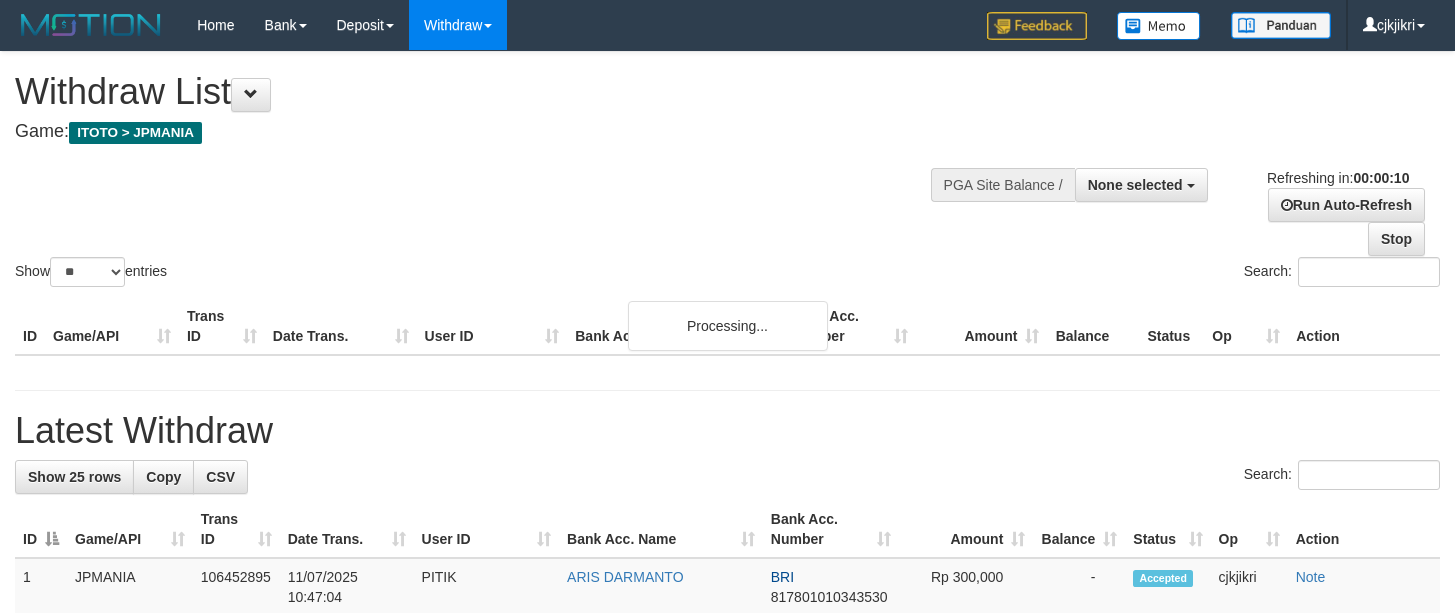 select 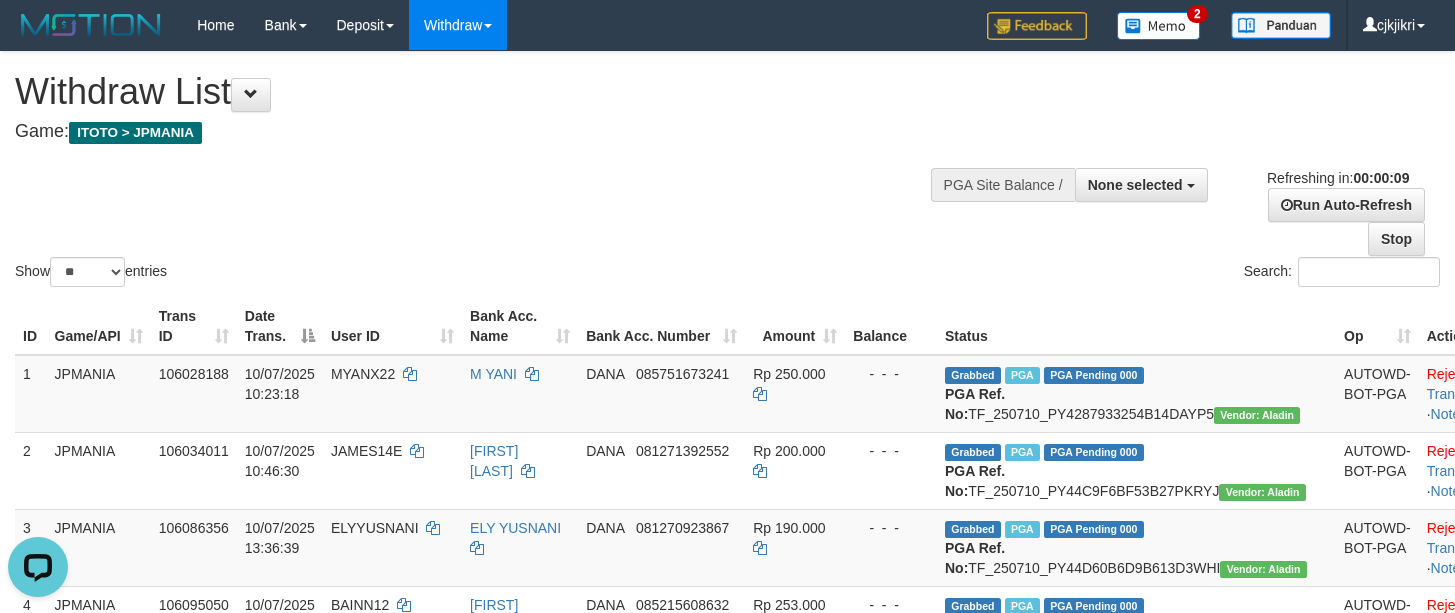 scroll, scrollTop: 0, scrollLeft: 0, axis: both 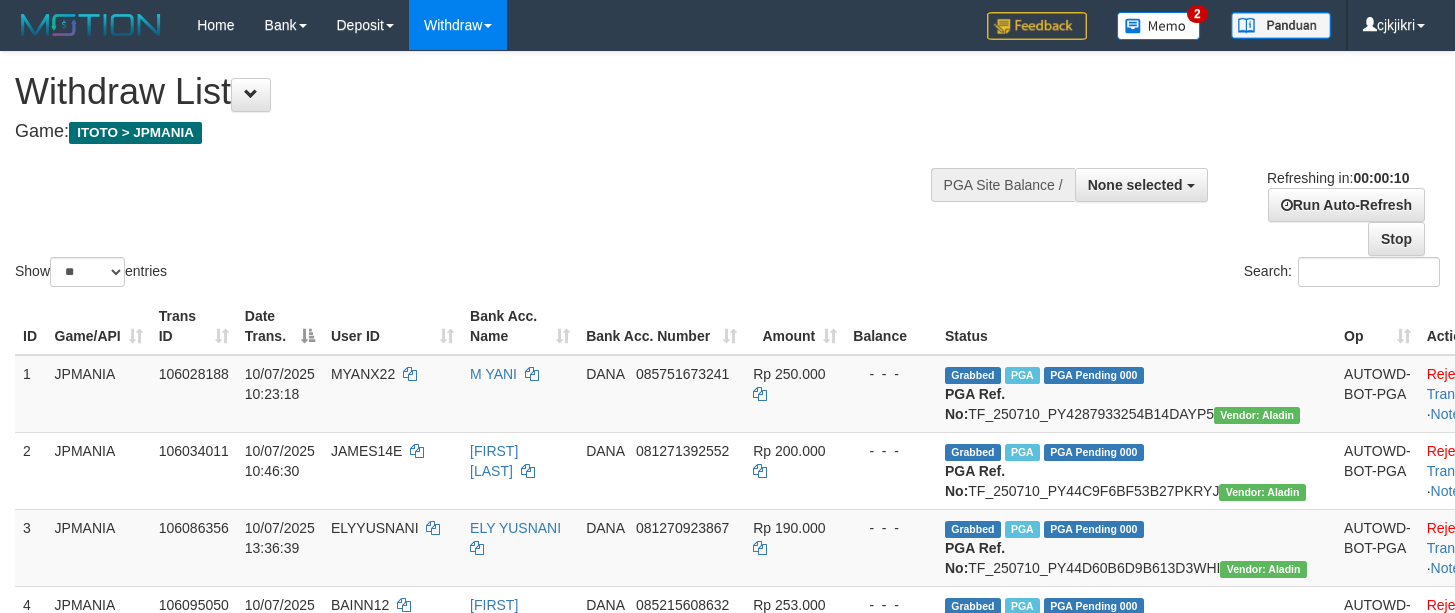 select 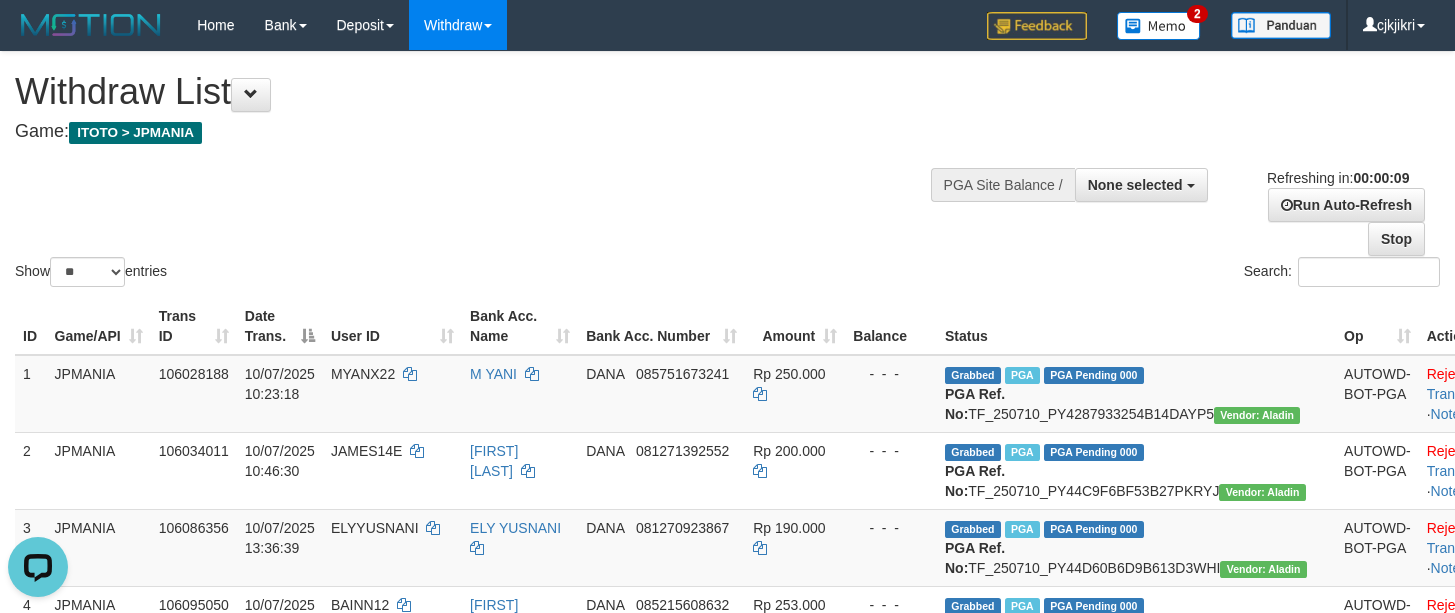 scroll, scrollTop: 0, scrollLeft: 0, axis: both 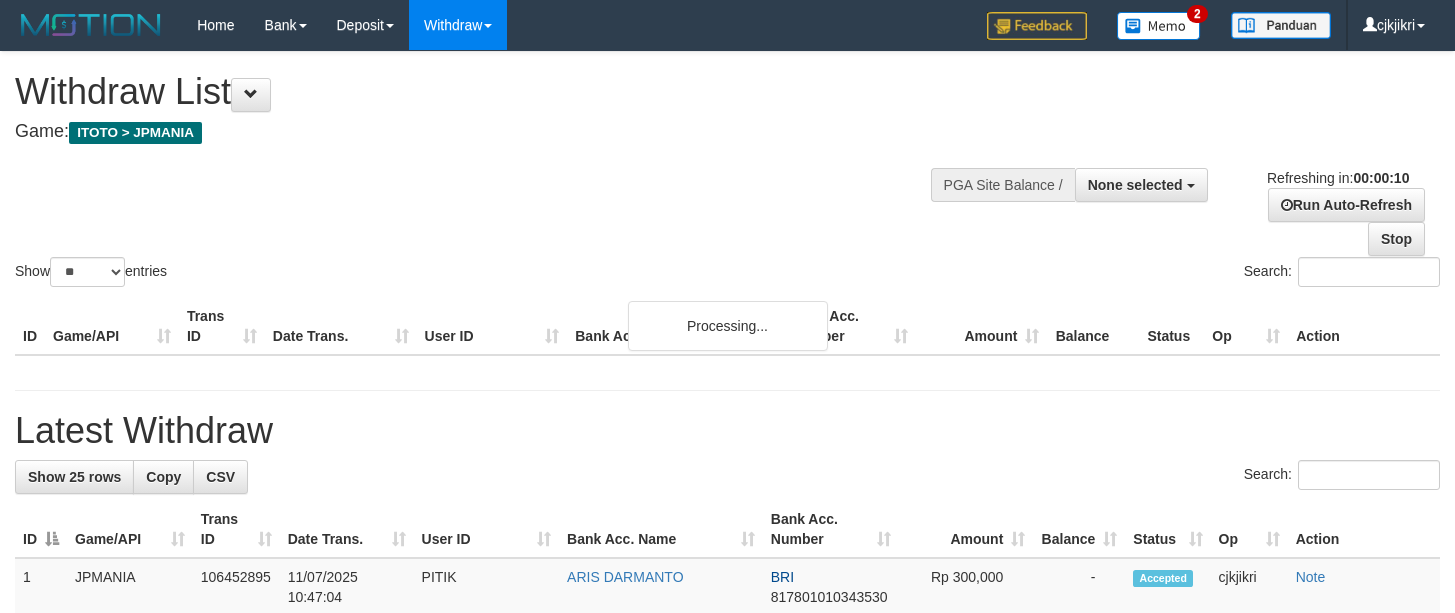 select 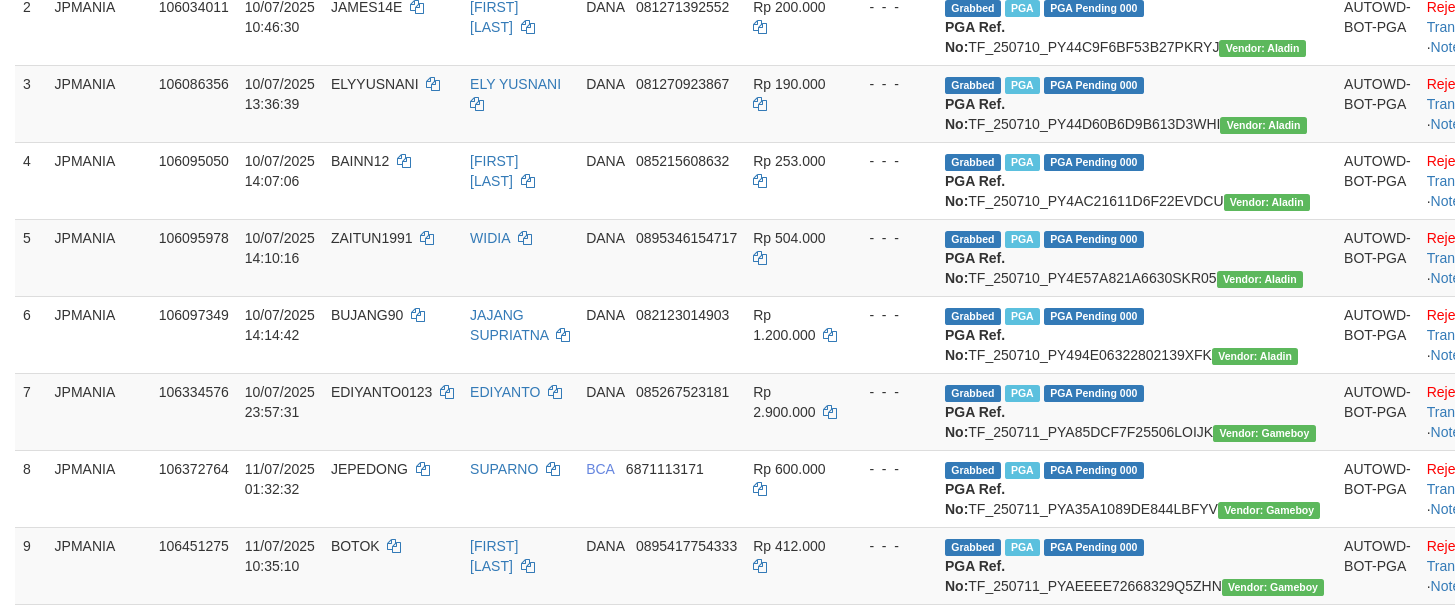 scroll, scrollTop: 450, scrollLeft: 0, axis: vertical 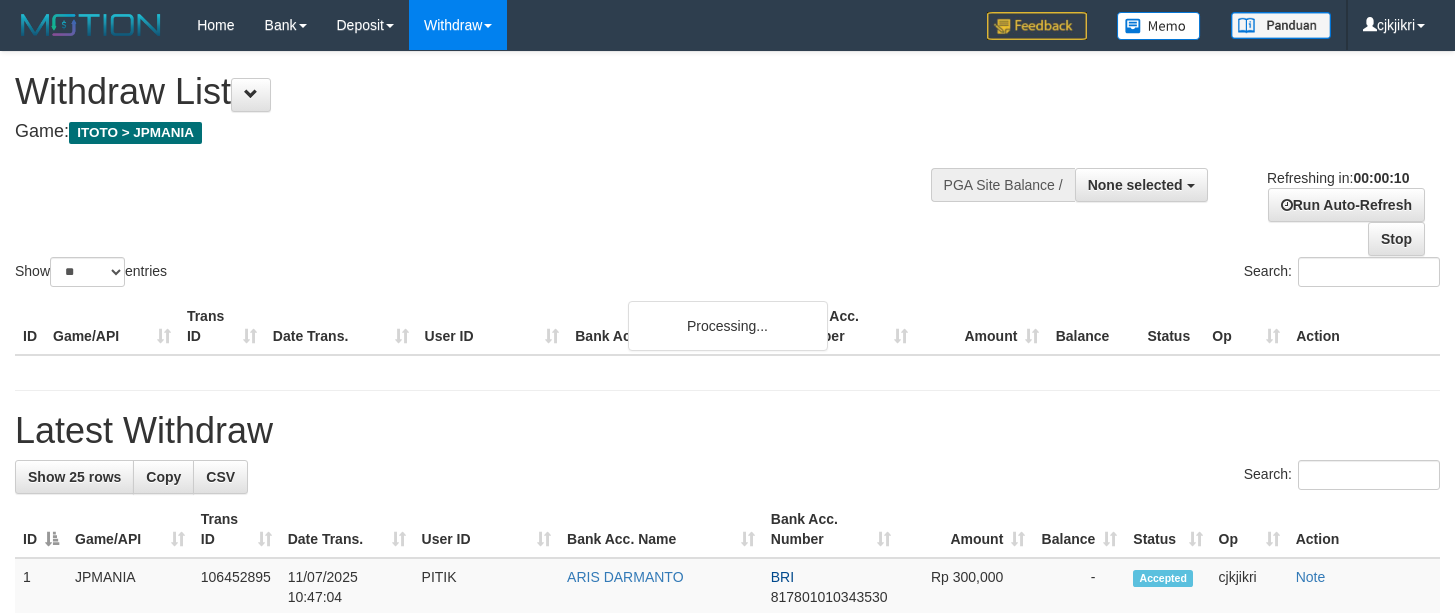 select 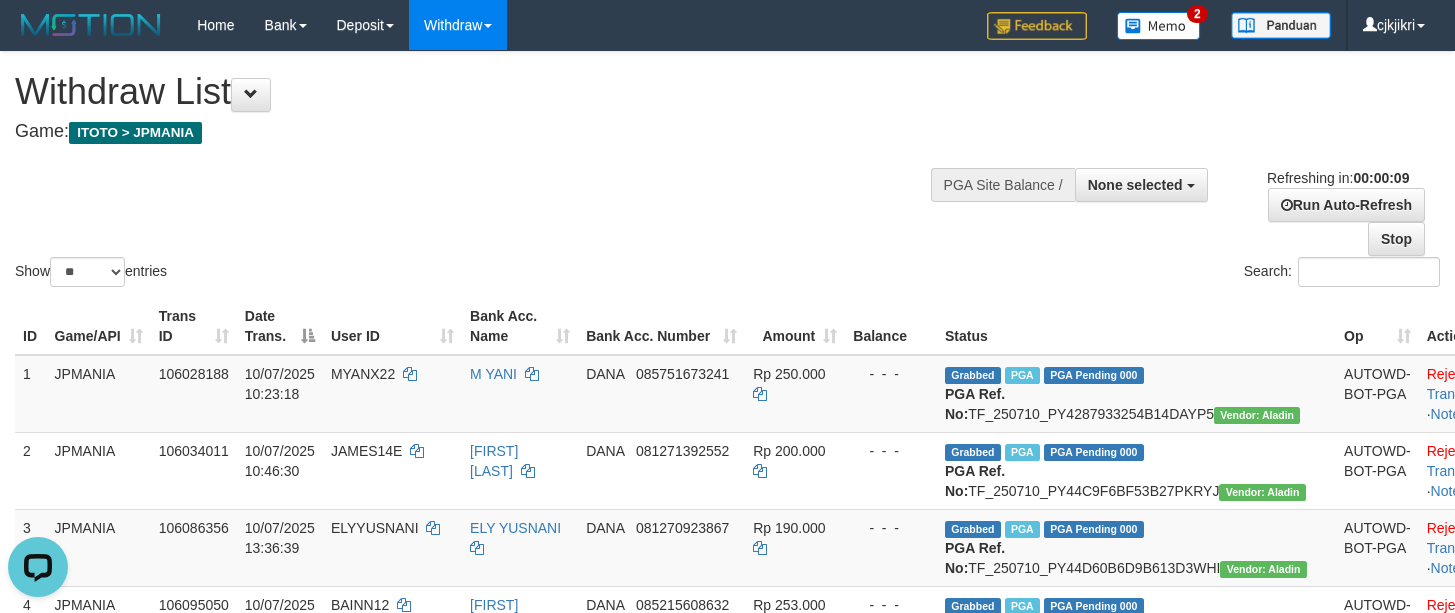scroll, scrollTop: 0, scrollLeft: 0, axis: both 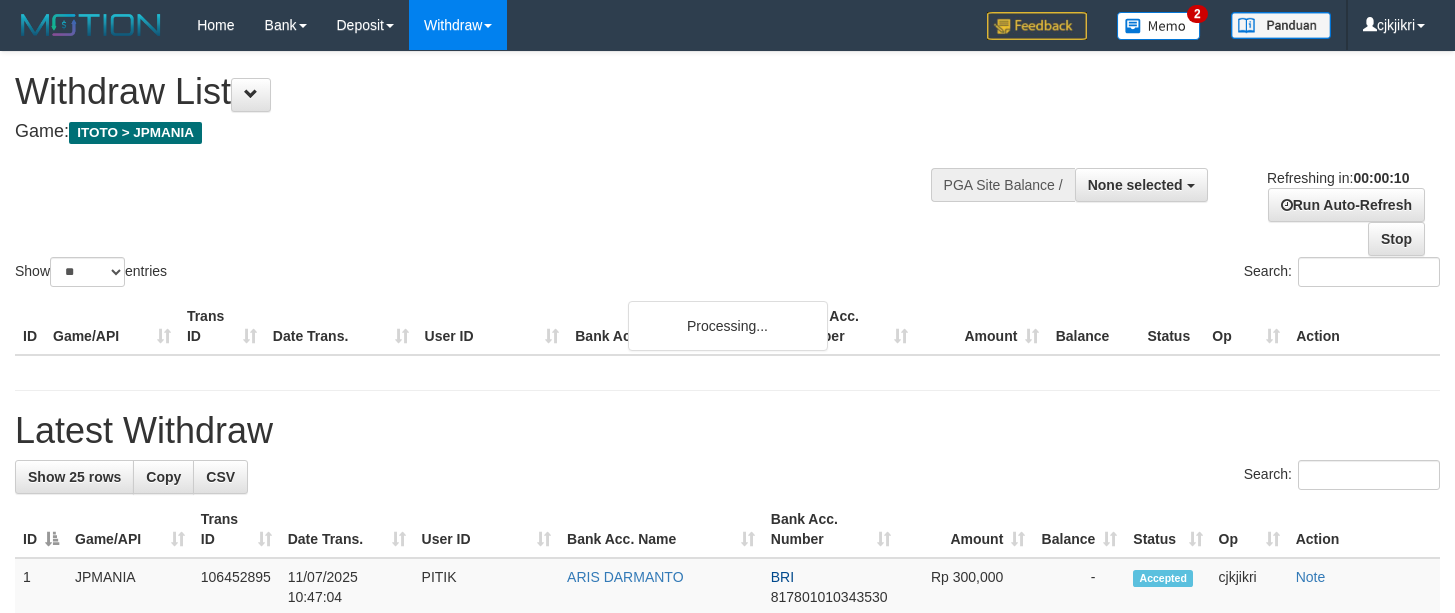 select 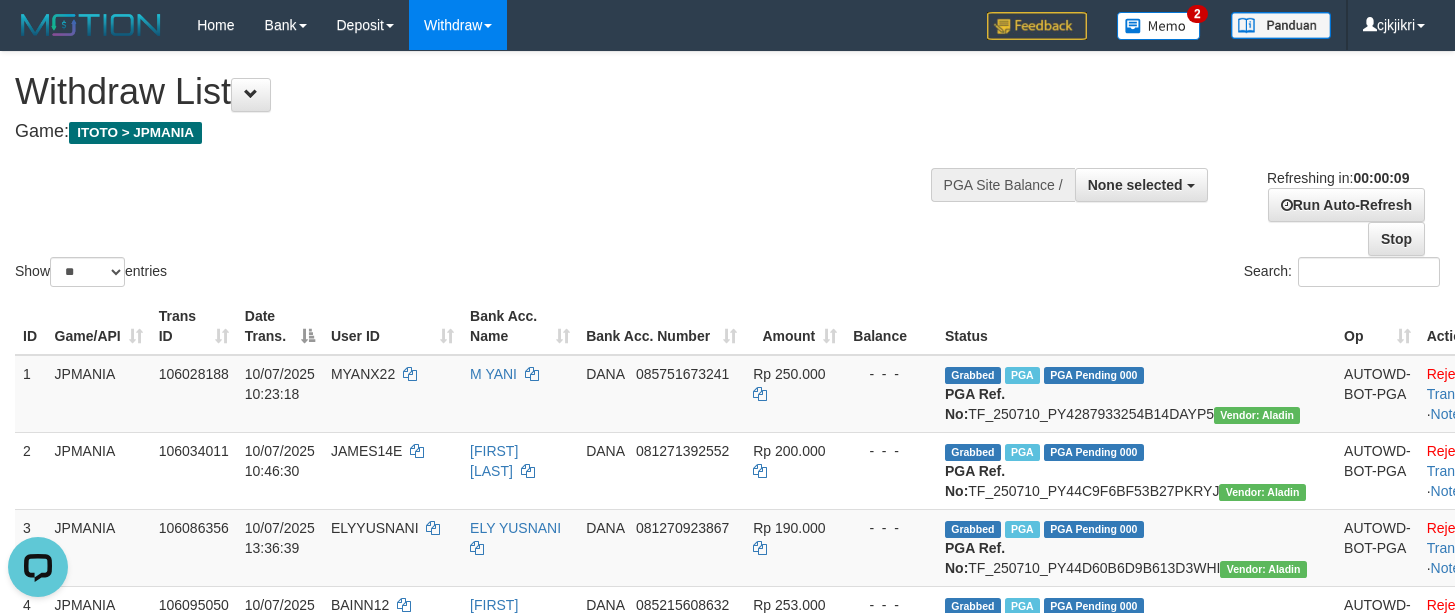 scroll, scrollTop: 0, scrollLeft: 0, axis: both 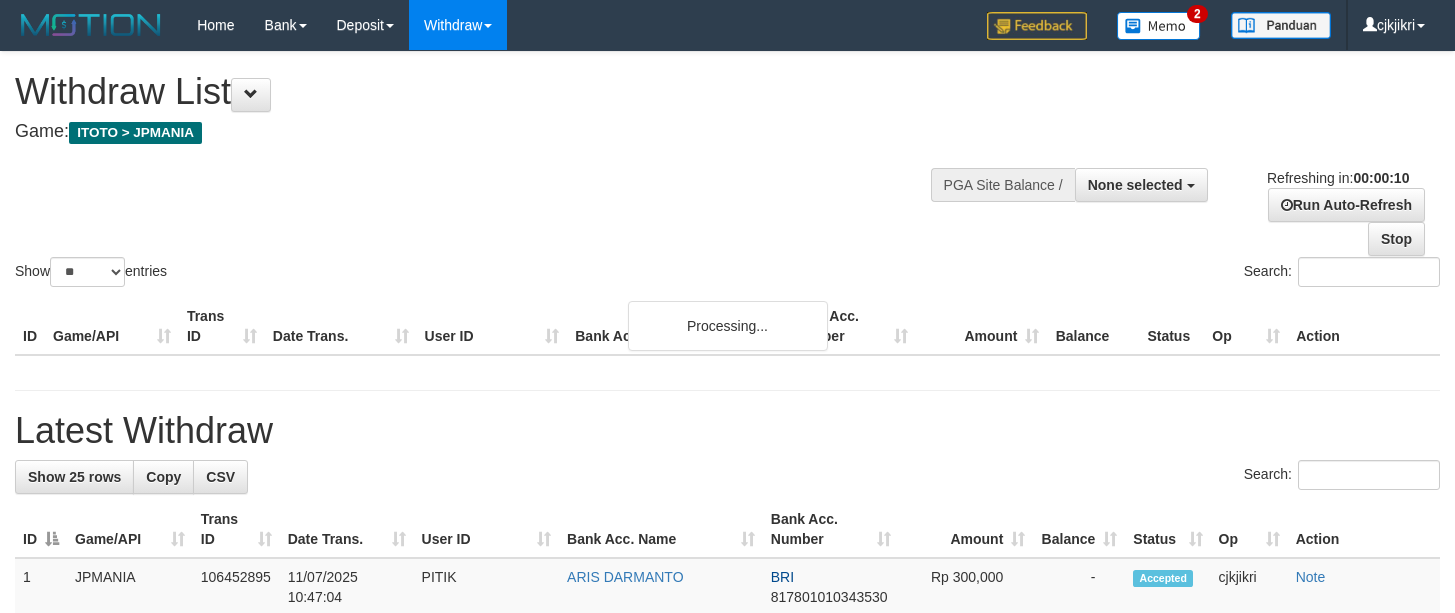 select 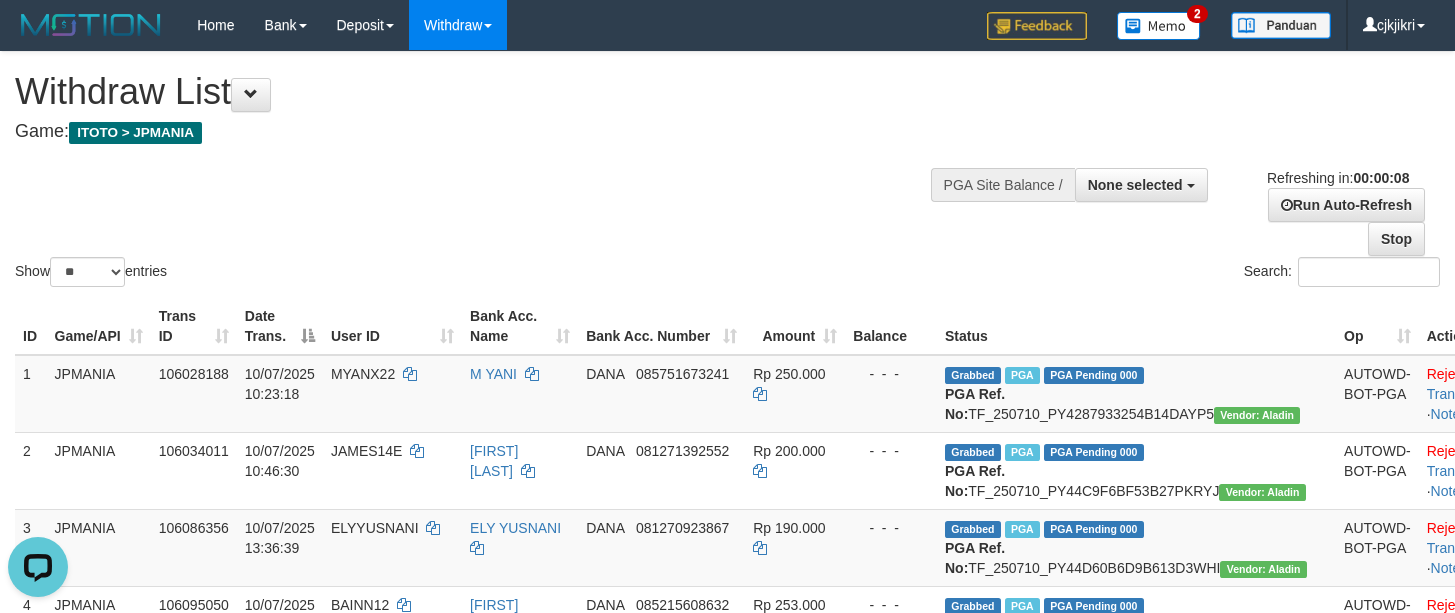 scroll, scrollTop: 0, scrollLeft: 0, axis: both 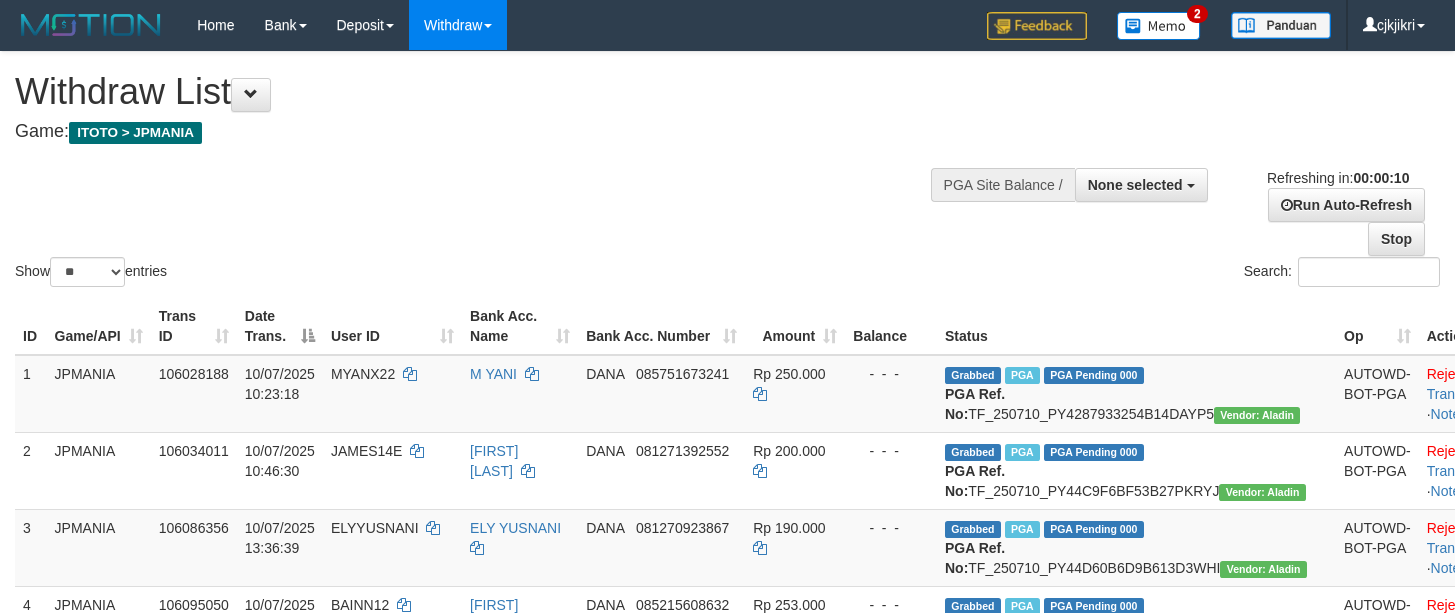 select 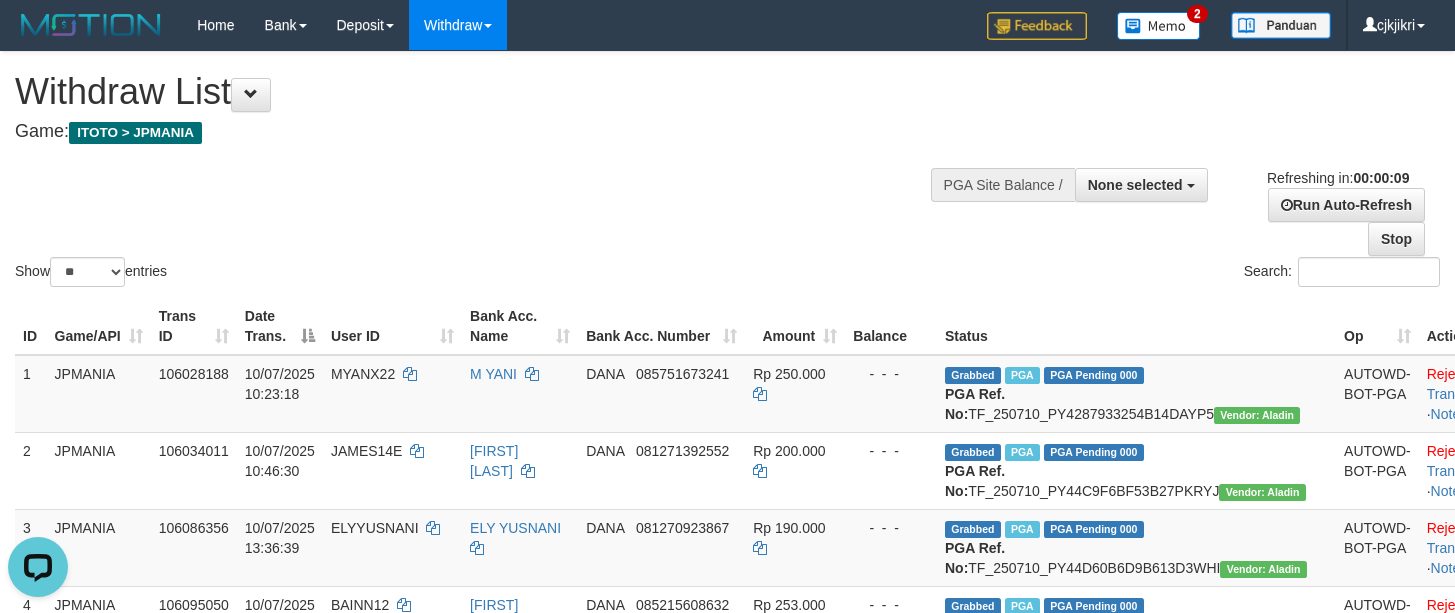 scroll, scrollTop: 0, scrollLeft: 0, axis: both 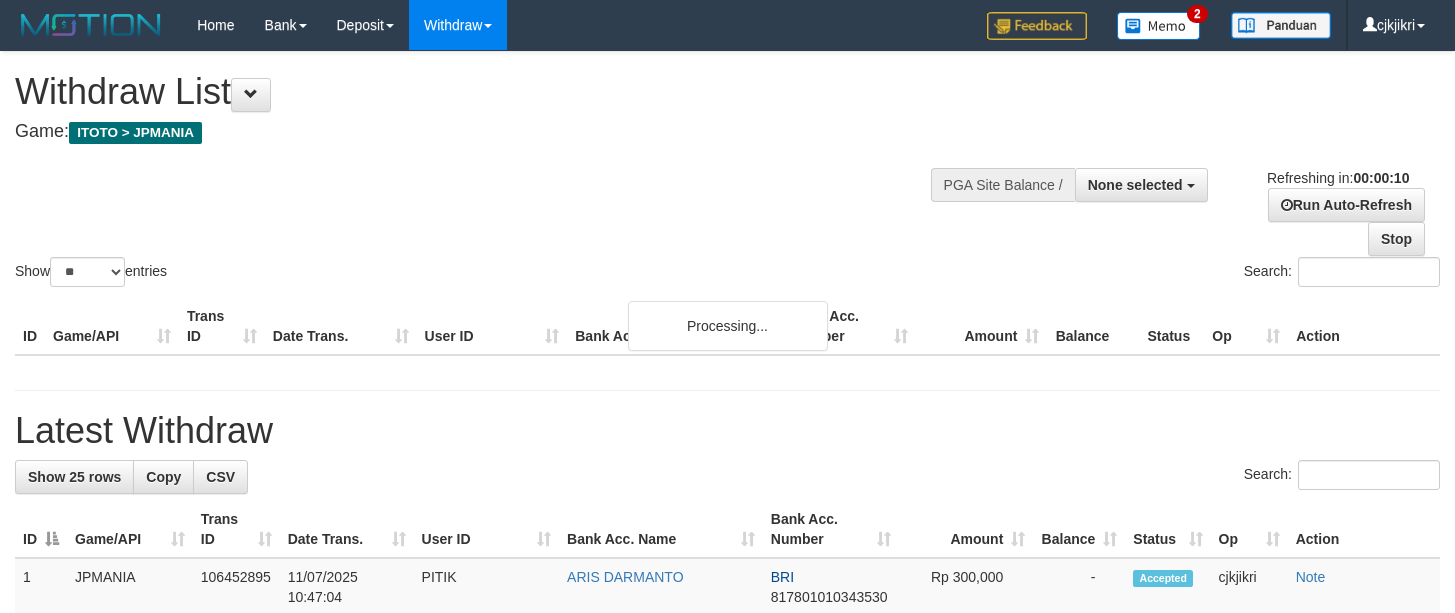 select 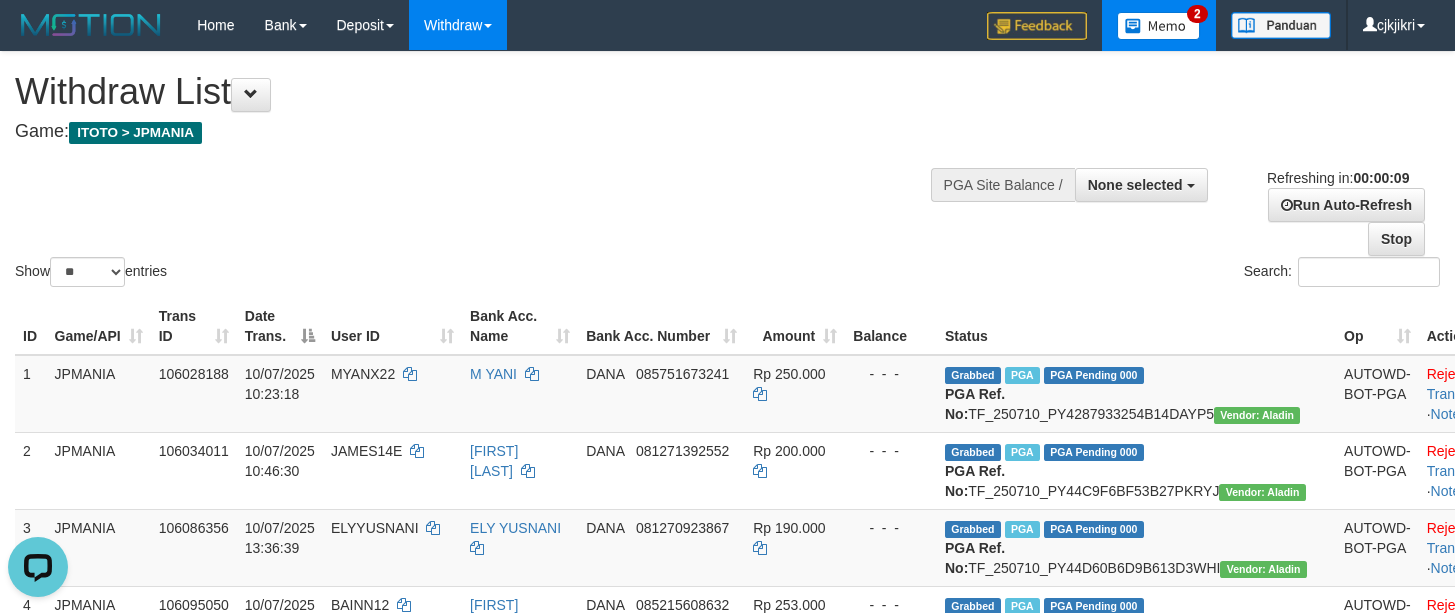 scroll, scrollTop: 0, scrollLeft: 0, axis: both 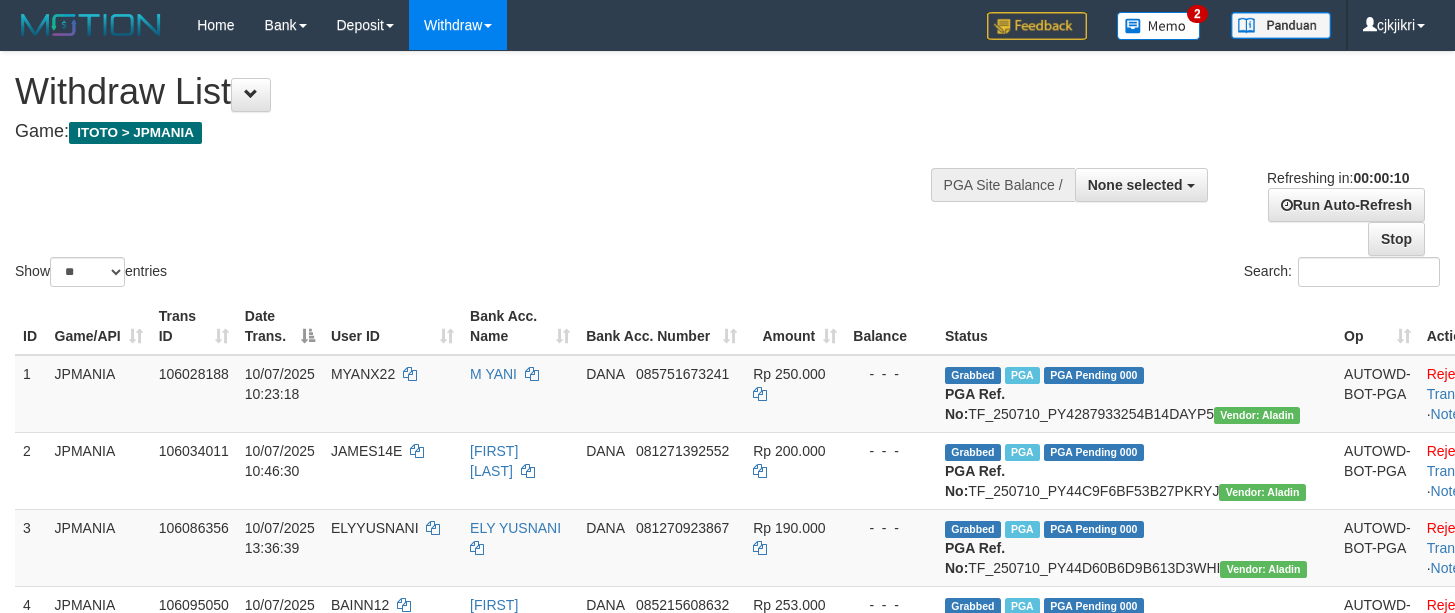 select 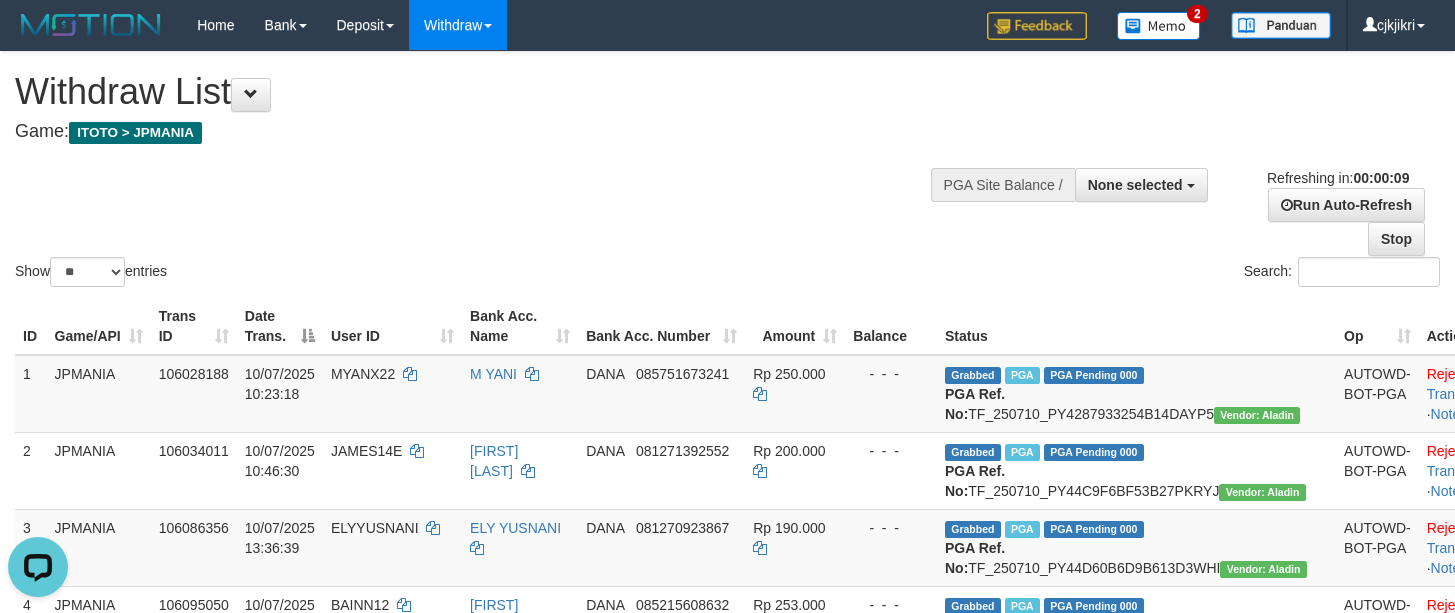 scroll, scrollTop: 0, scrollLeft: 0, axis: both 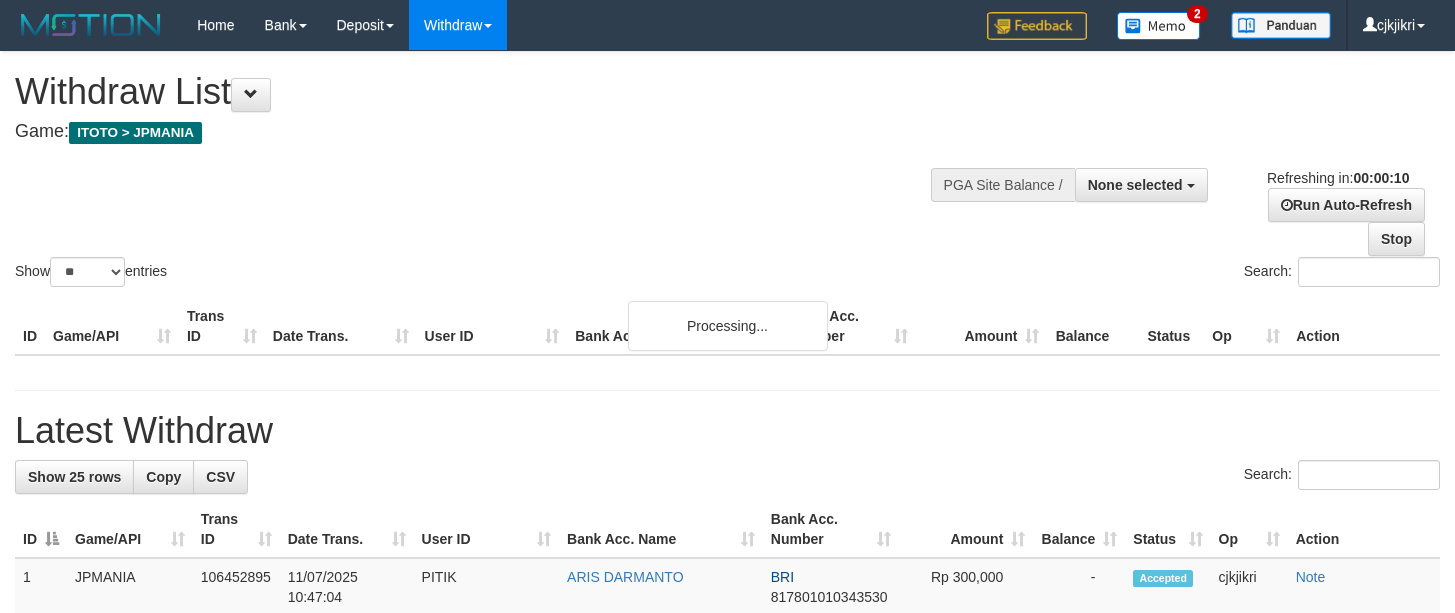 select 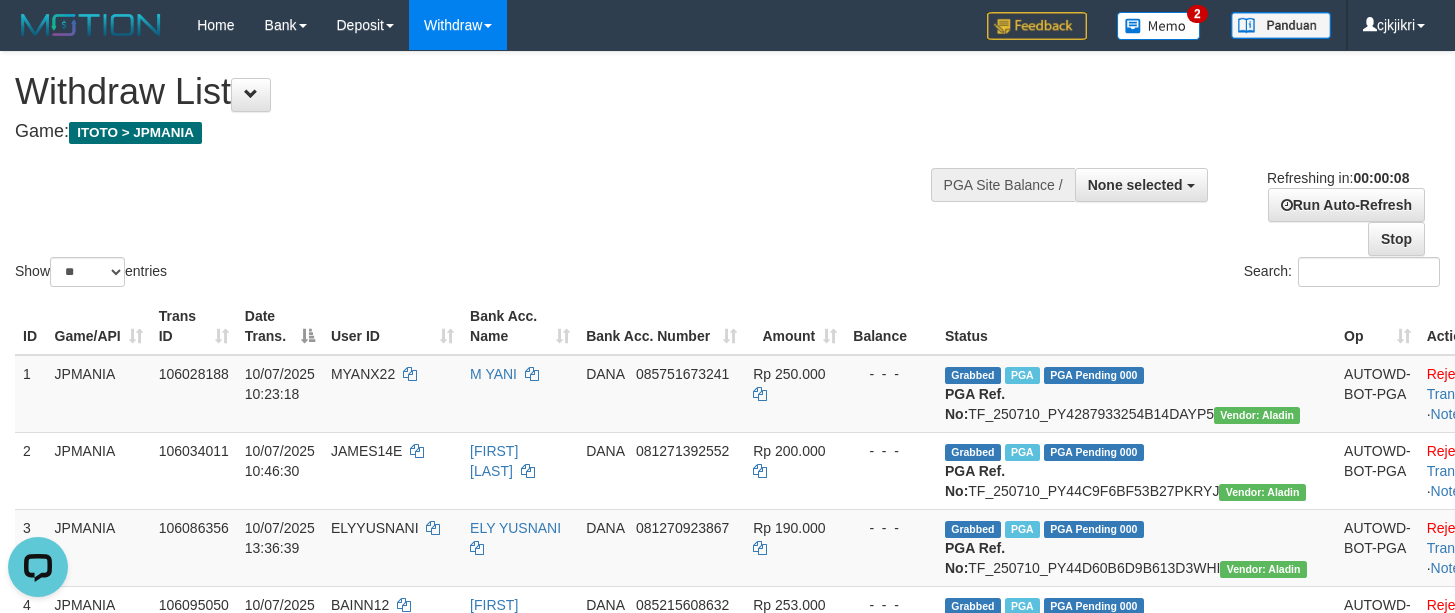 scroll, scrollTop: 0, scrollLeft: 0, axis: both 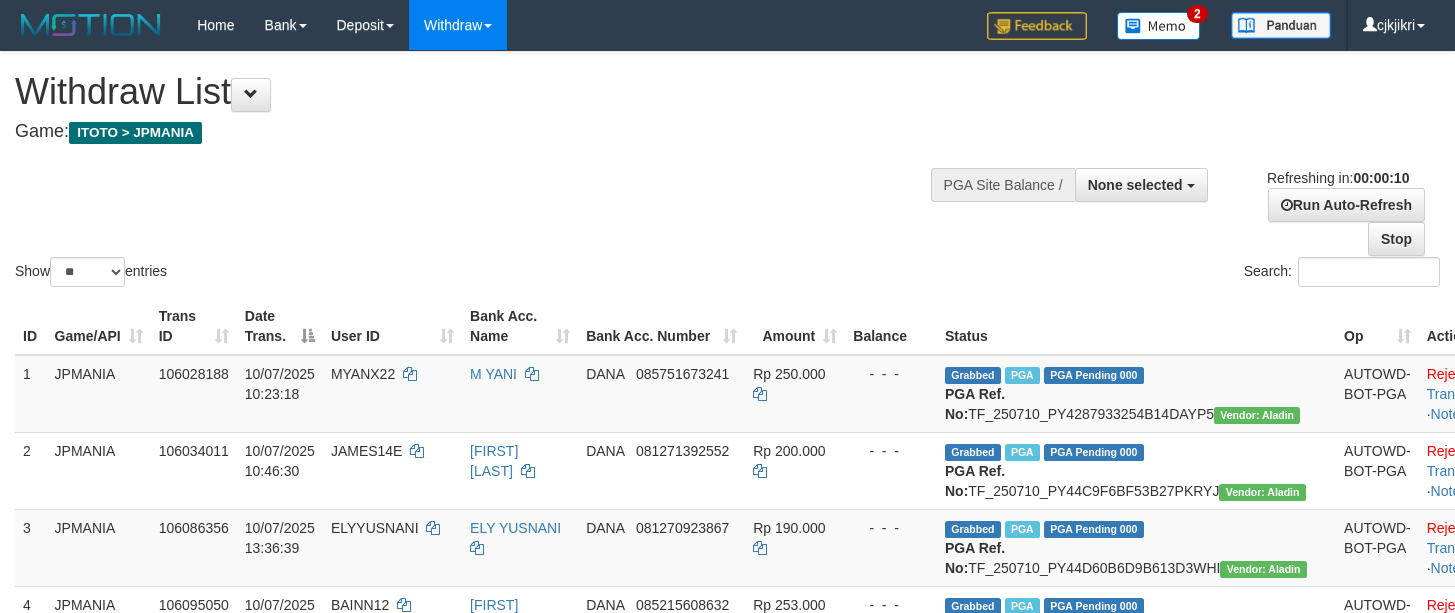 select 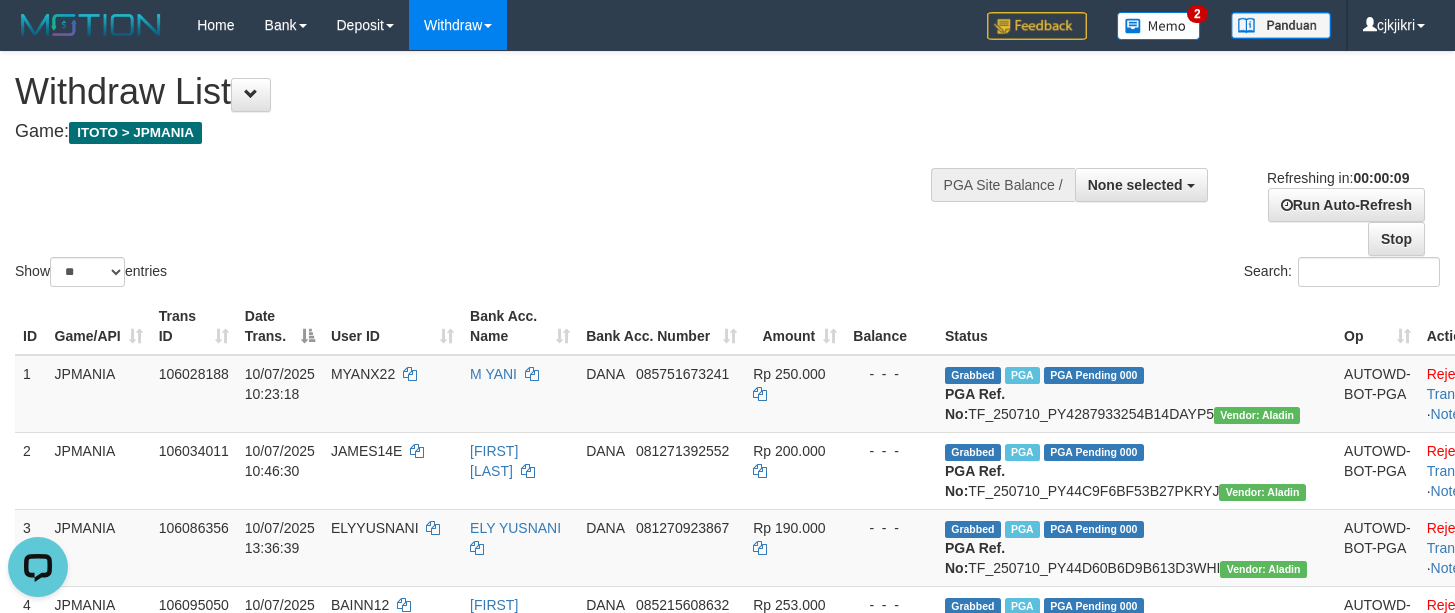 scroll, scrollTop: 0, scrollLeft: 0, axis: both 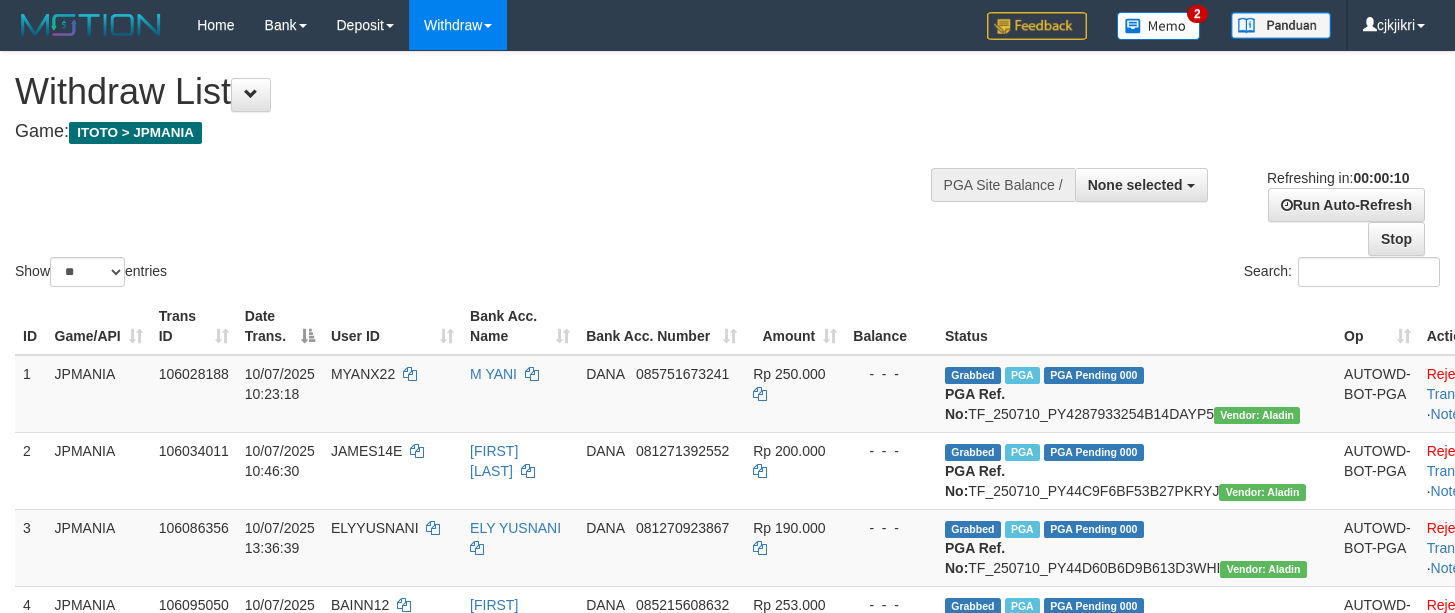 select 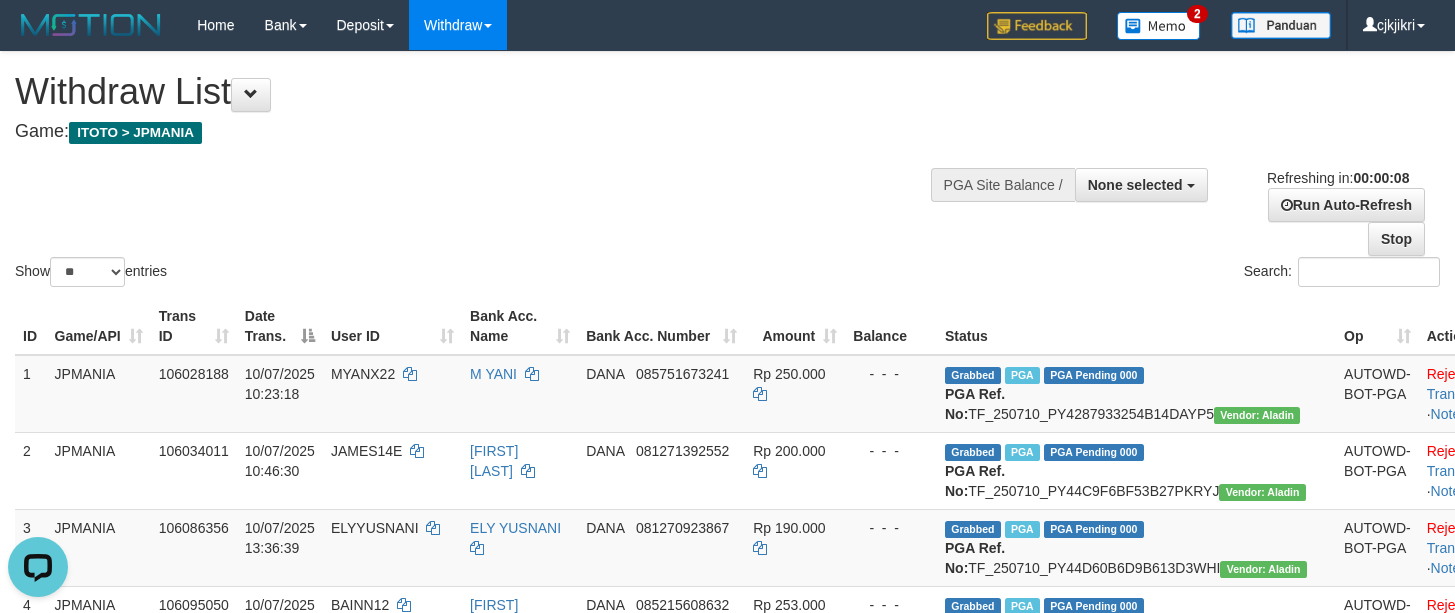 scroll, scrollTop: 0, scrollLeft: 0, axis: both 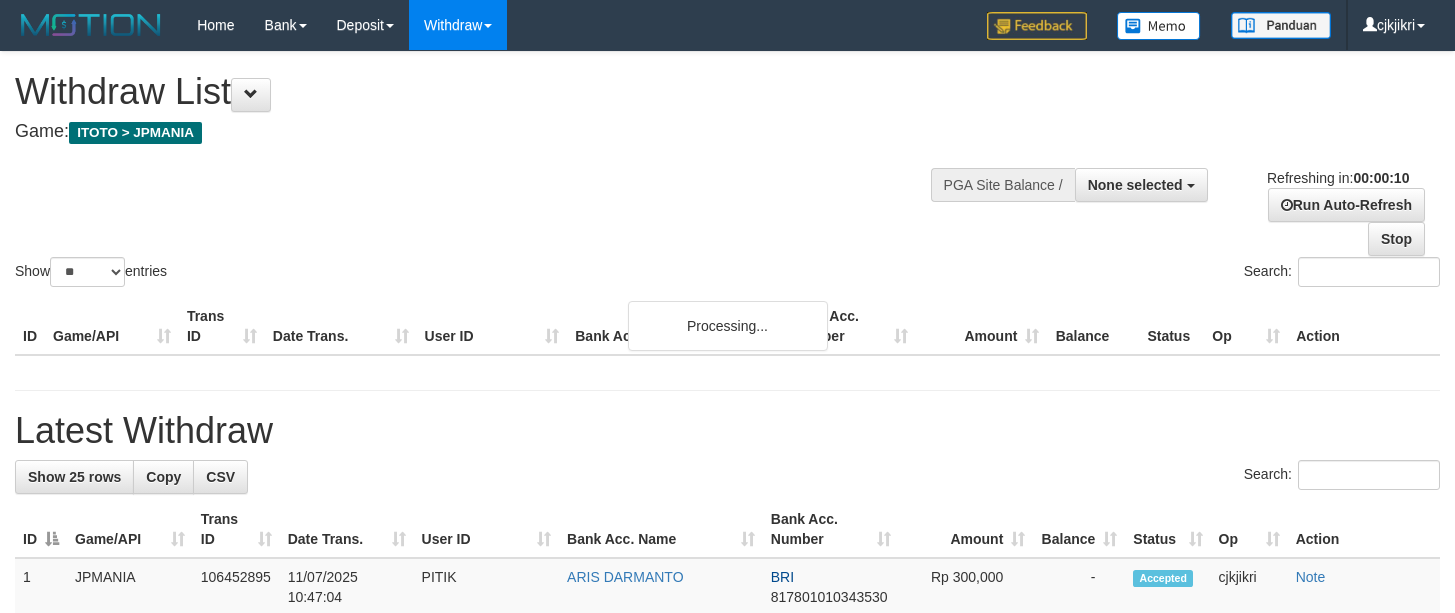select 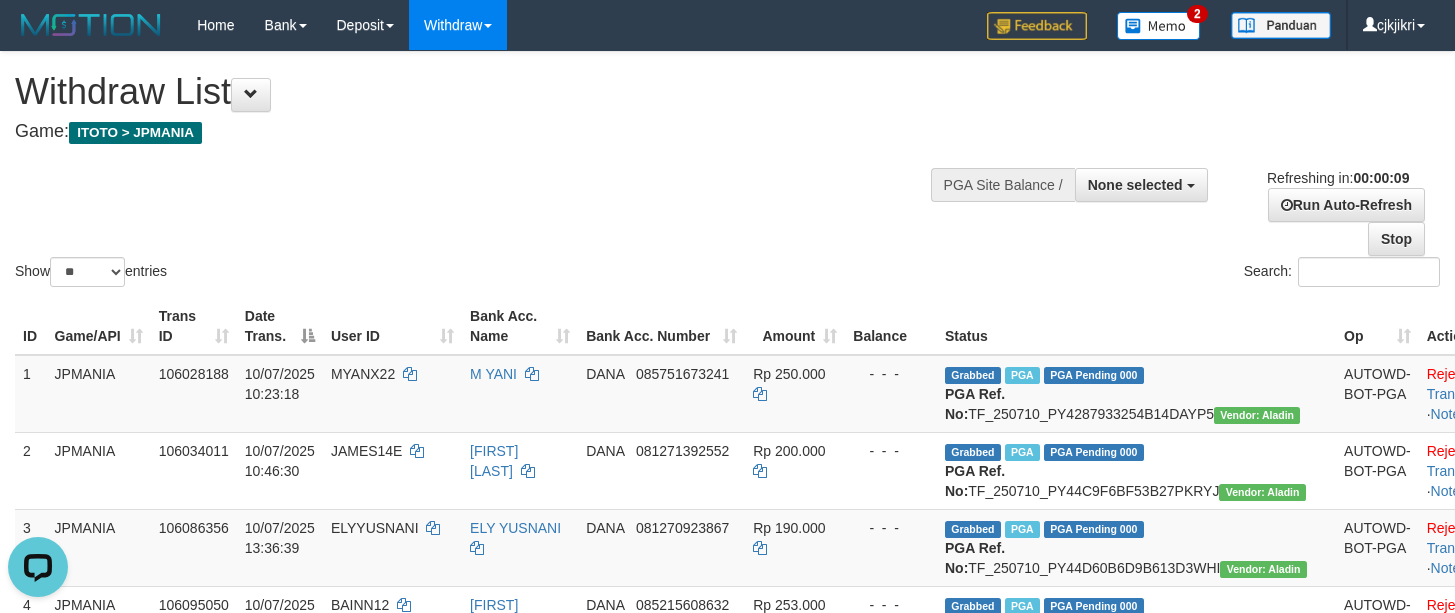 scroll, scrollTop: 0, scrollLeft: 0, axis: both 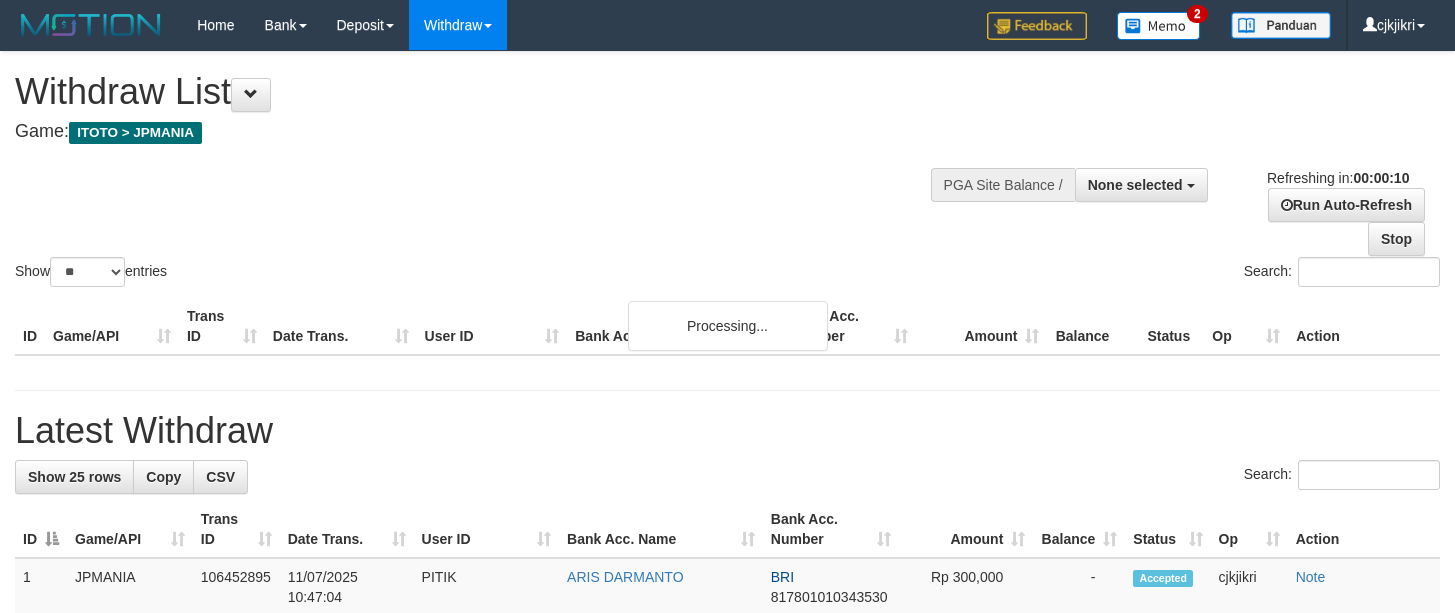 select 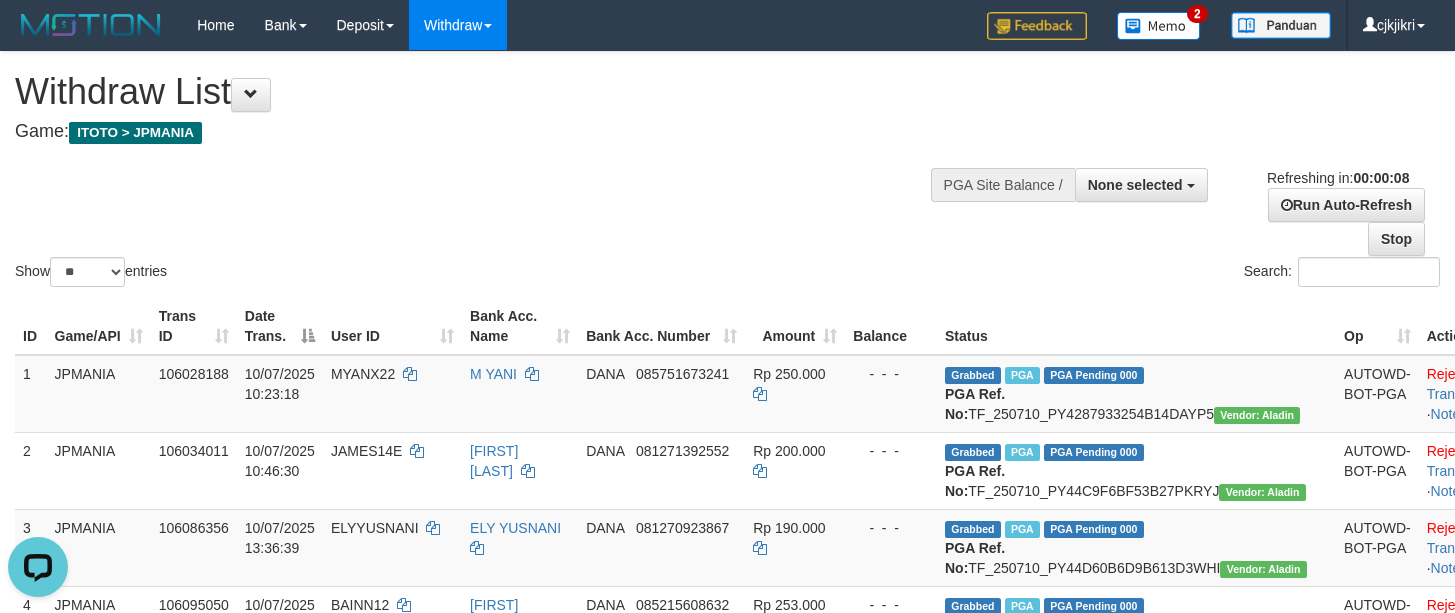 scroll, scrollTop: 0, scrollLeft: 0, axis: both 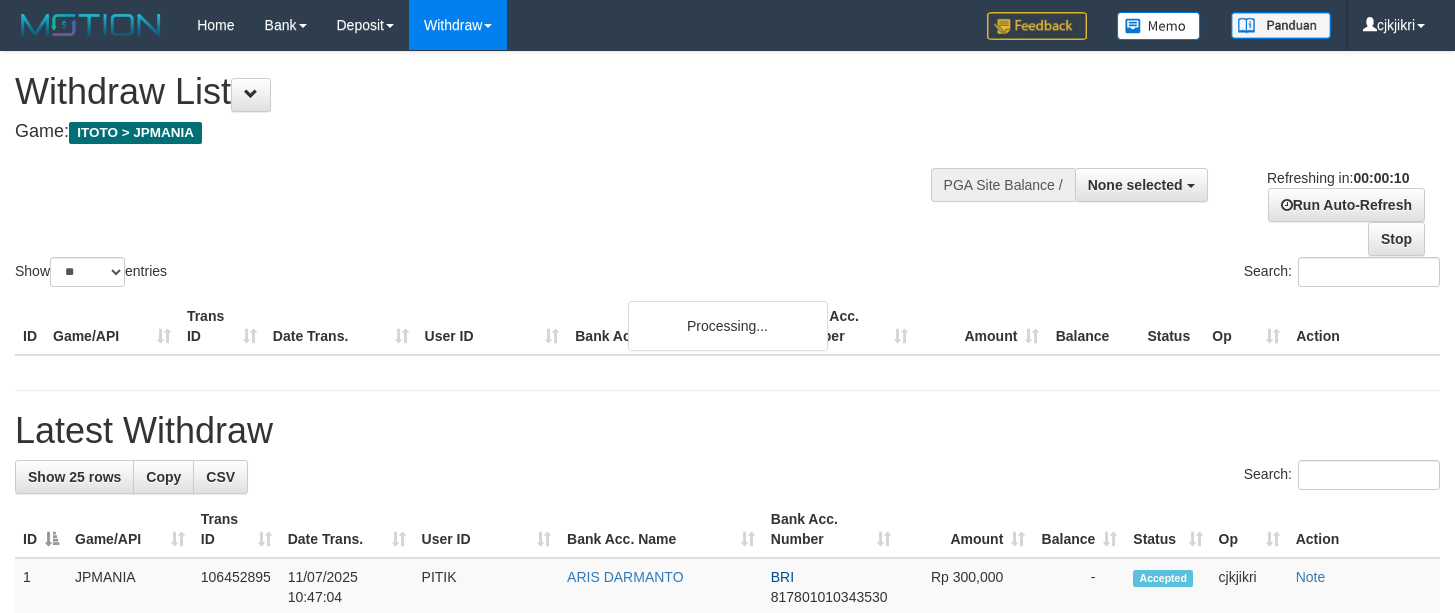 select 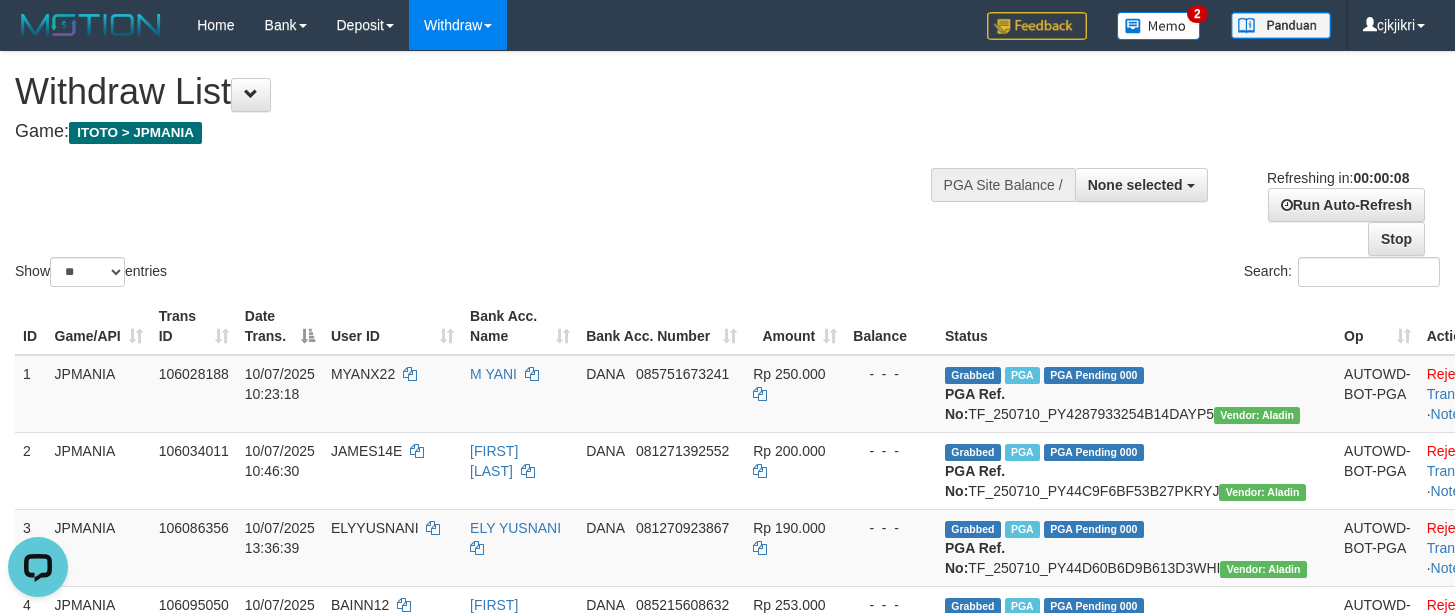 scroll, scrollTop: 0, scrollLeft: 0, axis: both 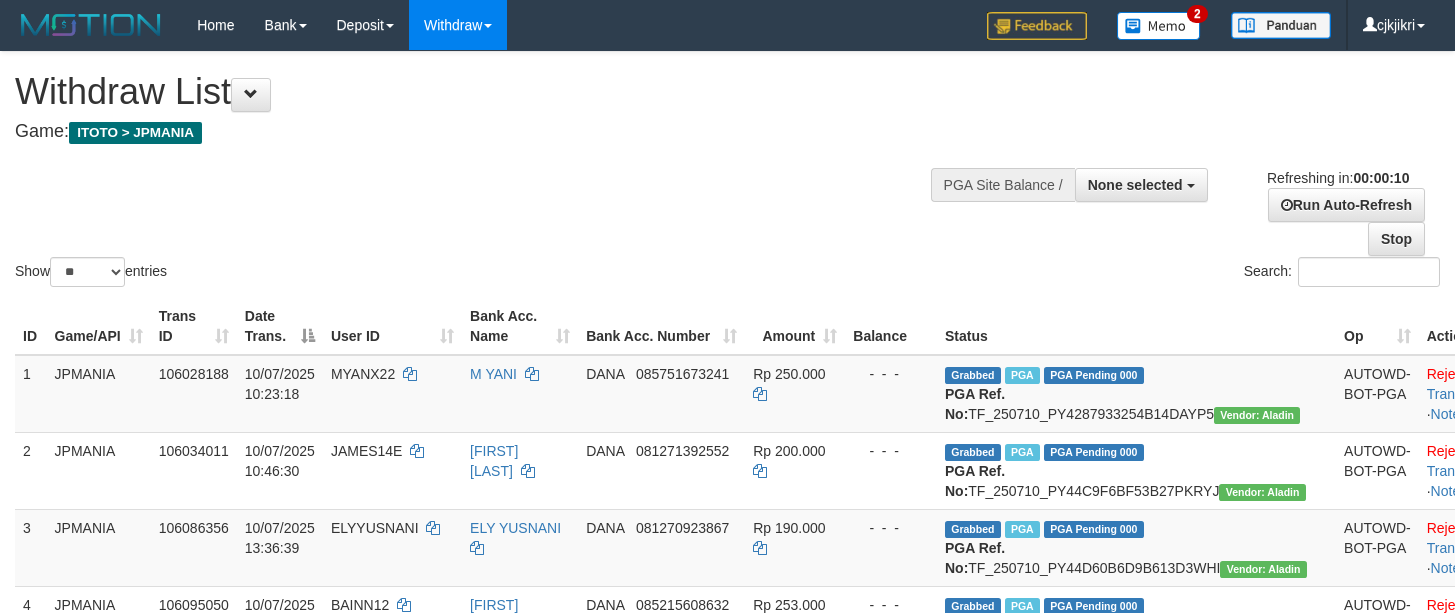 select 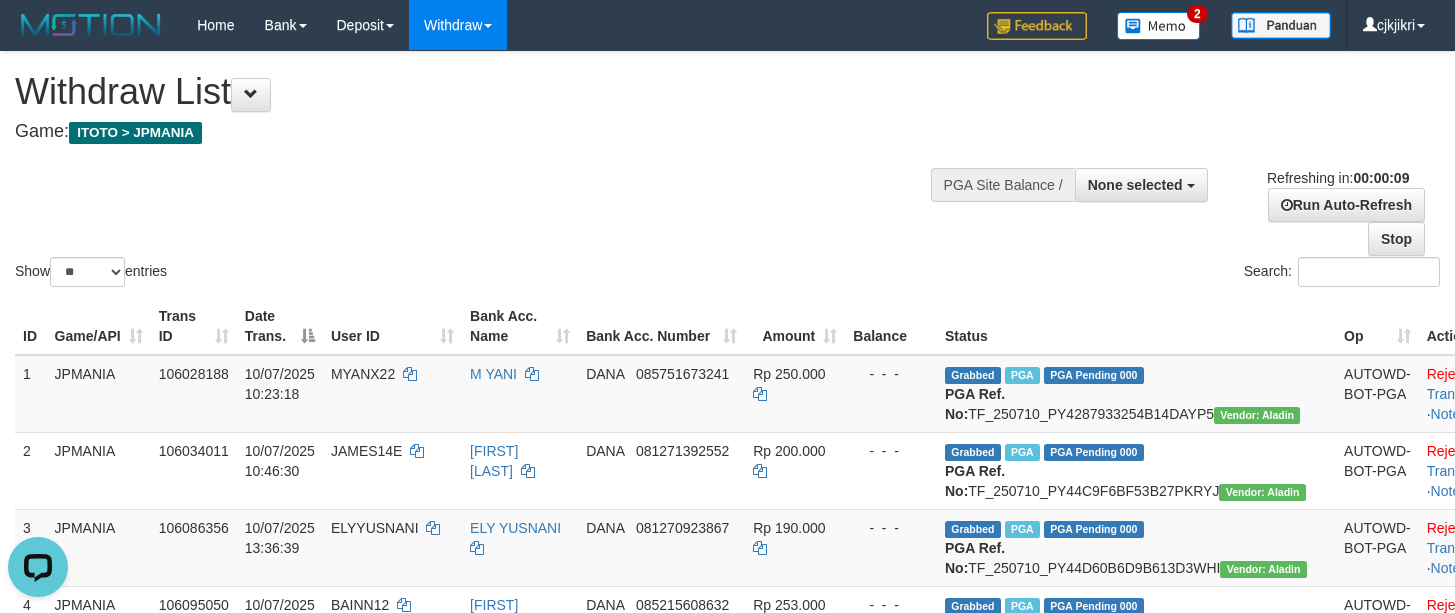scroll, scrollTop: 0, scrollLeft: 0, axis: both 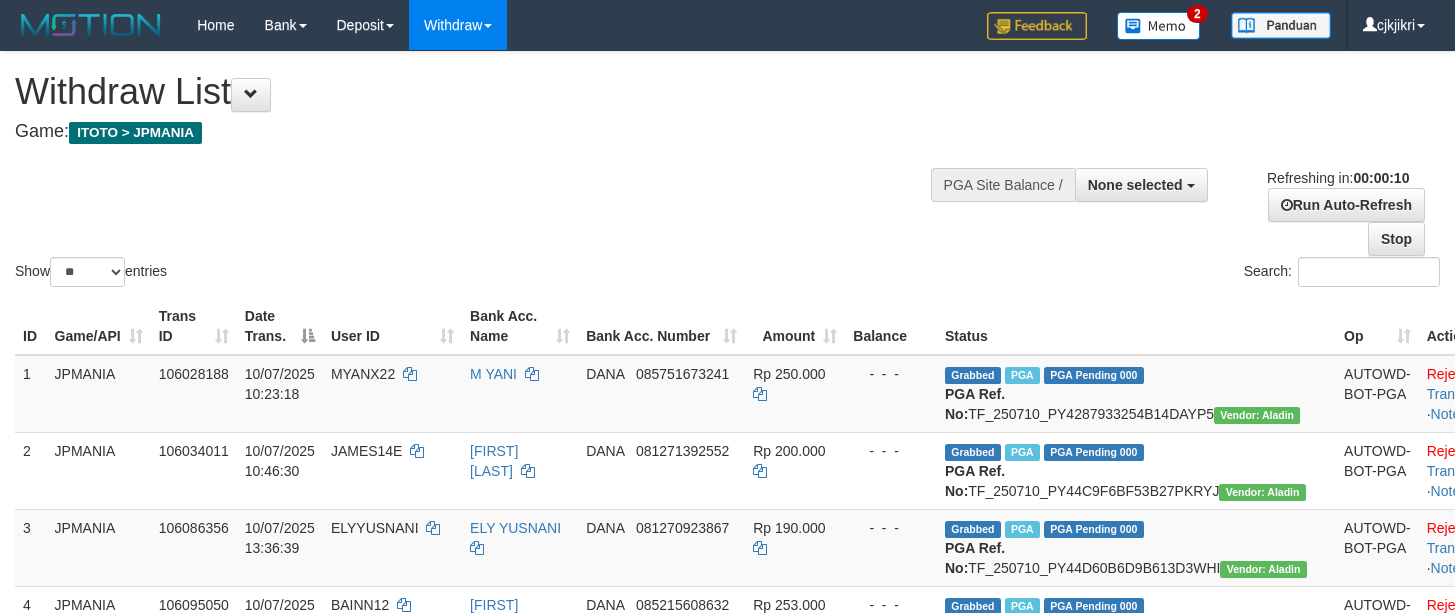 select 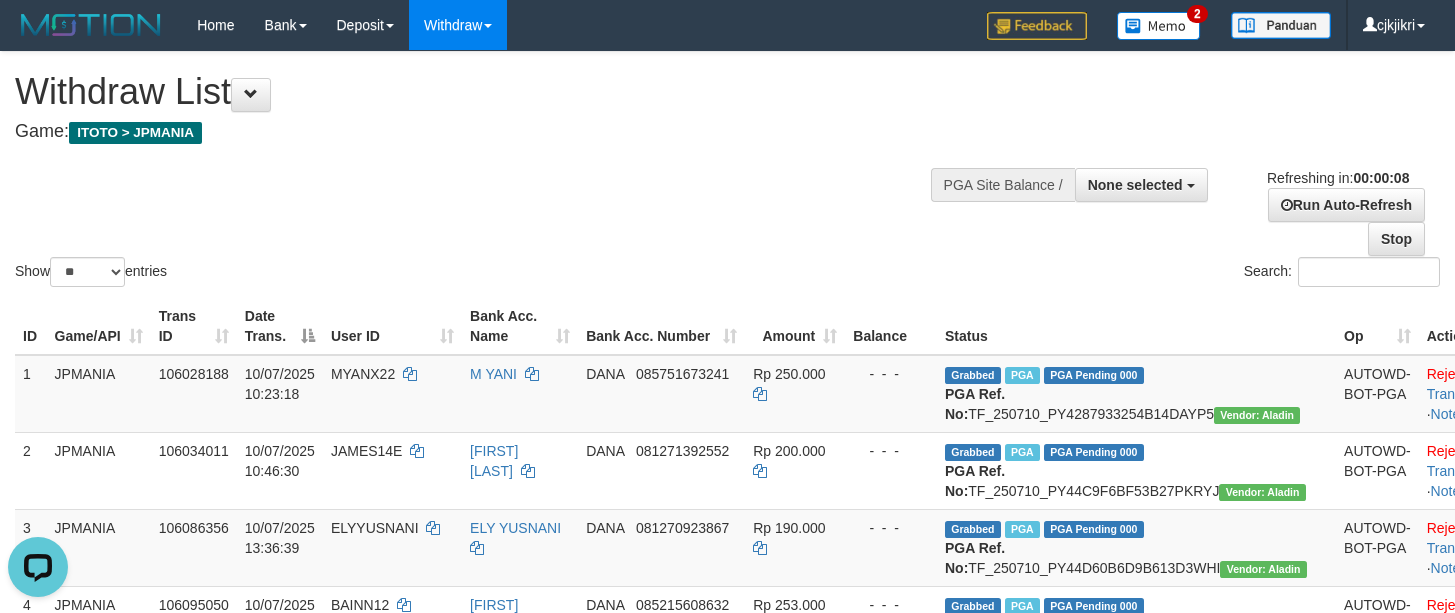 scroll, scrollTop: 0, scrollLeft: 0, axis: both 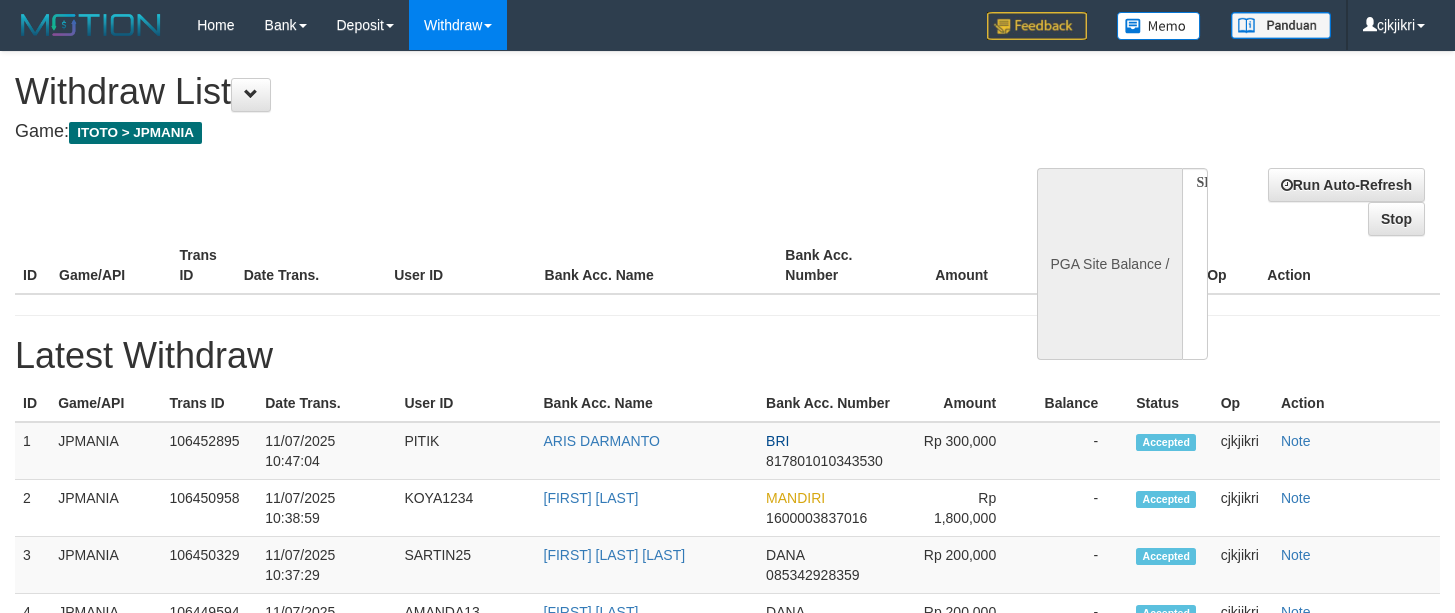 select 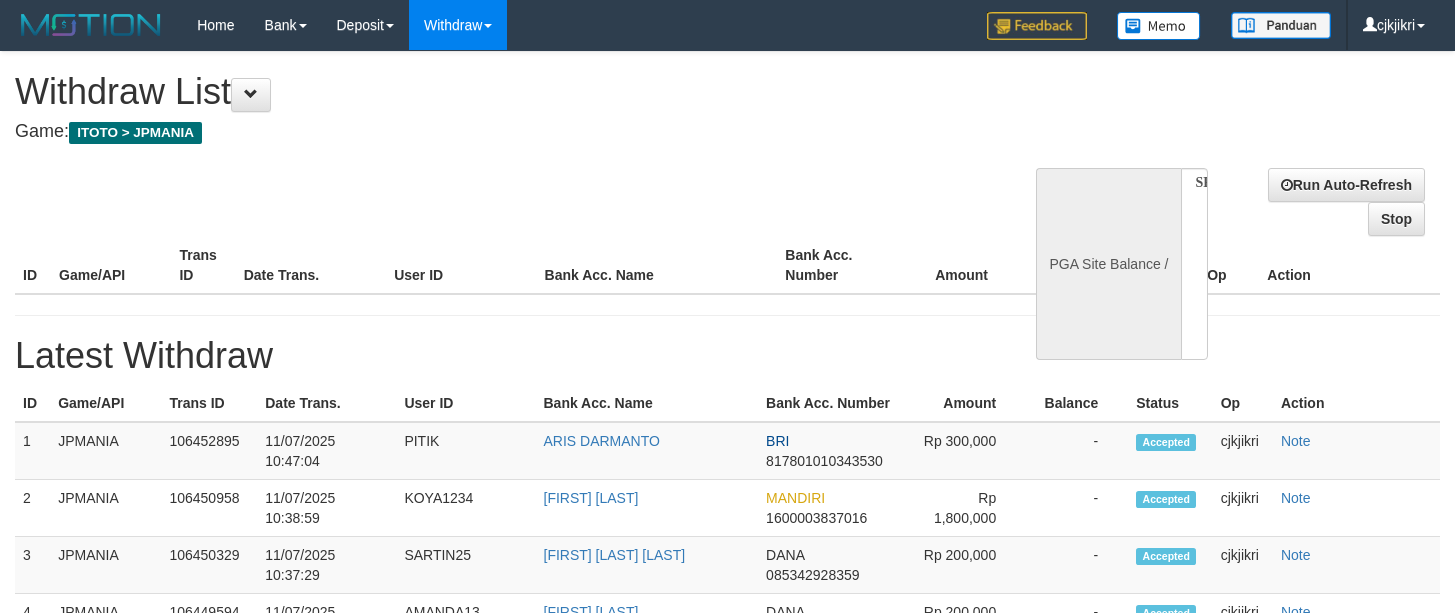 scroll, scrollTop: 0, scrollLeft: 0, axis: both 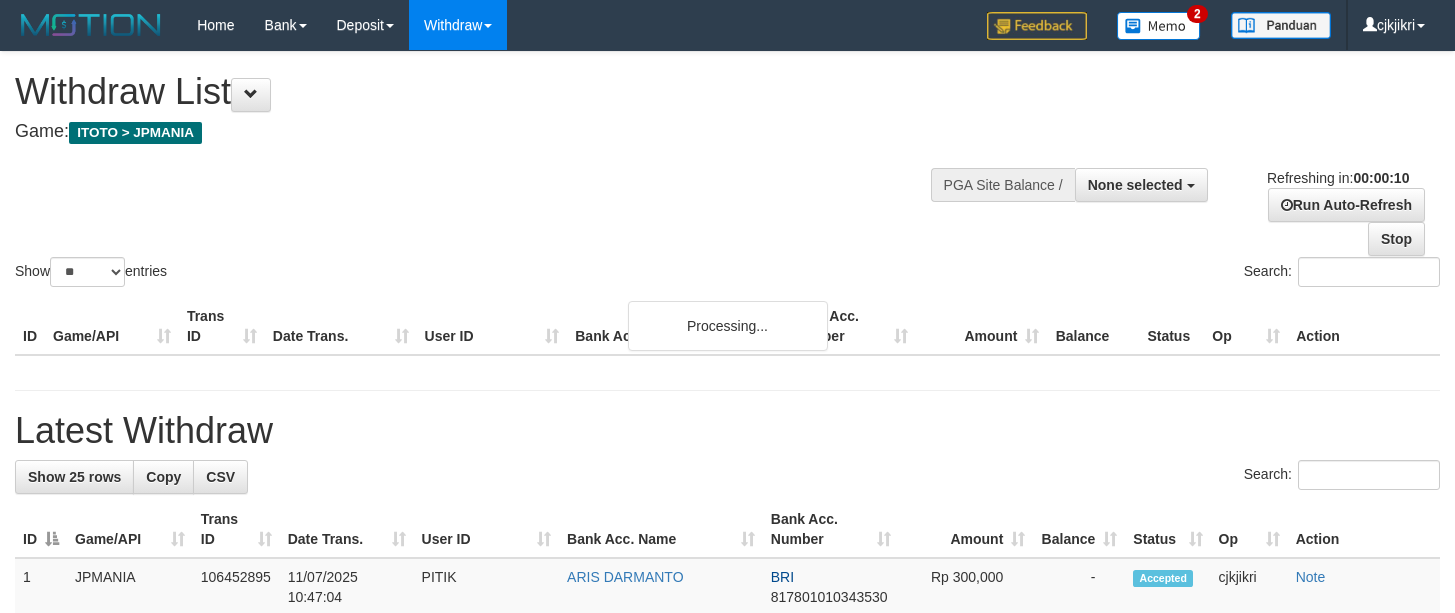 select 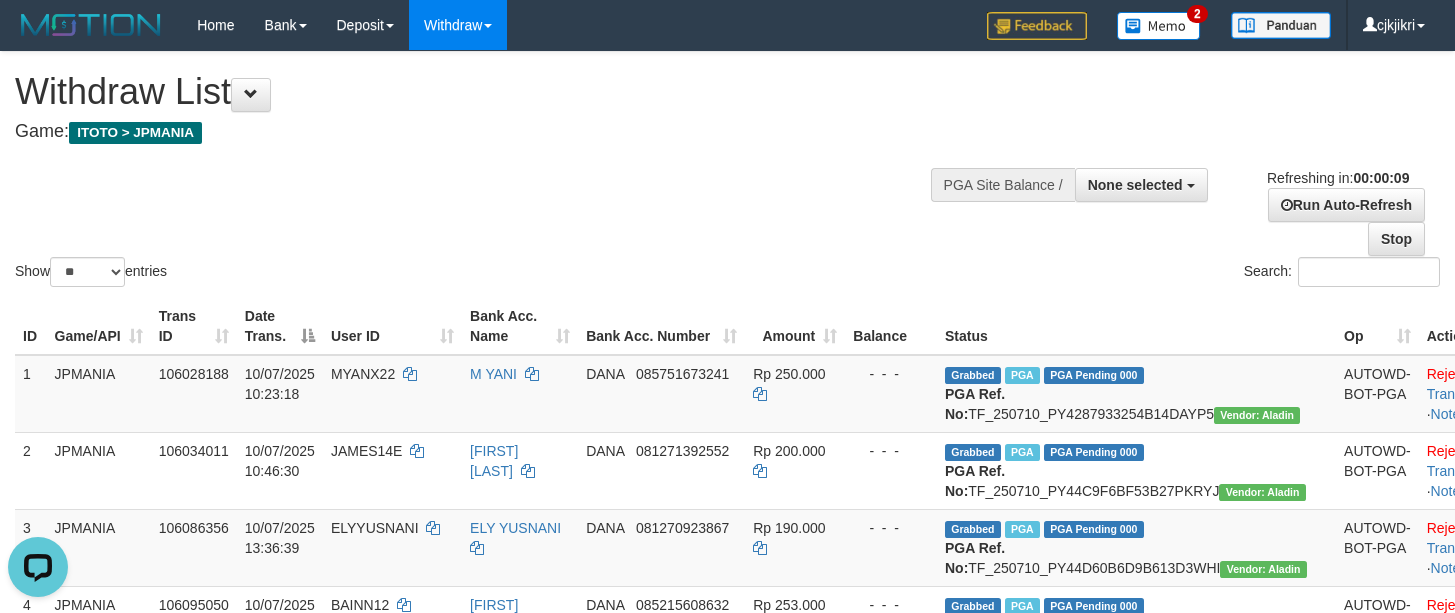 scroll, scrollTop: 0, scrollLeft: 0, axis: both 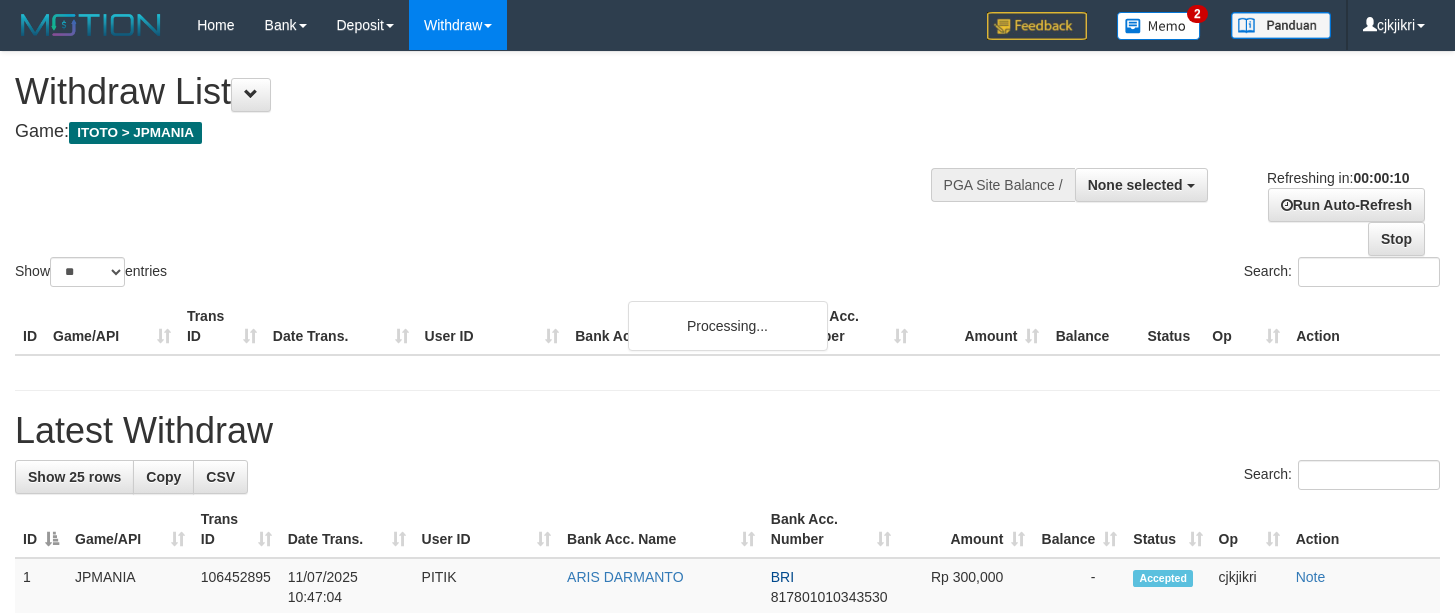 select 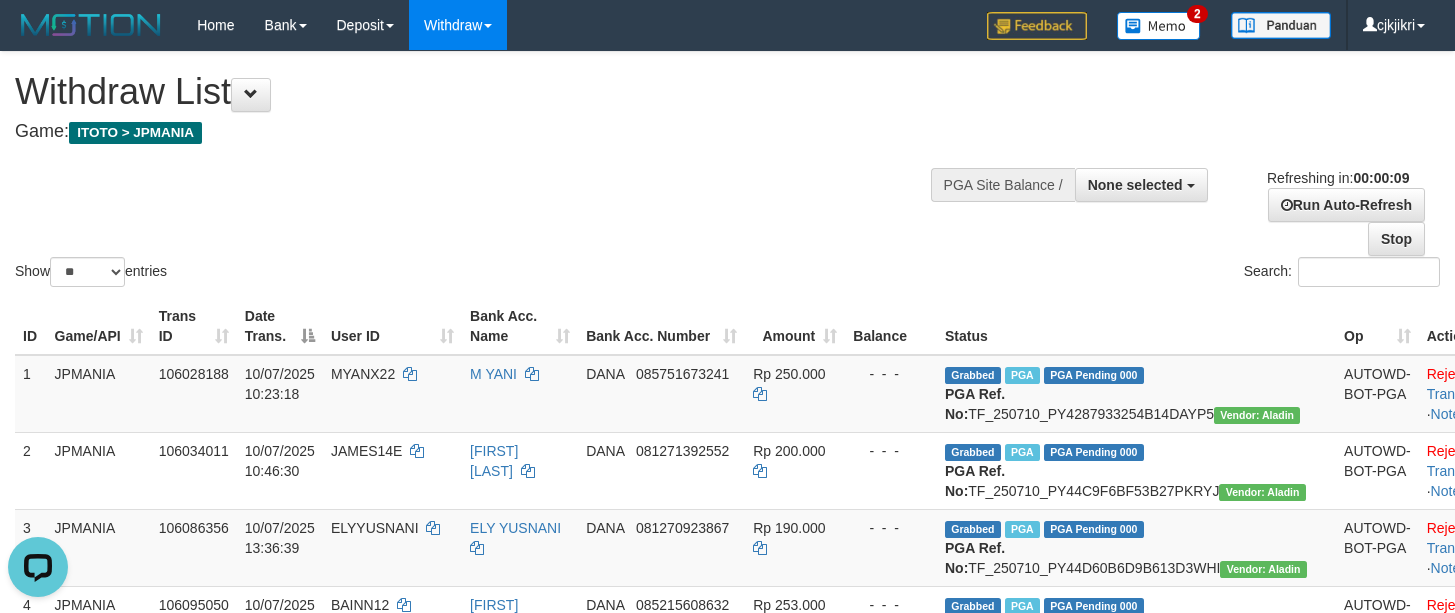 scroll, scrollTop: 0, scrollLeft: 0, axis: both 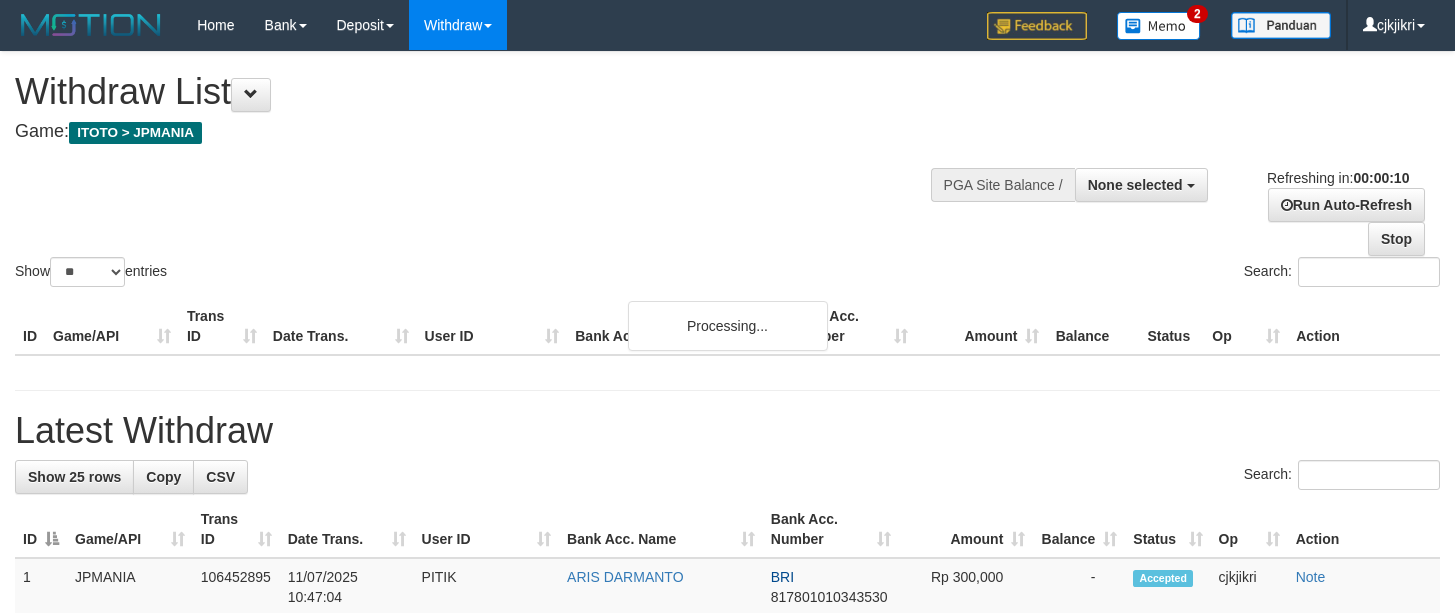 select 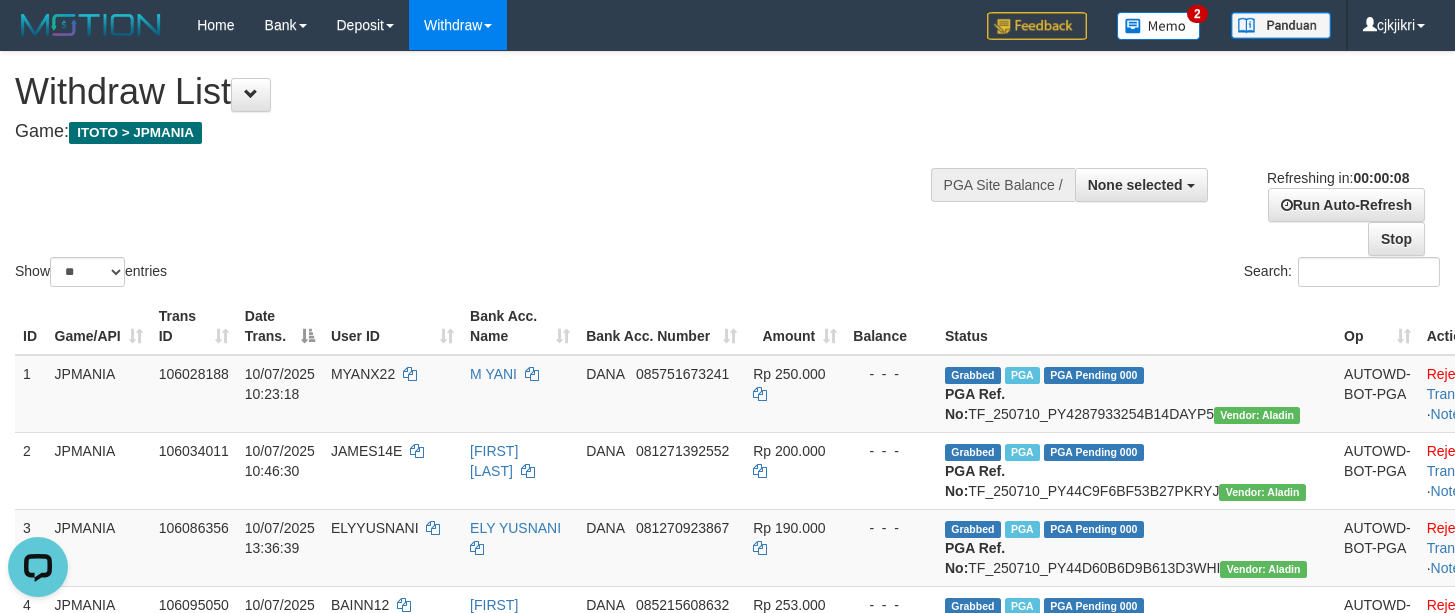 scroll, scrollTop: 0, scrollLeft: 0, axis: both 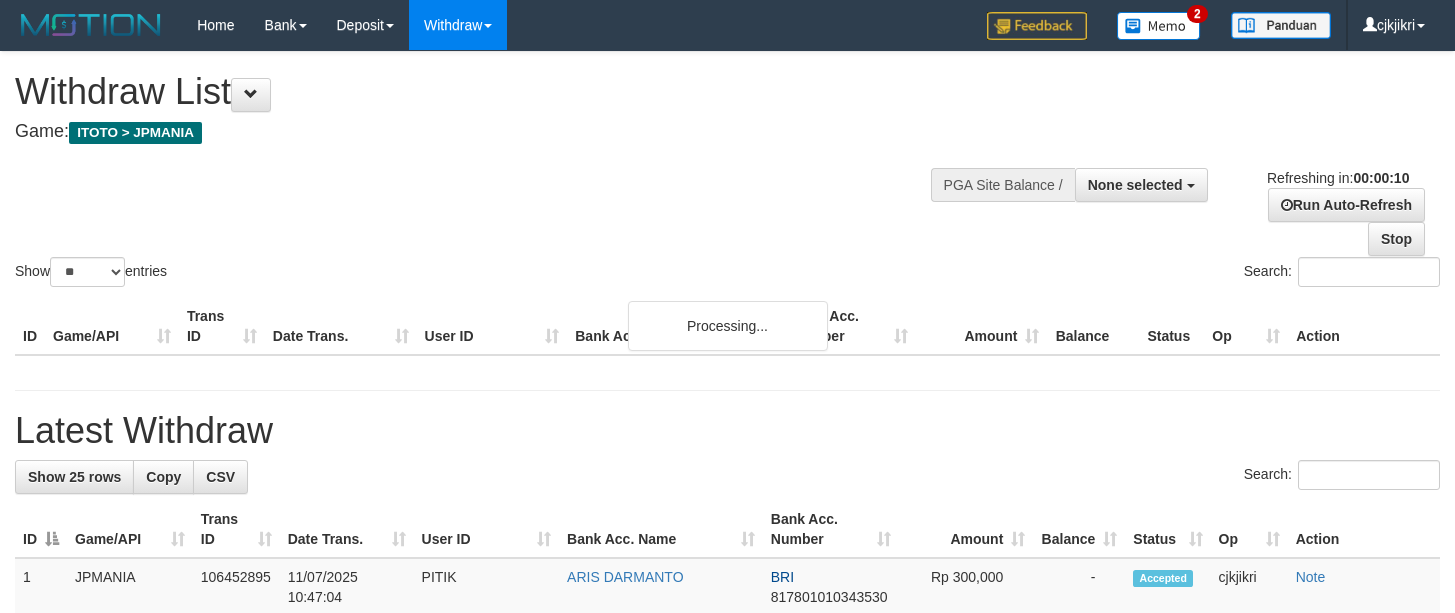 select 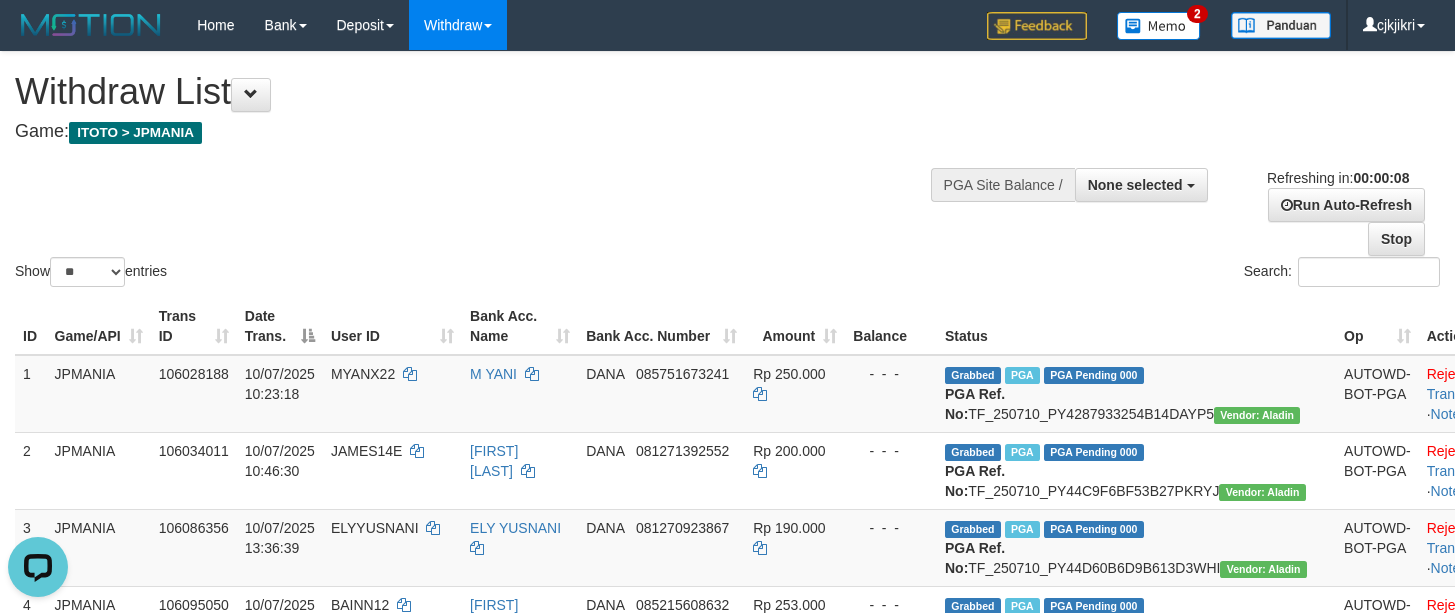 scroll, scrollTop: 0, scrollLeft: 0, axis: both 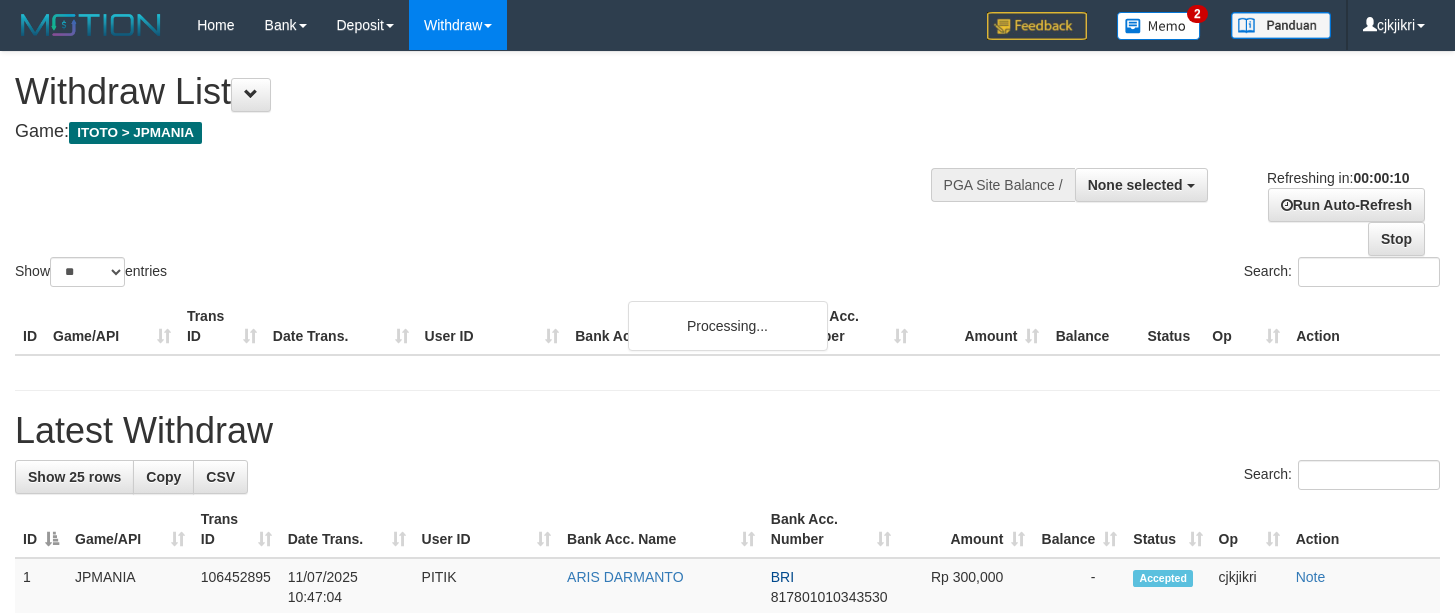 select 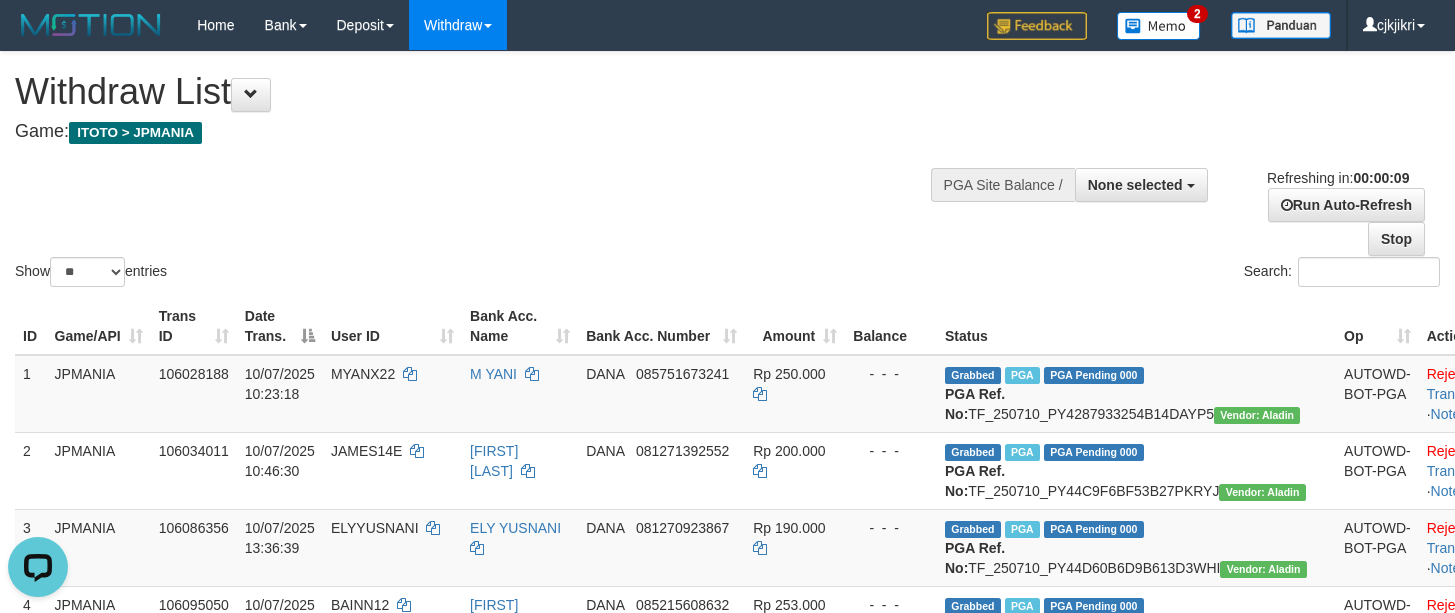scroll, scrollTop: 0, scrollLeft: 0, axis: both 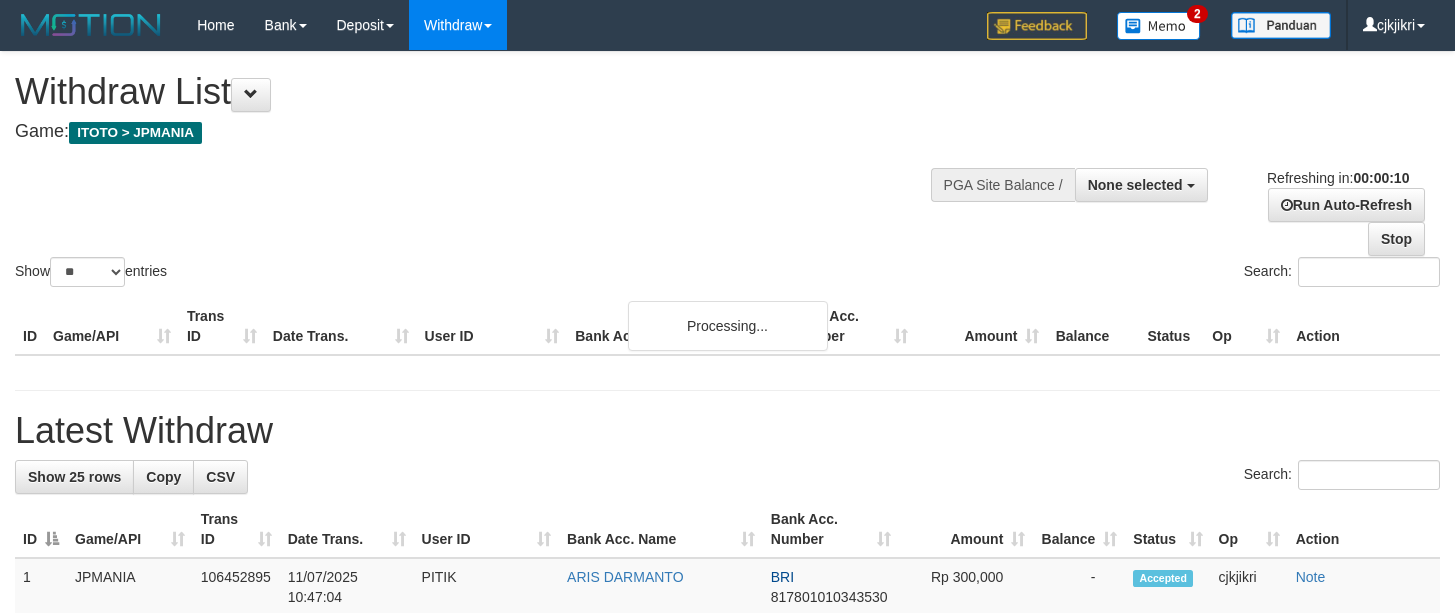 select 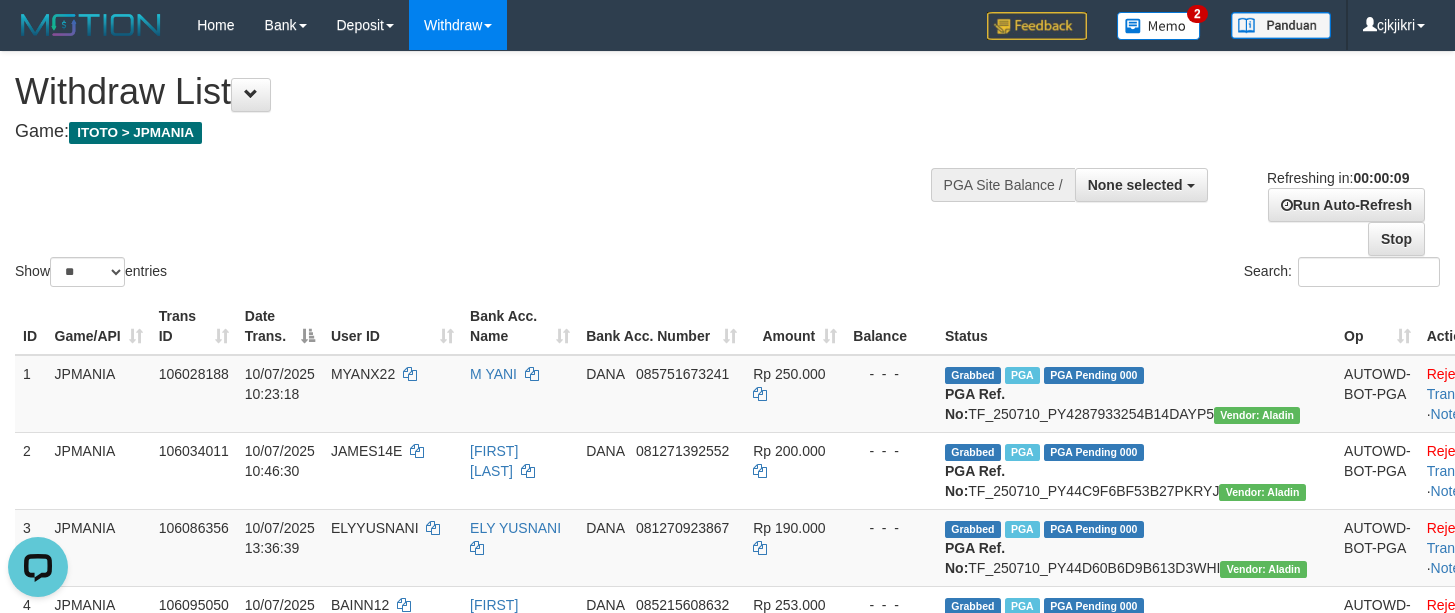 scroll, scrollTop: 0, scrollLeft: 0, axis: both 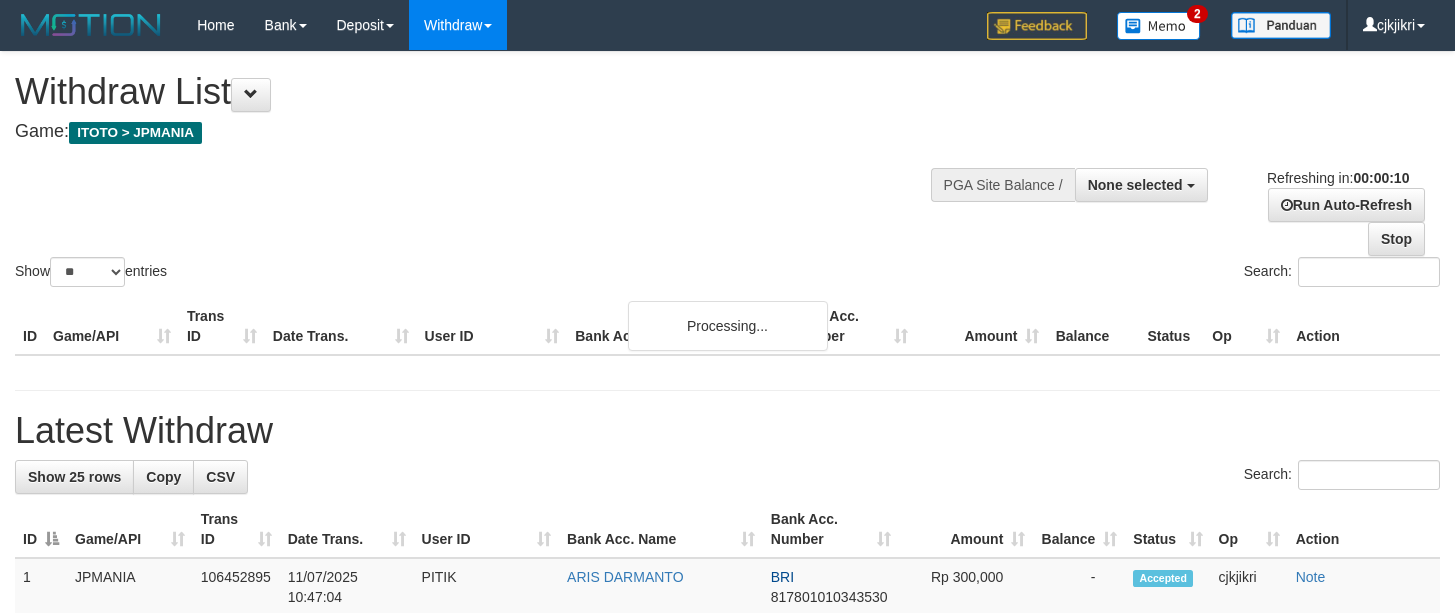 select 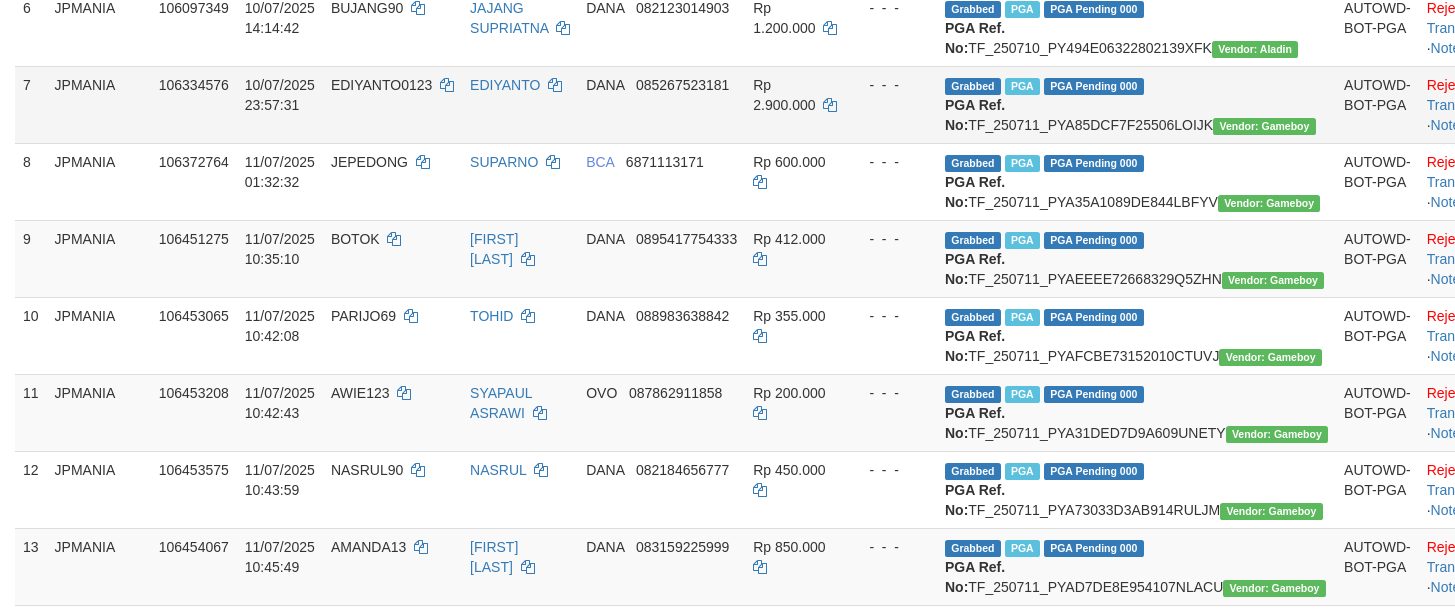 scroll, scrollTop: 1050, scrollLeft: 0, axis: vertical 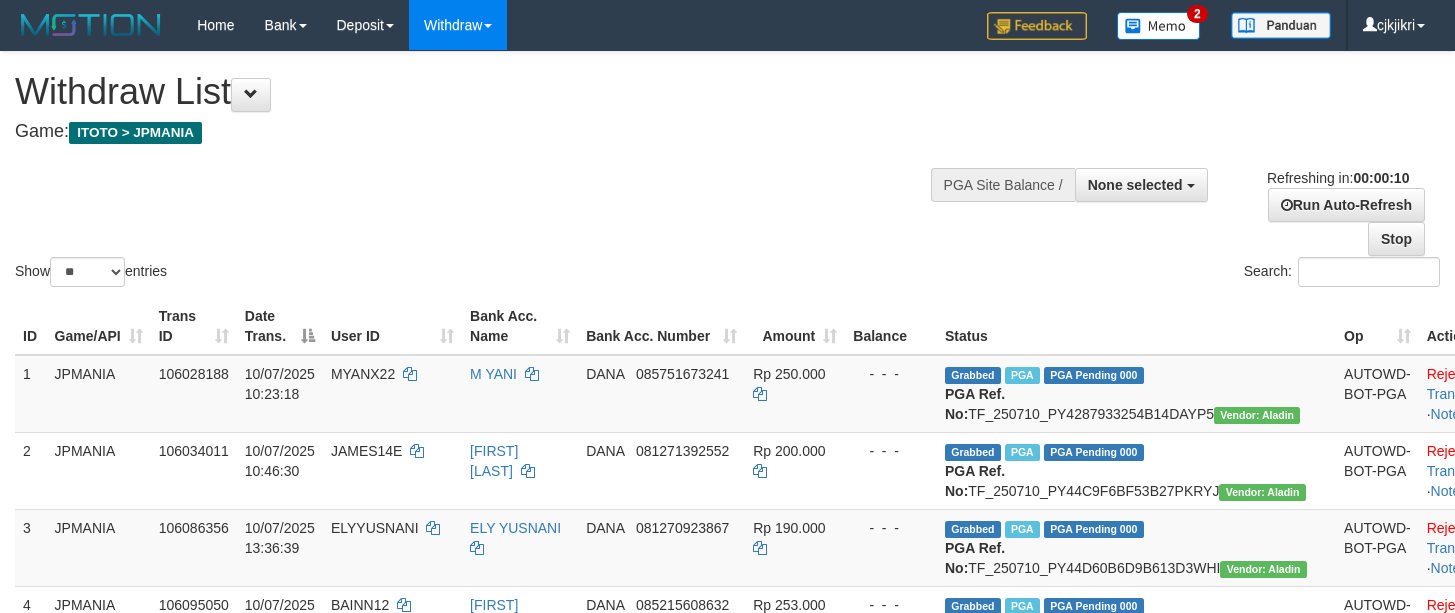 select 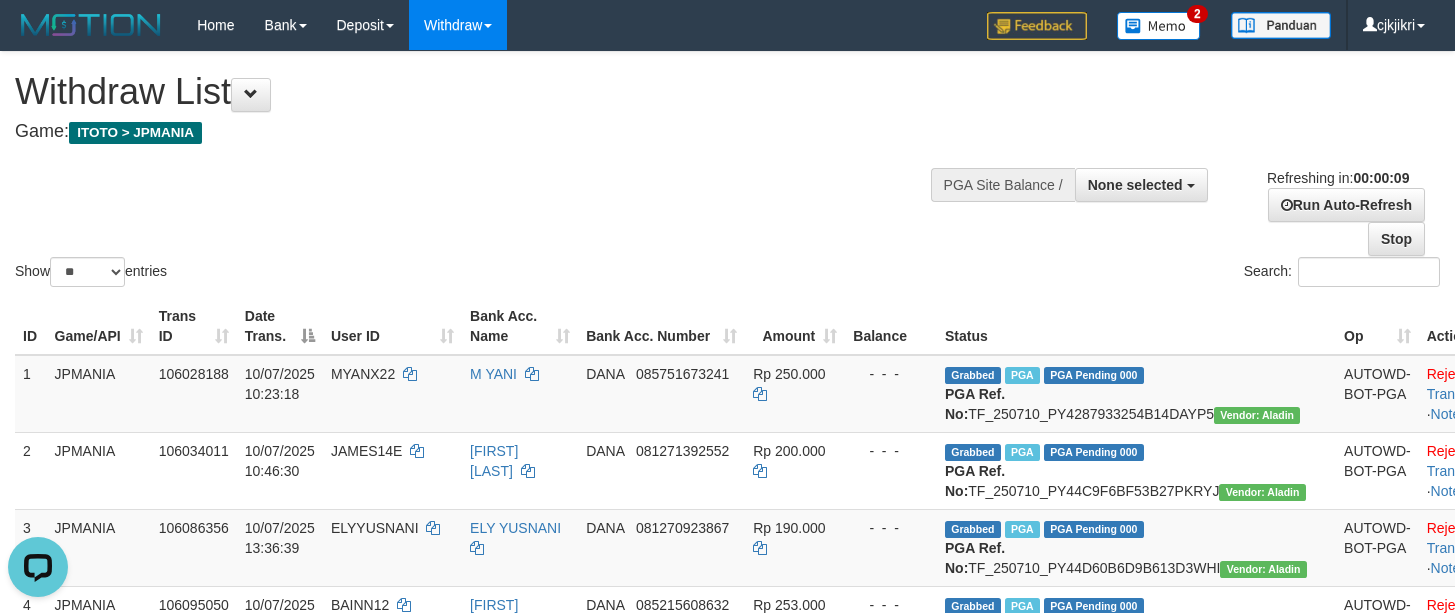 scroll, scrollTop: 0, scrollLeft: 0, axis: both 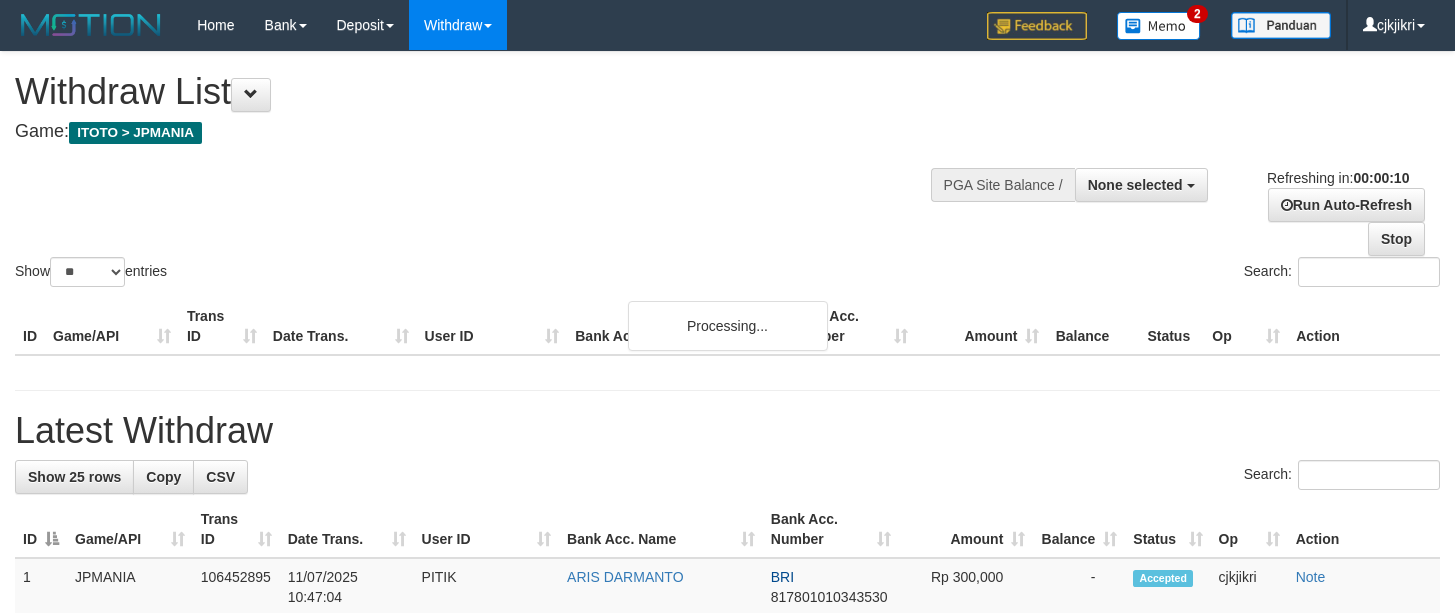 select 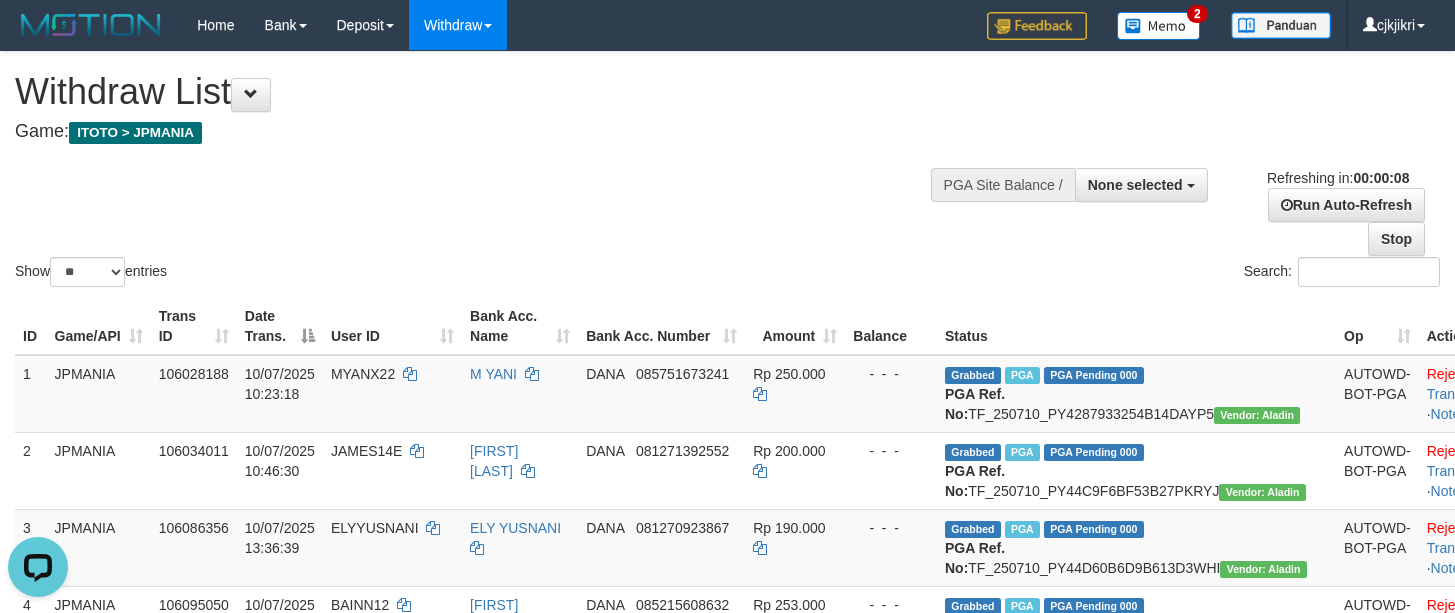 scroll, scrollTop: 0, scrollLeft: 0, axis: both 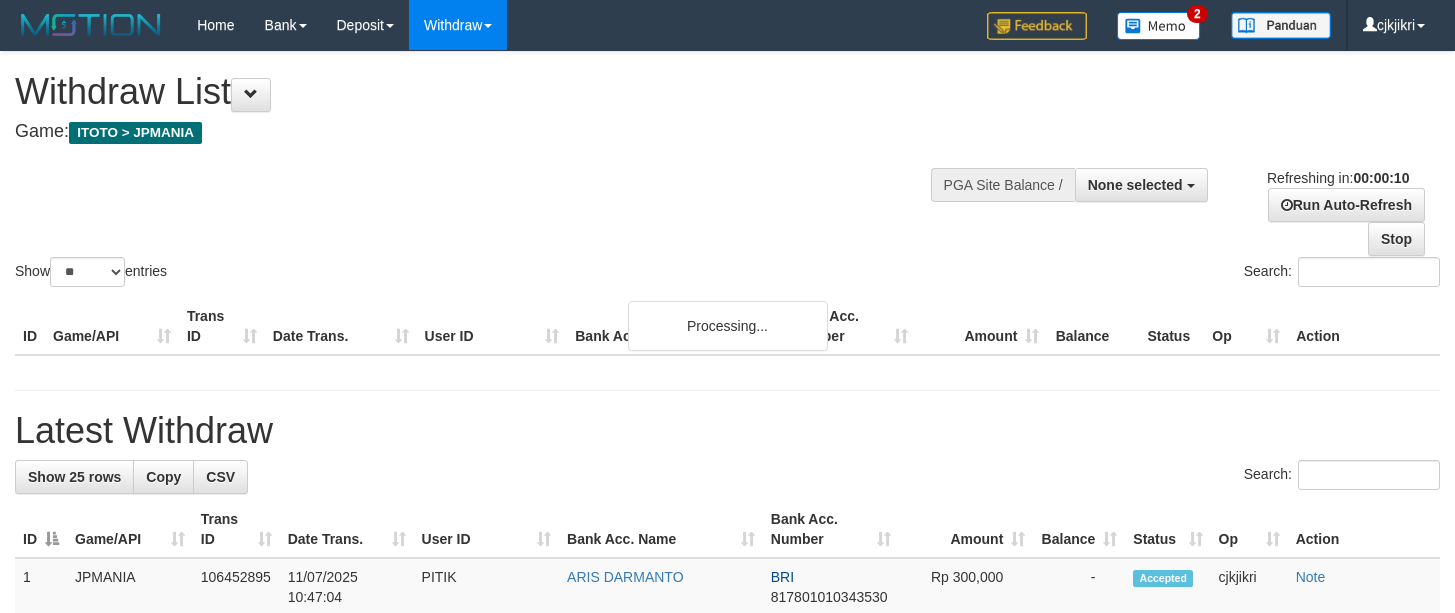 select 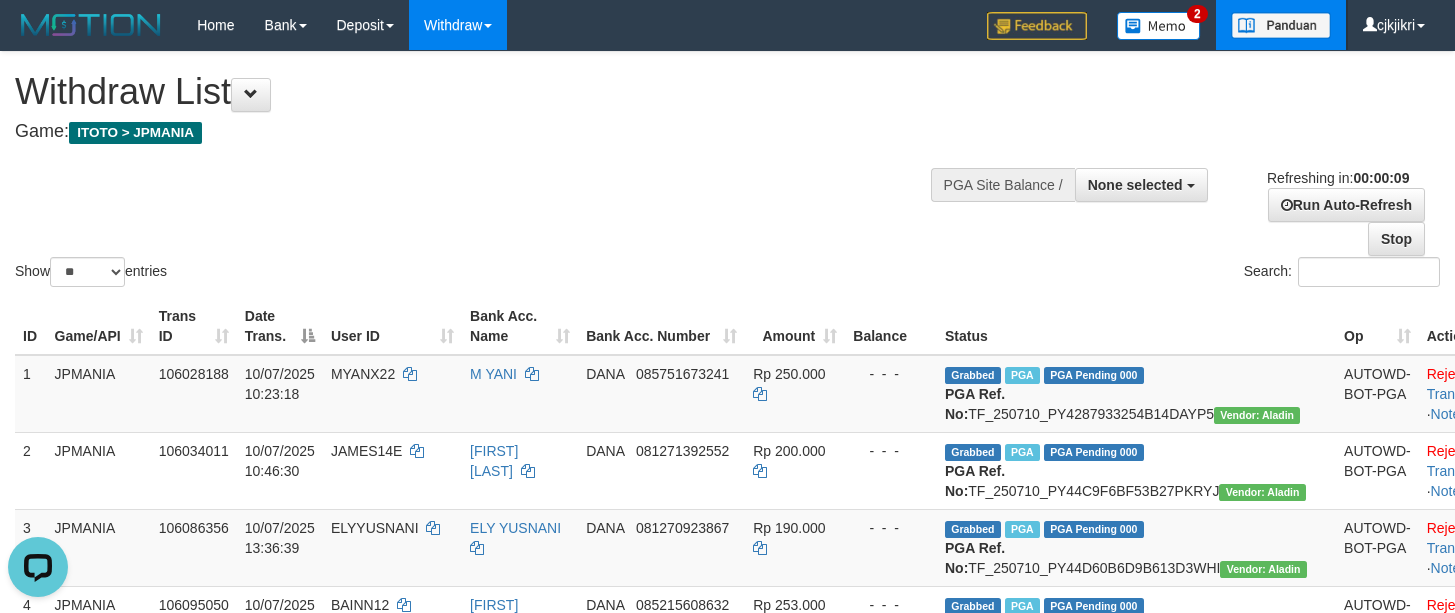 scroll, scrollTop: 0, scrollLeft: 0, axis: both 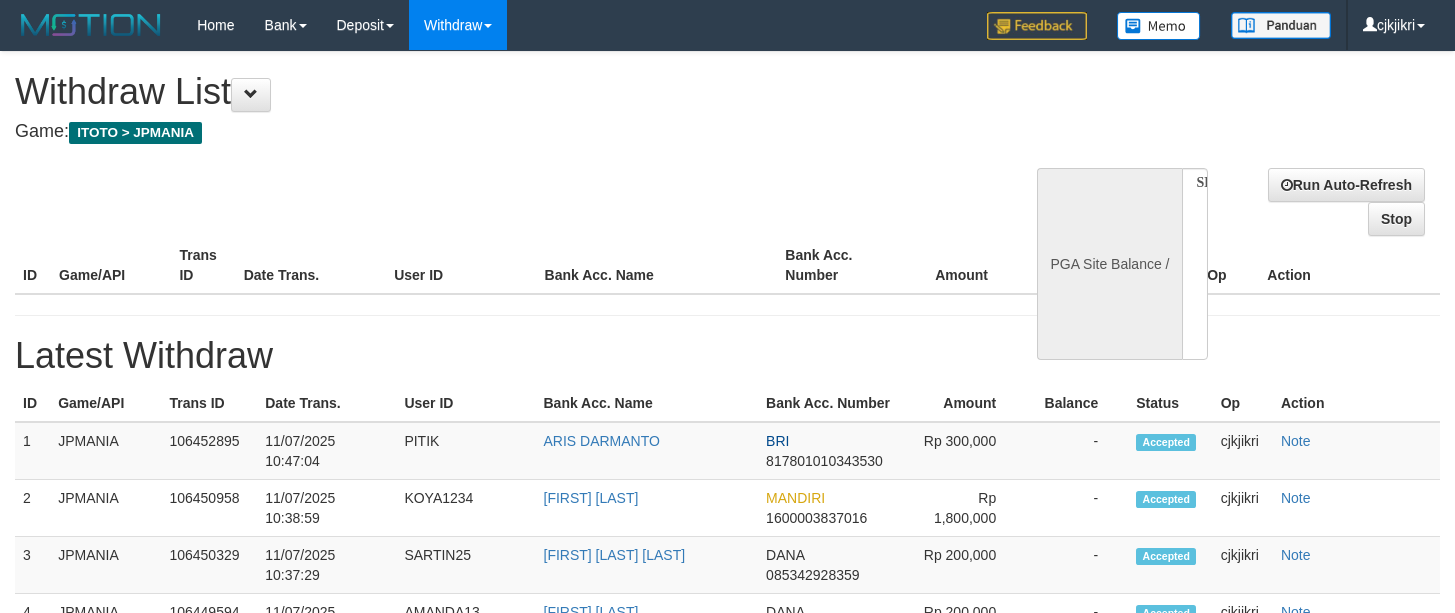 select 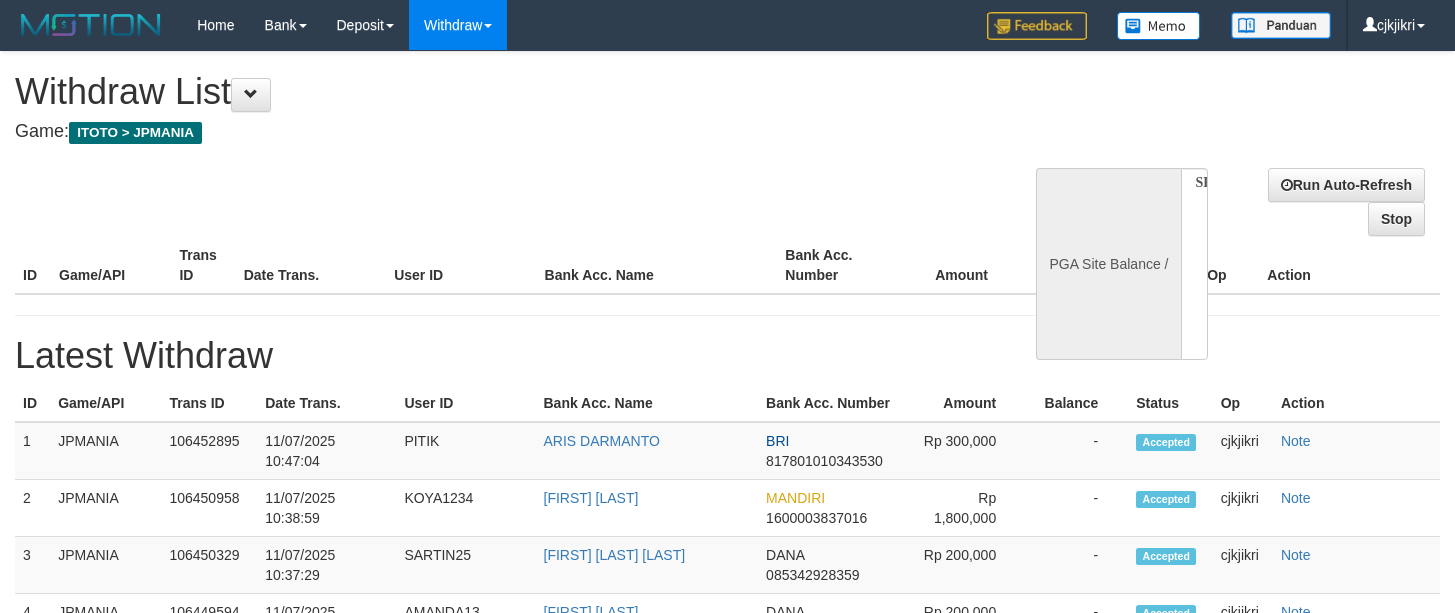 scroll, scrollTop: 0, scrollLeft: 0, axis: both 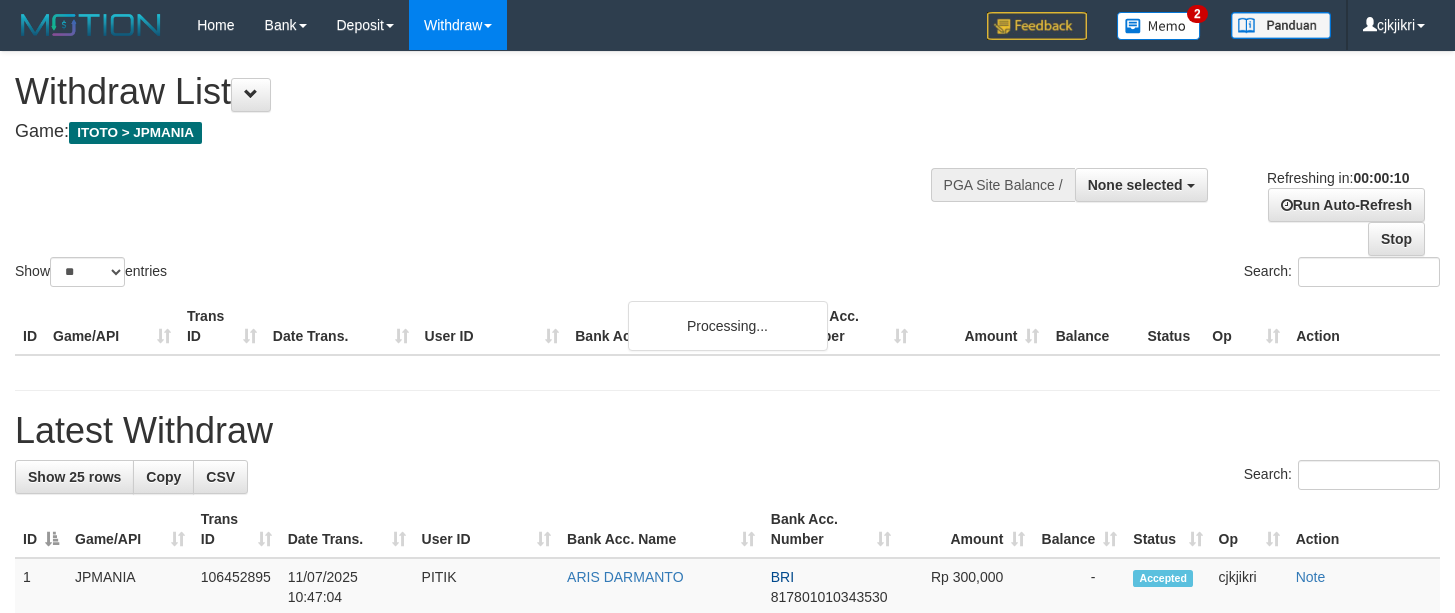 select 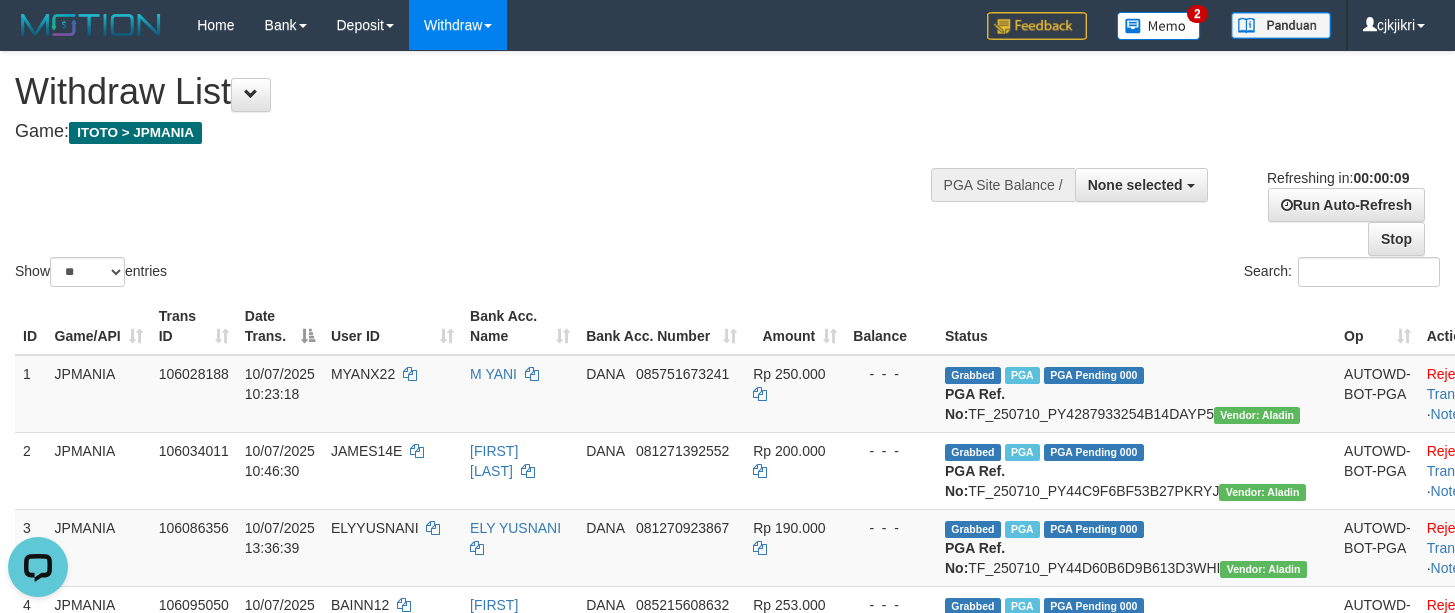 scroll, scrollTop: 0, scrollLeft: 0, axis: both 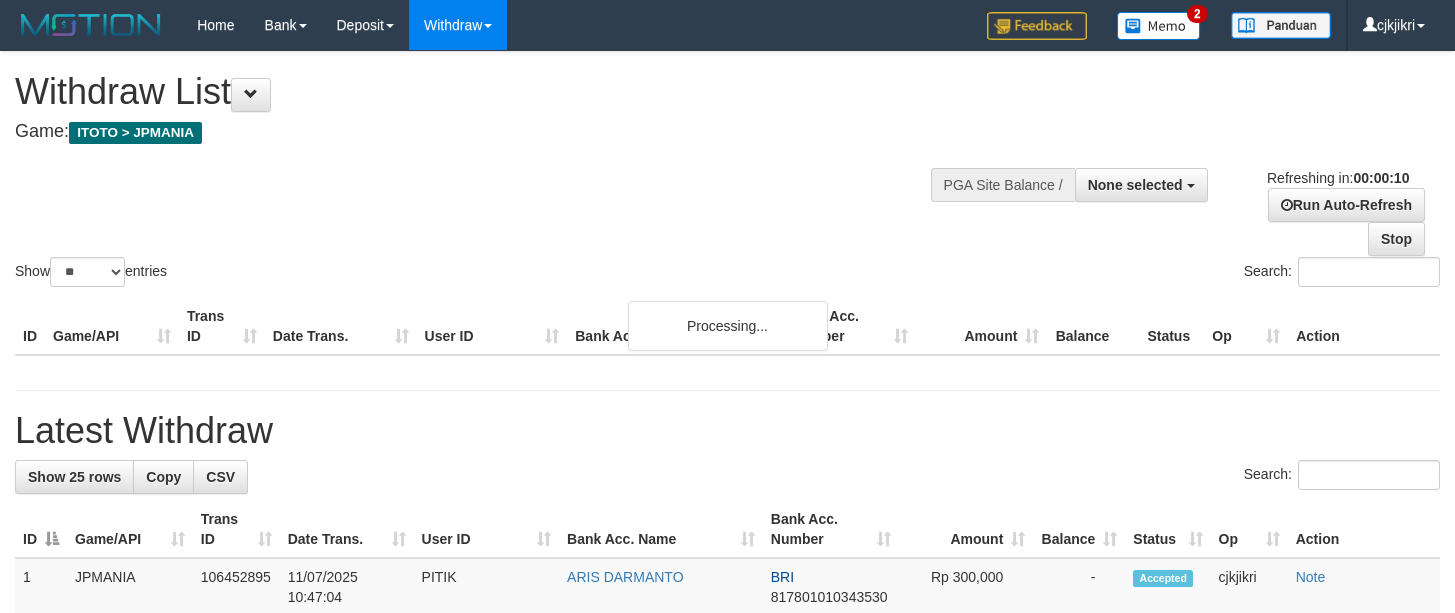 select 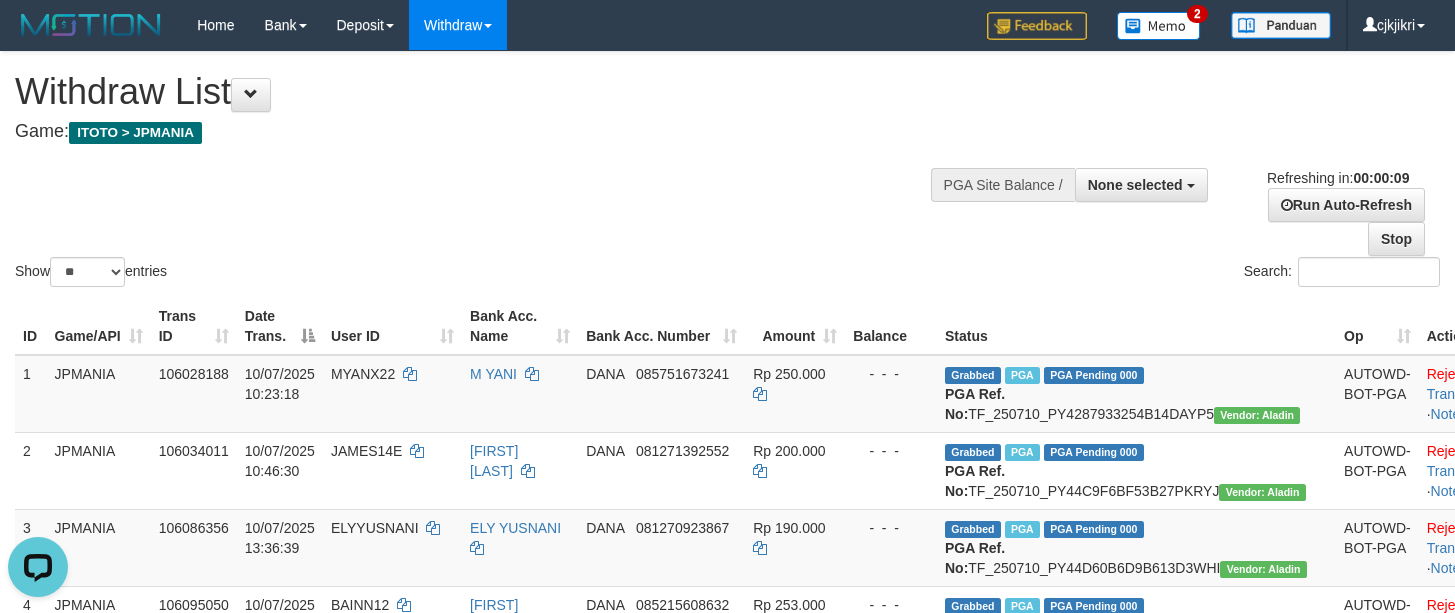 scroll, scrollTop: 0, scrollLeft: 0, axis: both 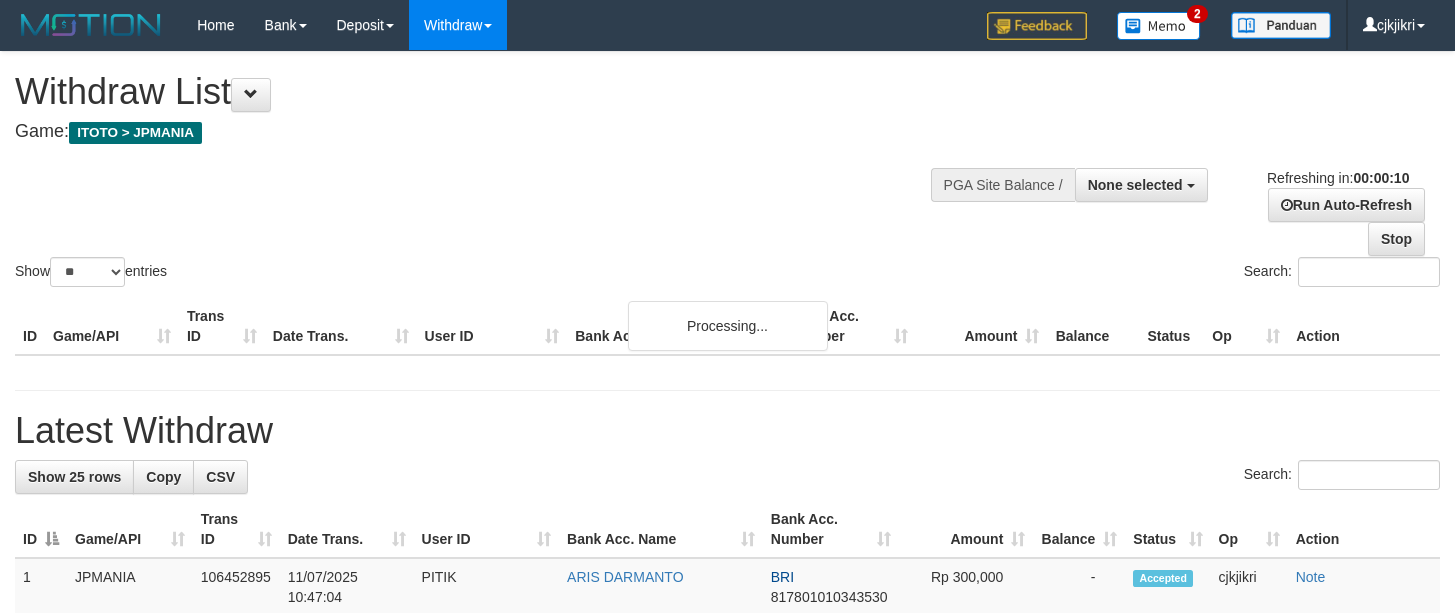 select 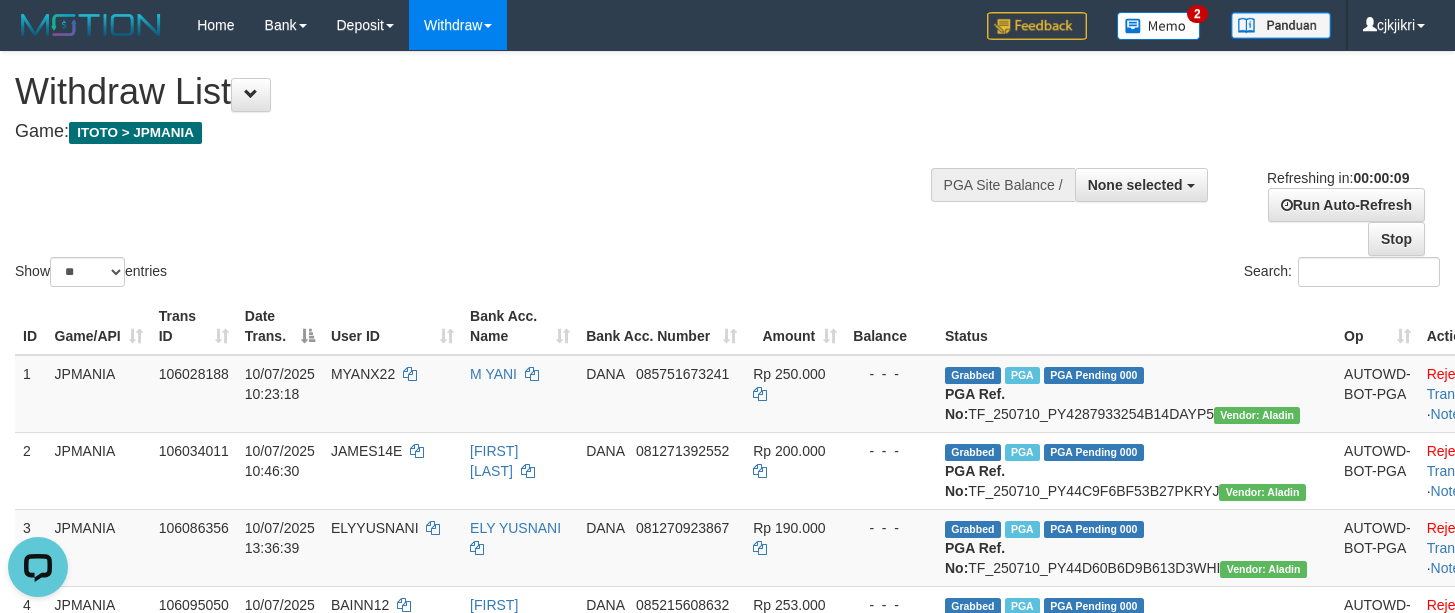 scroll, scrollTop: 0, scrollLeft: 0, axis: both 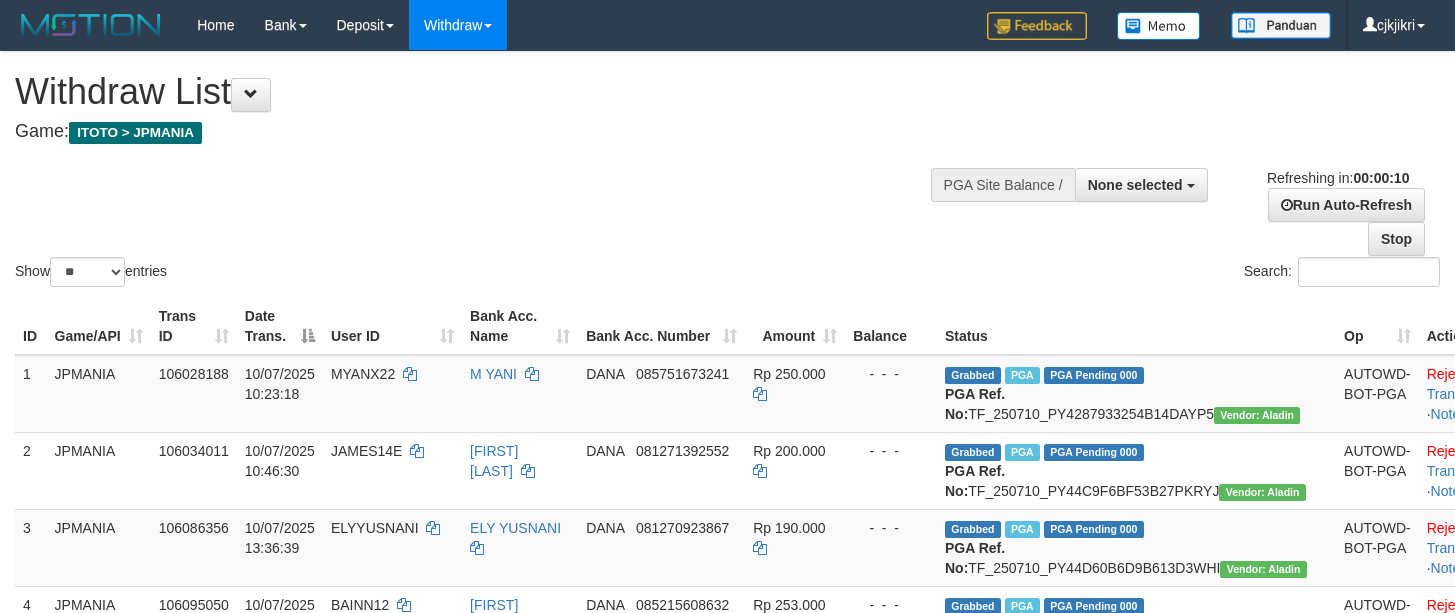 select 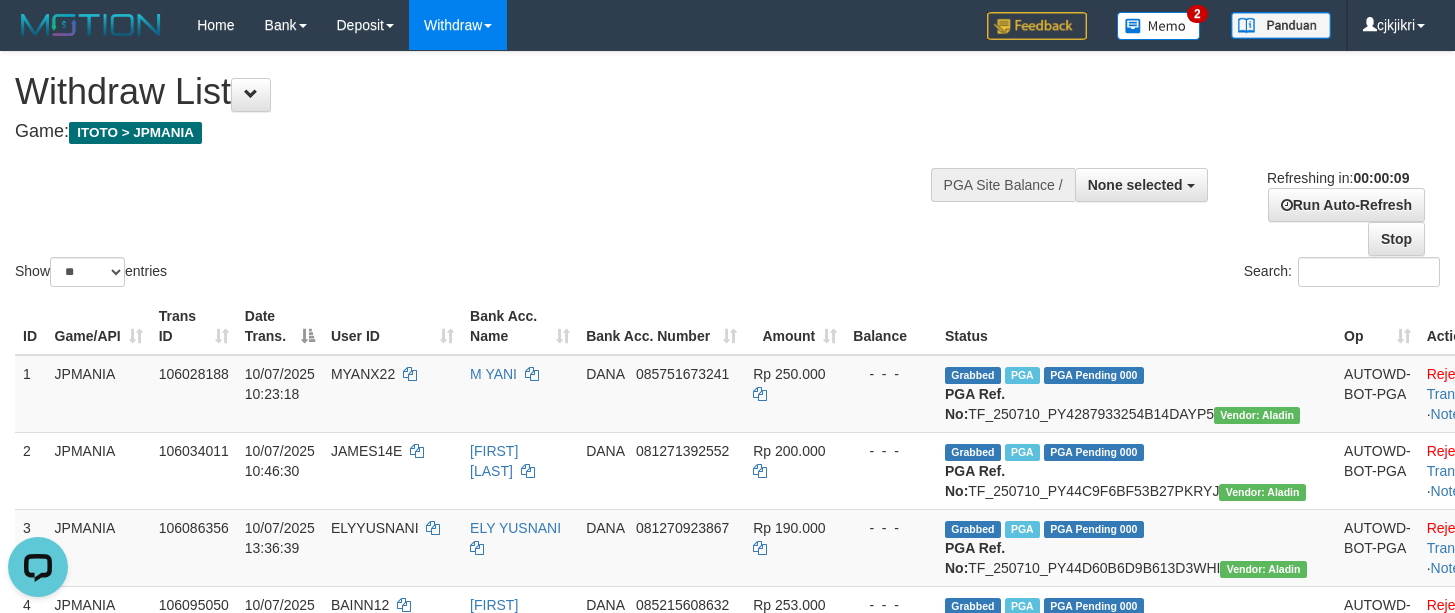 scroll, scrollTop: 0, scrollLeft: 0, axis: both 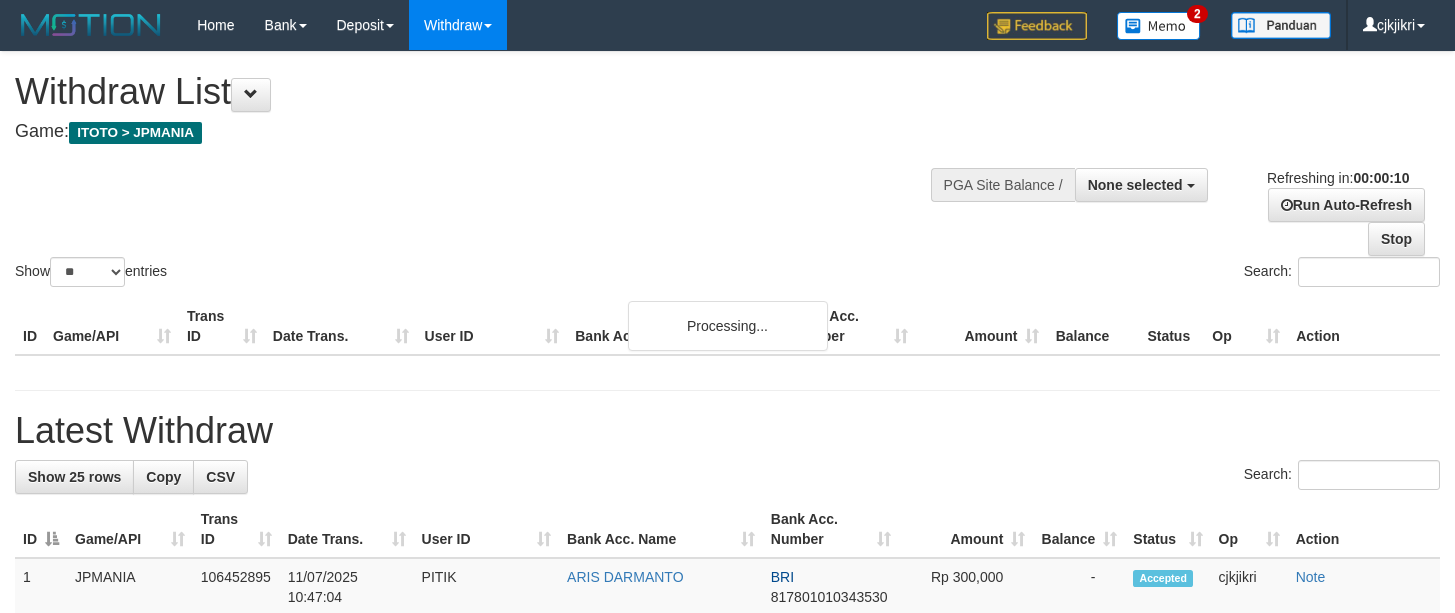 select 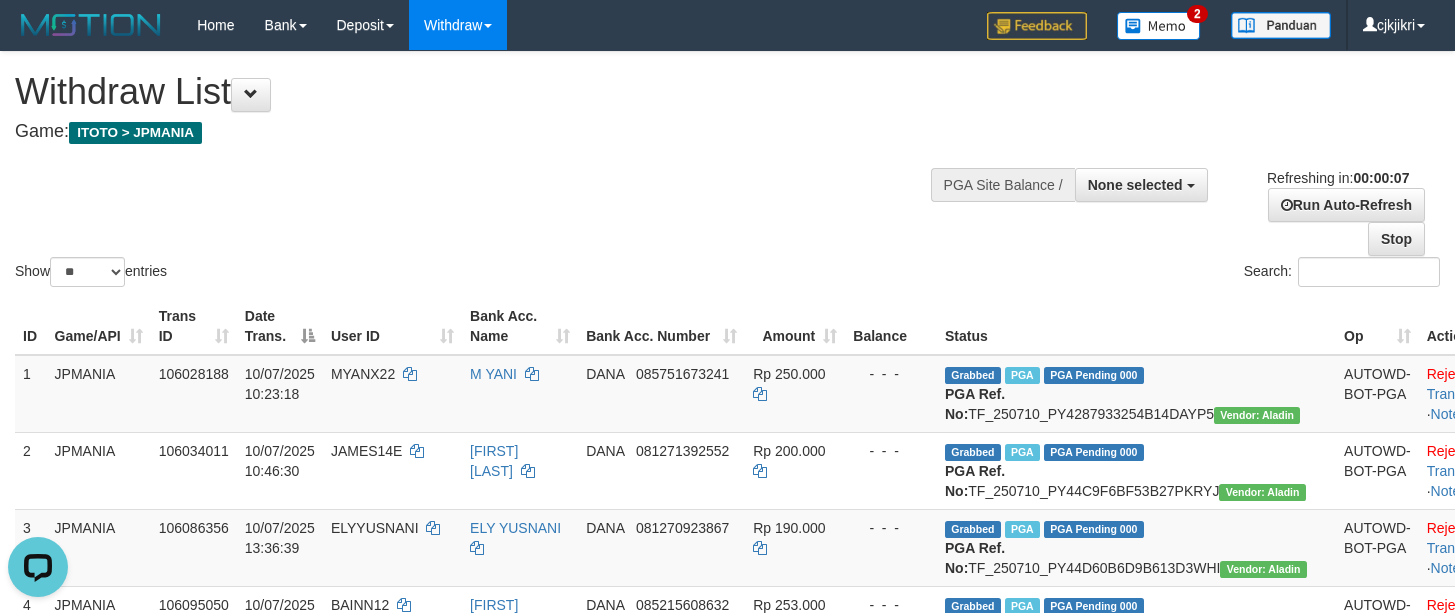 scroll, scrollTop: 0, scrollLeft: 0, axis: both 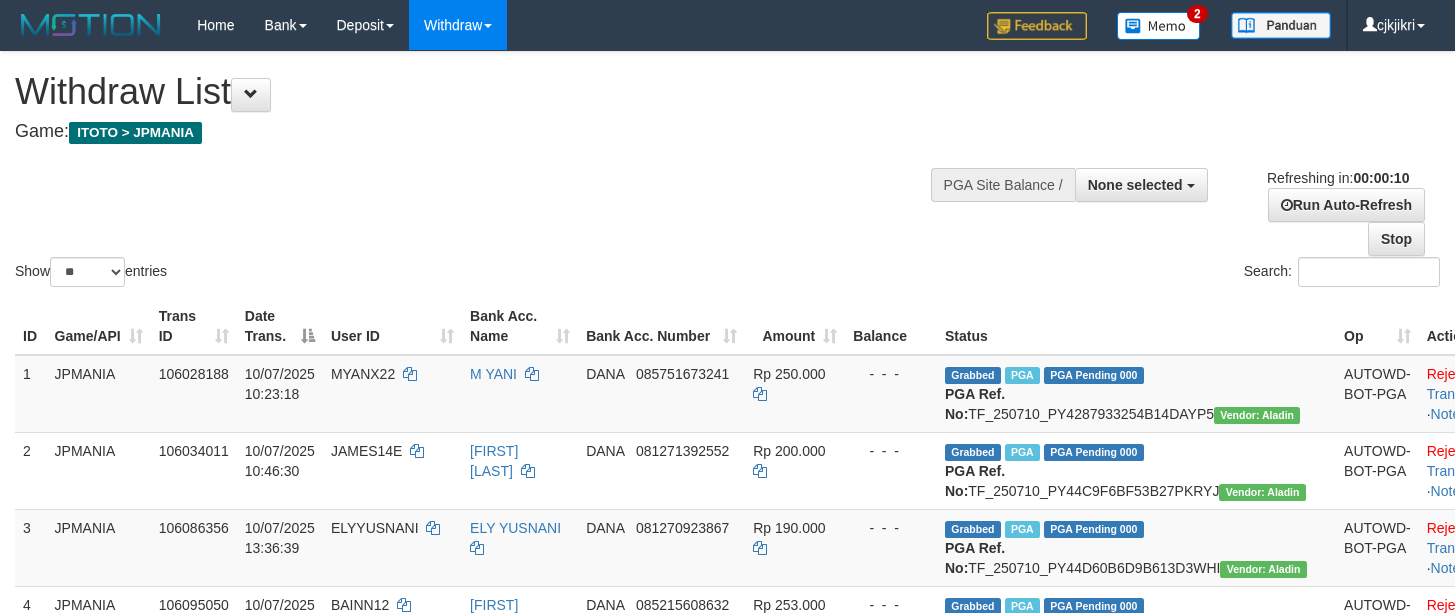 select 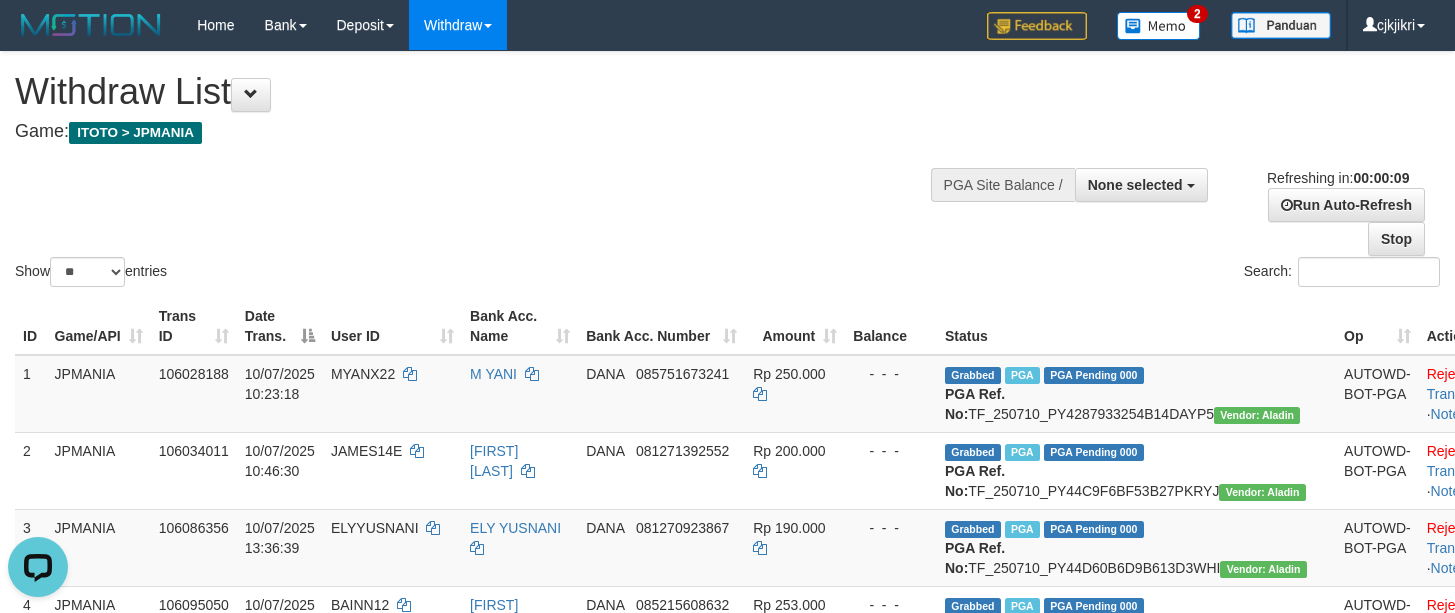 scroll, scrollTop: 0, scrollLeft: 0, axis: both 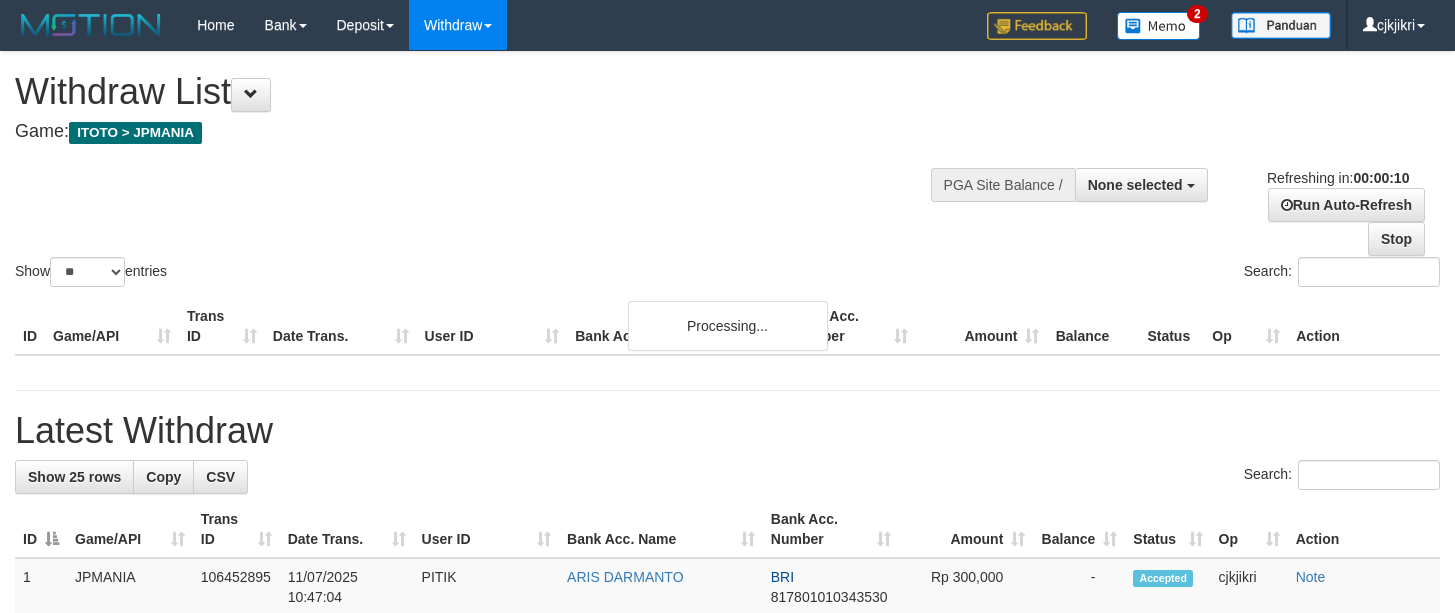 select 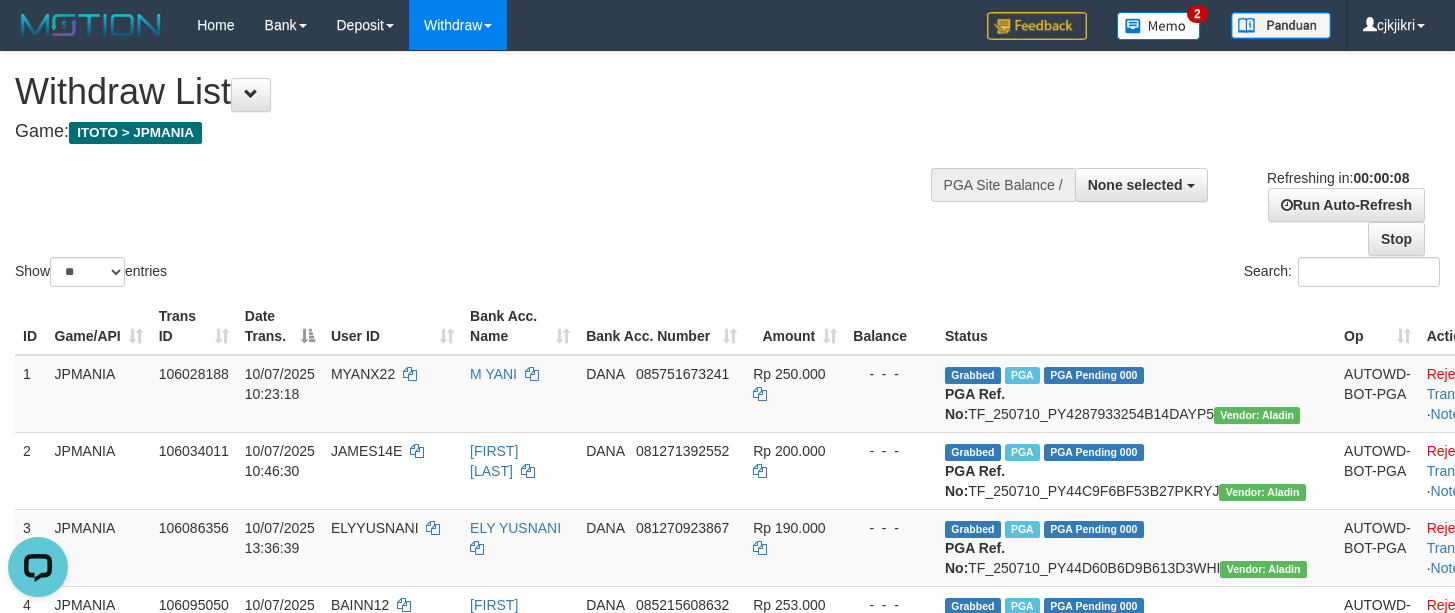 scroll, scrollTop: 0, scrollLeft: 0, axis: both 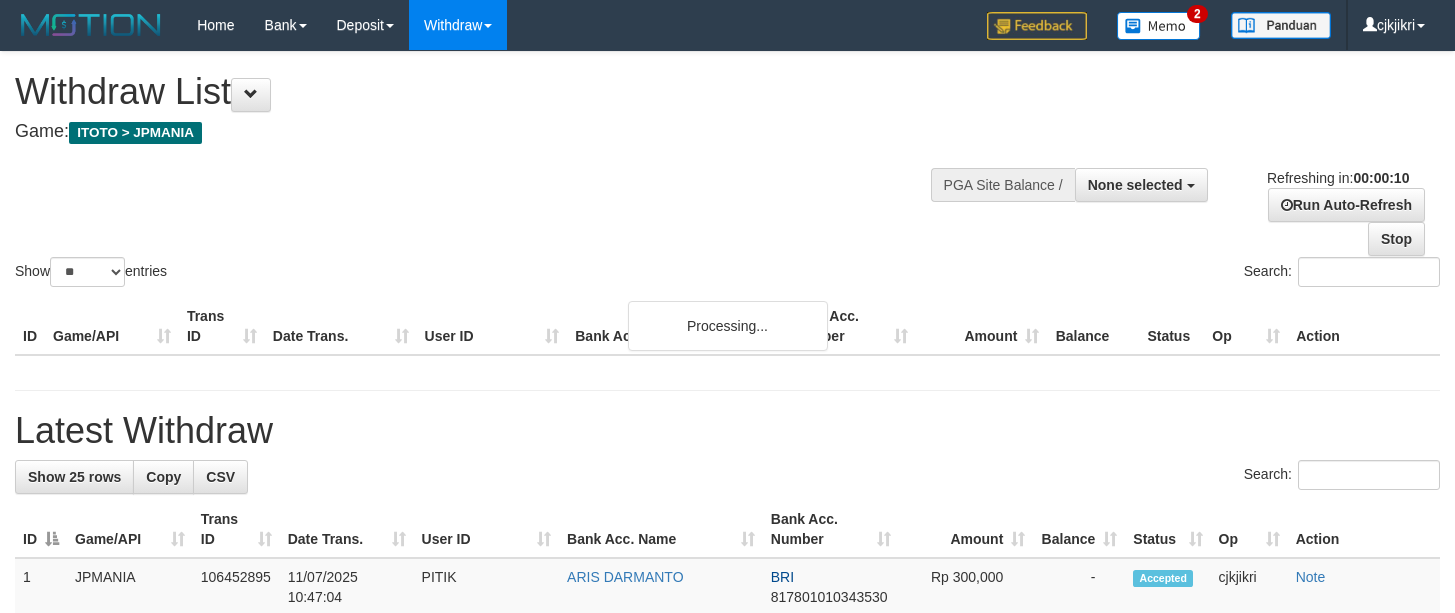 select 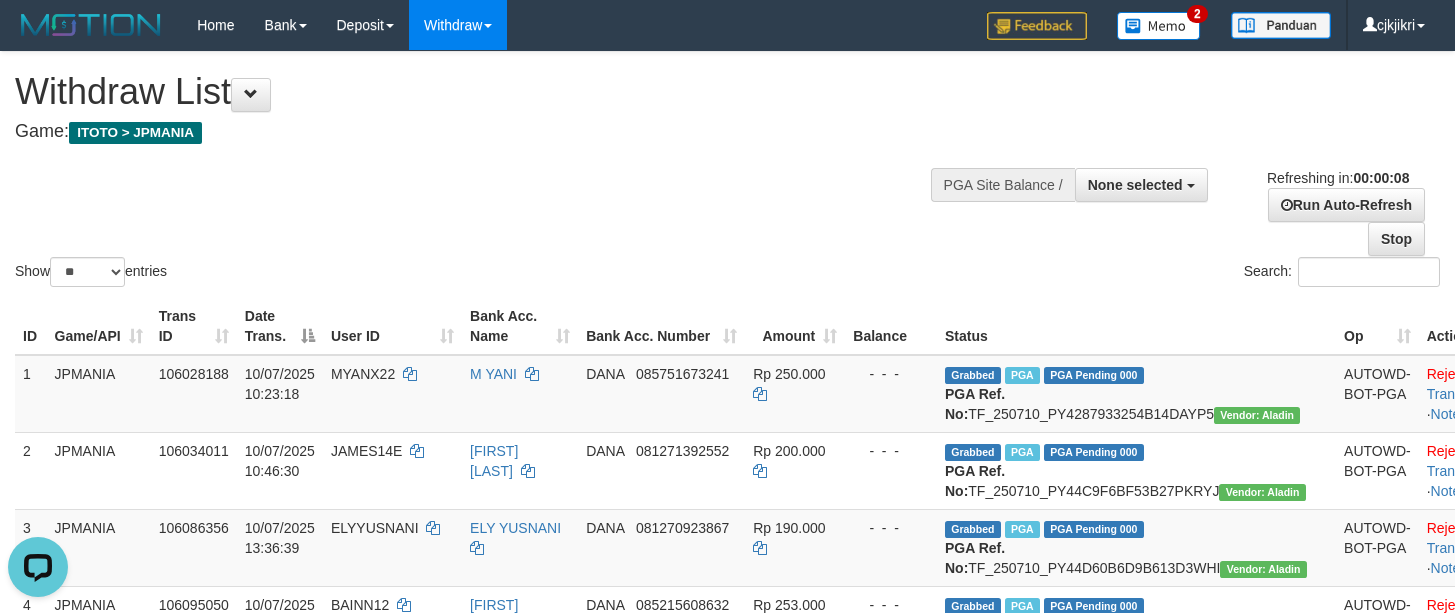 scroll, scrollTop: 0, scrollLeft: 0, axis: both 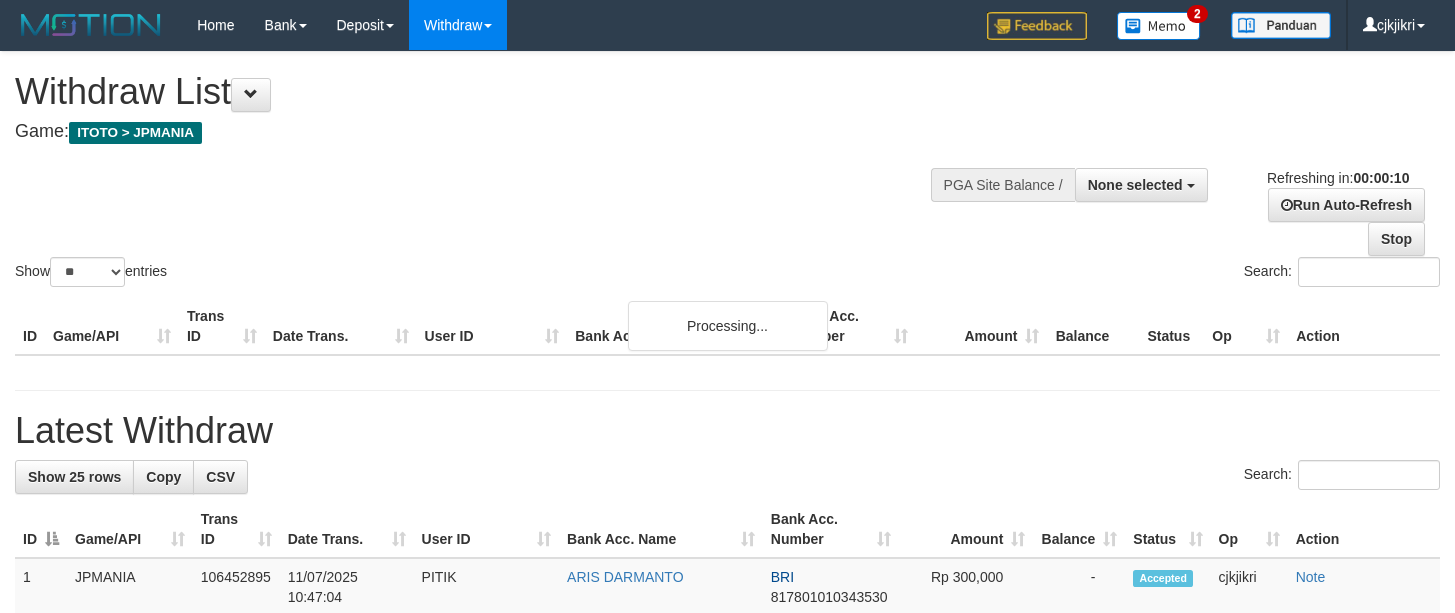select 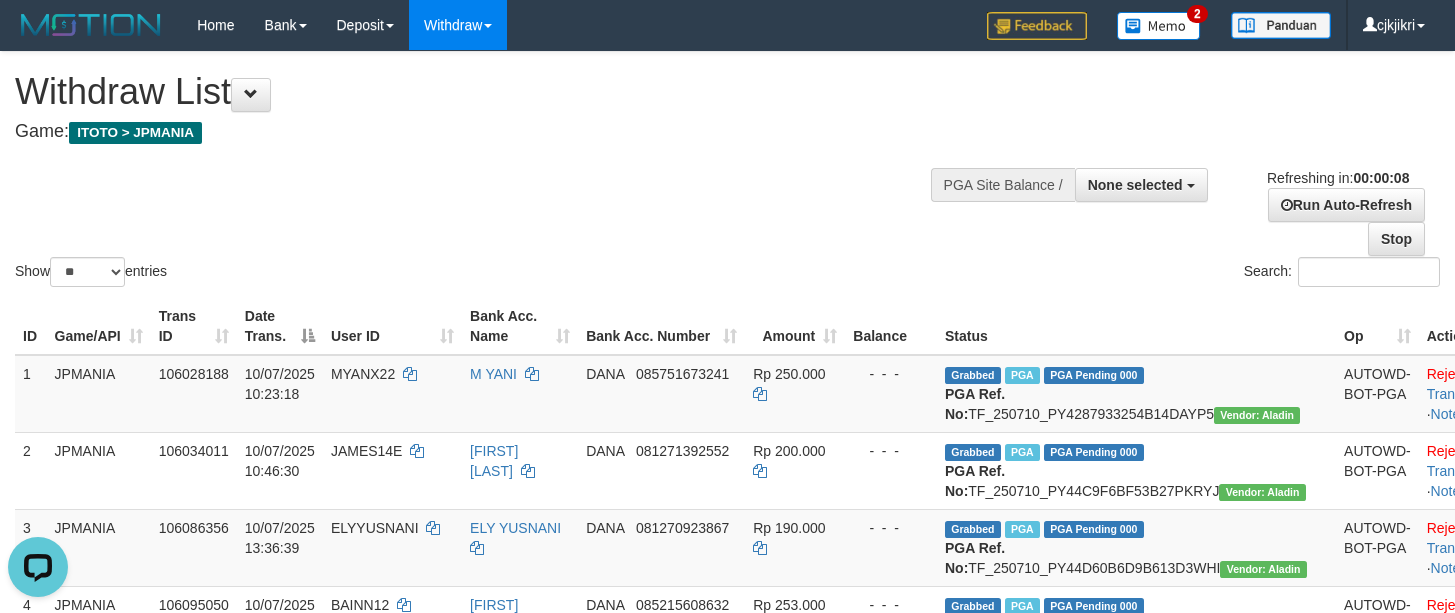 scroll, scrollTop: 0, scrollLeft: 0, axis: both 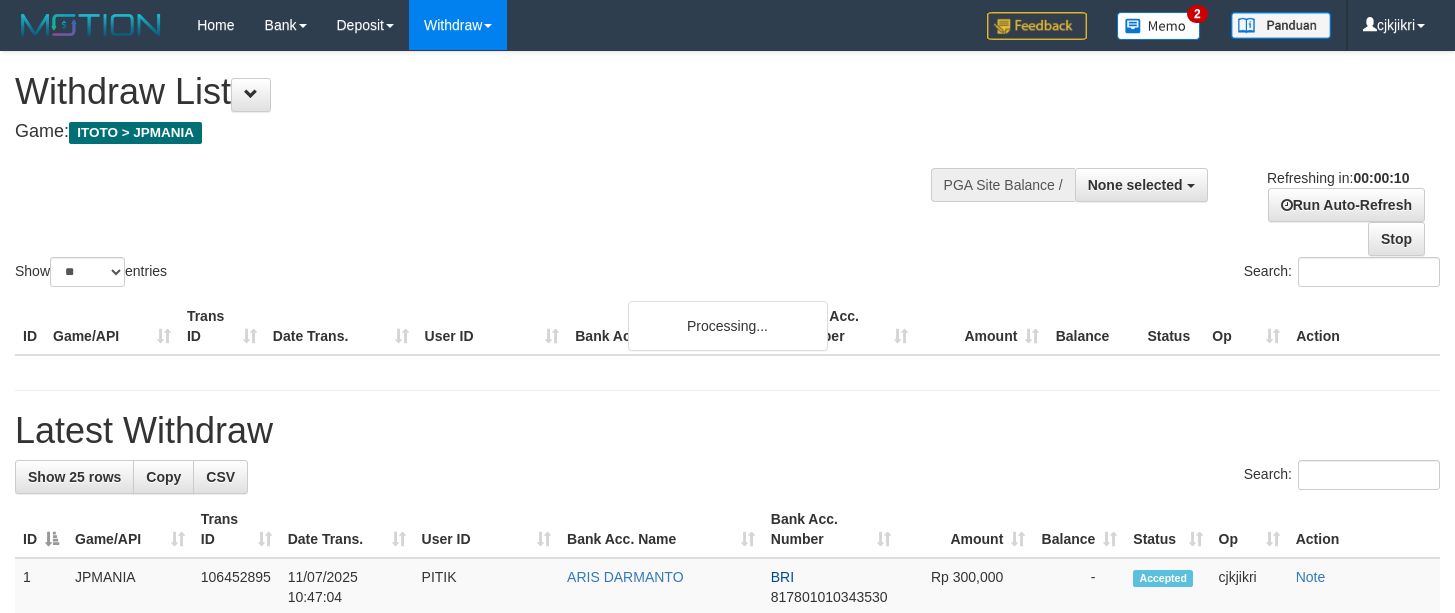 select 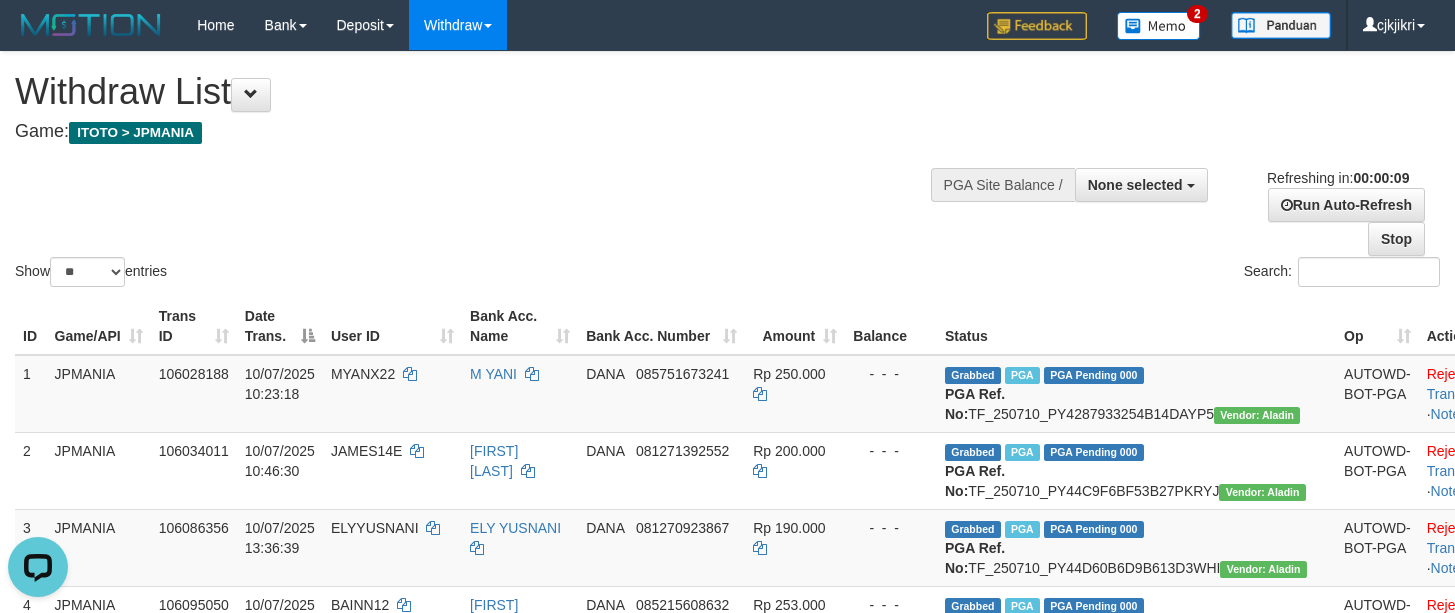 scroll, scrollTop: 0, scrollLeft: 0, axis: both 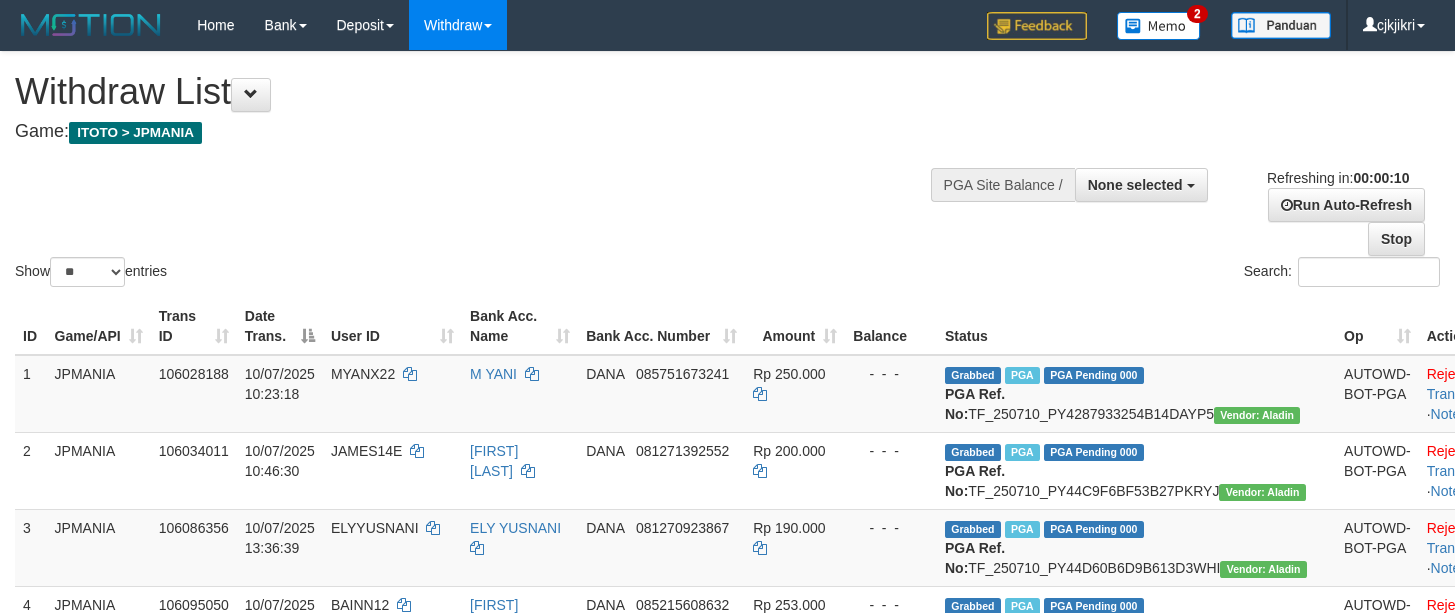 select 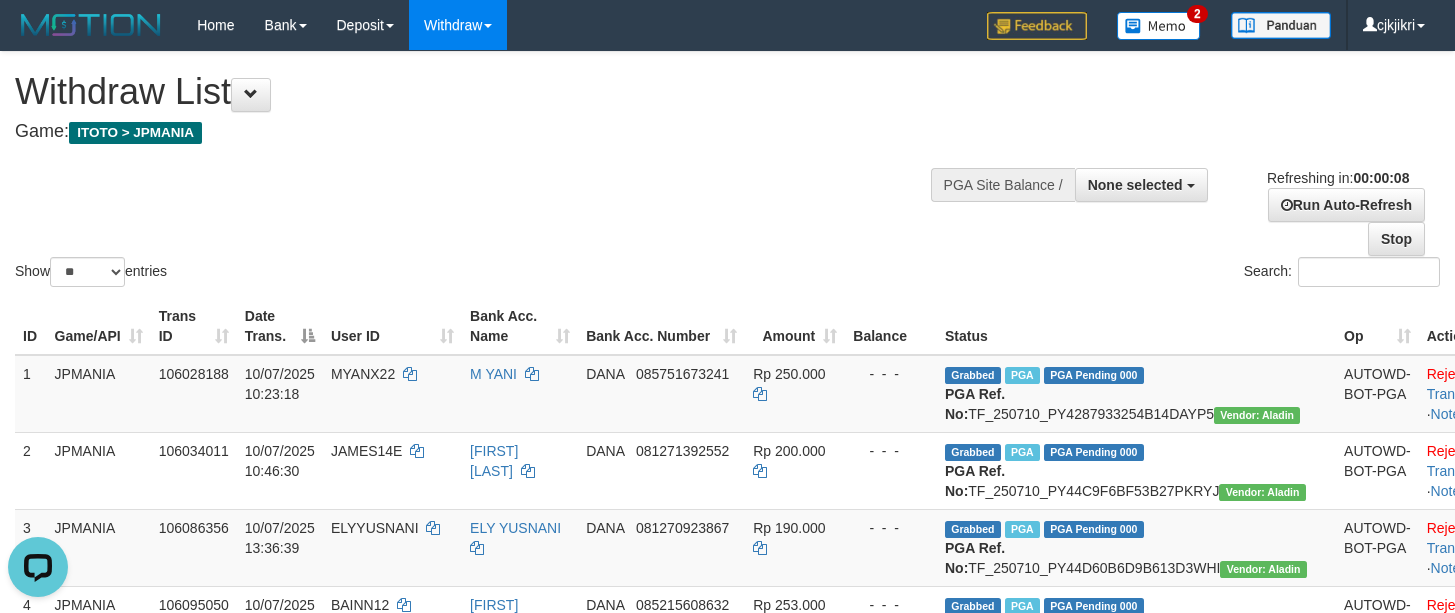 scroll, scrollTop: 0, scrollLeft: 0, axis: both 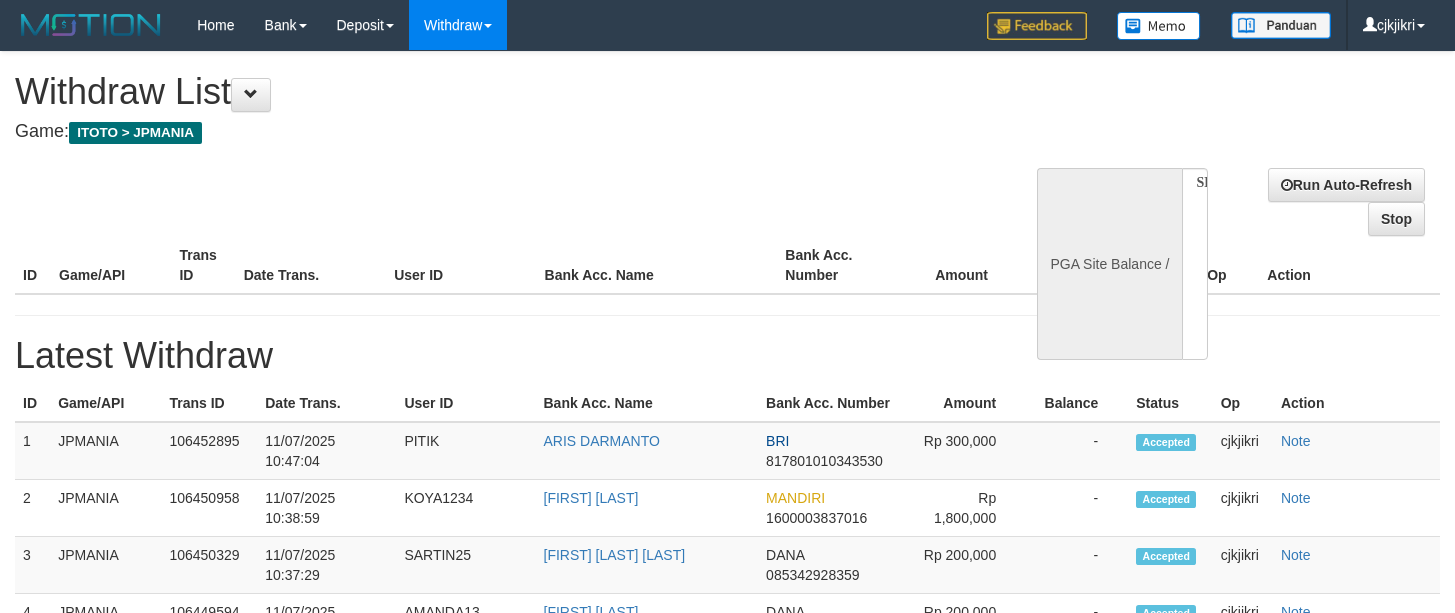 select 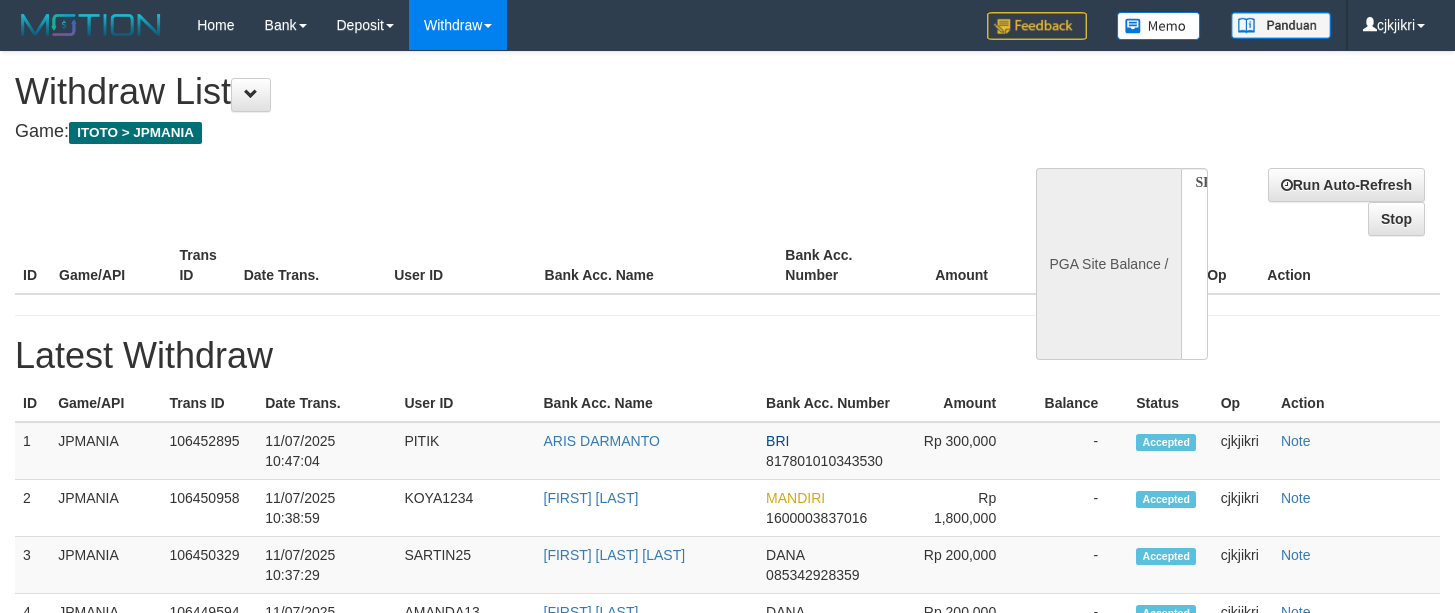 scroll, scrollTop: 0, scrollLeft: 0, axis: both 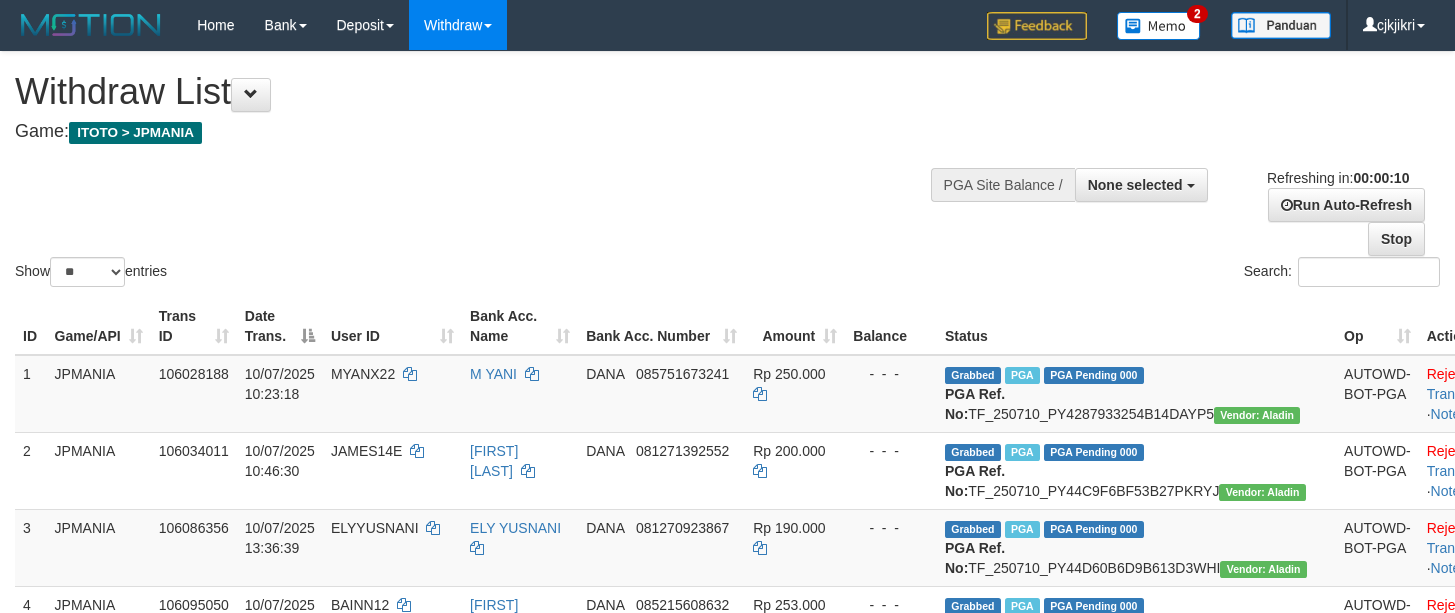 select 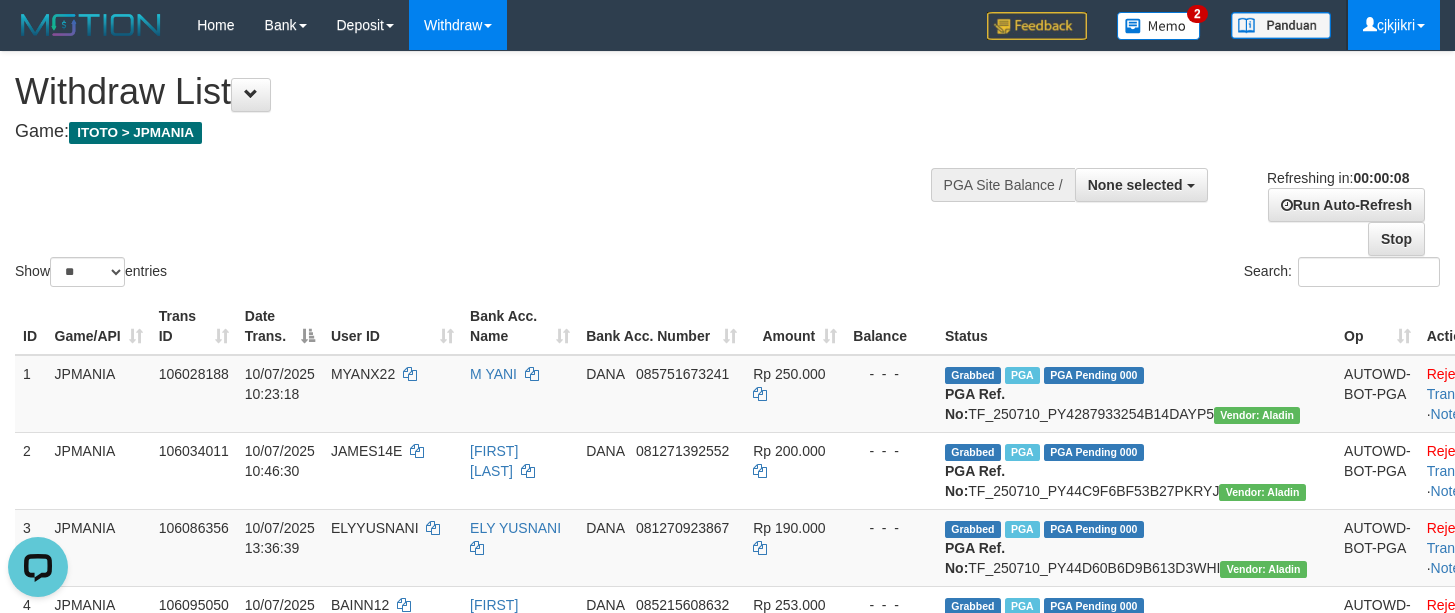 scroll, scrollTop: 0, scrollLeft: 0, axis: both 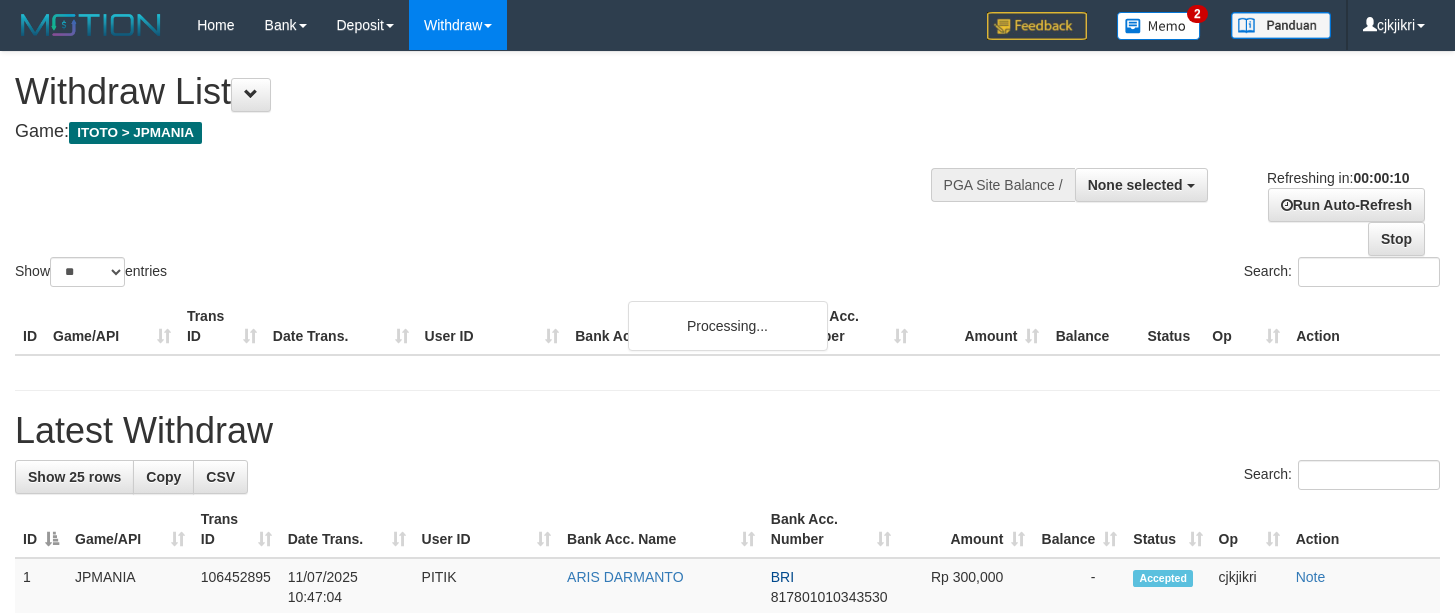 select 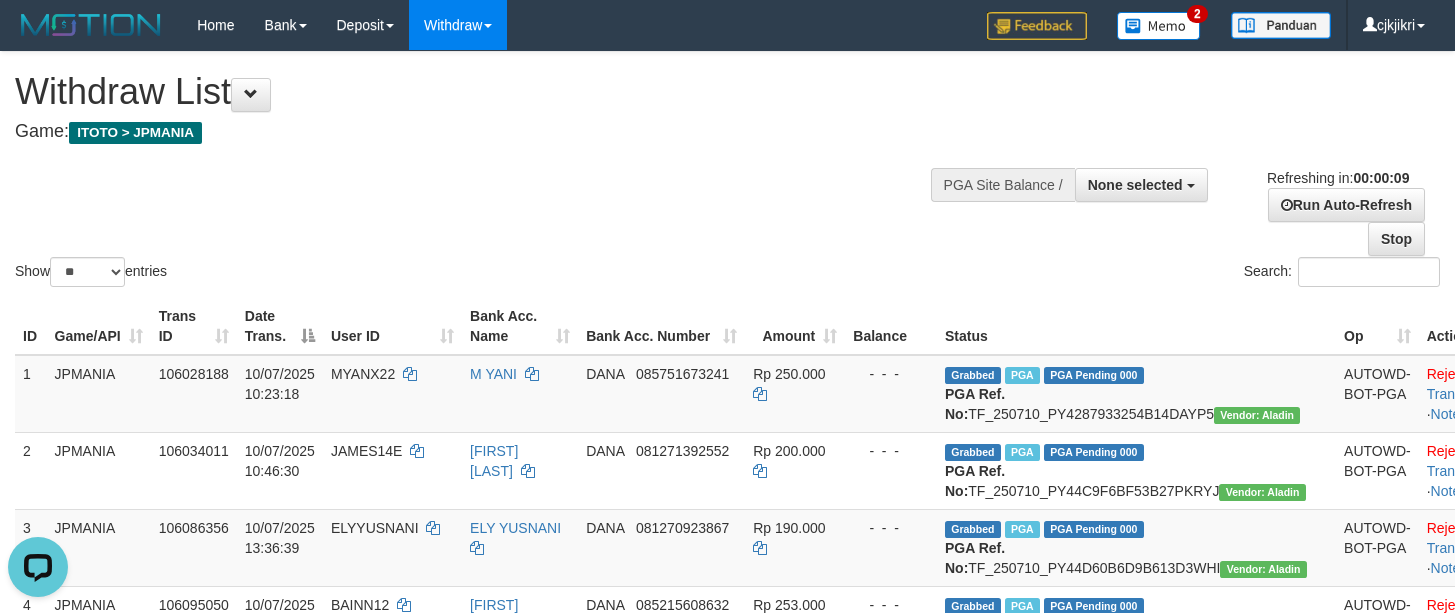 scroll, scrollTop: 0, scrollLeft: 0, axis: both 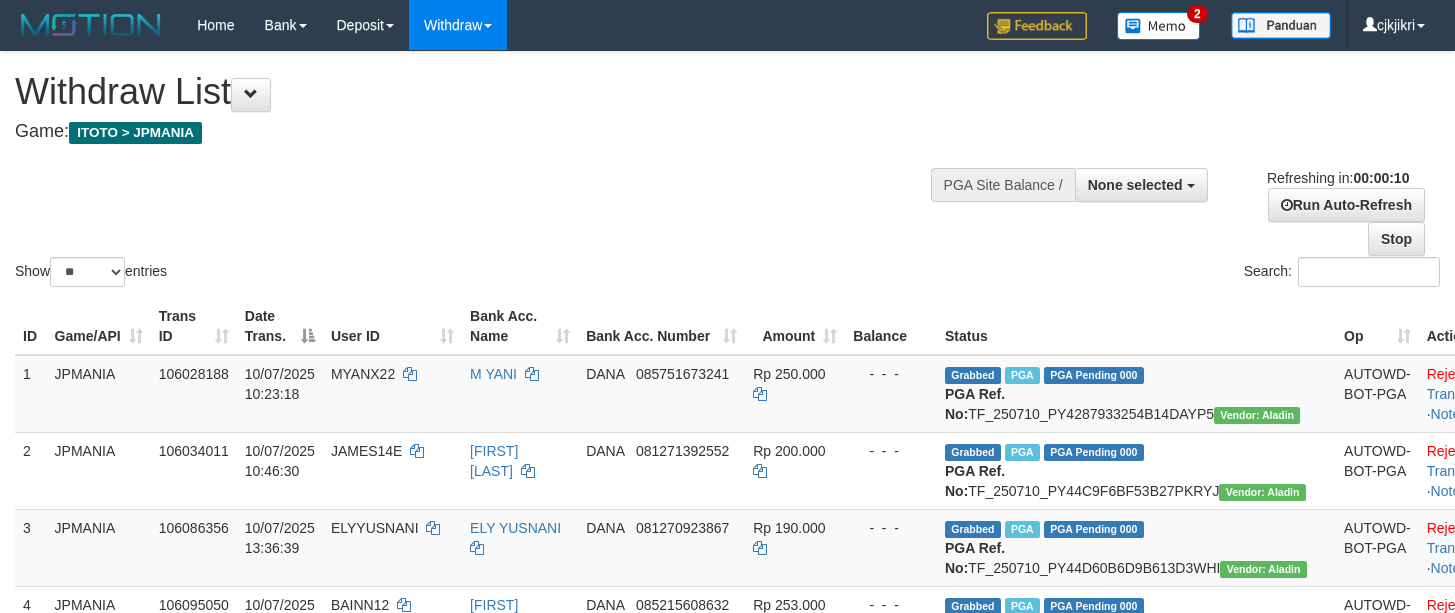 select 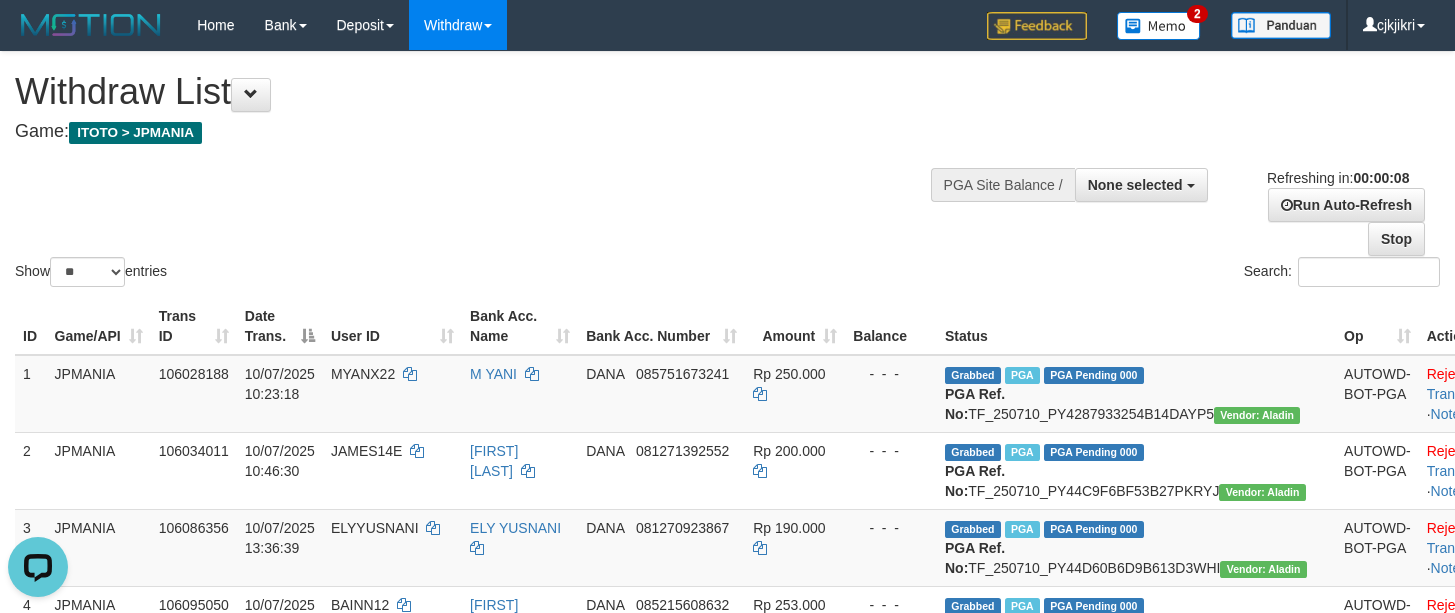 scroll, scrollTop: 0, scrollLeft: 0, axis: both 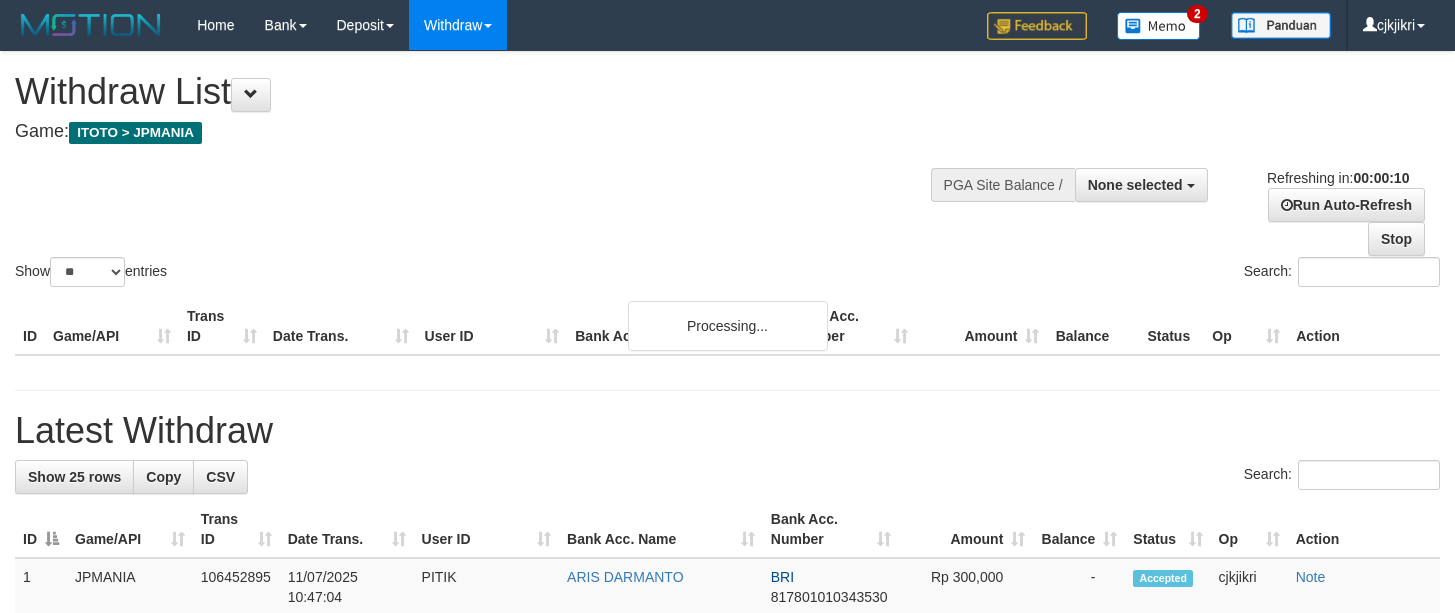 select 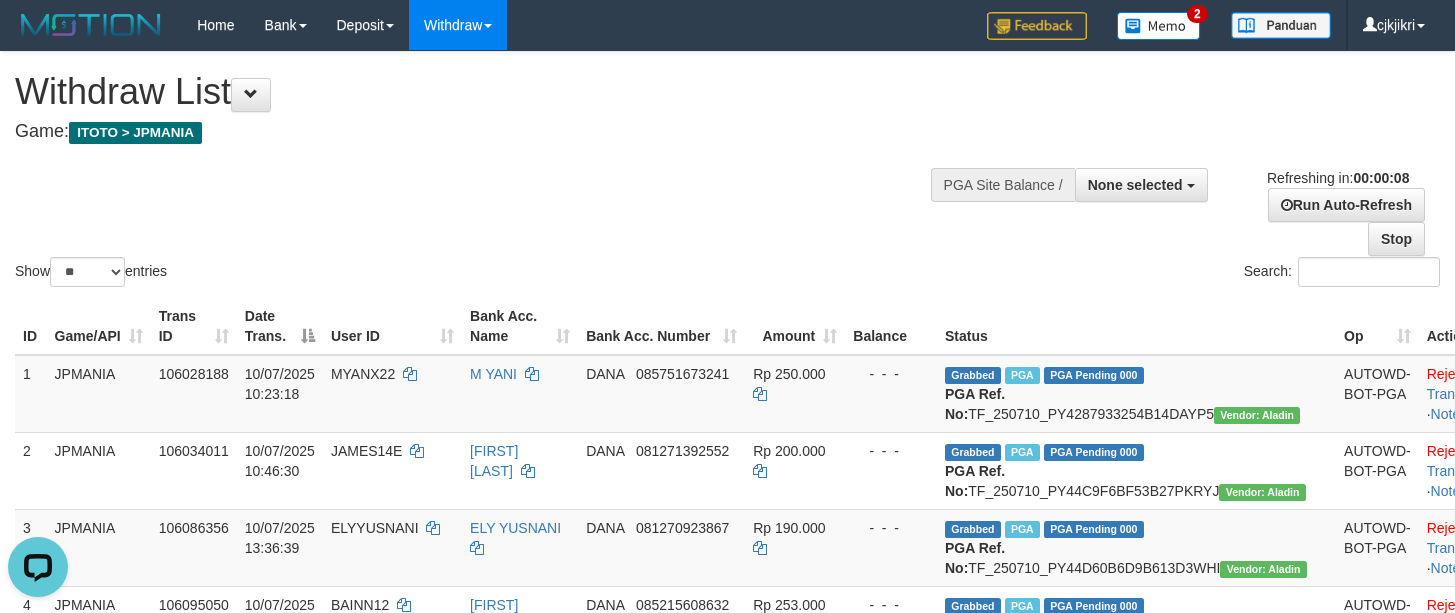 scroll, scrollTop: 0, scrollLeft: 0, axis: both 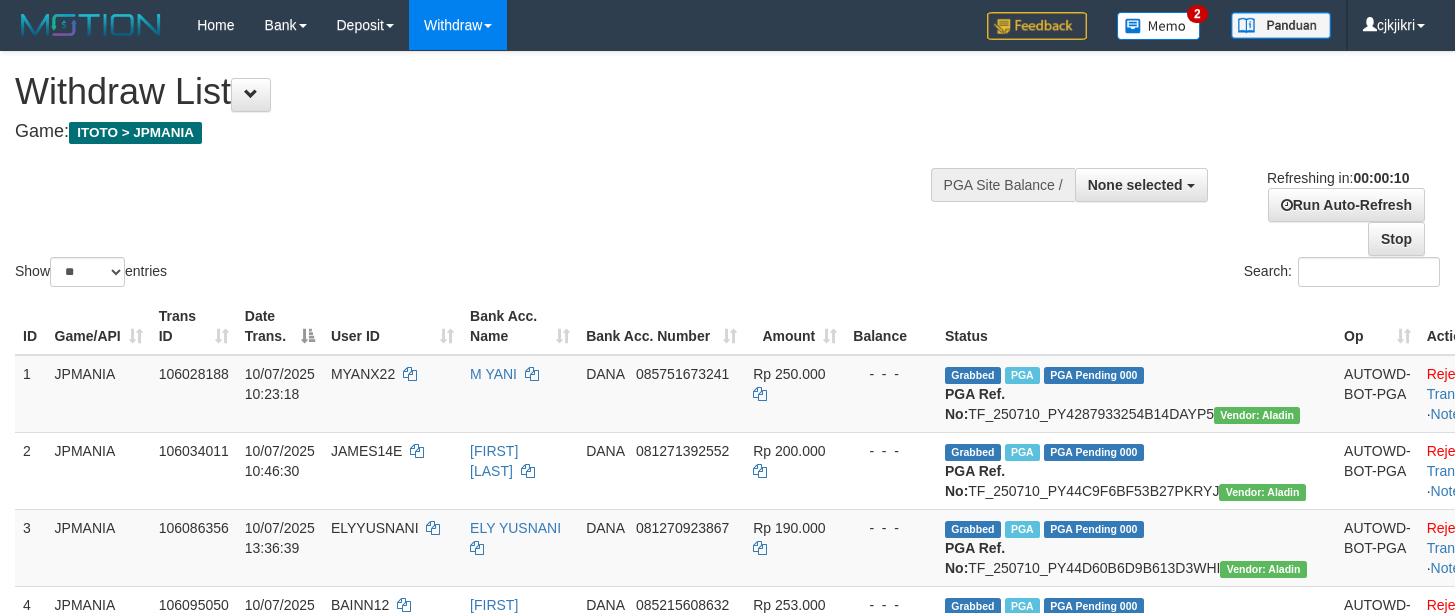 select 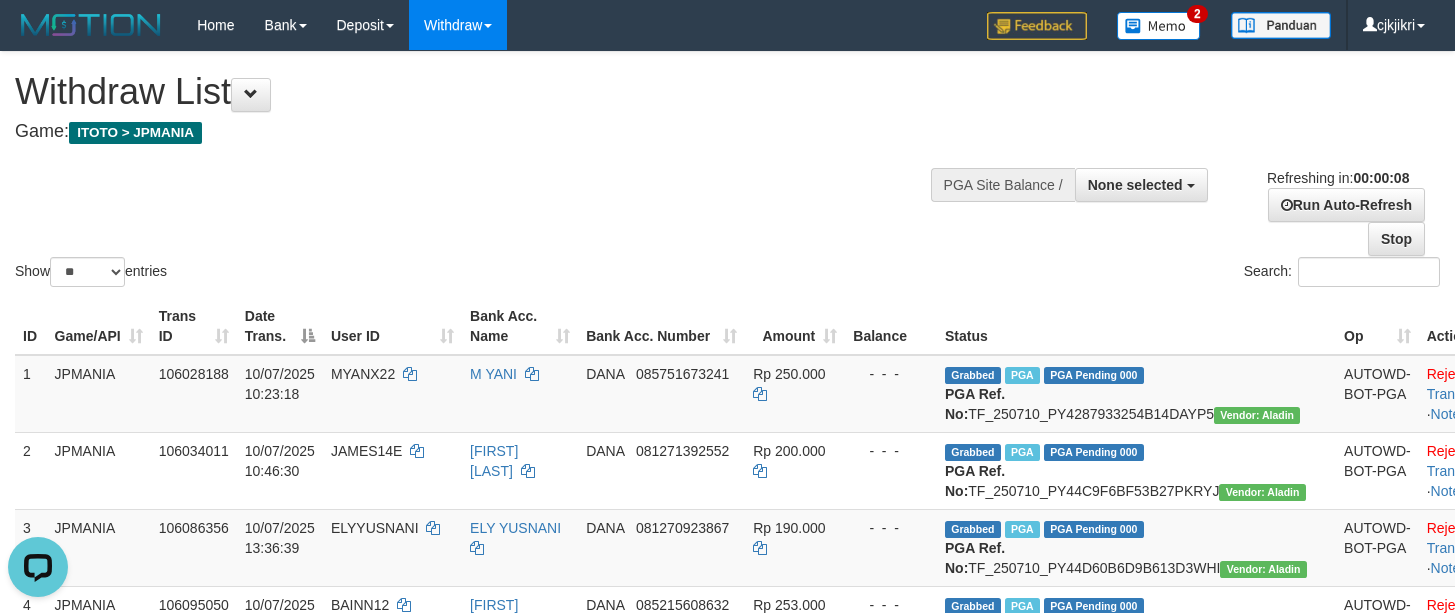 scroll, scrollTop: 0, scrollLeft: 0, axis: both 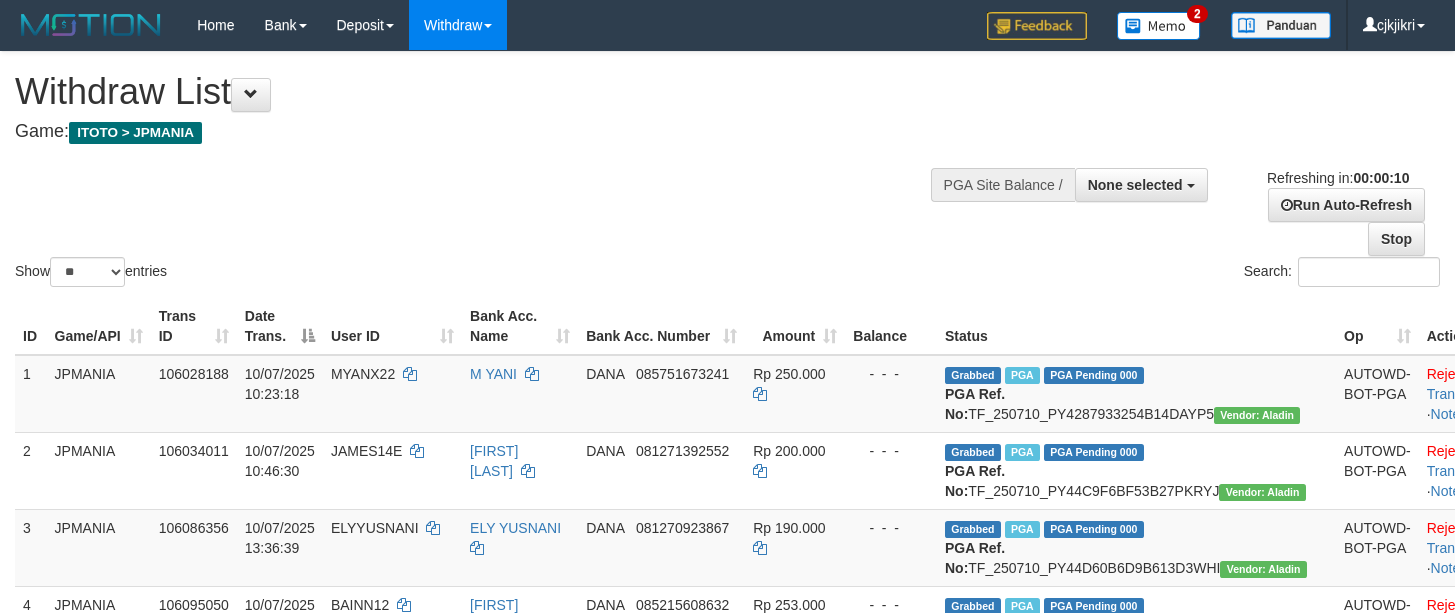 select 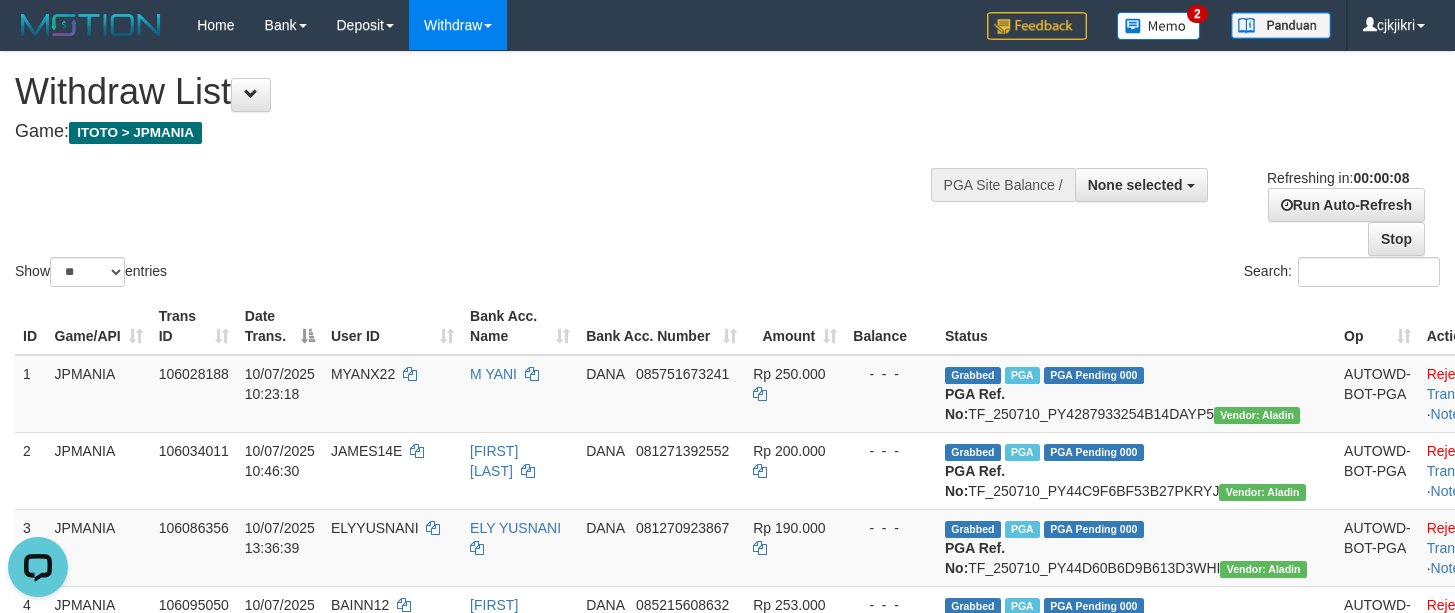 scroll, scrollTop: 0, scrollLeft: 0, axis: both 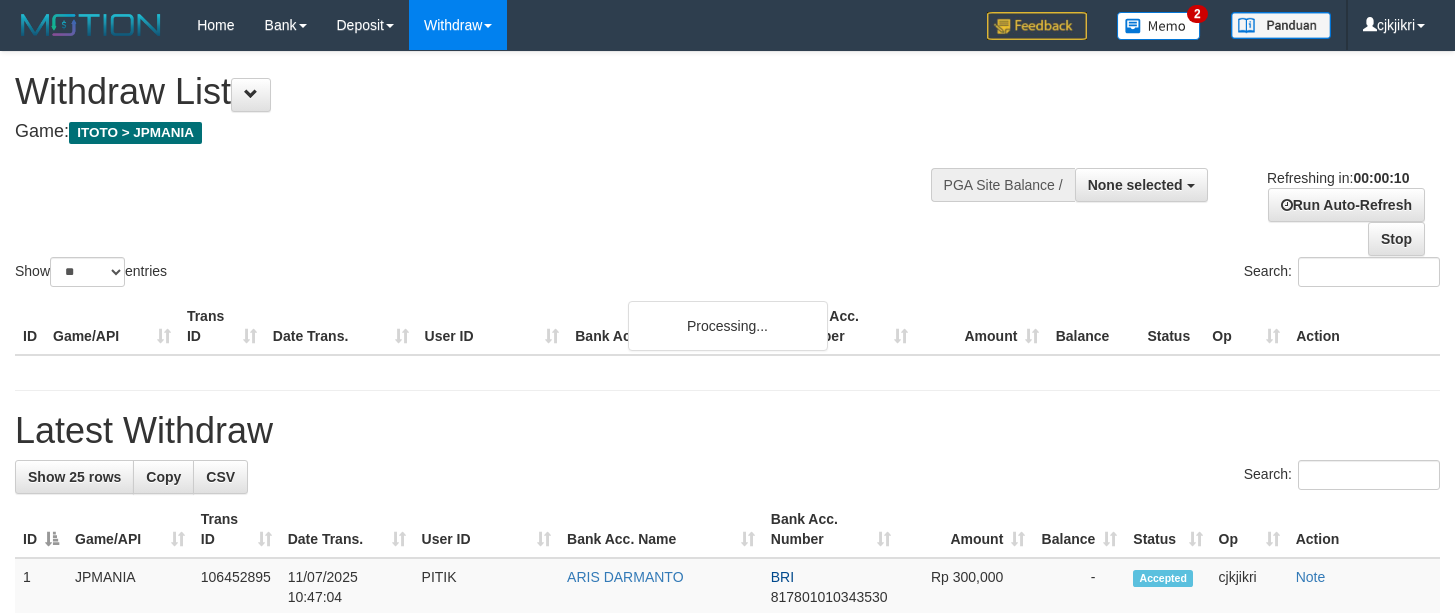 select 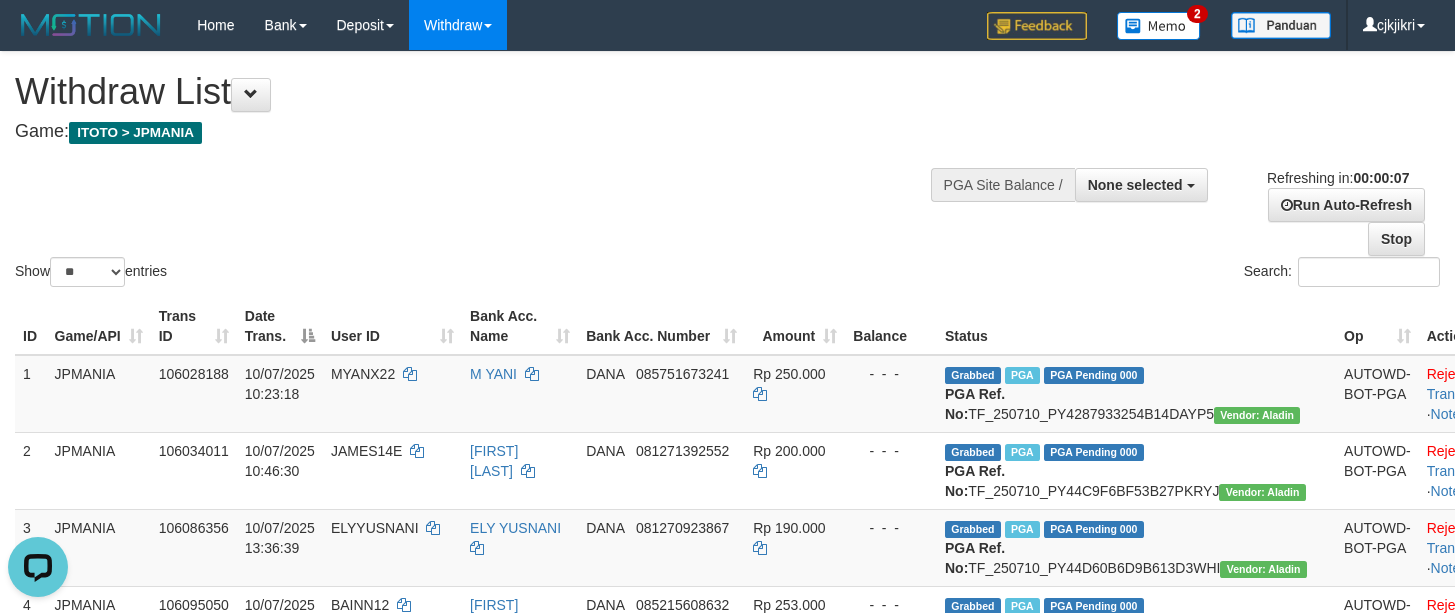 scroll, scrollTop: 0, scrollLeft: 0, axis: both 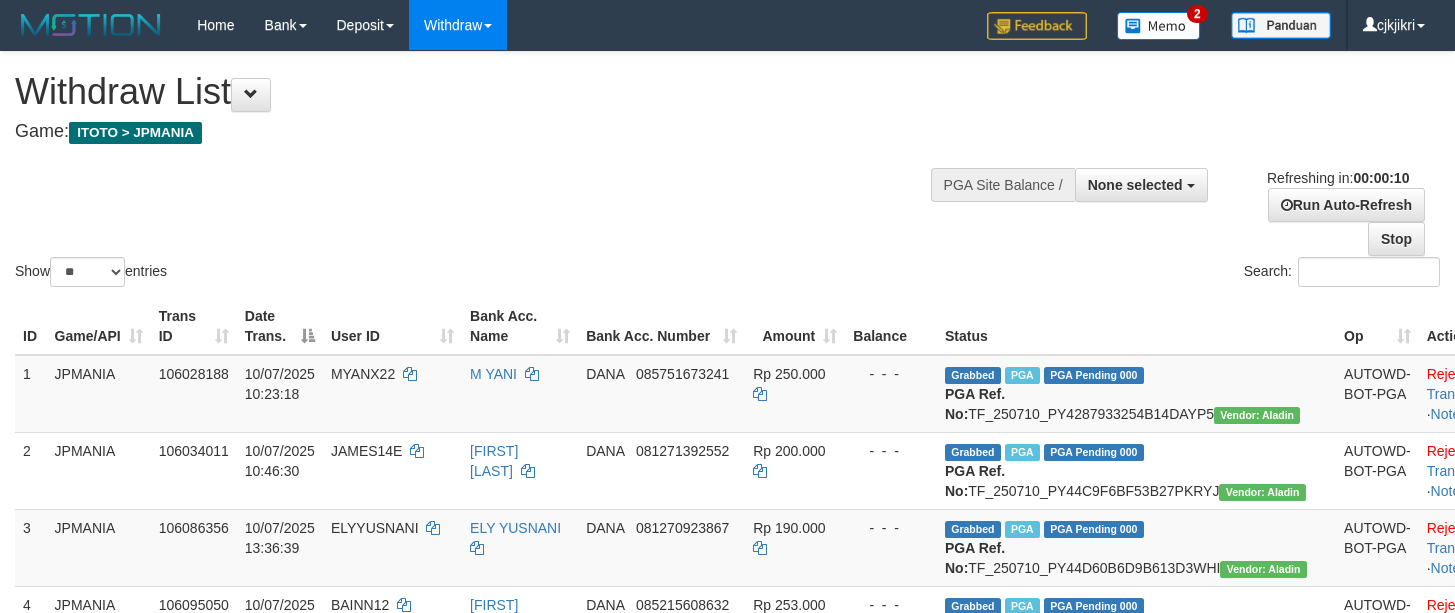 select 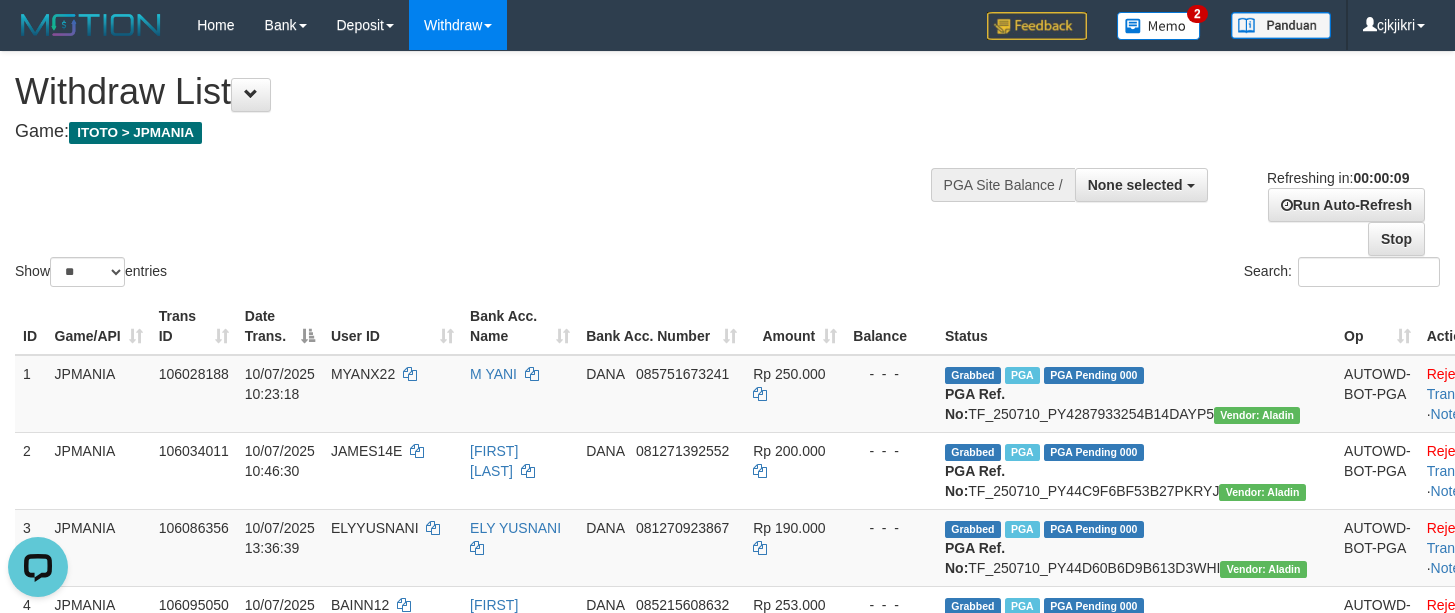 scroll, scrollTop: 0, scrollLeft: 0, axis: both 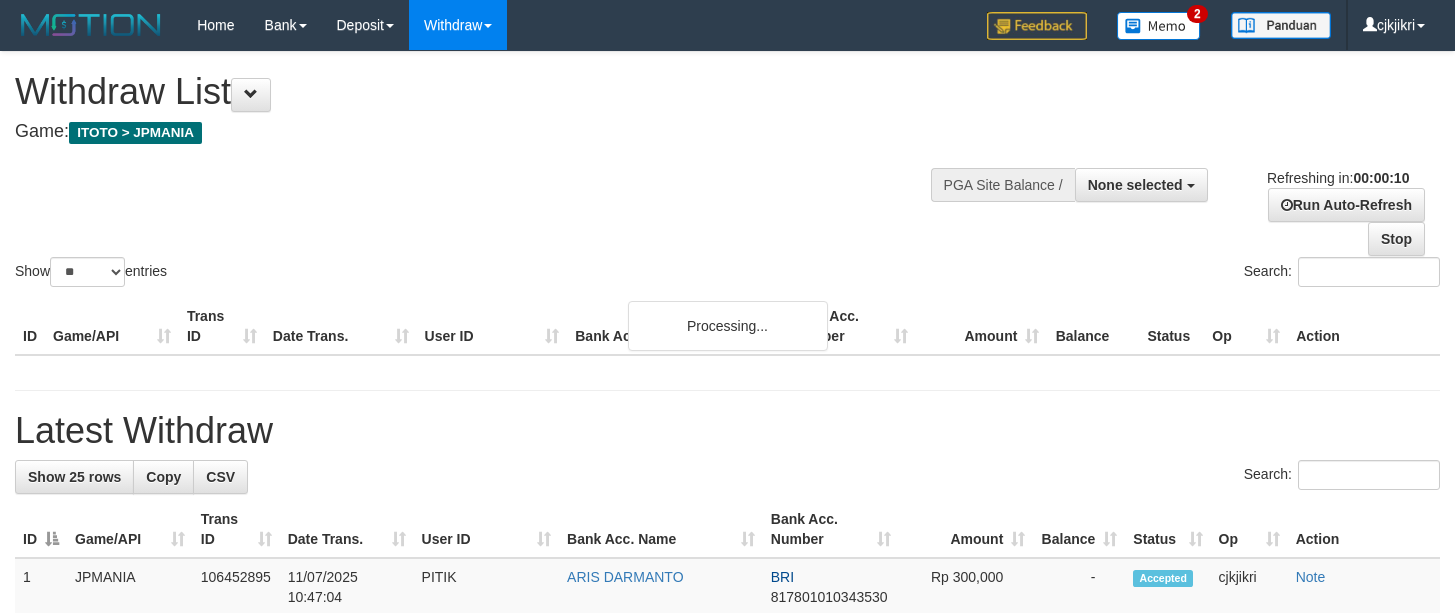 select 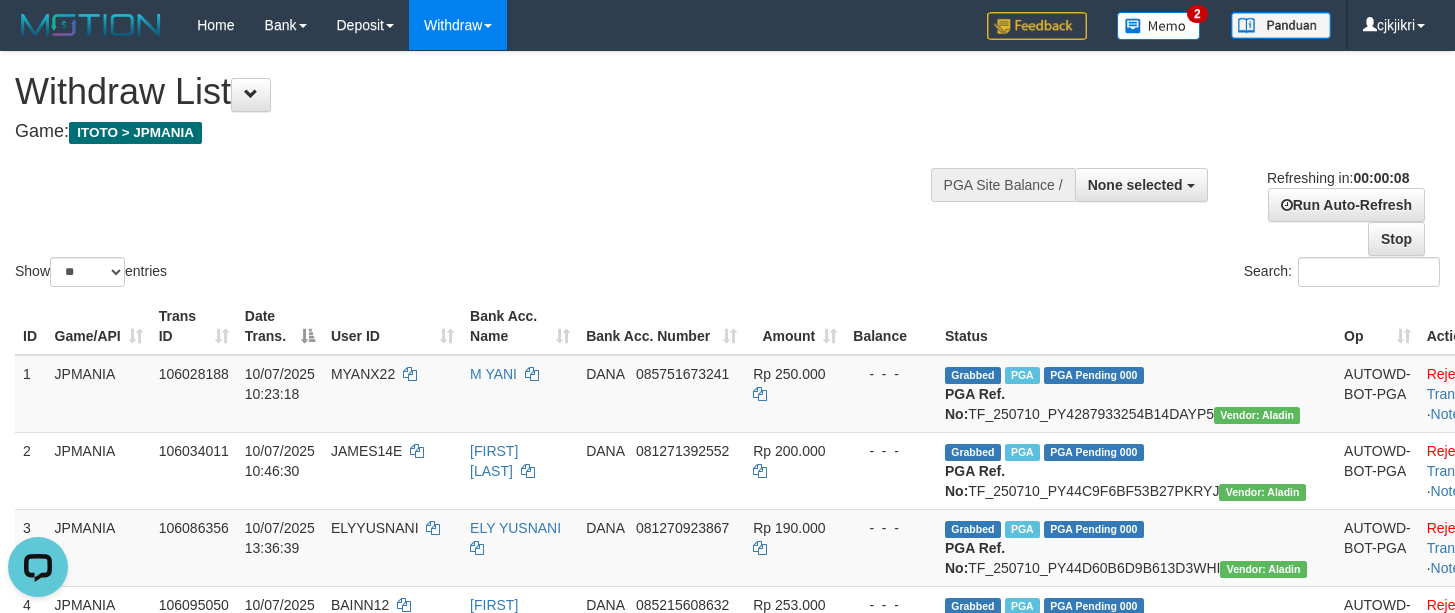 scroll, scrollTop: 0, scrollLeft: 0, axis: both 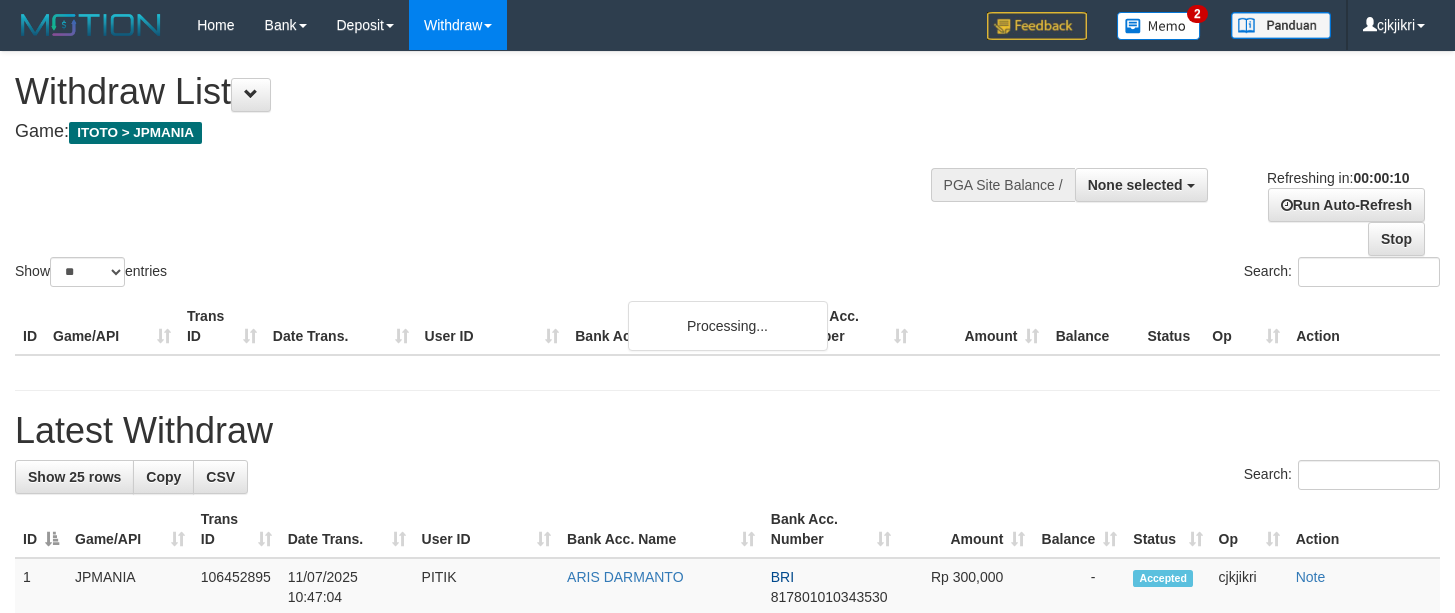 select 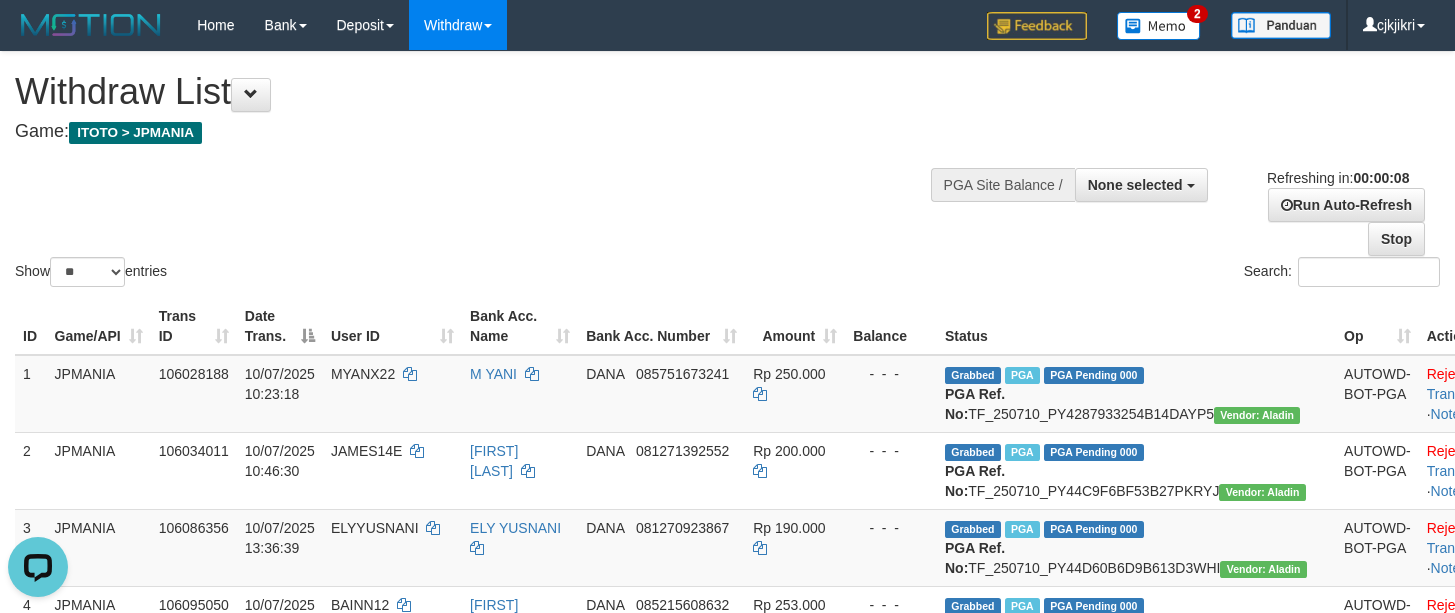 scroll, scrollTop: 0, scrollLeft: 0, axis: both 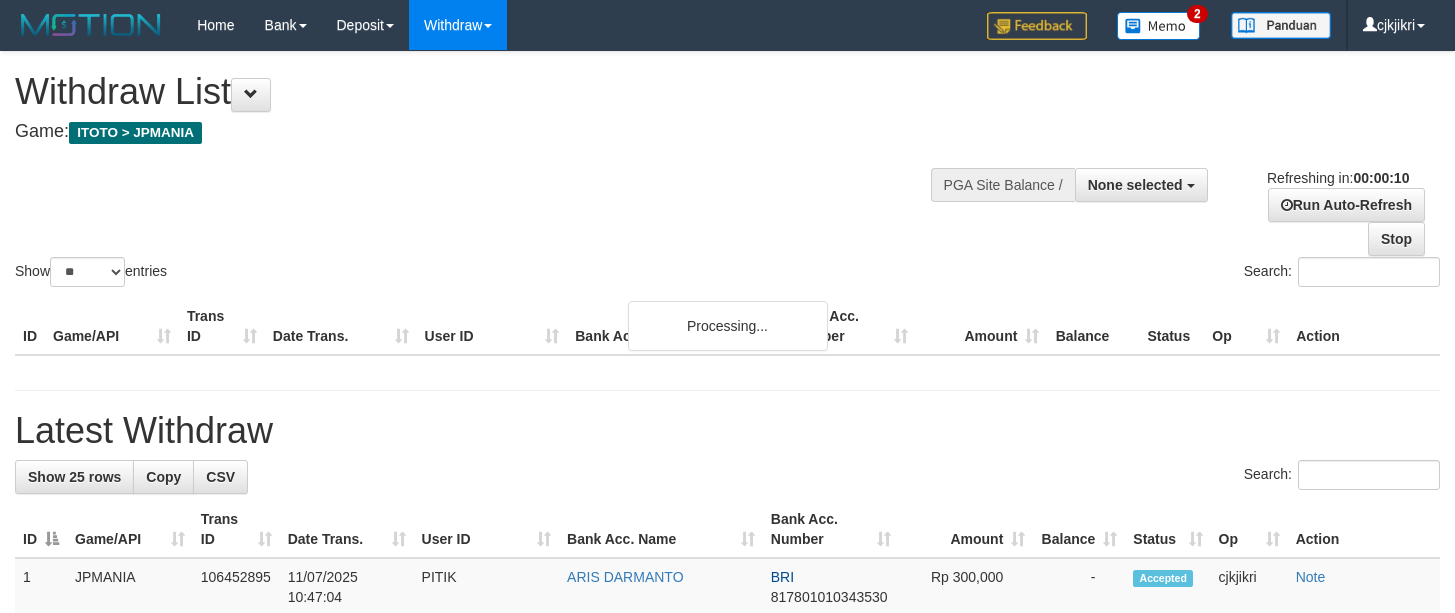 select 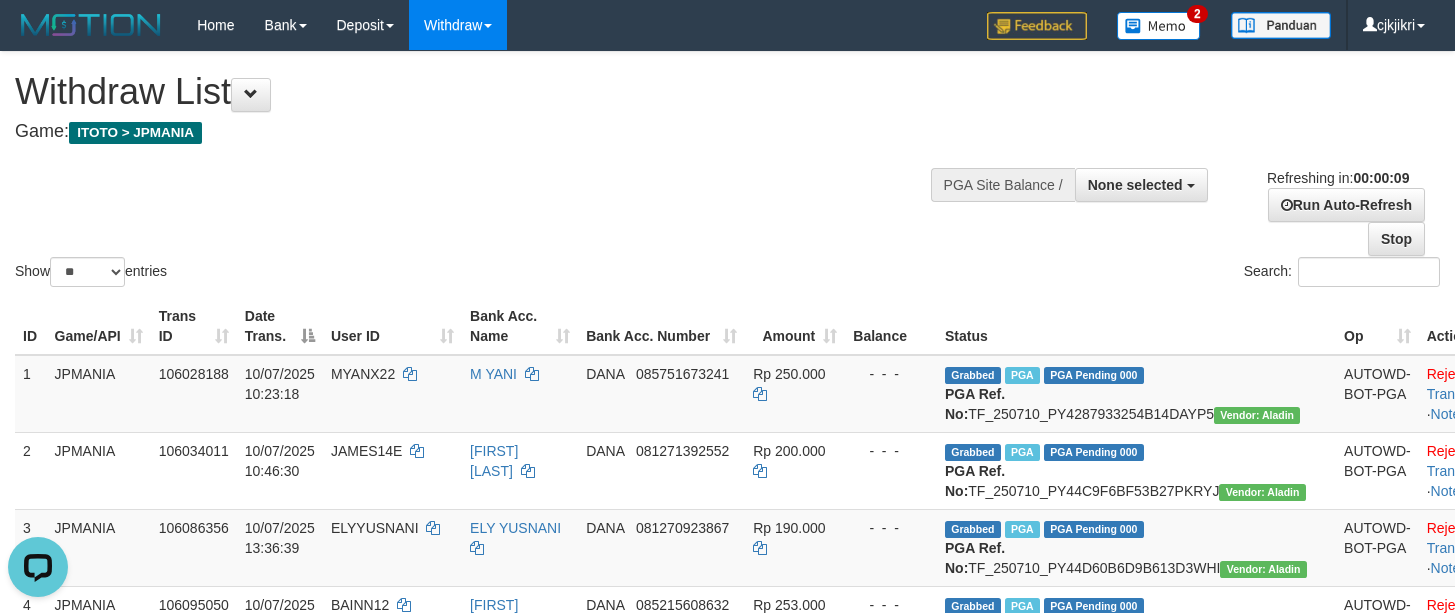 scroll, scrollTop: 0, scrollLeft: 0, axis: both 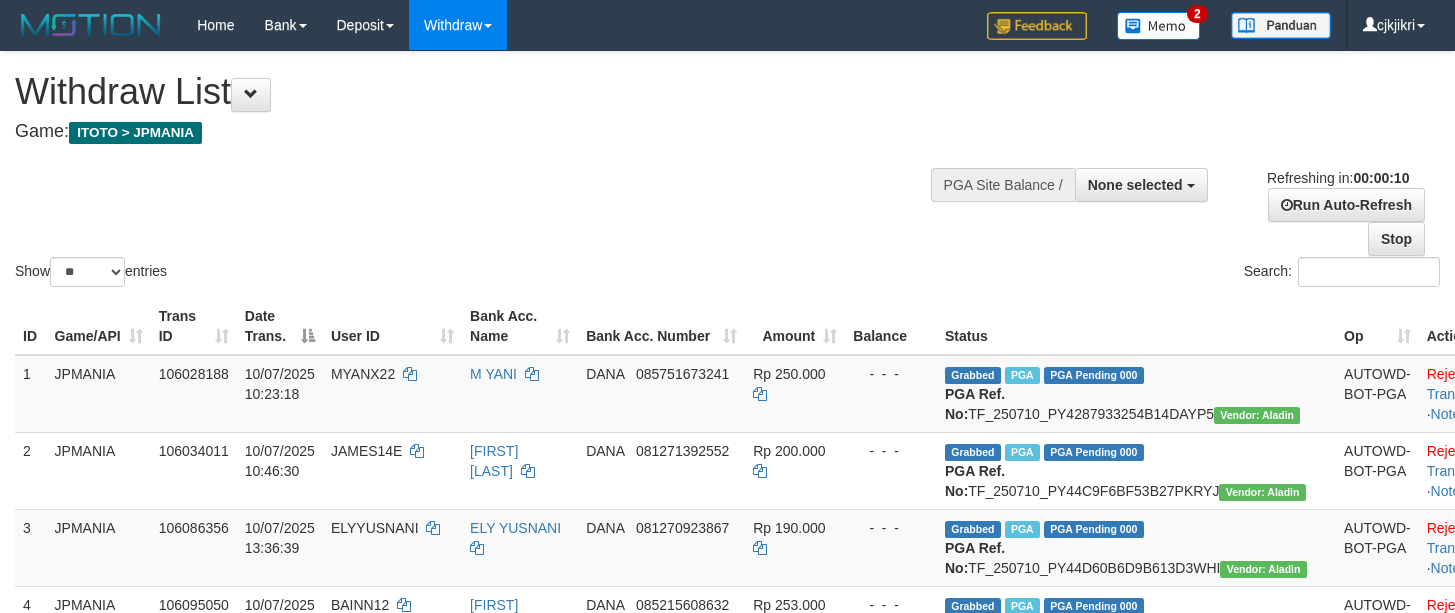 select 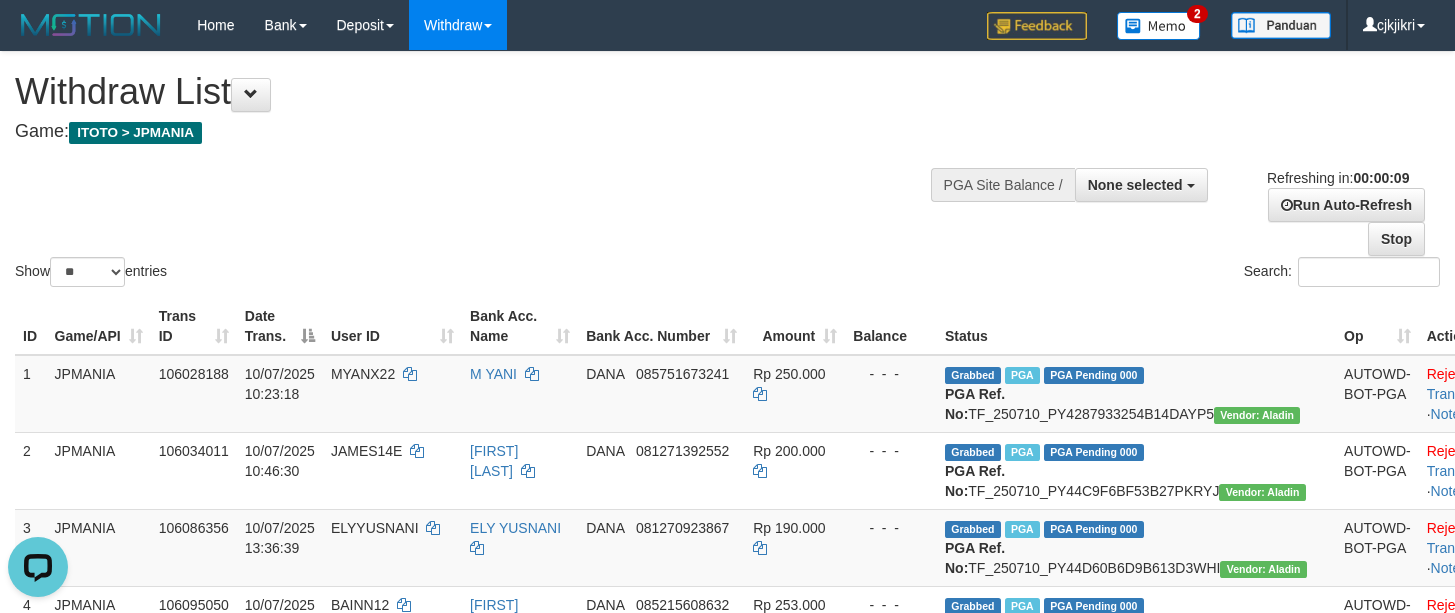 scroll, scrollTop: 0, scrollLeft: 0, axis: both 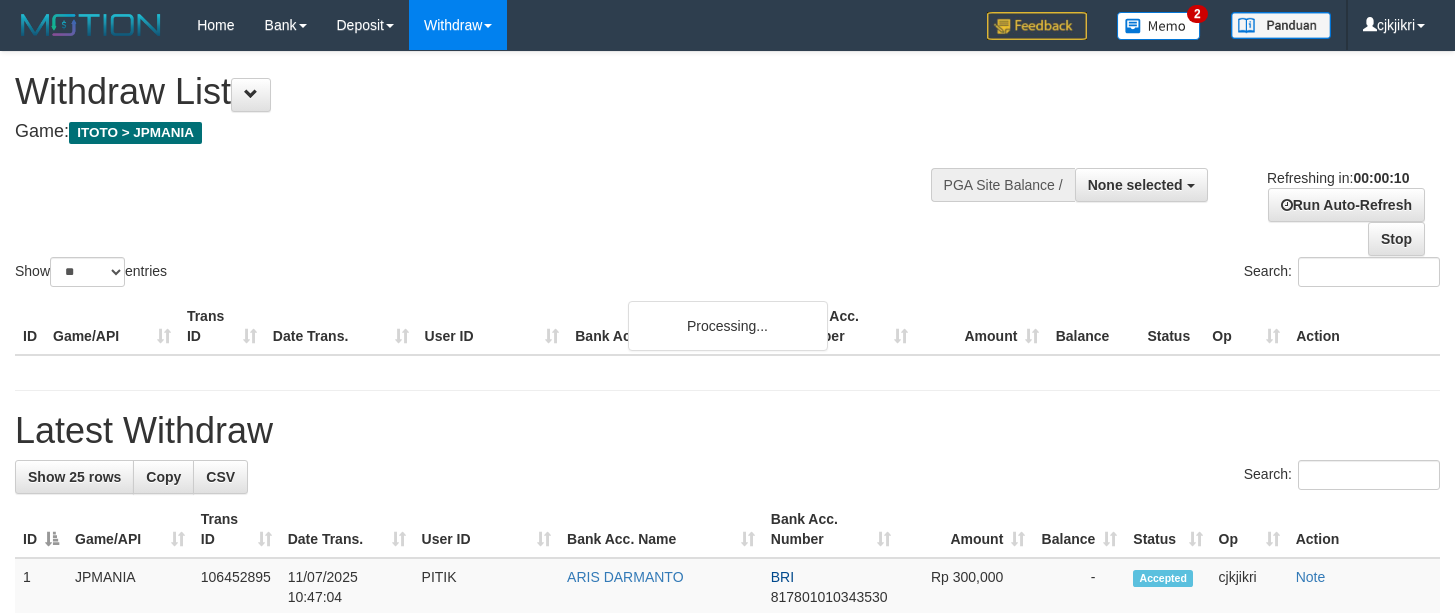 select 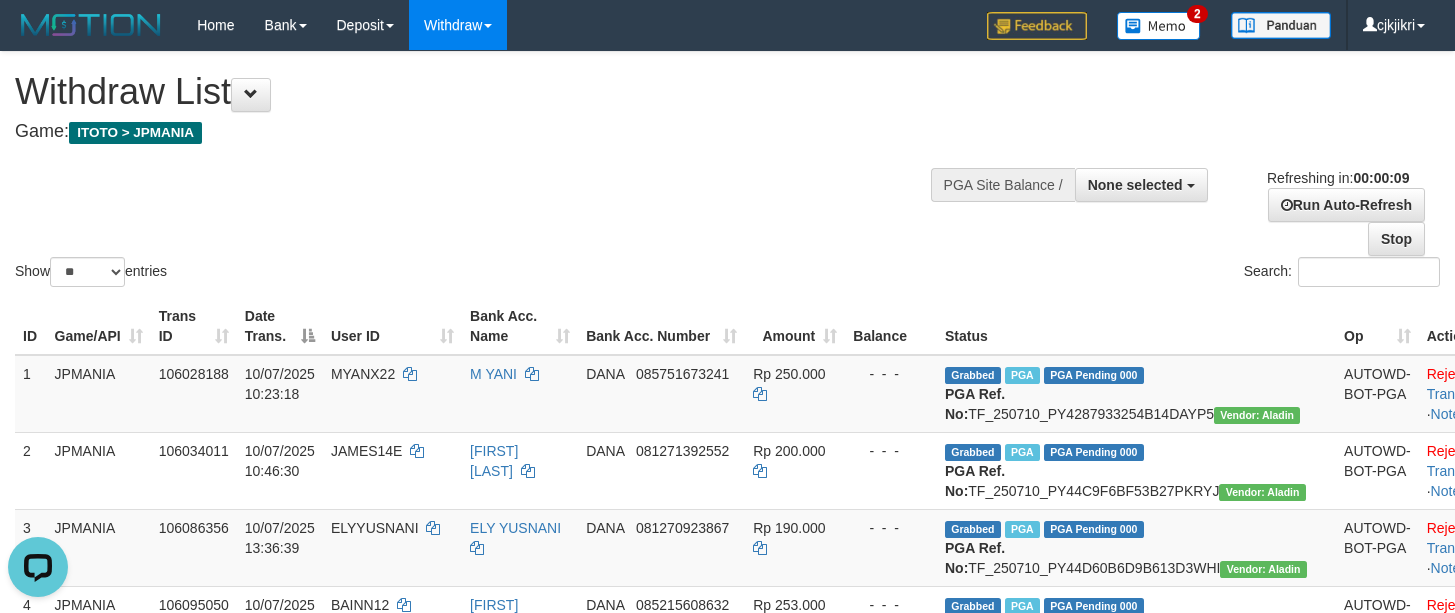 scroll, scrollTop: 0, scrollLeft: 0, axis: both 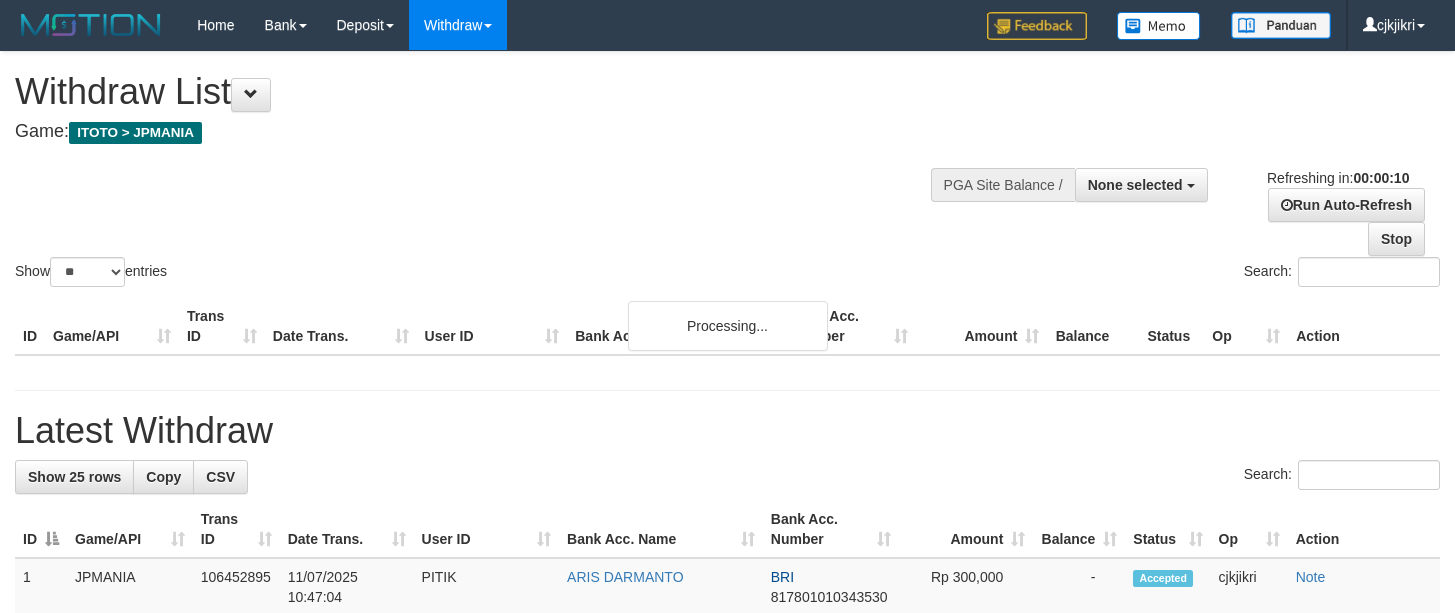 select 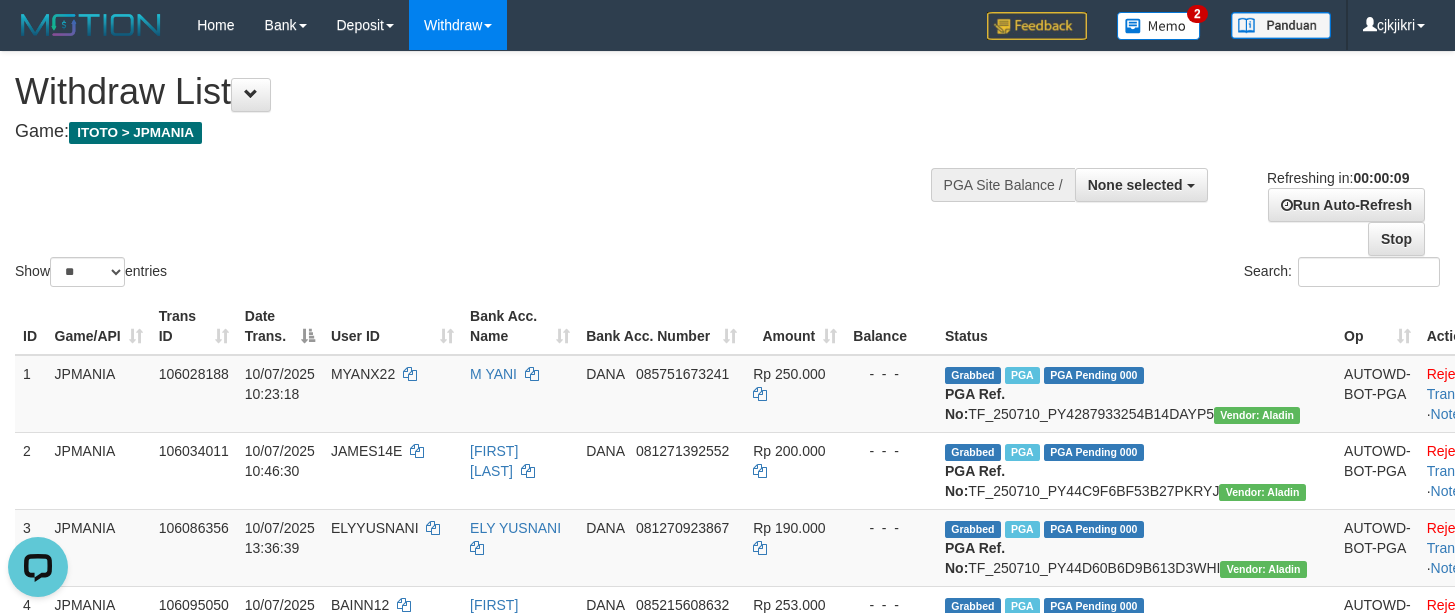 scroll, scrollTop: 0, scrollLeft: 0, axis: both 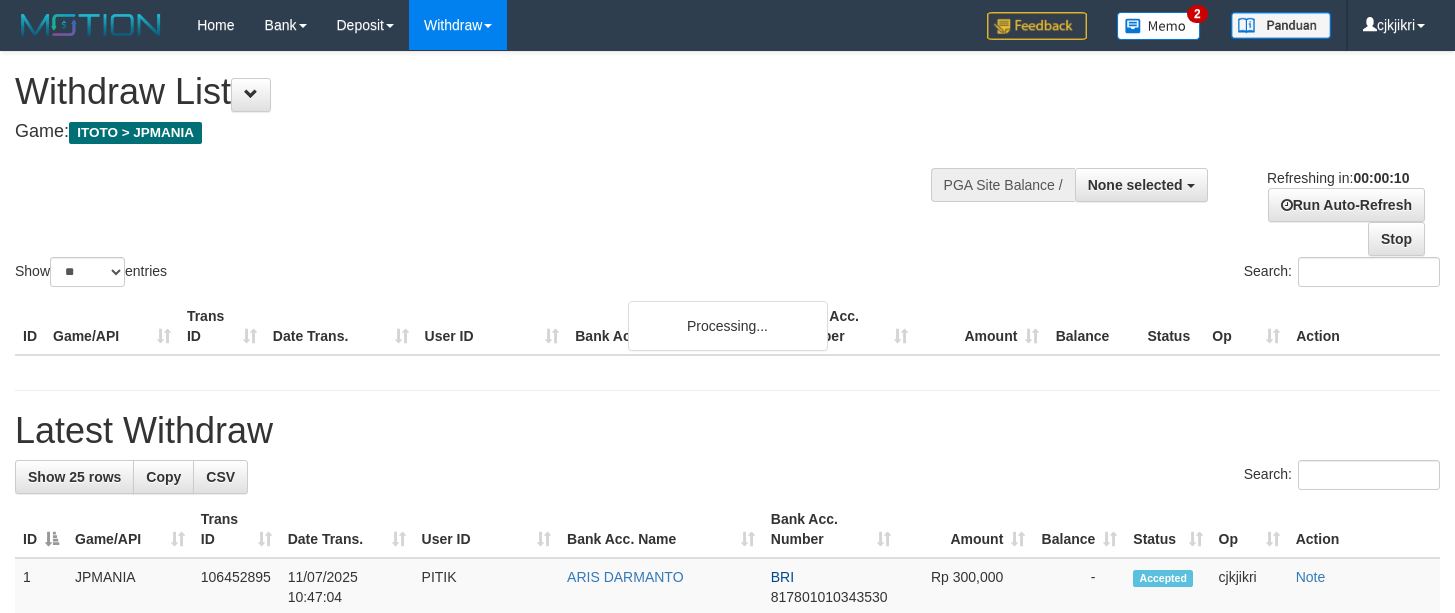 select 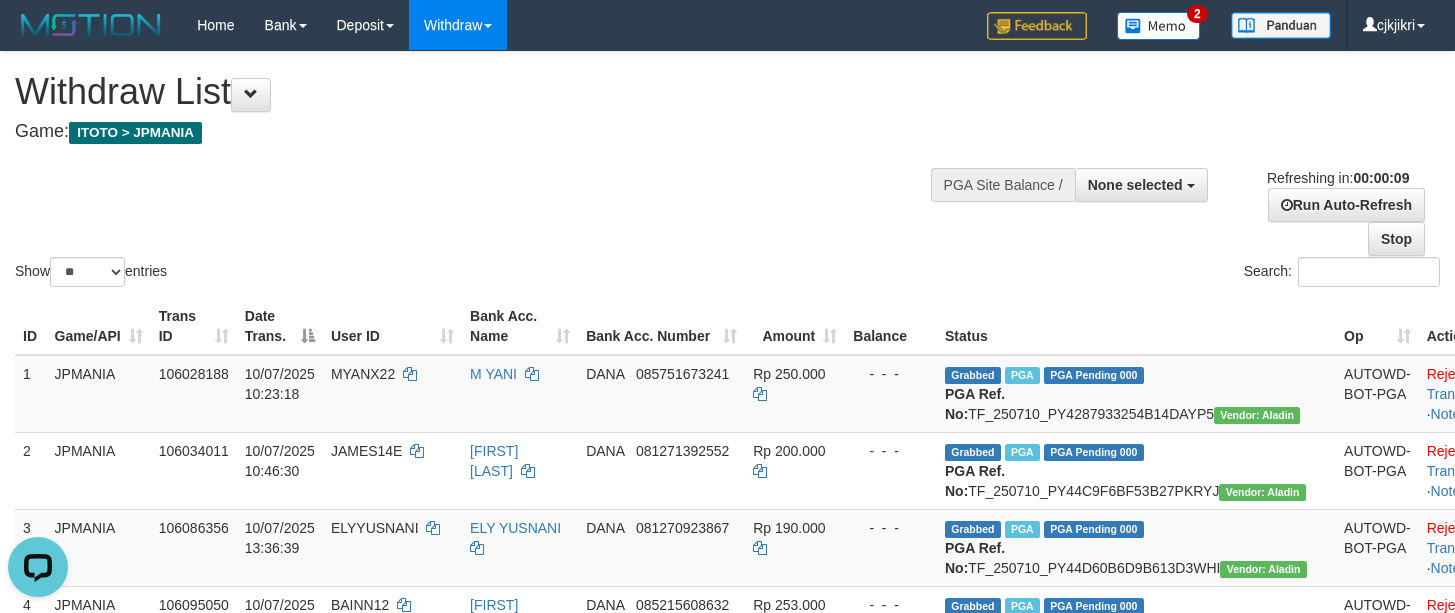 scroll, scrollTop: 0, scrollLeft: 0, axis: both 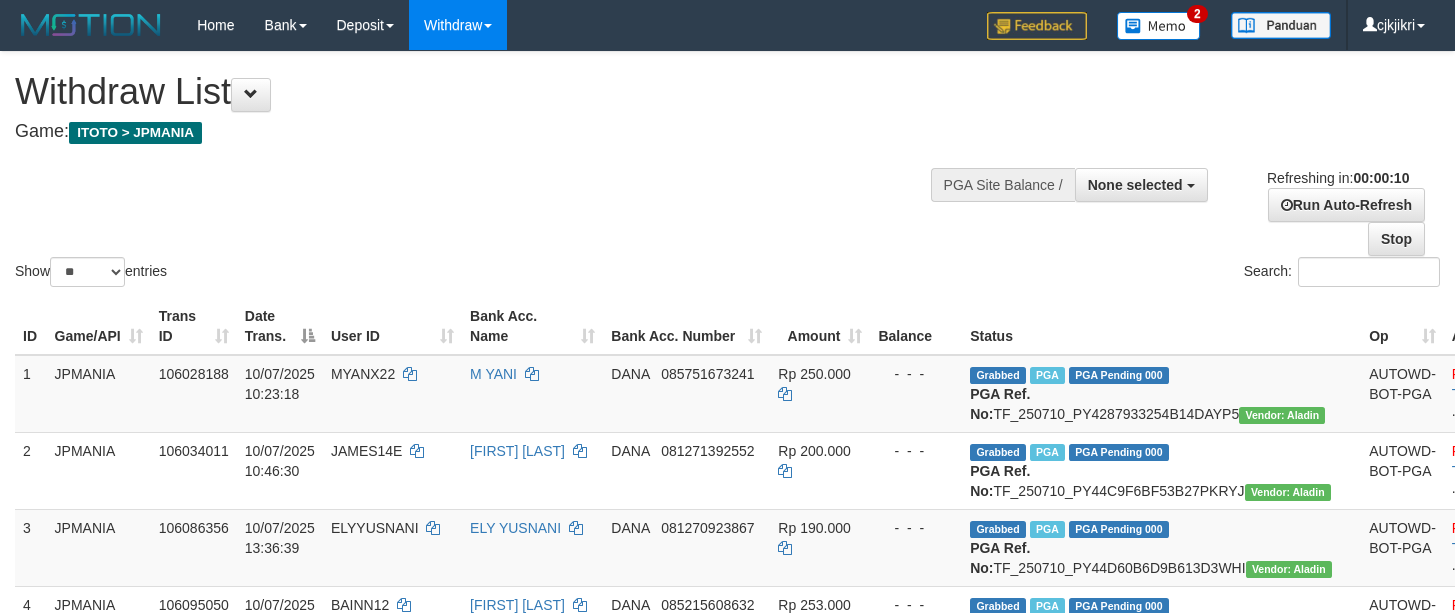 select 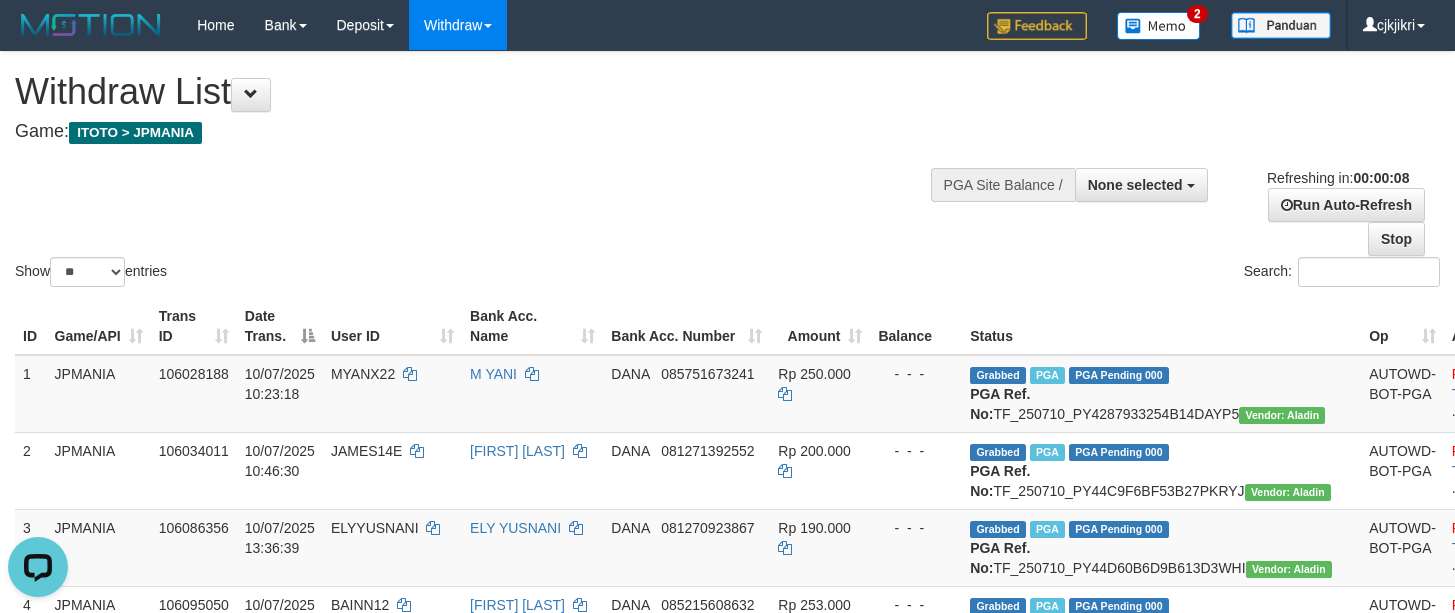 scroll, scrollTop: 0, scrollLeft: 0, axis: both 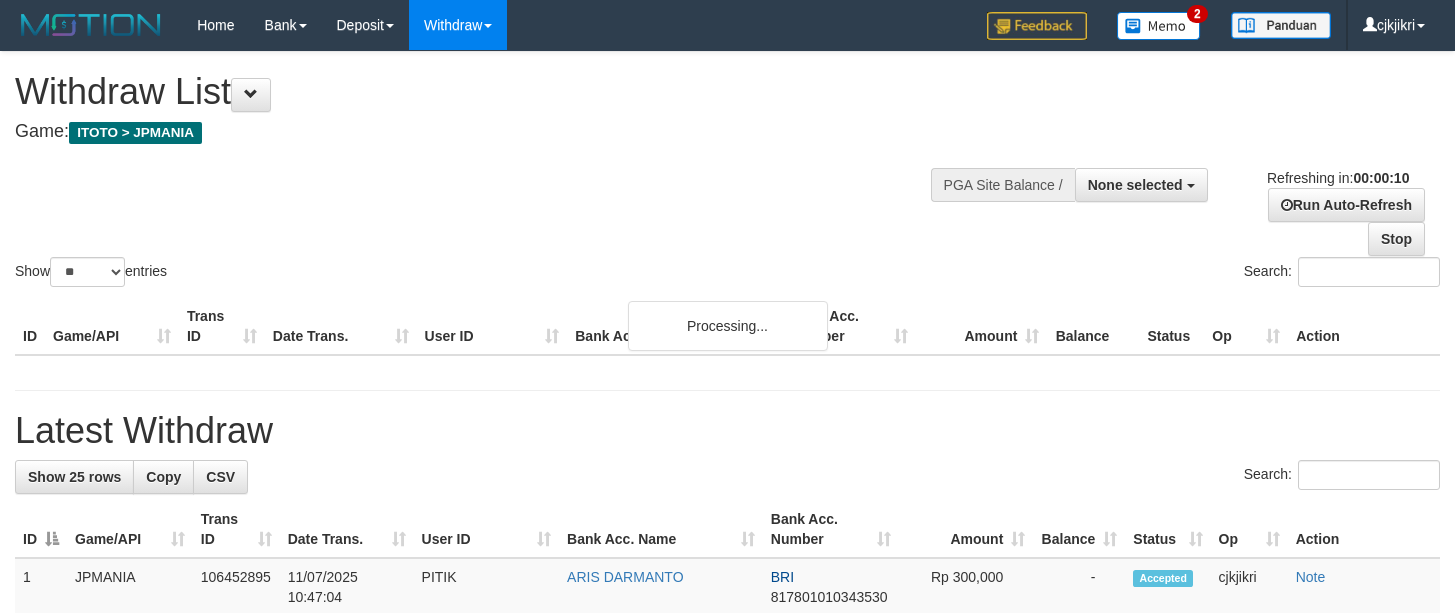 select 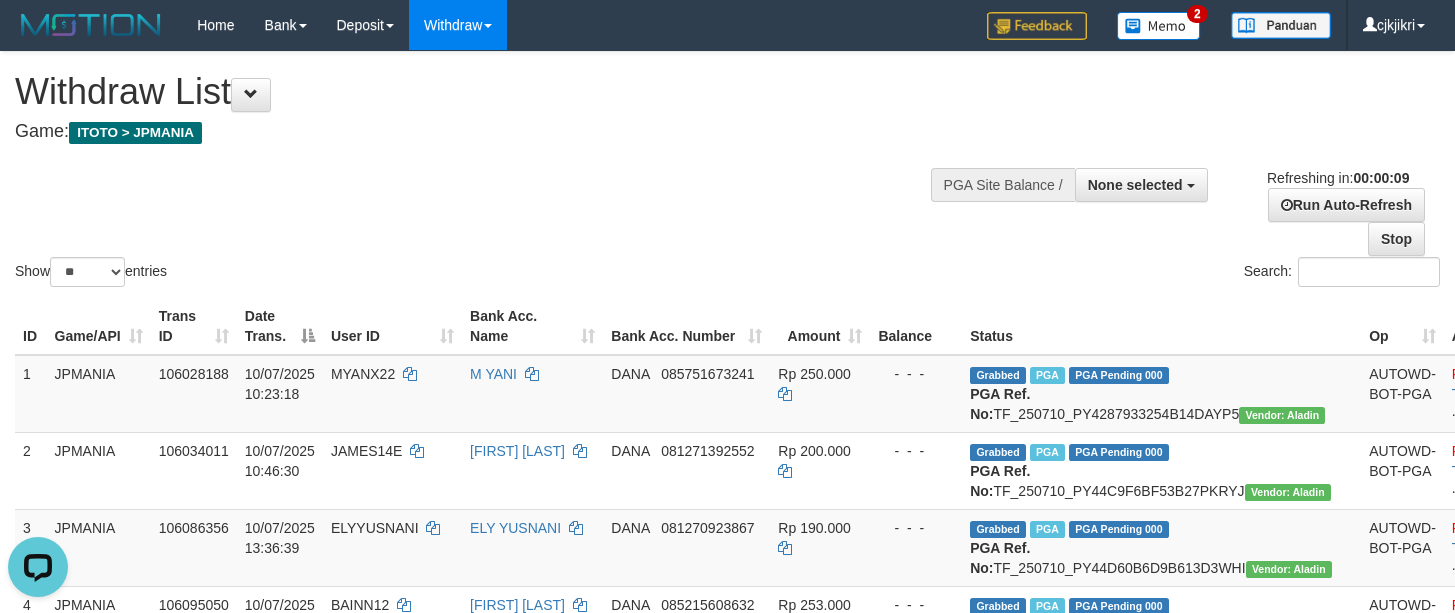 scroll, scrollTop: 0, scrollLeft: 0, axis: both 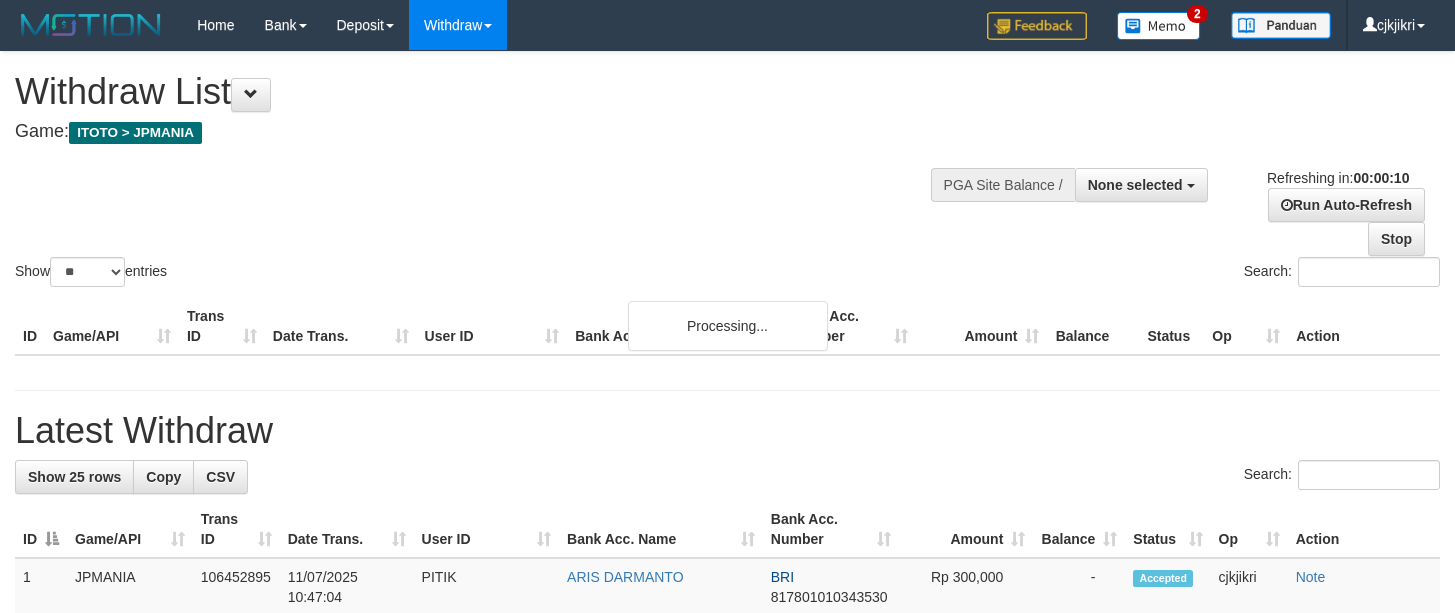 select 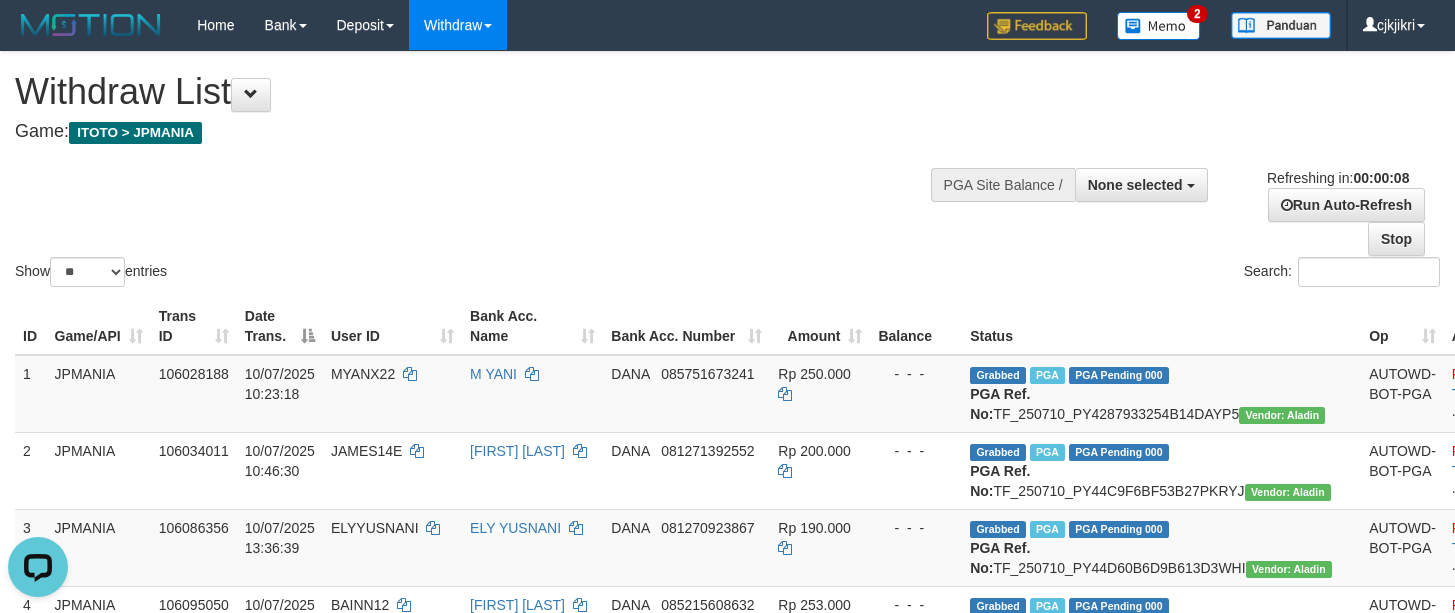 scroll, scrollTop: 0, scrollLeft: 0, axis: both 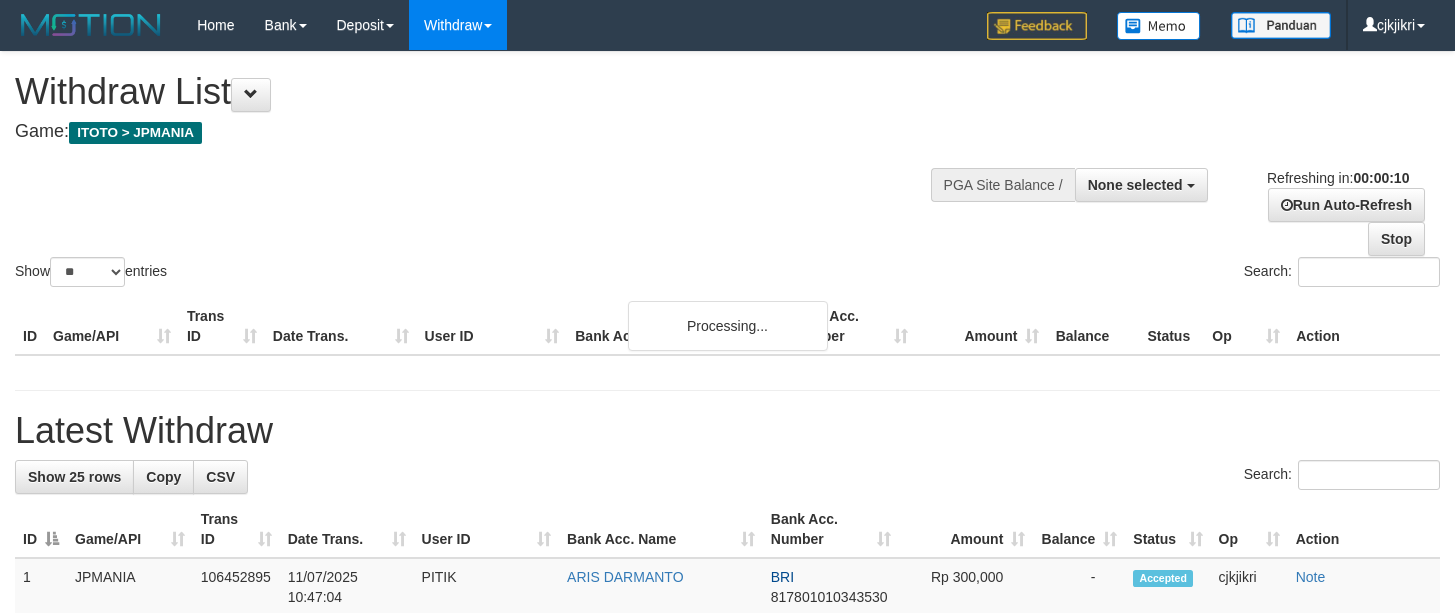 select 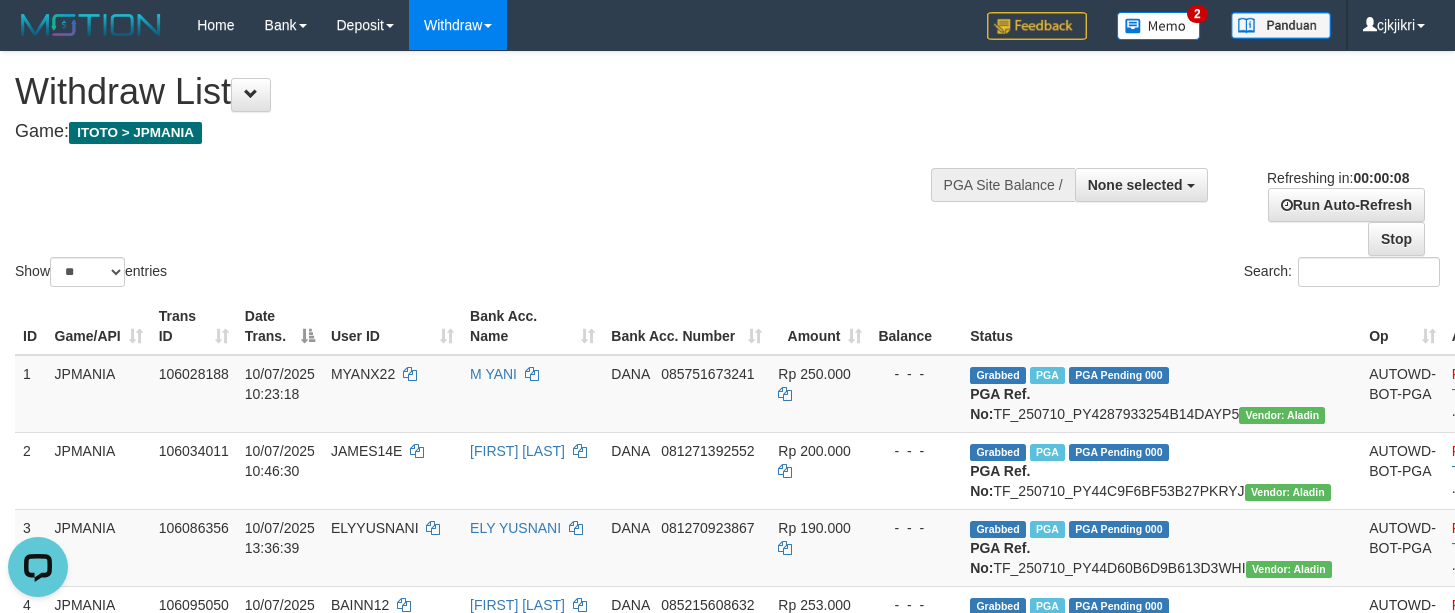 scroll, scrollTop: 0, scrollLeft: 0, axis: both 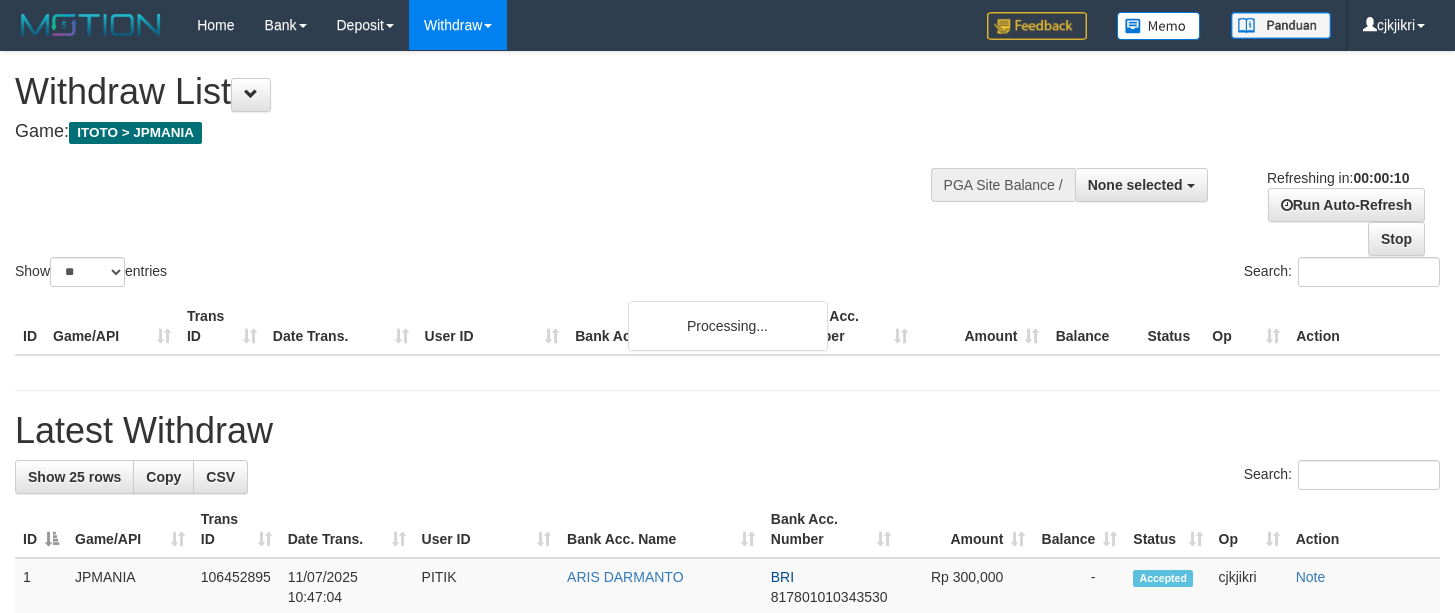 select 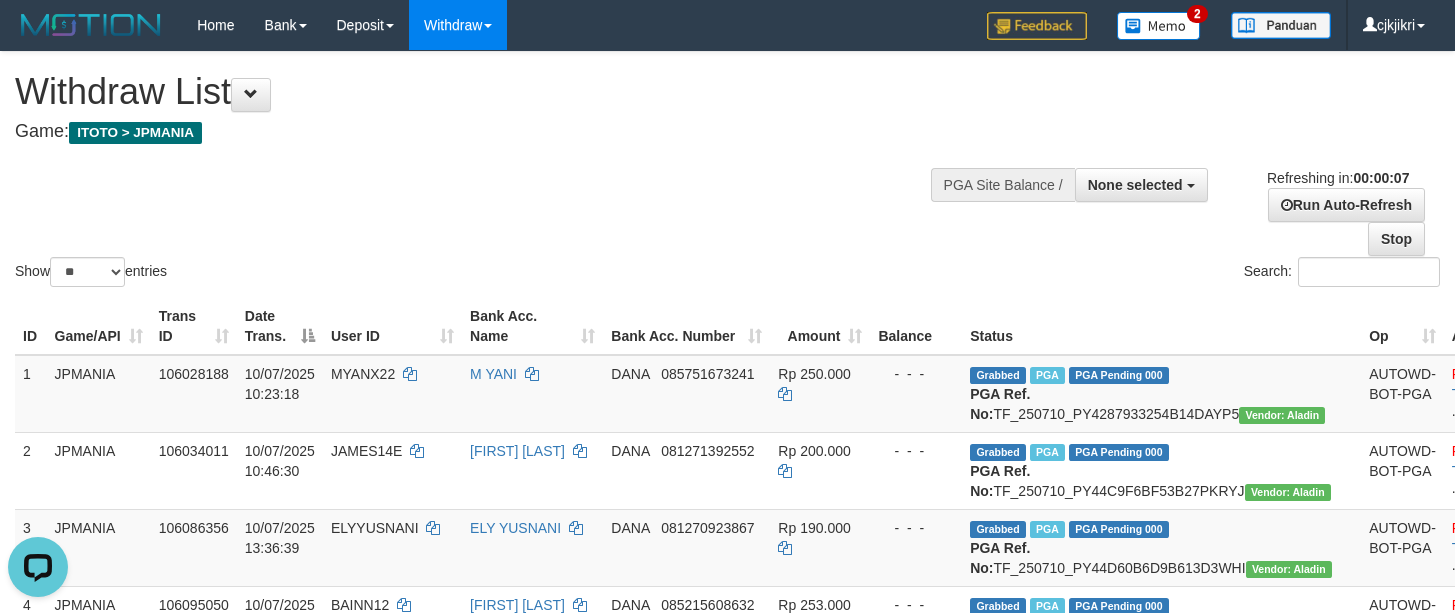 scroll, scrollTop: 0, scrollLeft: 0, axis: both 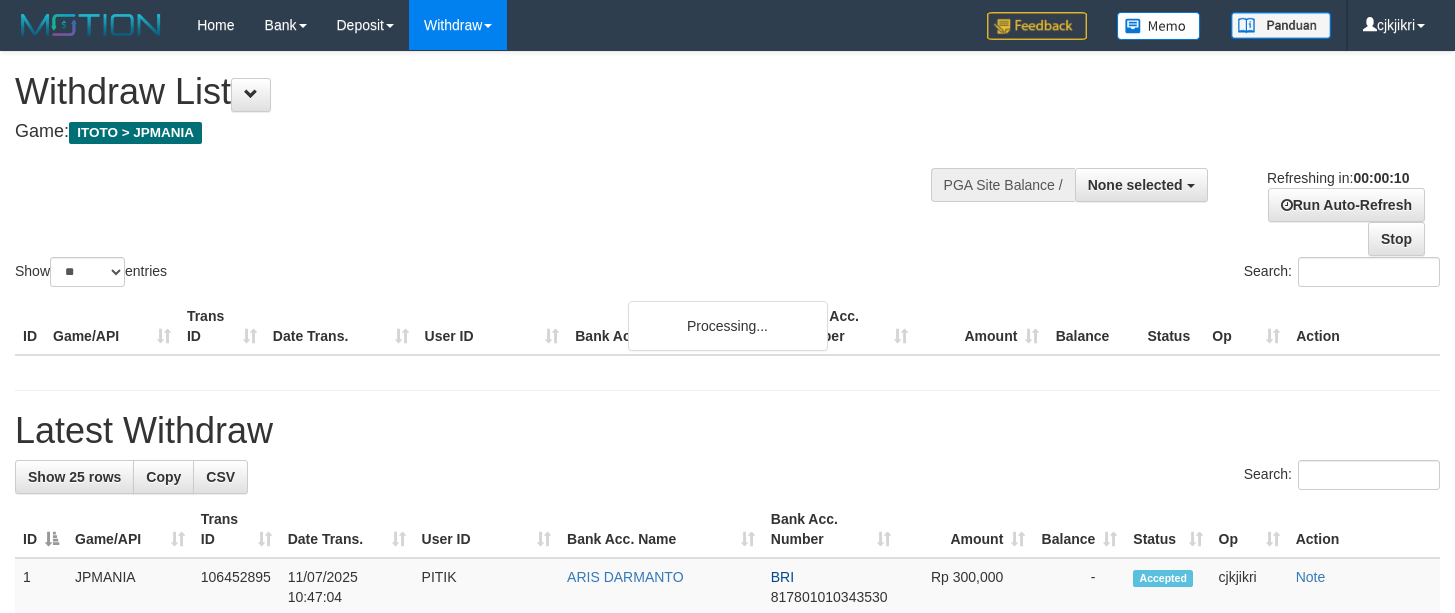 select 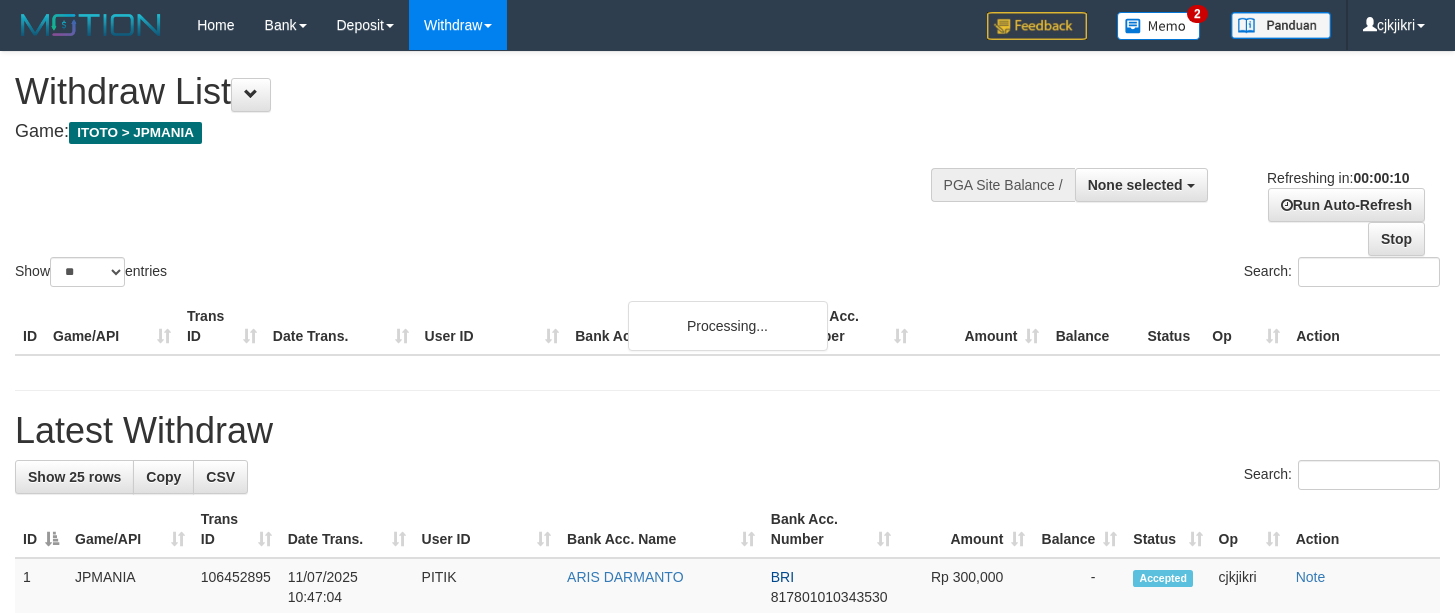 select 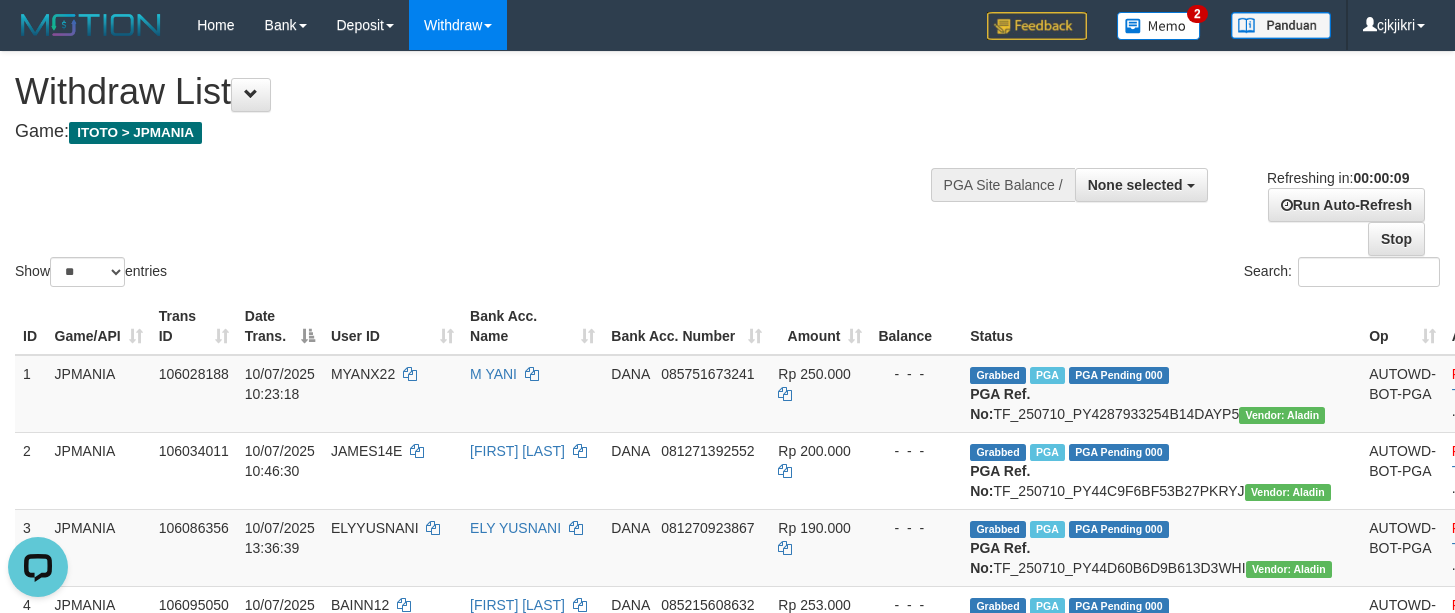 scroll, scrollTop: 0, scrollLeft: 0, axis: both 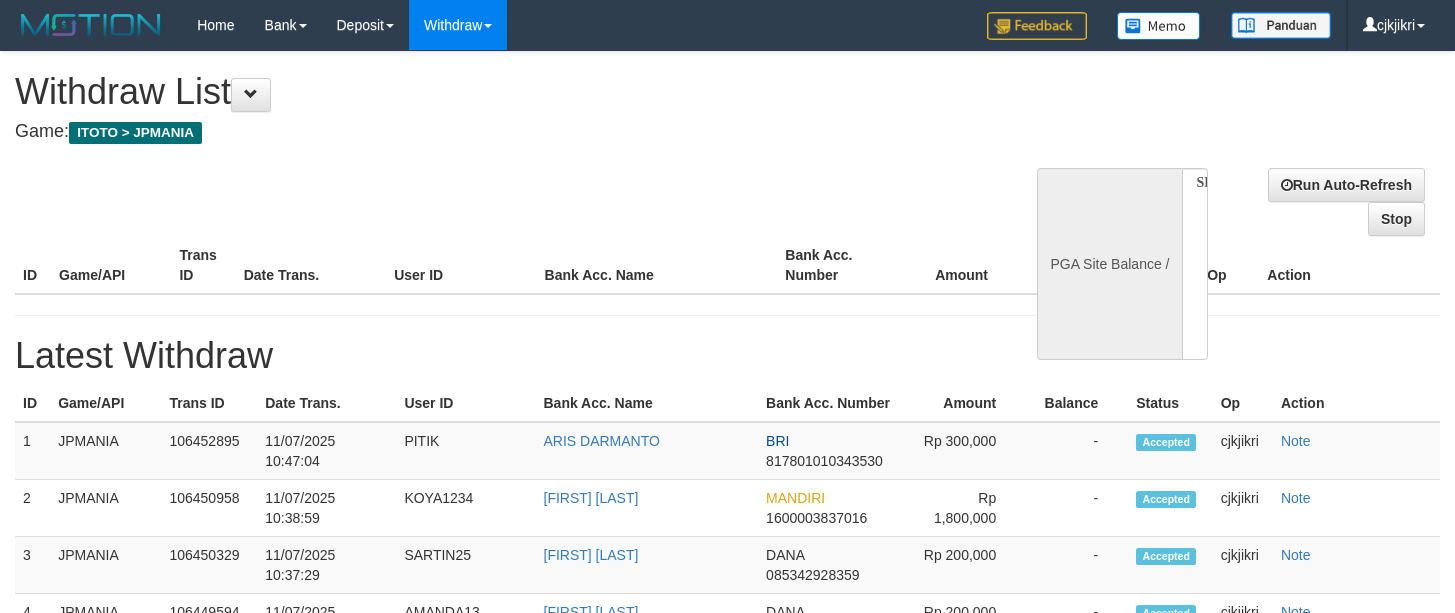 select 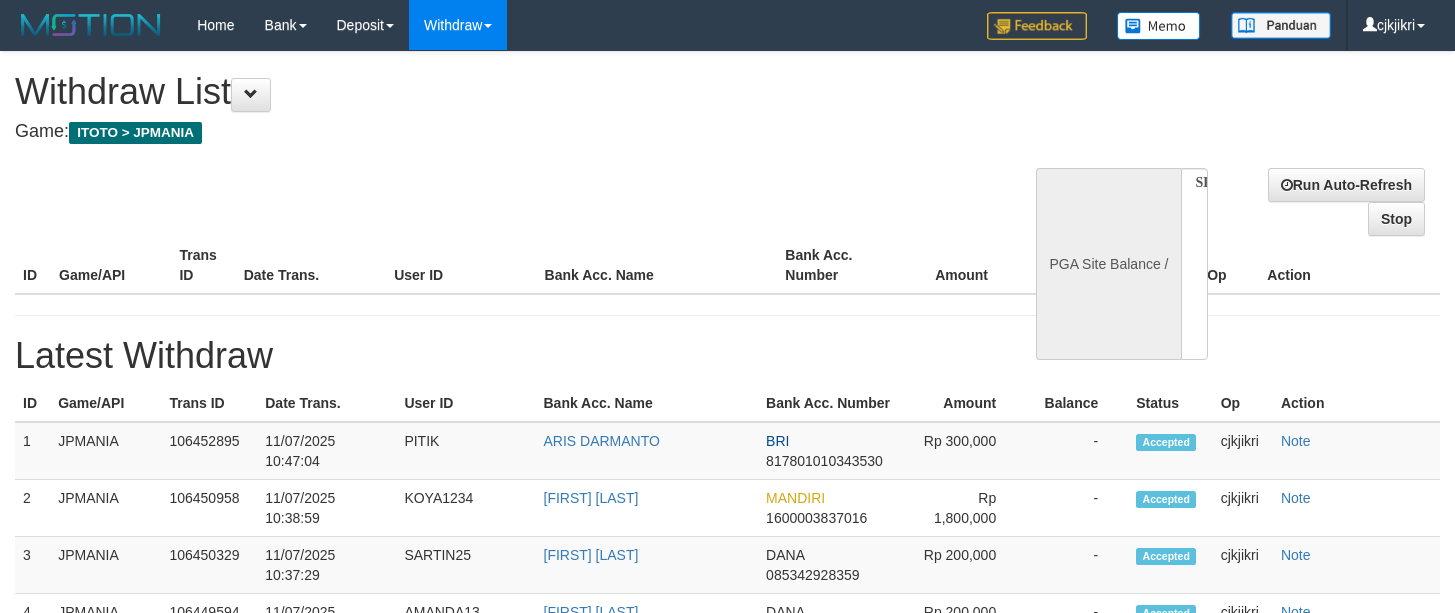 scroll, scrollTop: 0, scrollLeft: 0, axis: both 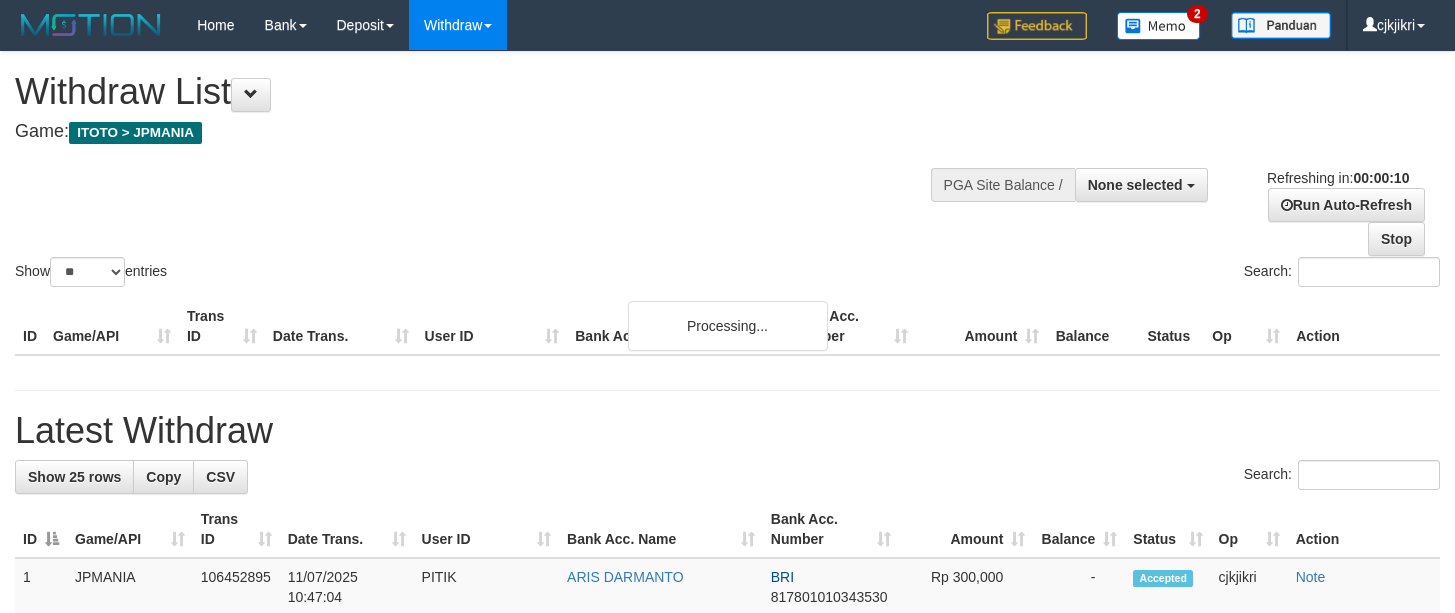 select 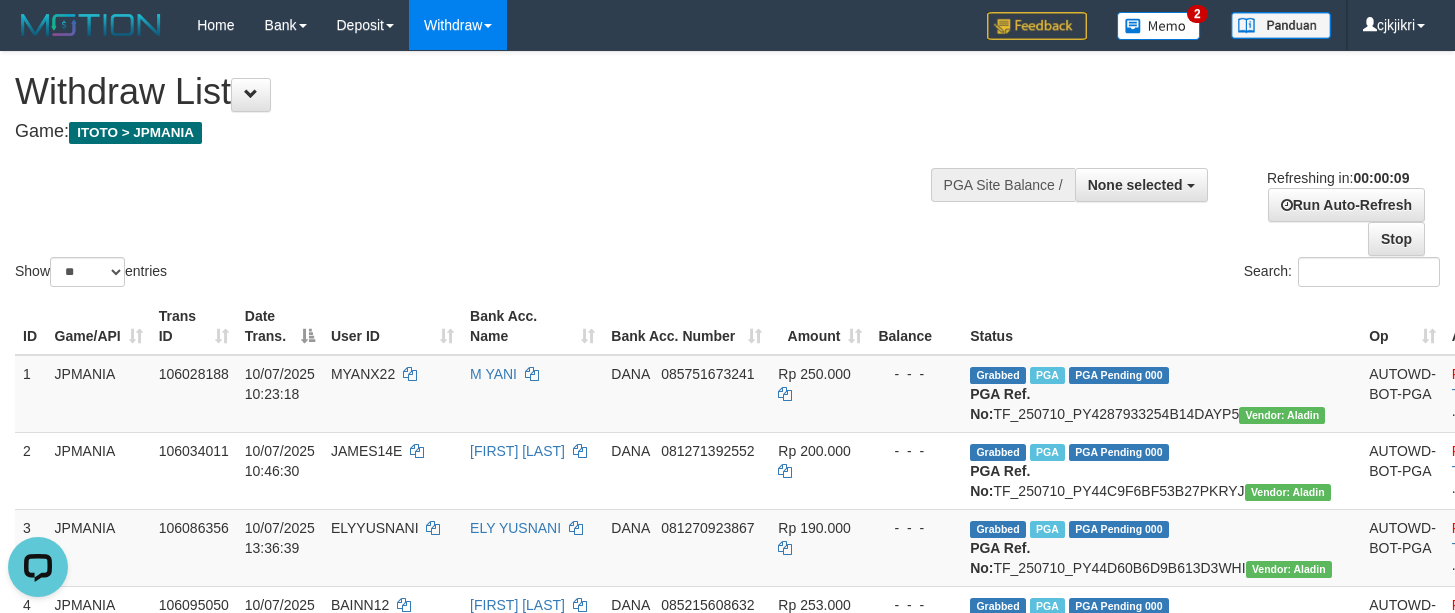 scroll, scrollTop: 0, scrollLeft: 0, axis: both 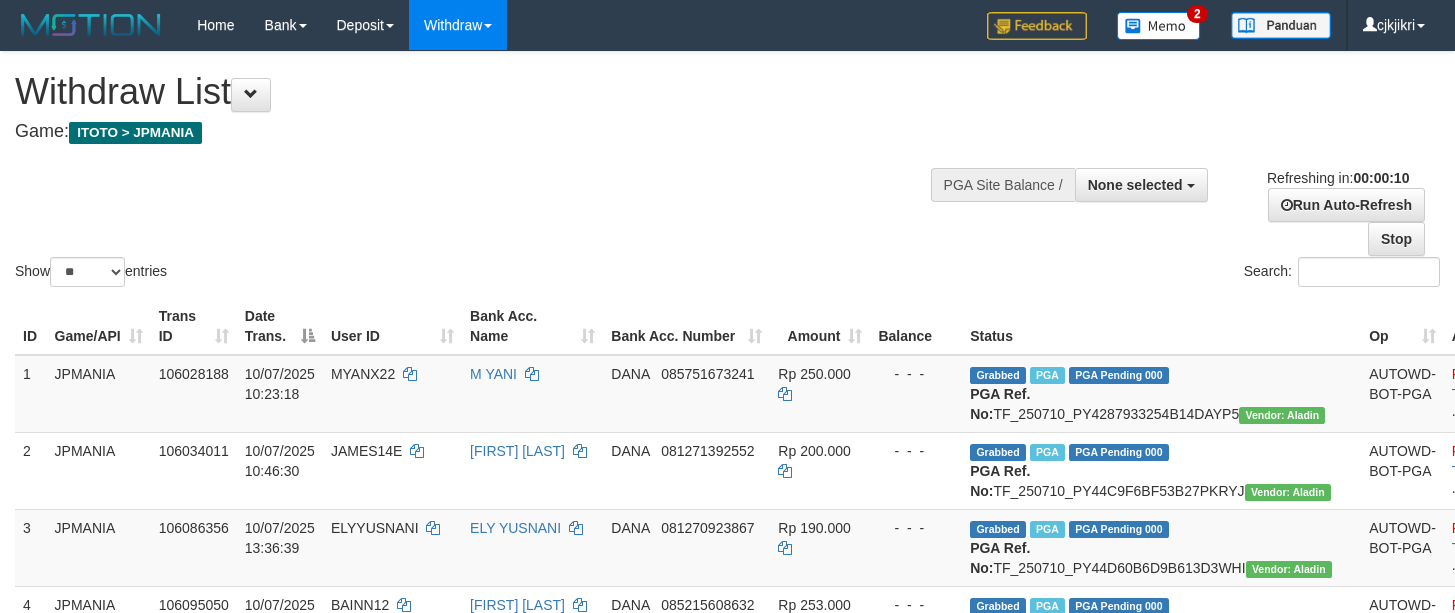 select 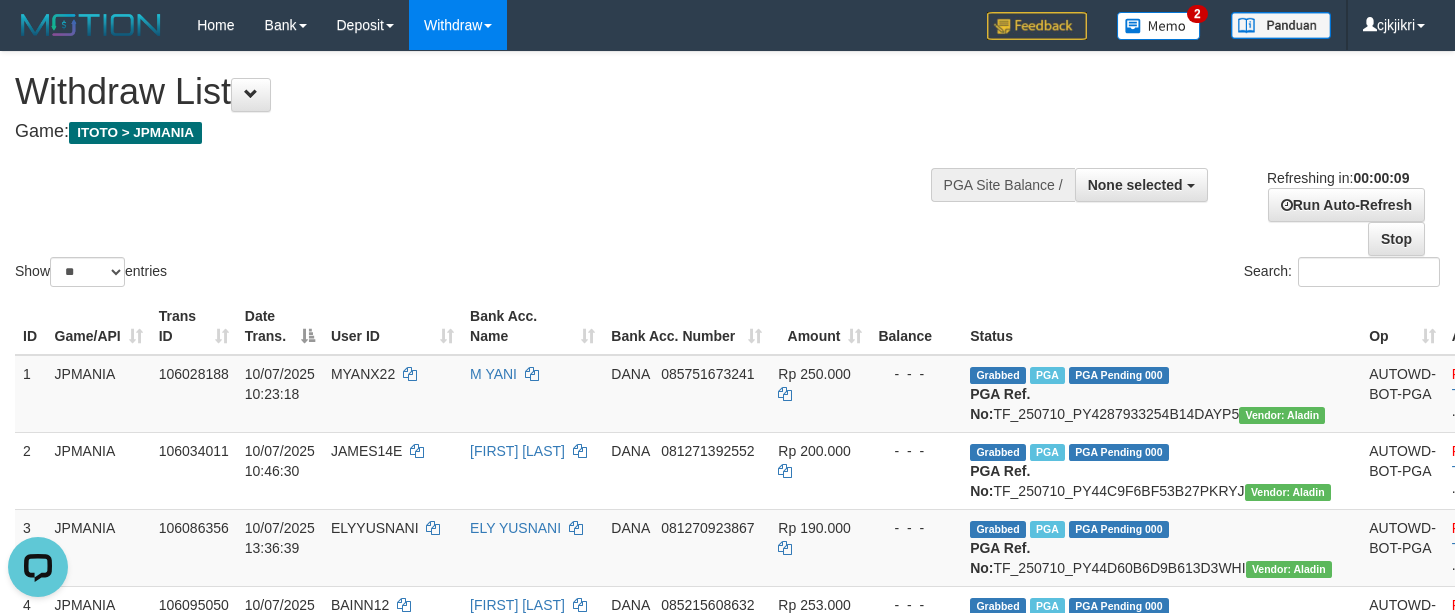 scroll, scrollTop: 0, scrollLeft: 0, axis: both 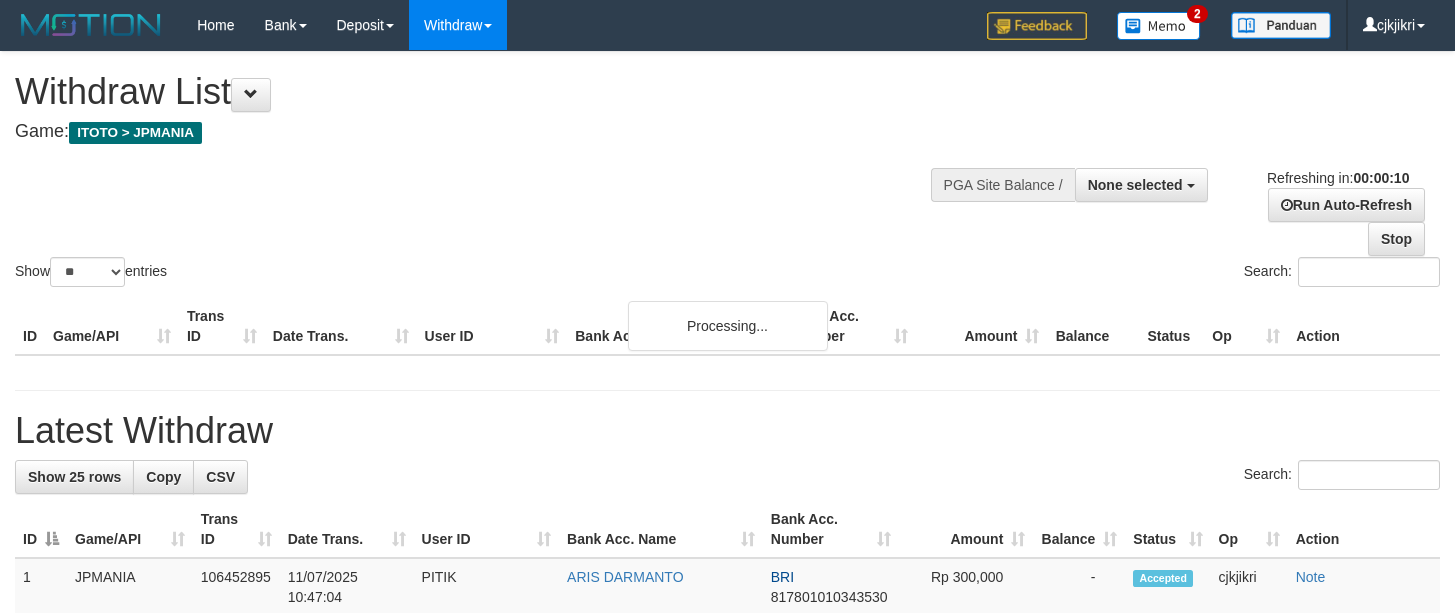 select 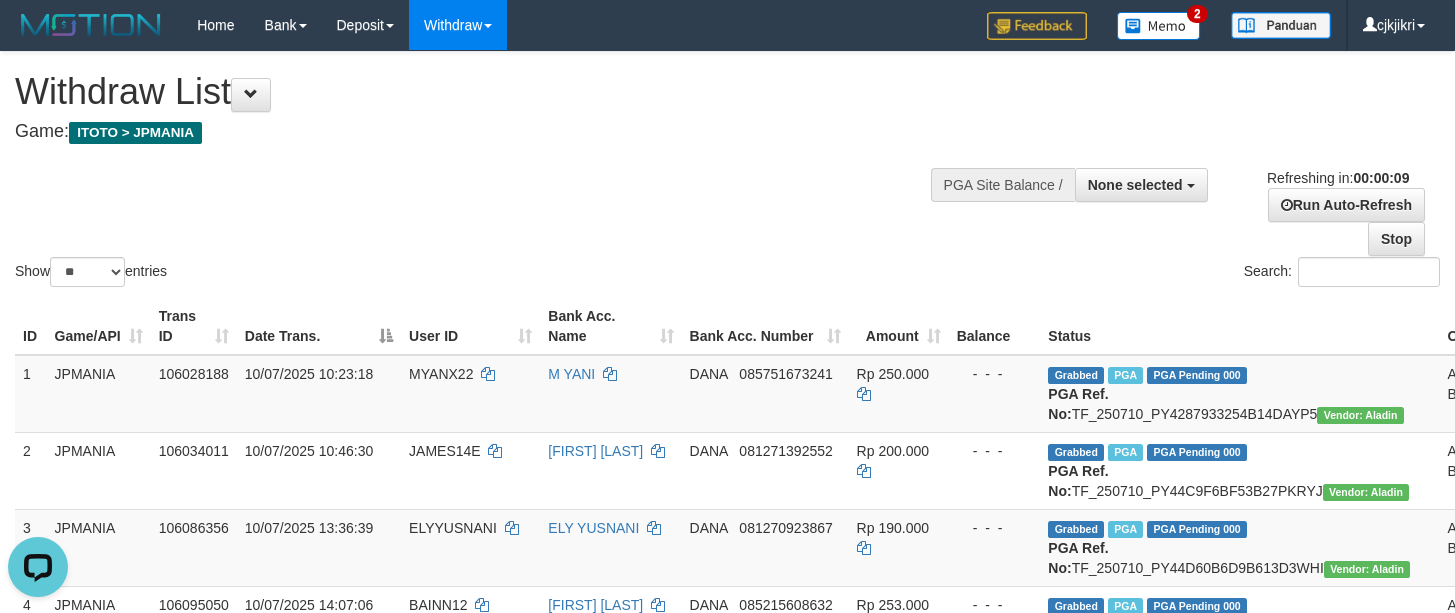 scroll, scrollTop: 0, scrollLeft: 0, axis: both 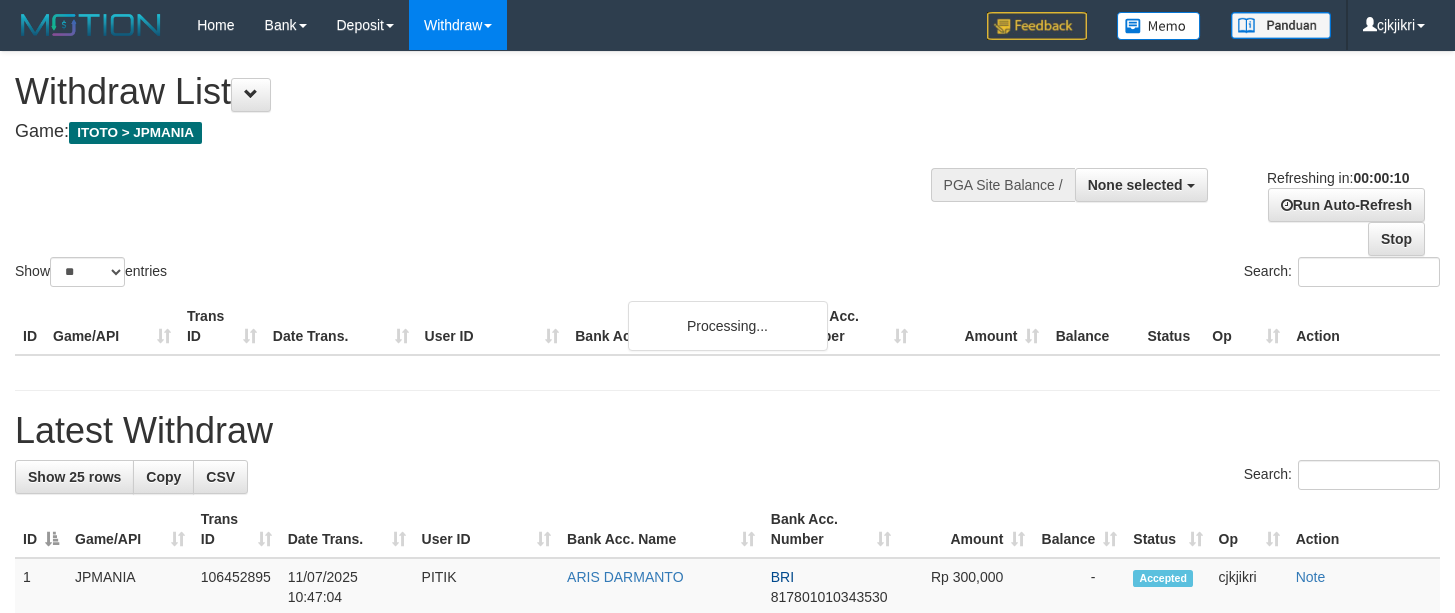 select 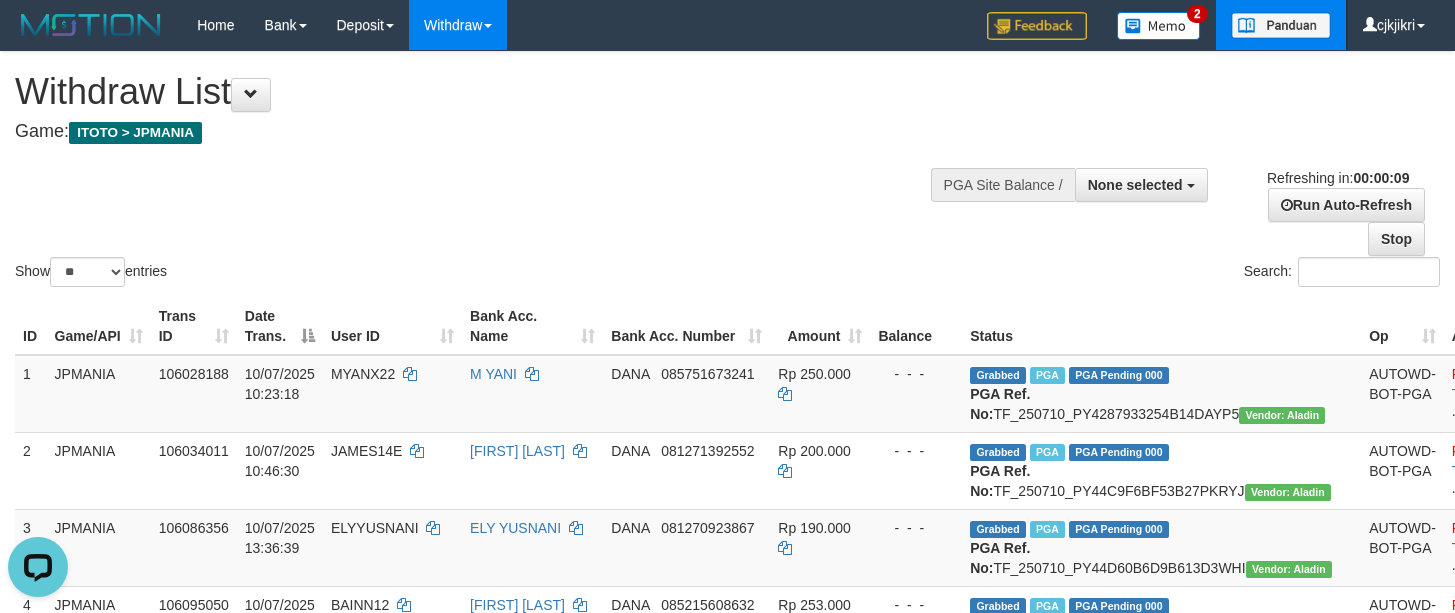 scroll, scrollTop: 0, scrollLeft: 0, axis: both 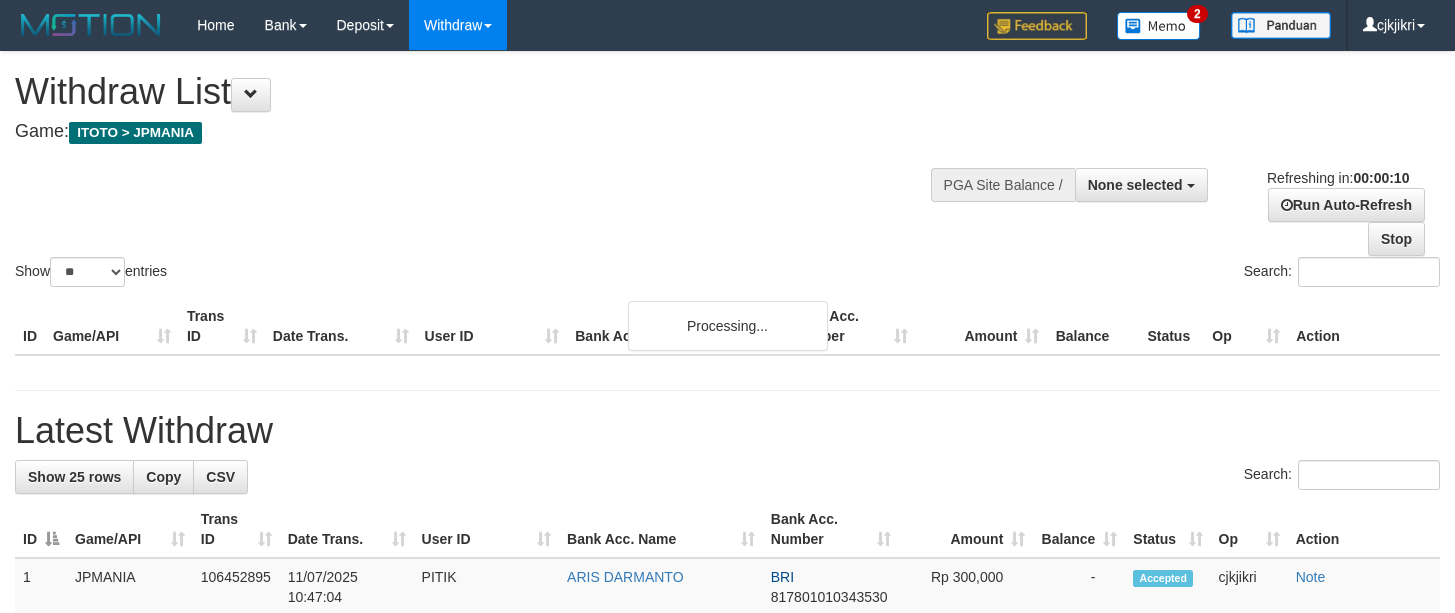 select 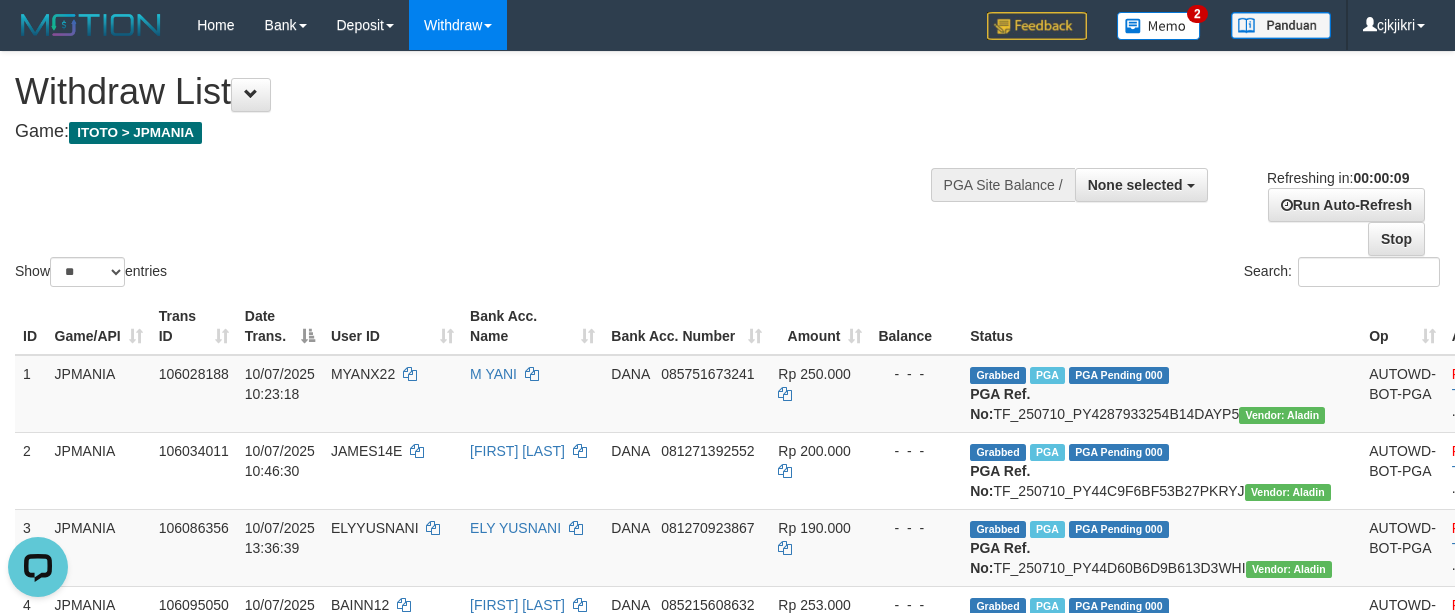 scroll, scrollTop: 0, scrollLeft: 0, axis: both 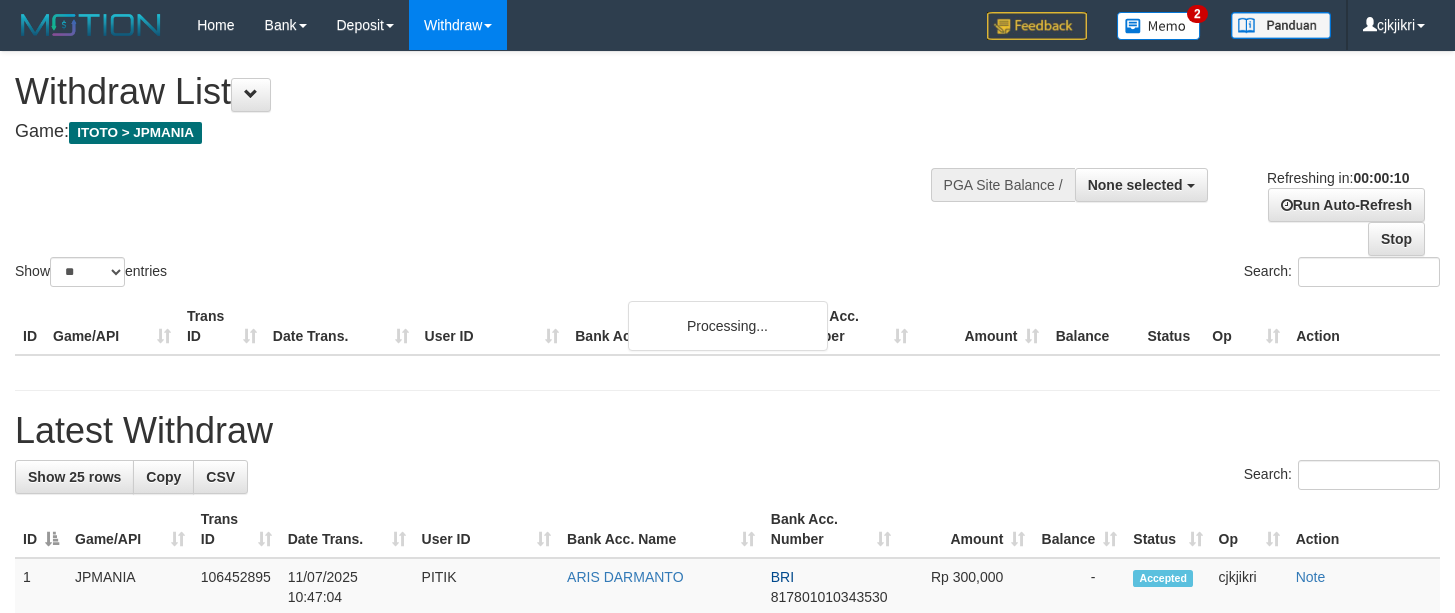 select 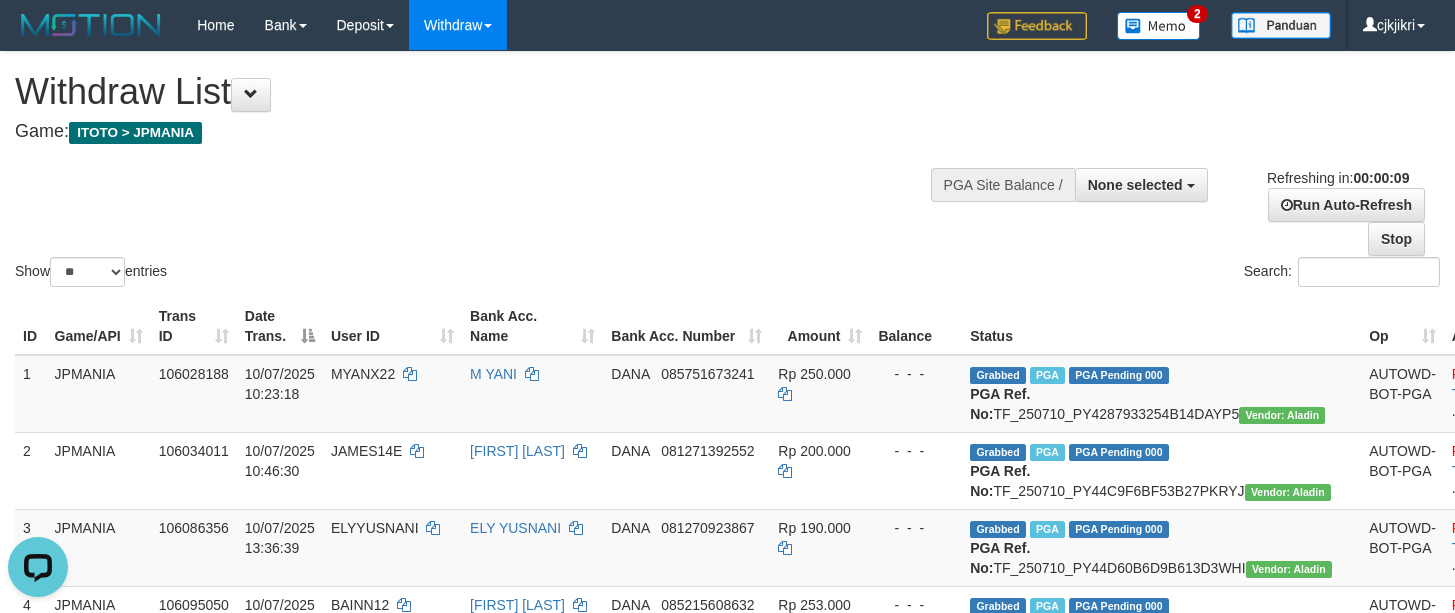 scroll, scrollTop: 0, scrollLeft: 0, axis: both 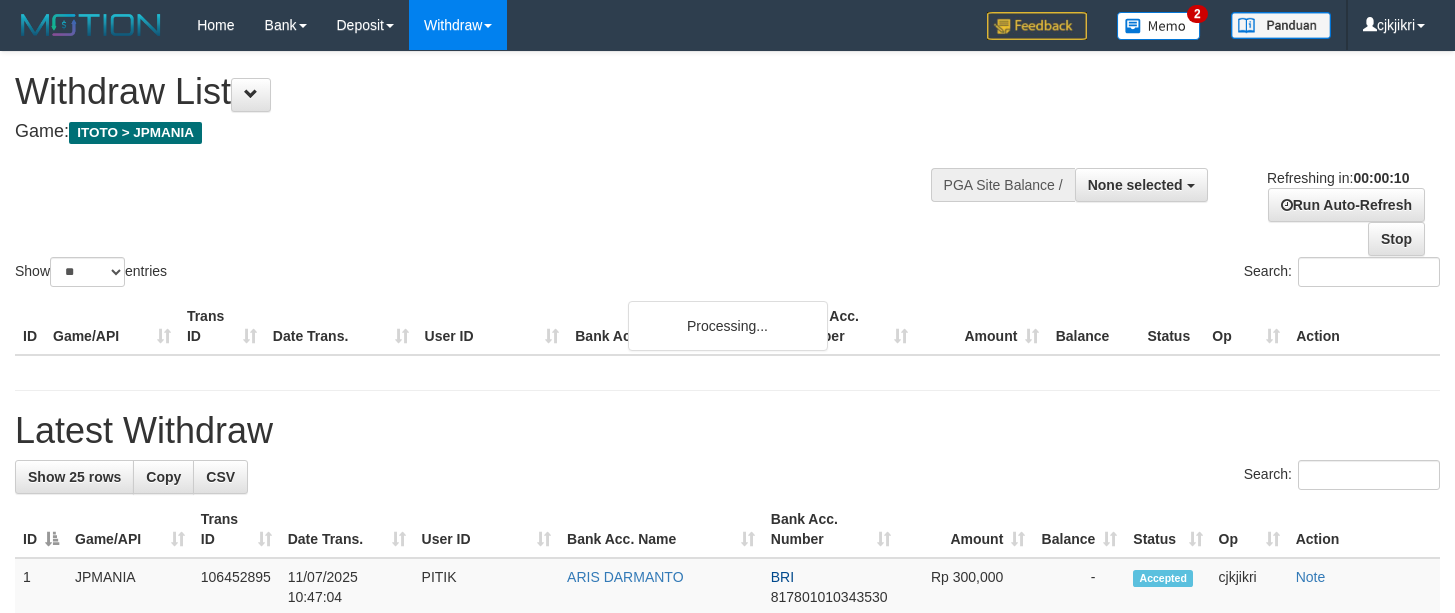 select 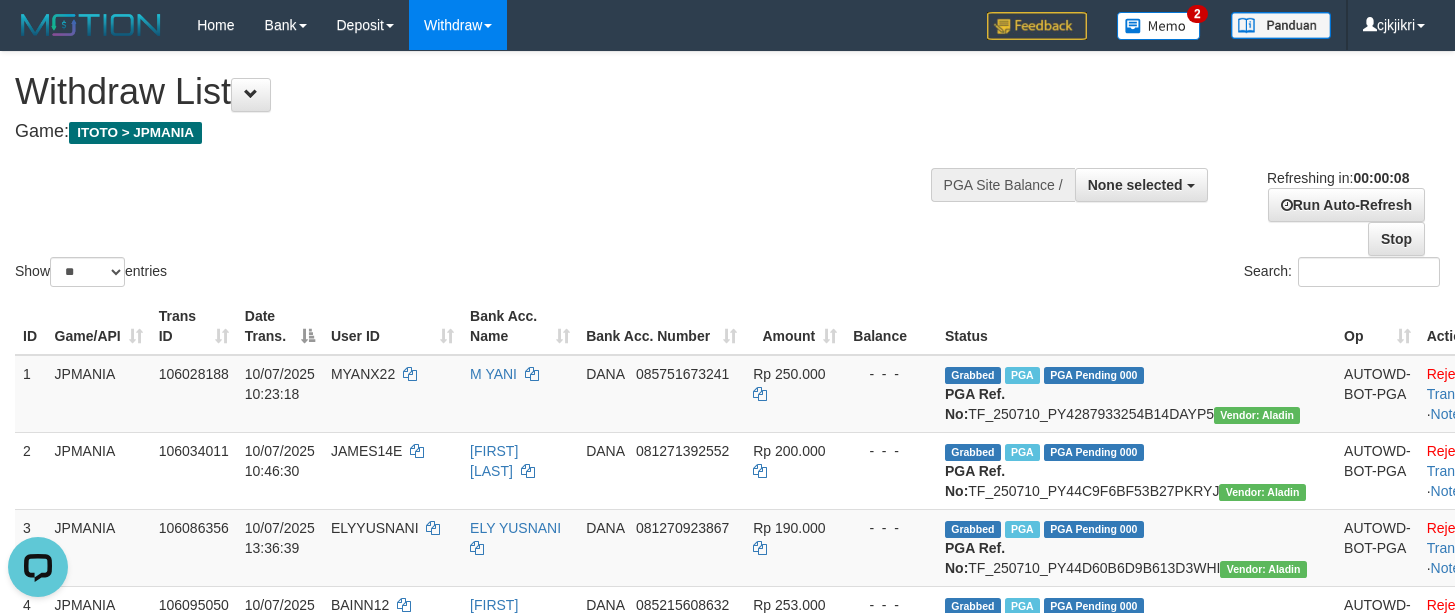 scroll, scrollTop: 0, scrollLeft: 0, axis: both 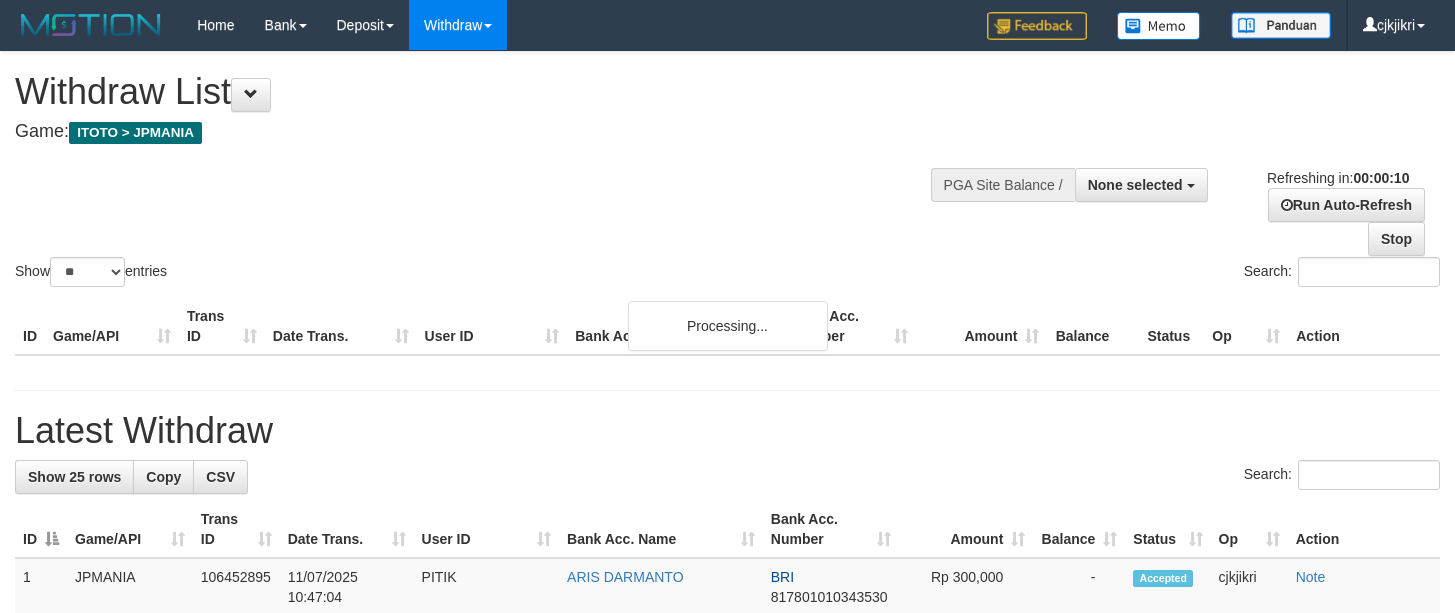select 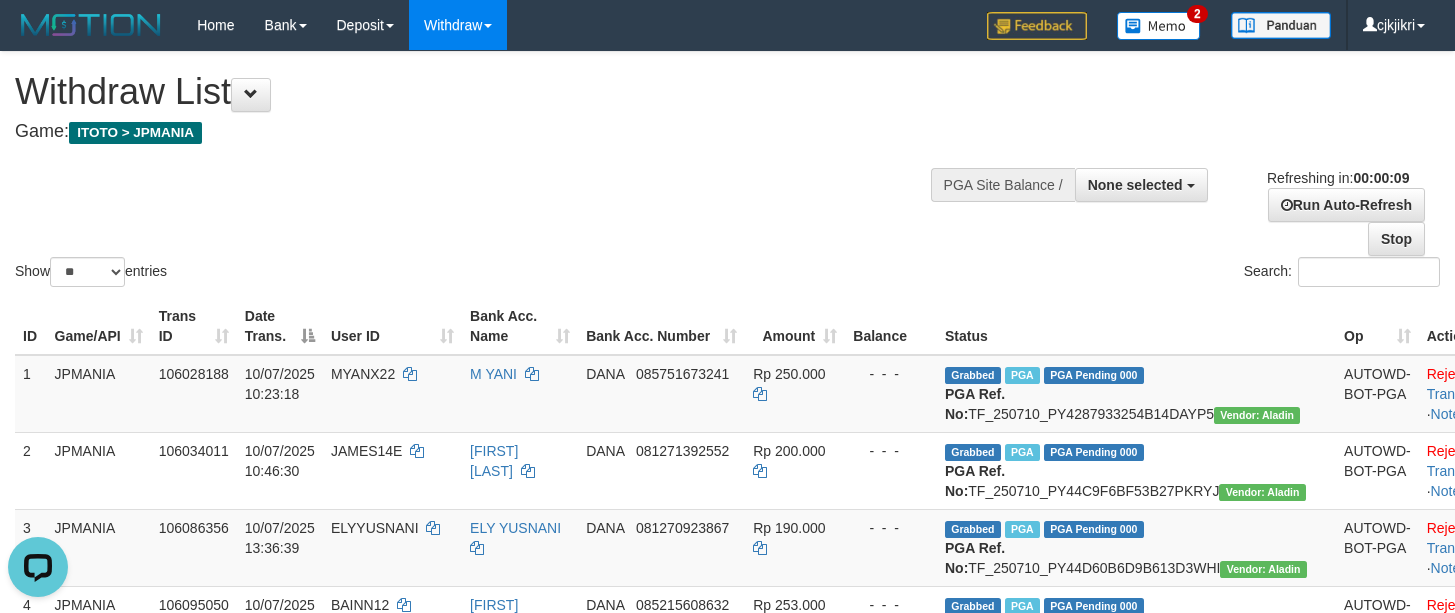 scroll, scrollTop: 0, scrollLeft: 0, axis: both 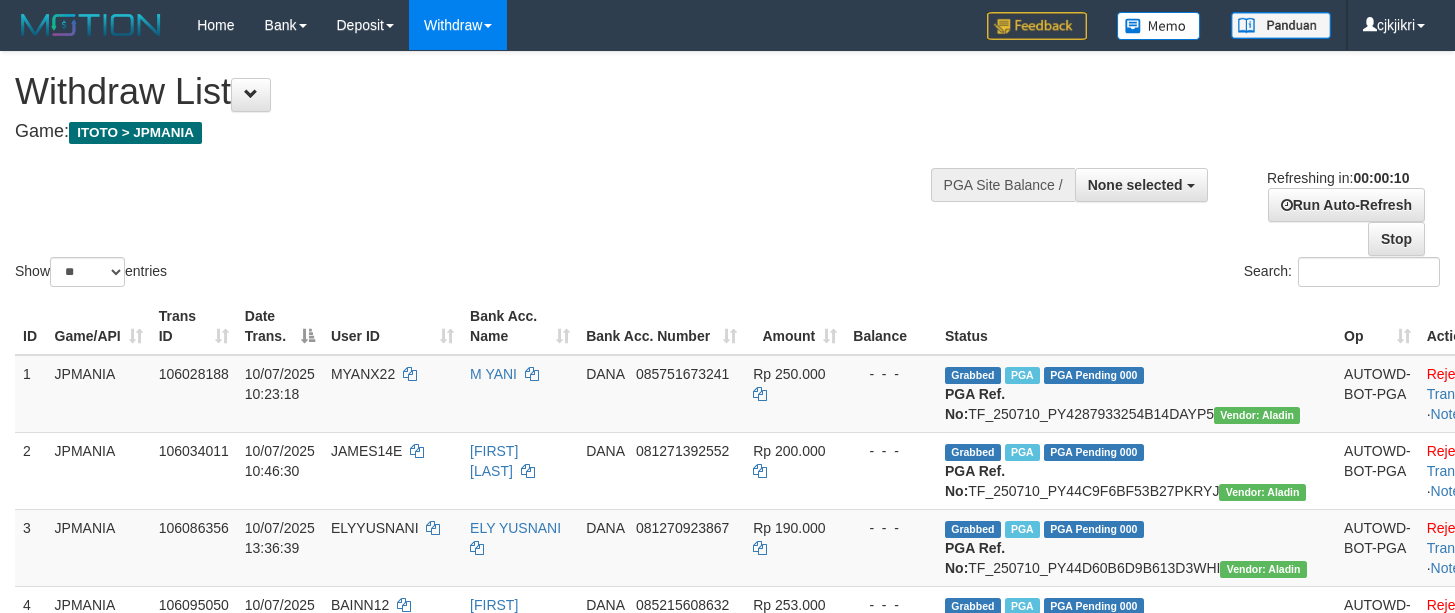 select 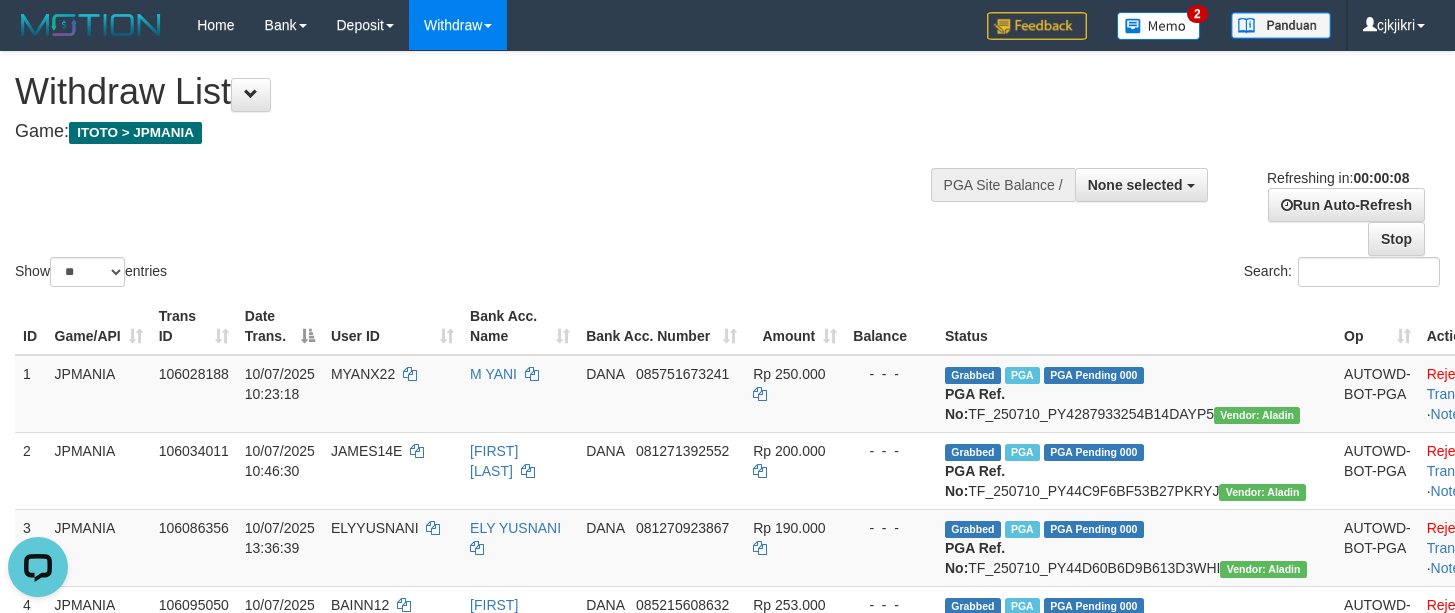 scroll, scrollTop: 0, scrollLeft: 0, axis: both 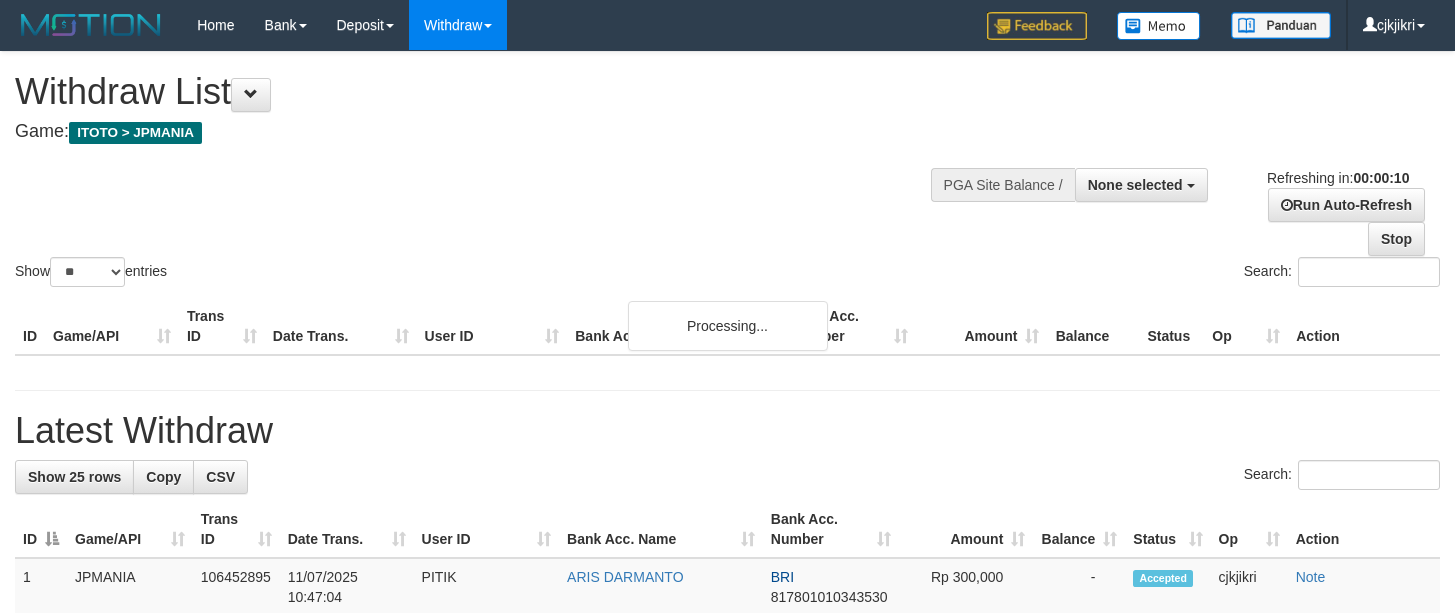 select 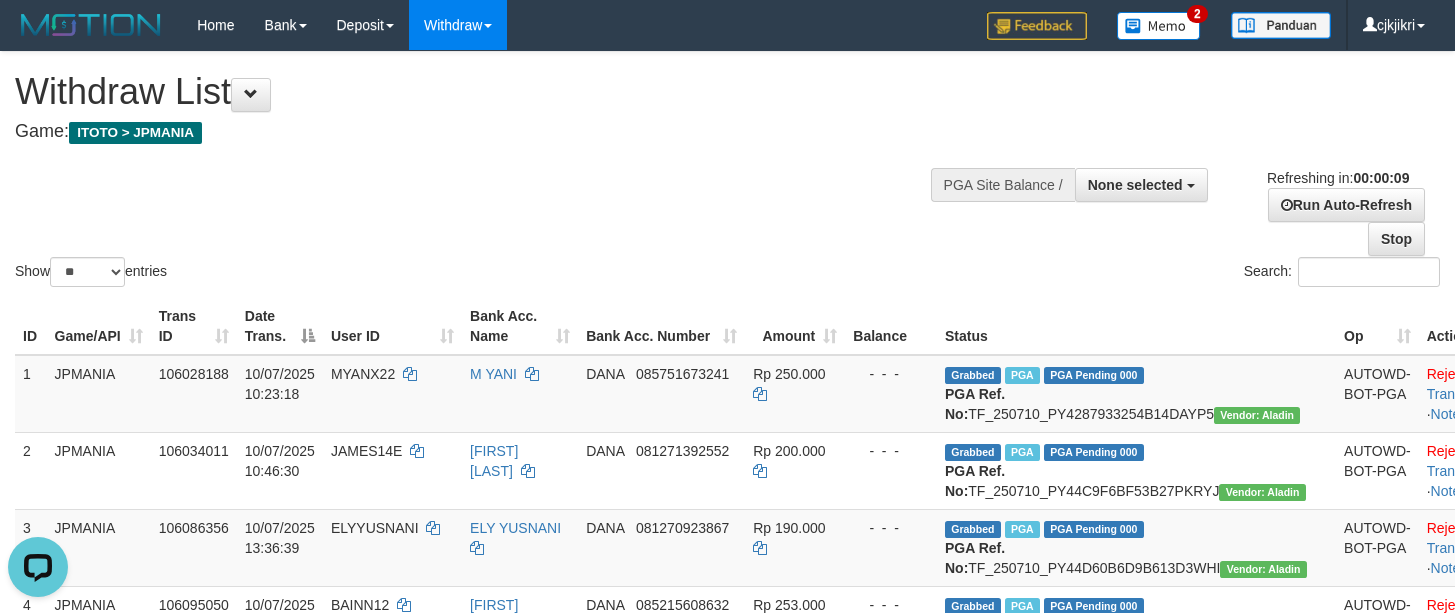scroll, scrollTop: 0, scrollLeft: 0, axis: both 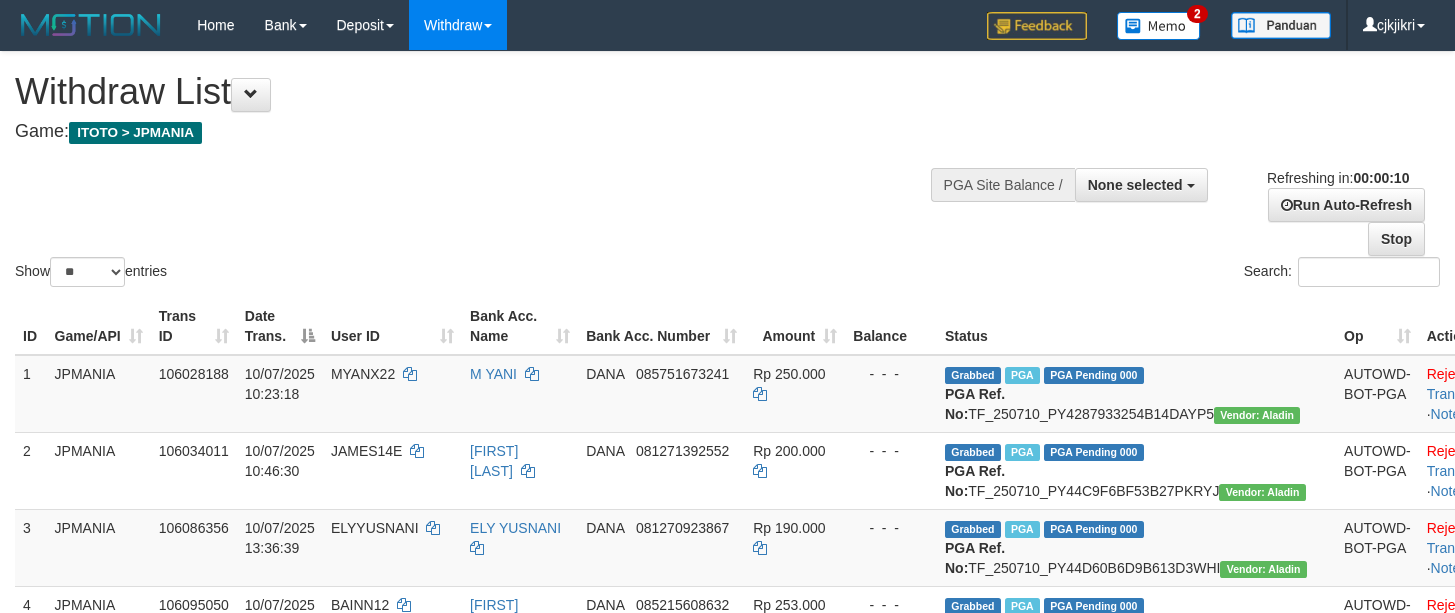 select 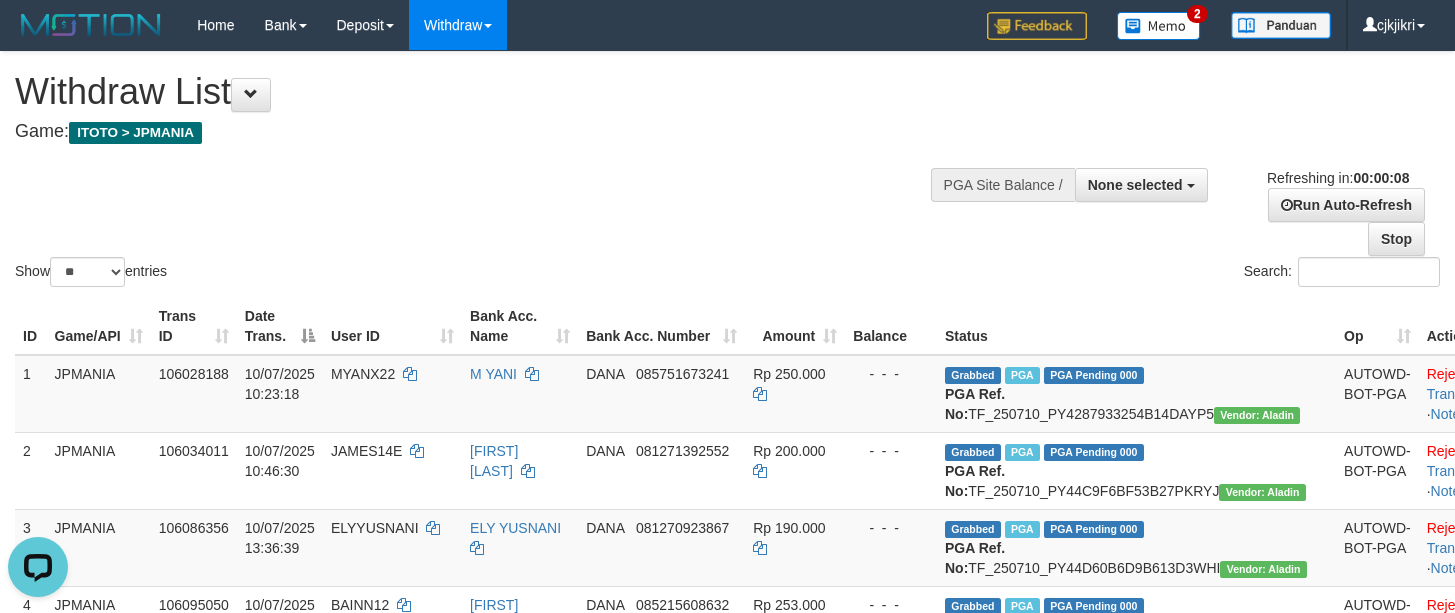 scroll, scrollTop: 0, scrollLeft: 0, axis: both 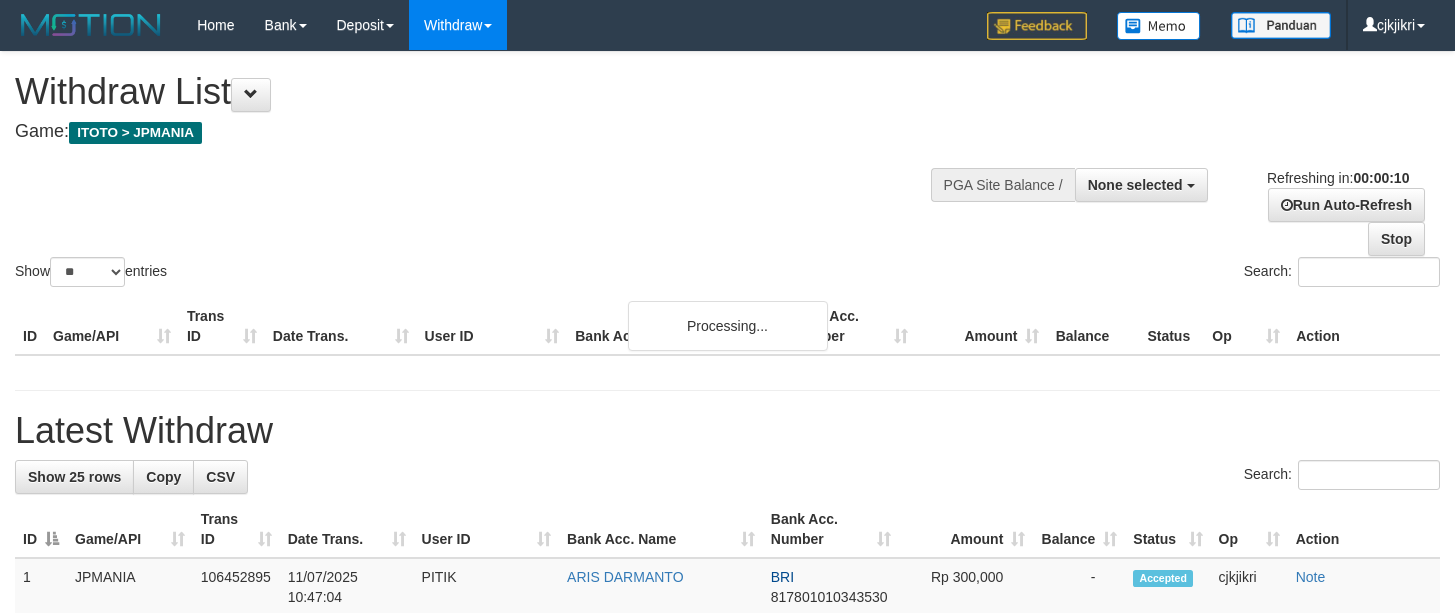 select 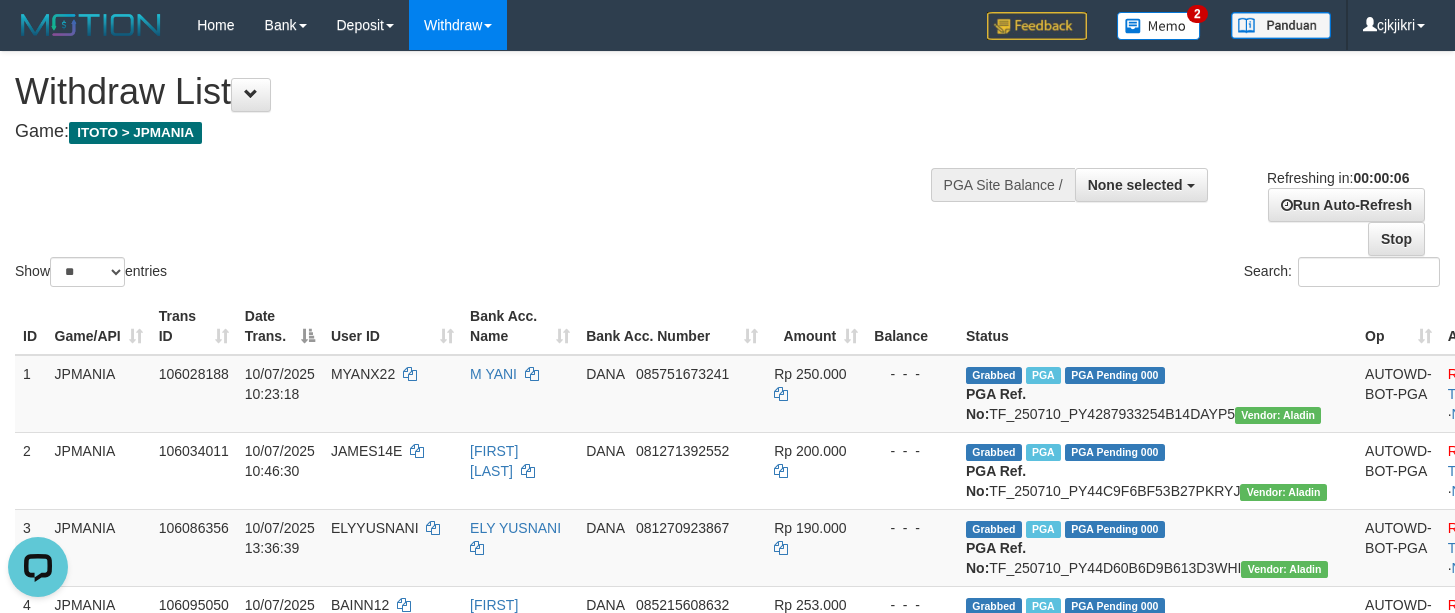 scroll, scrollTop: 0, scrollLeft: 0, axis: both 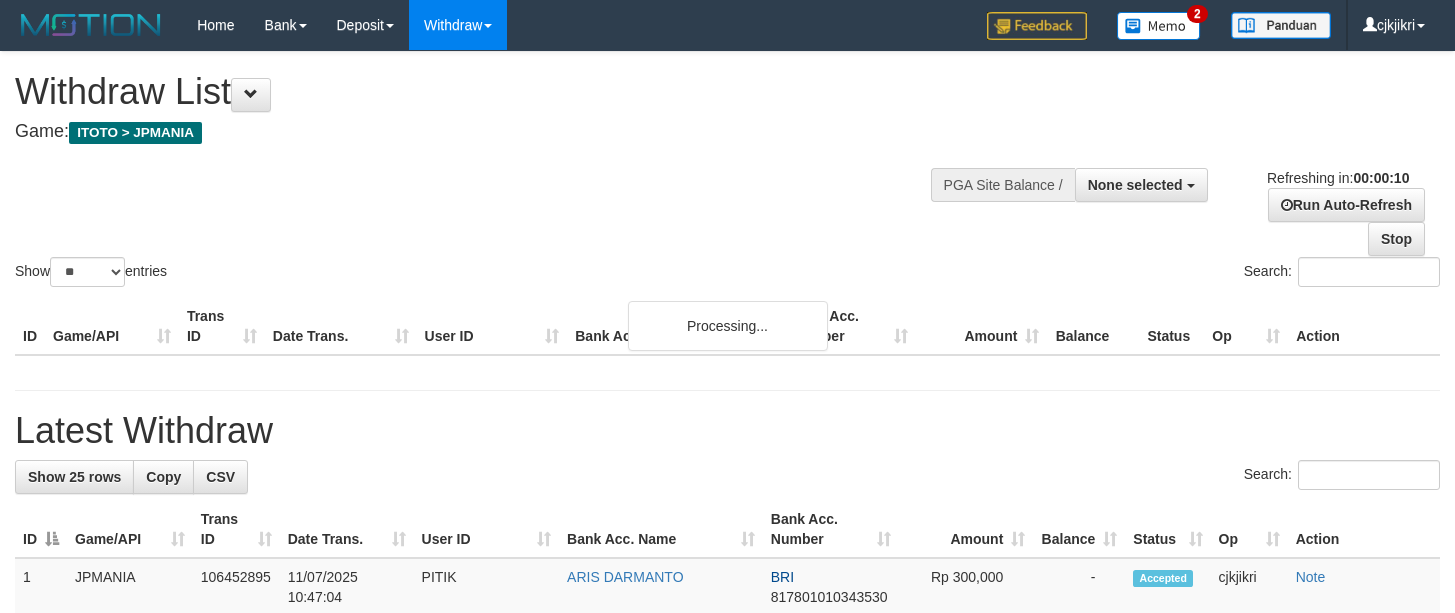 select 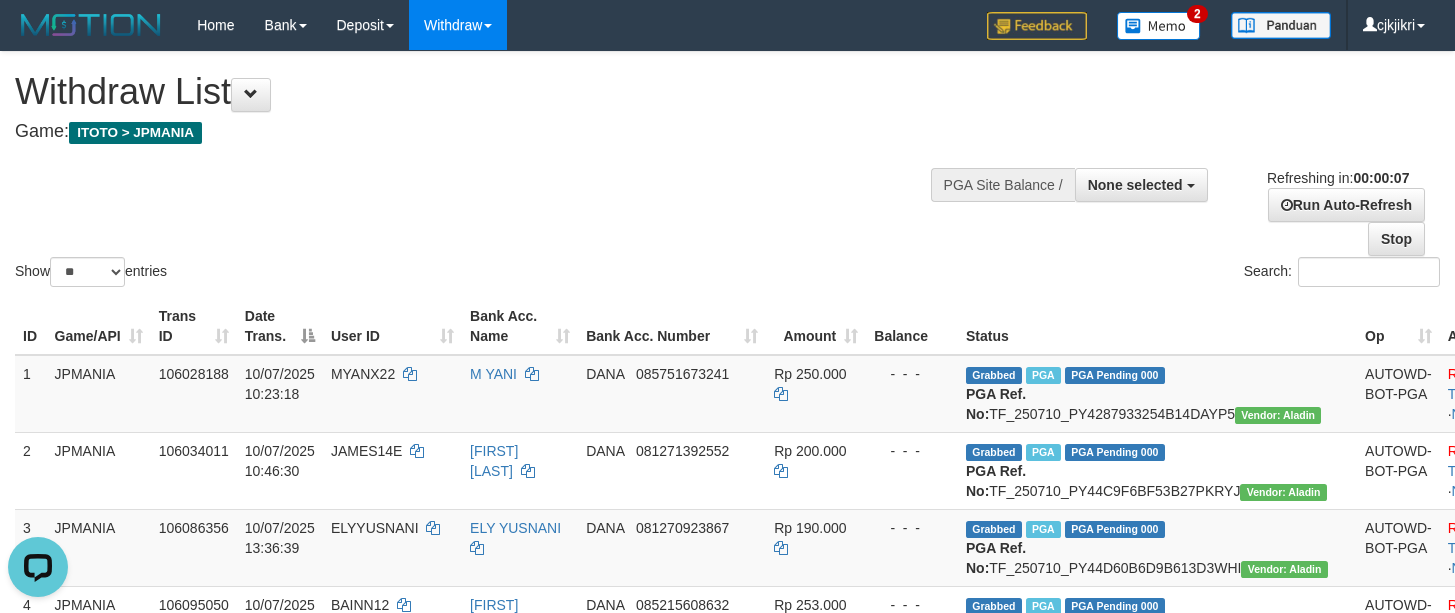 scroll, scrollTop: 0, scrollLeft: 0, axis: both 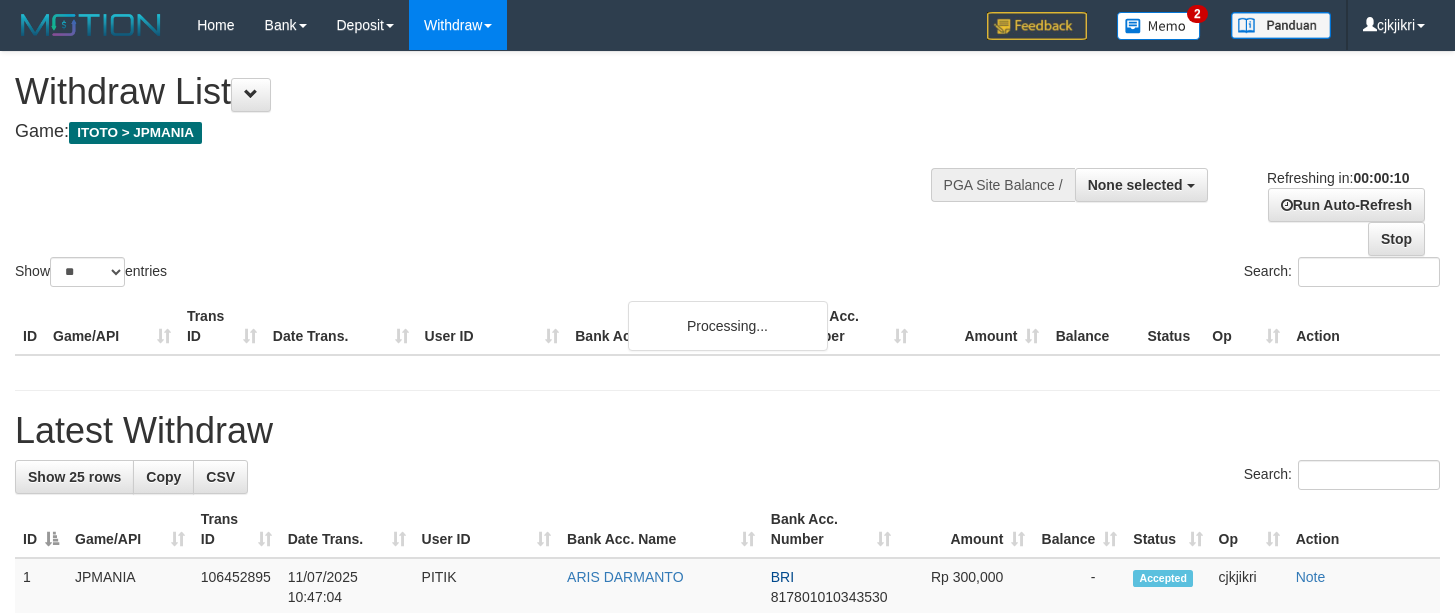 select 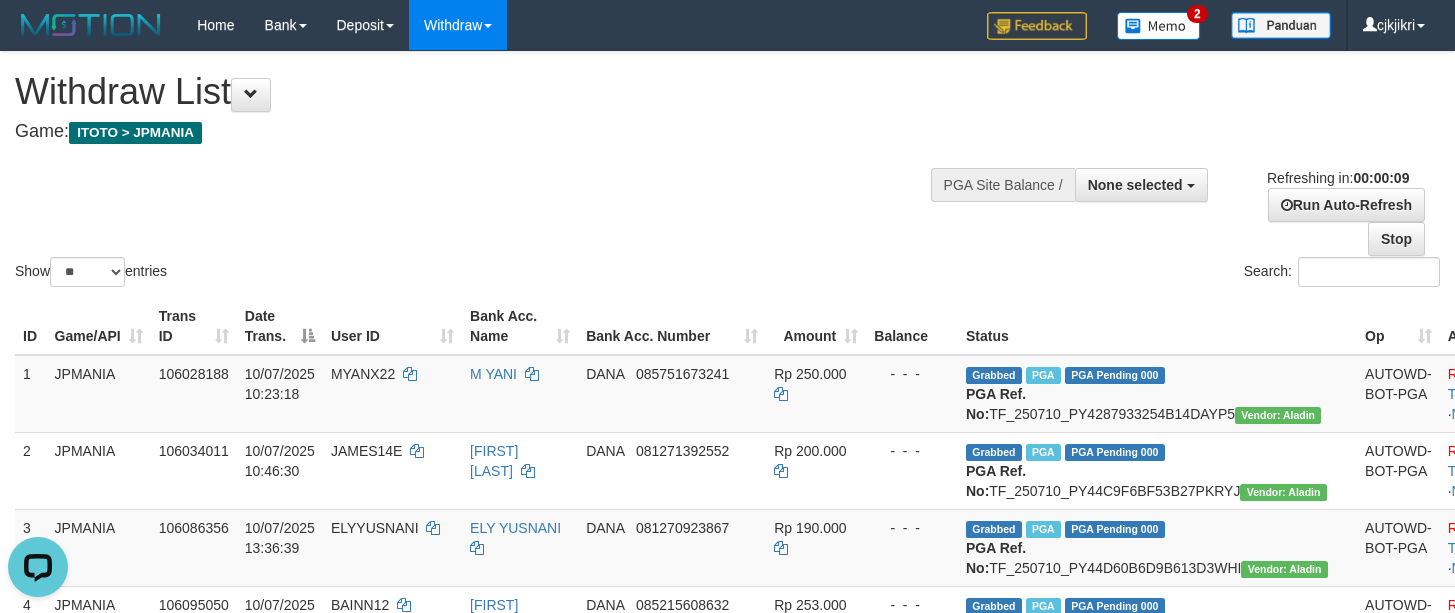 scroll, scrollTop: 0, scrollLeft: 0, axis: both 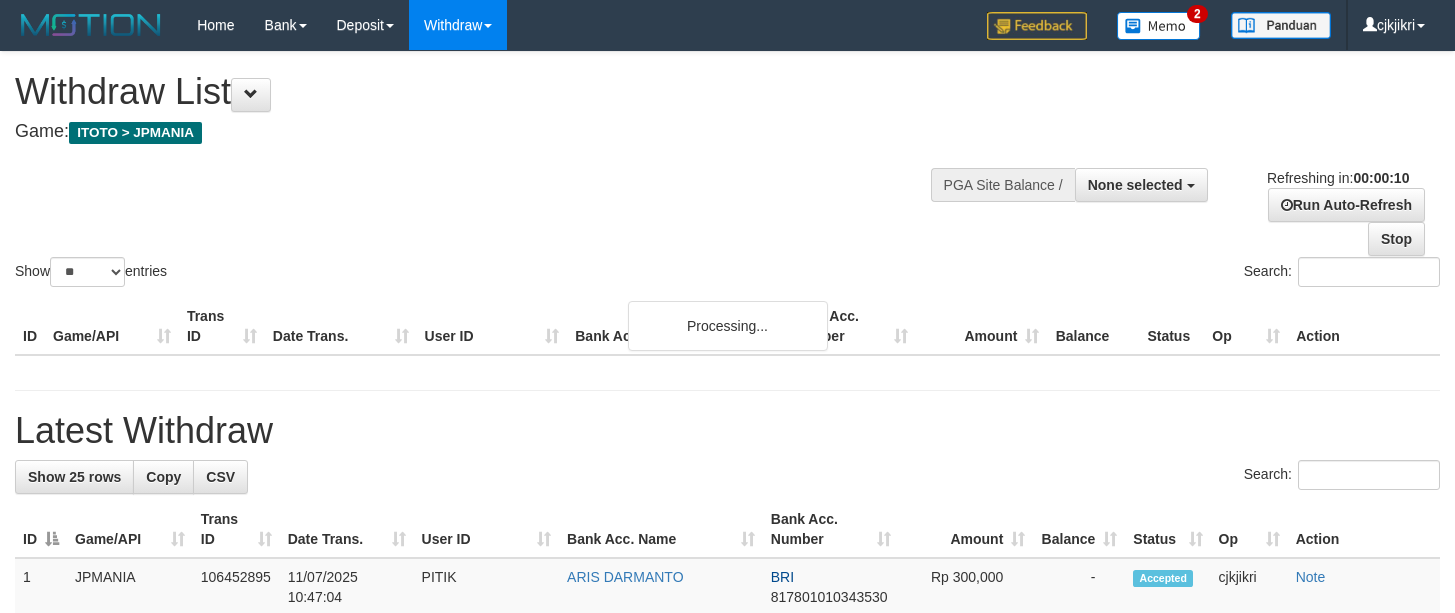 select 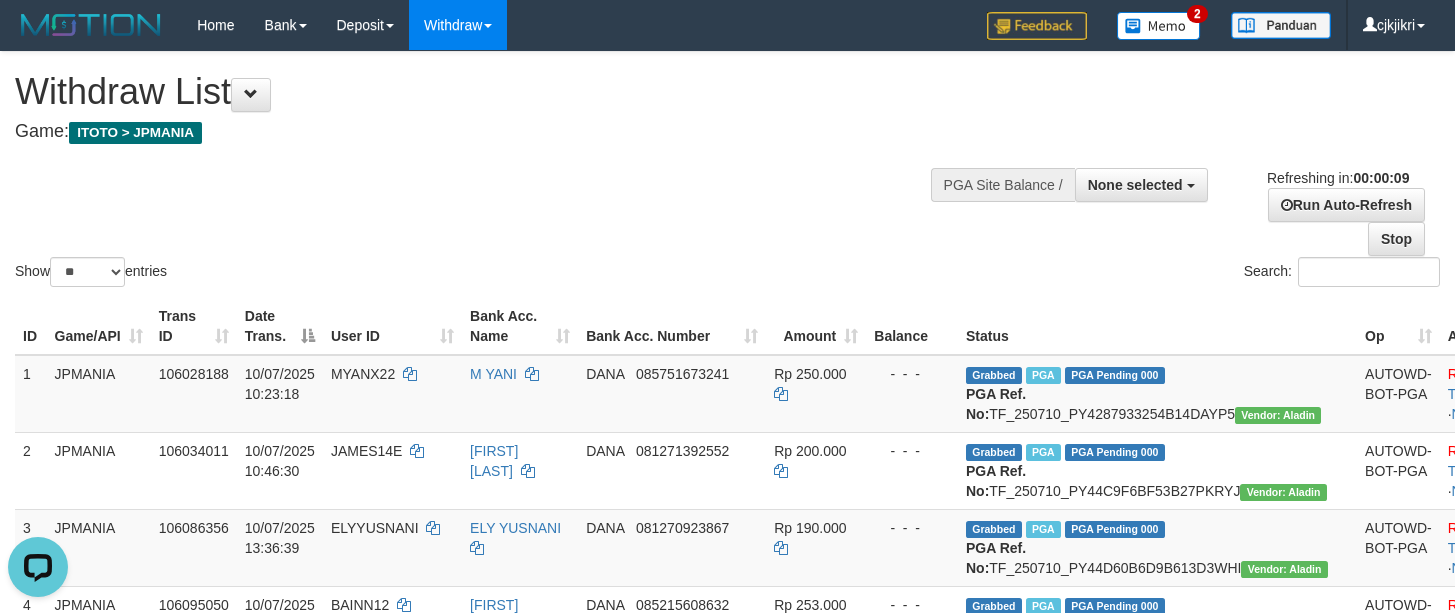 scroll, scrollTop: 0, scrollLeft: 0, axis: both 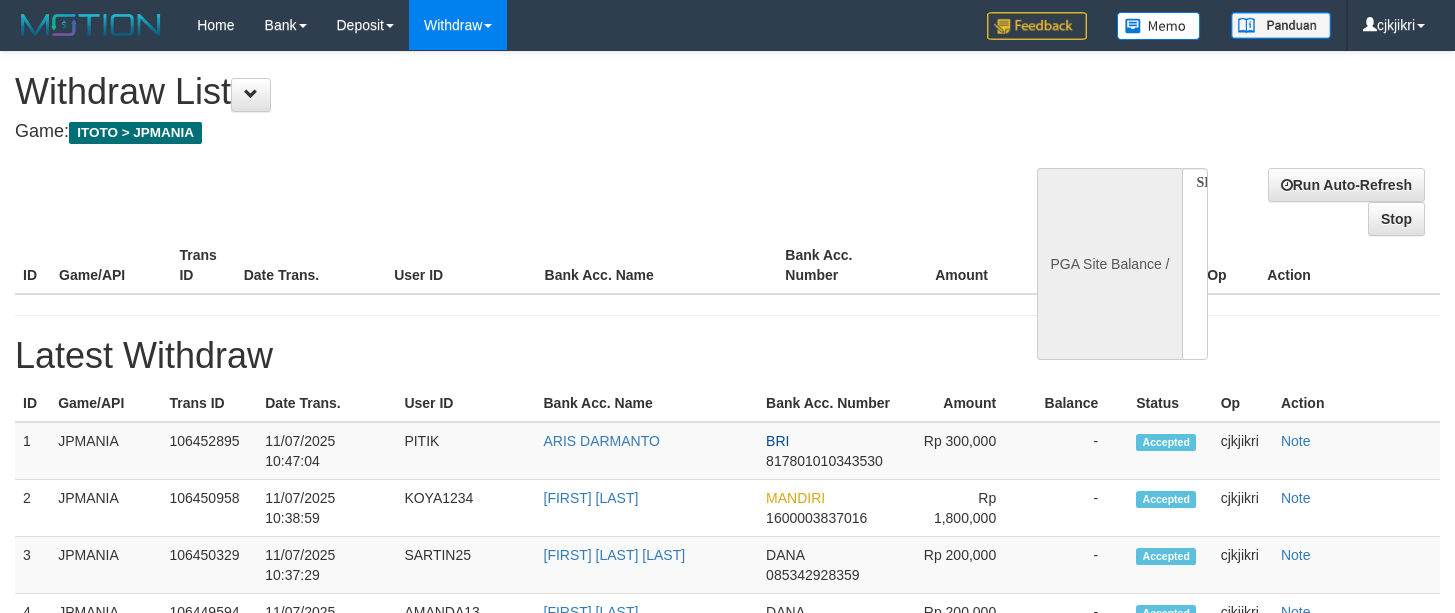 select 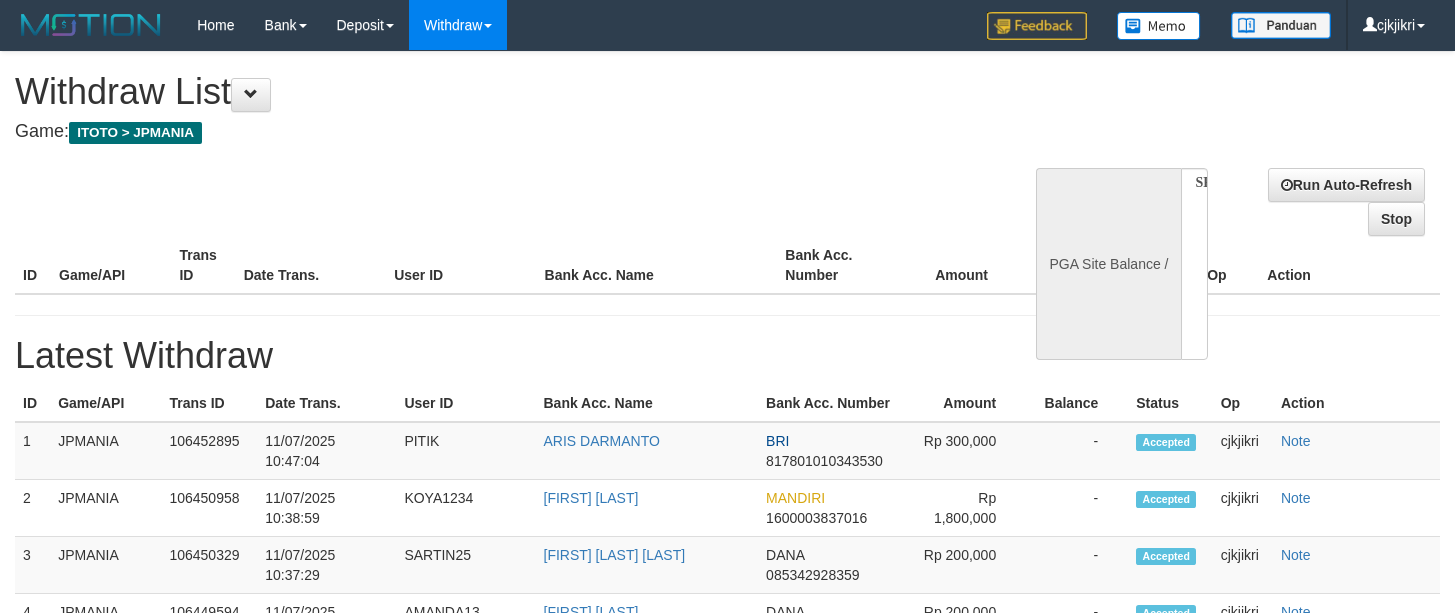 scroll, scrollTop: 0, scrollLeft: 0, axis: both 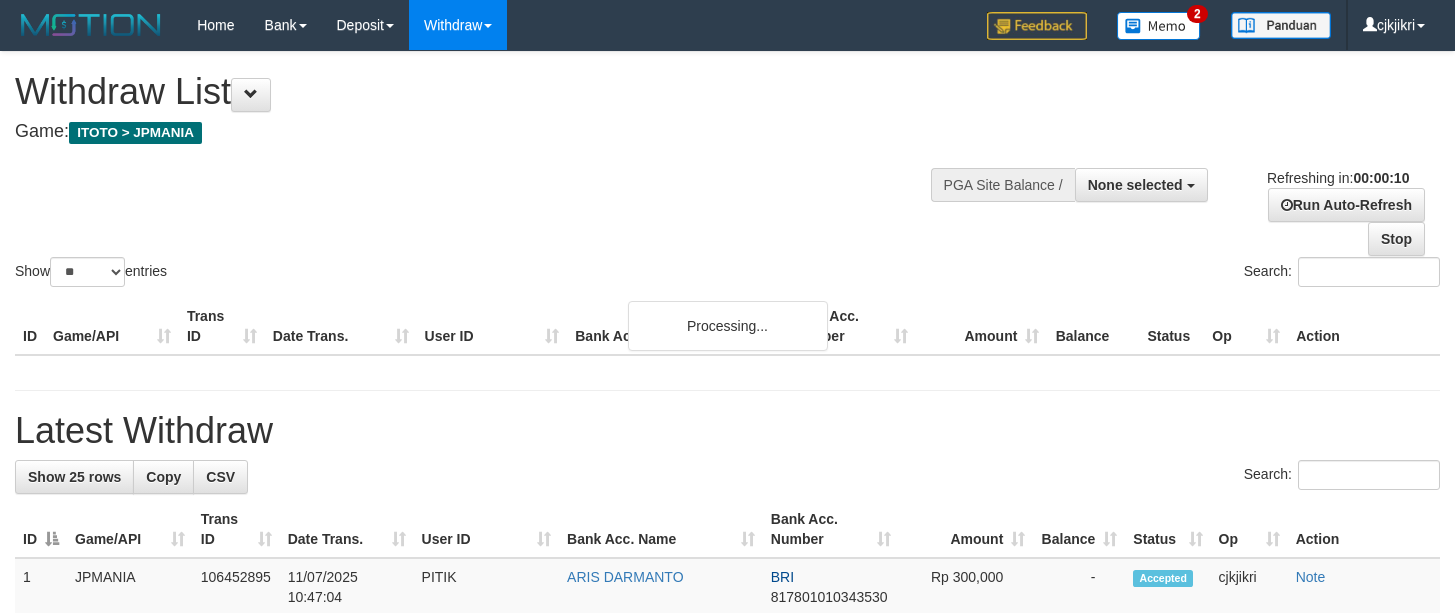 select 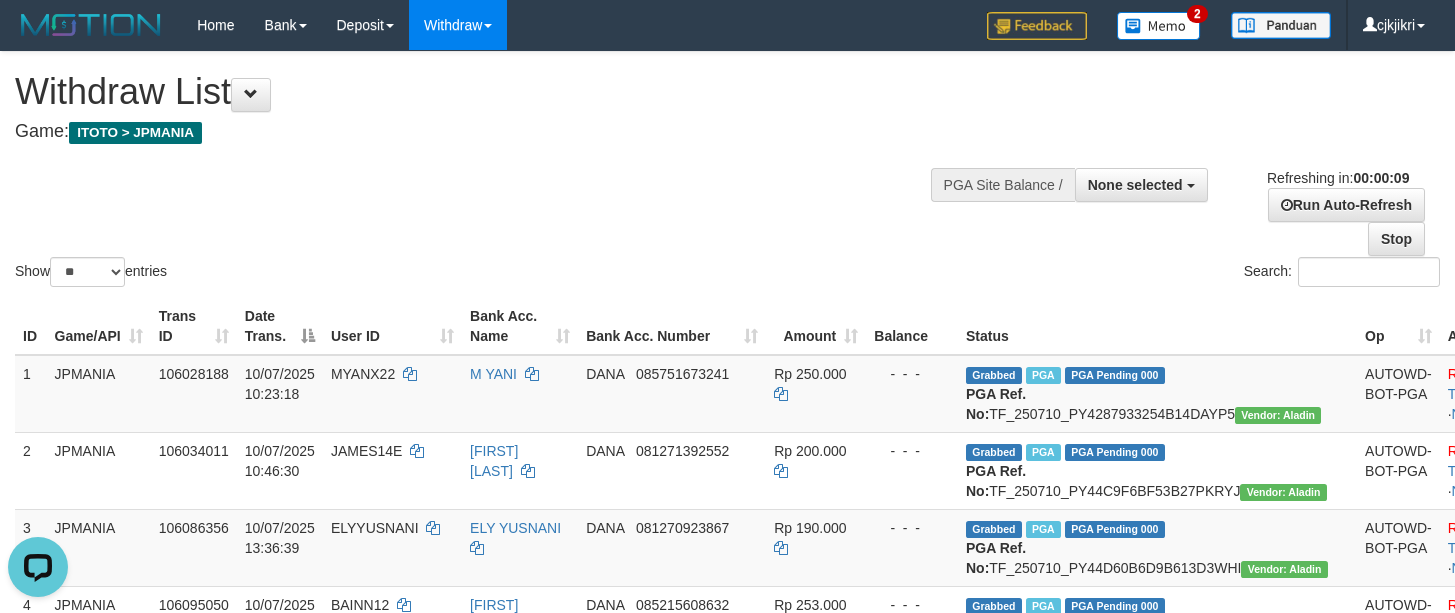 scroll, scrollTop: 0, scrollLeft: 0, axis: both 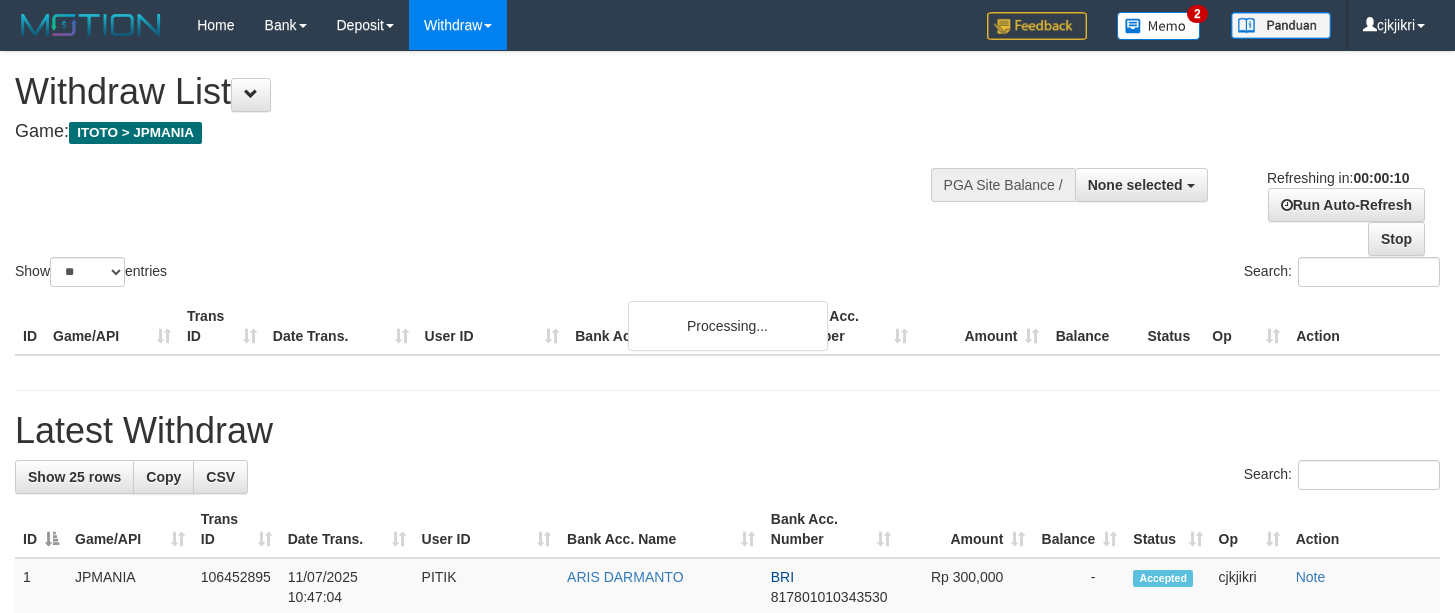 select 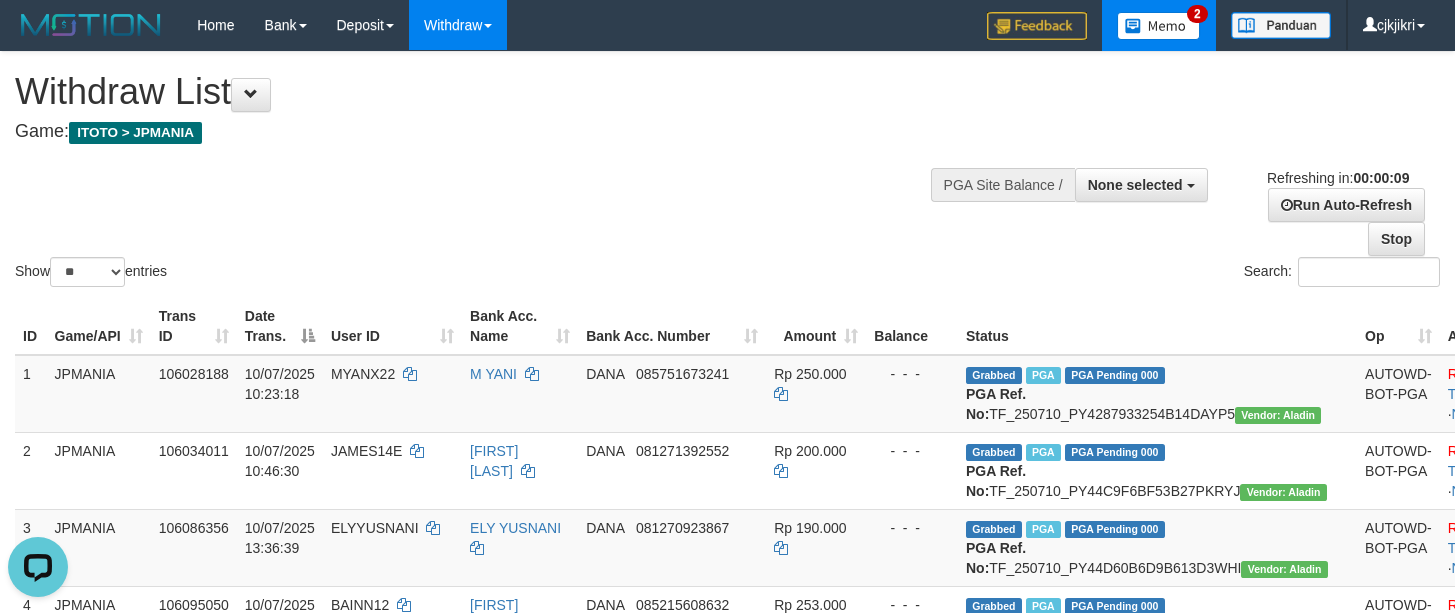 scroll, scrollTop: 0, scrollLeft: 0, axis: both 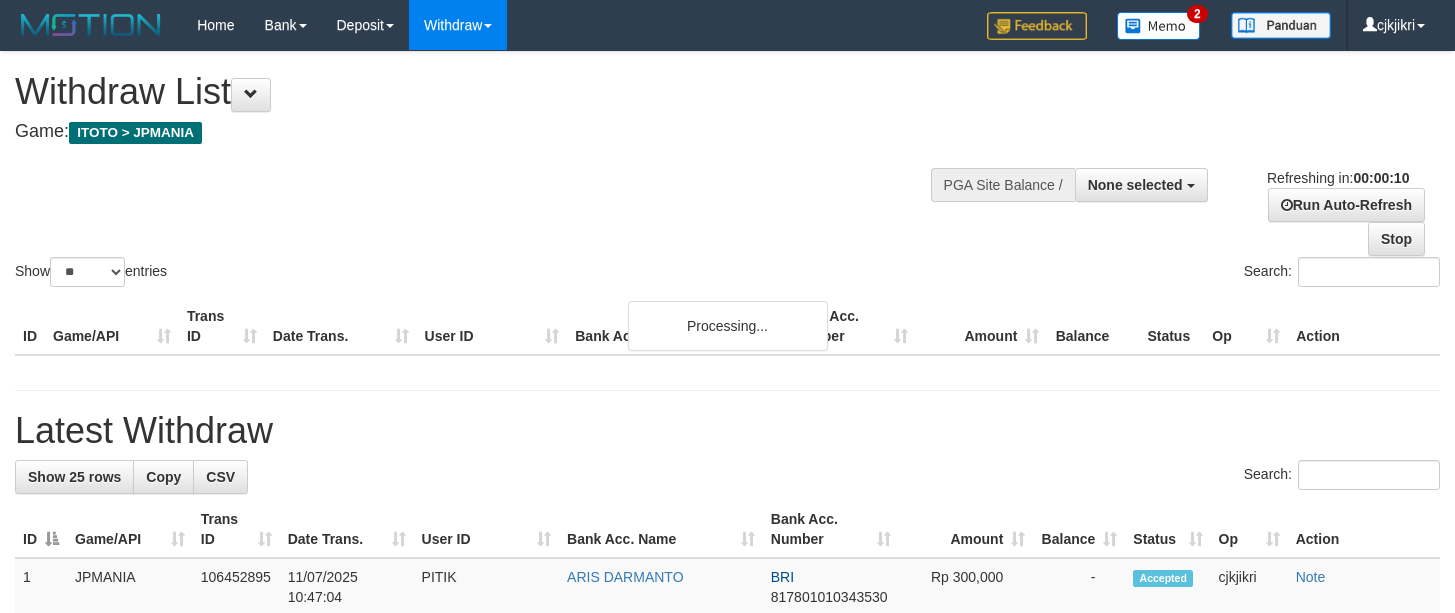 select 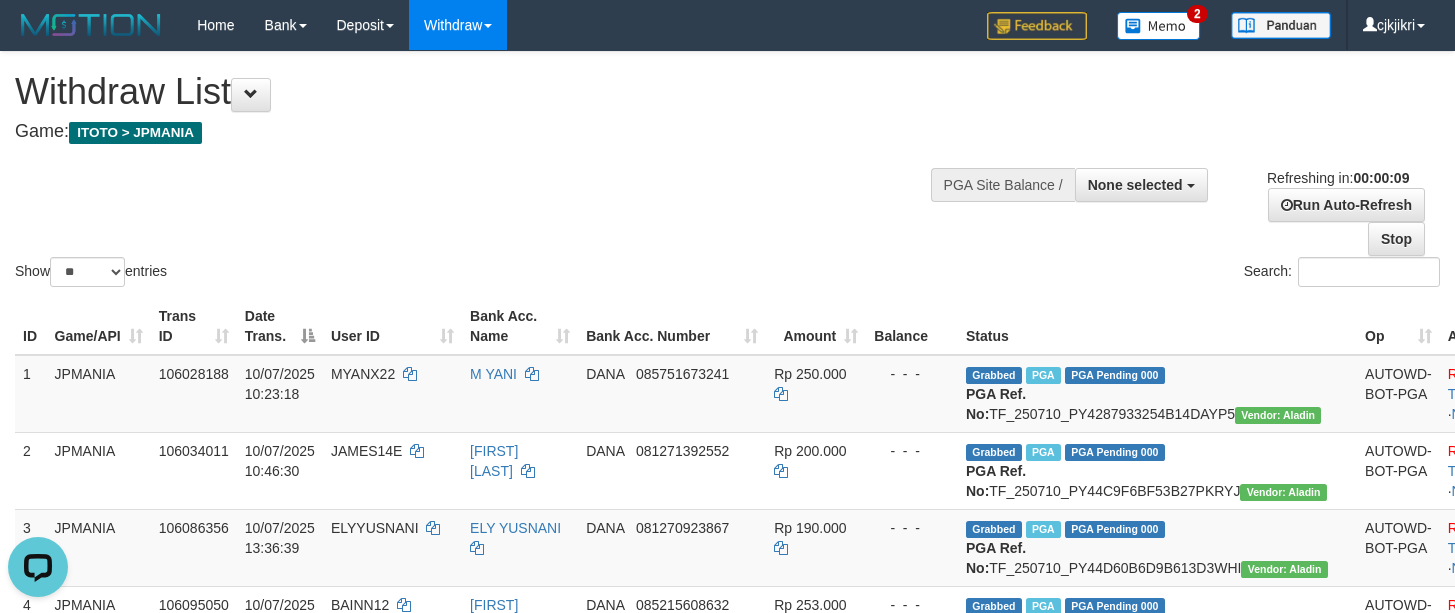 scroll, scrollTop: 0, scrollLeft: 0, axis: both 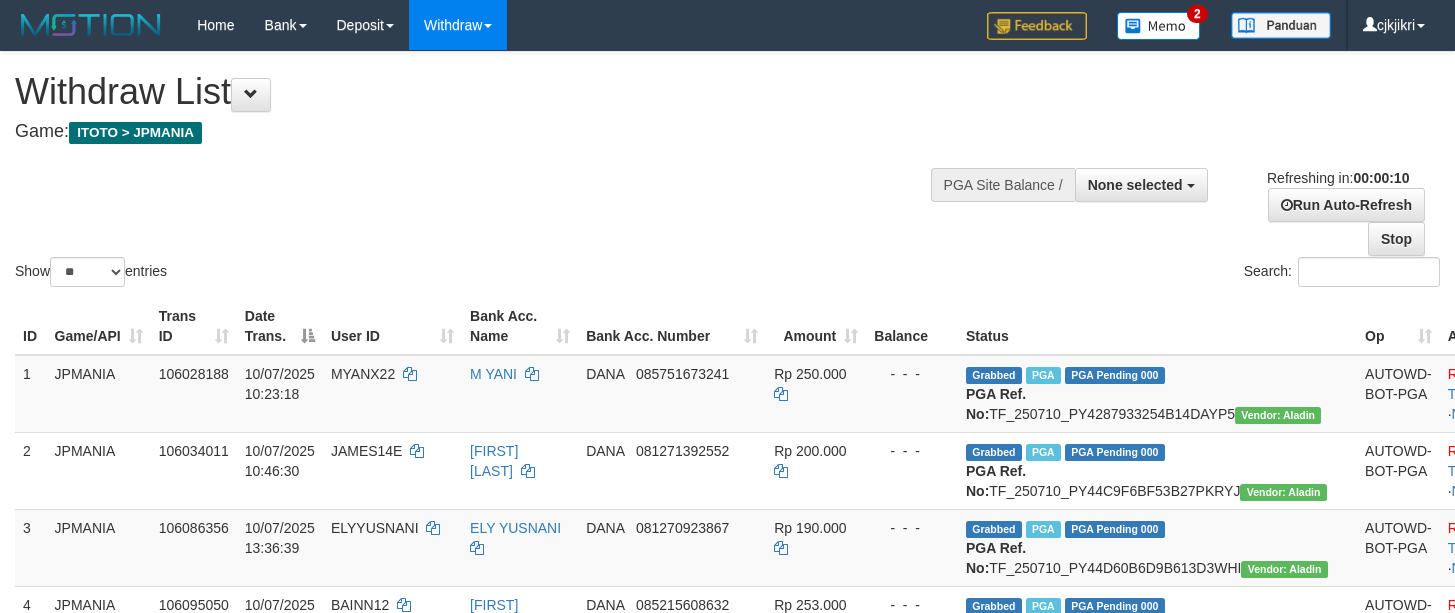 select 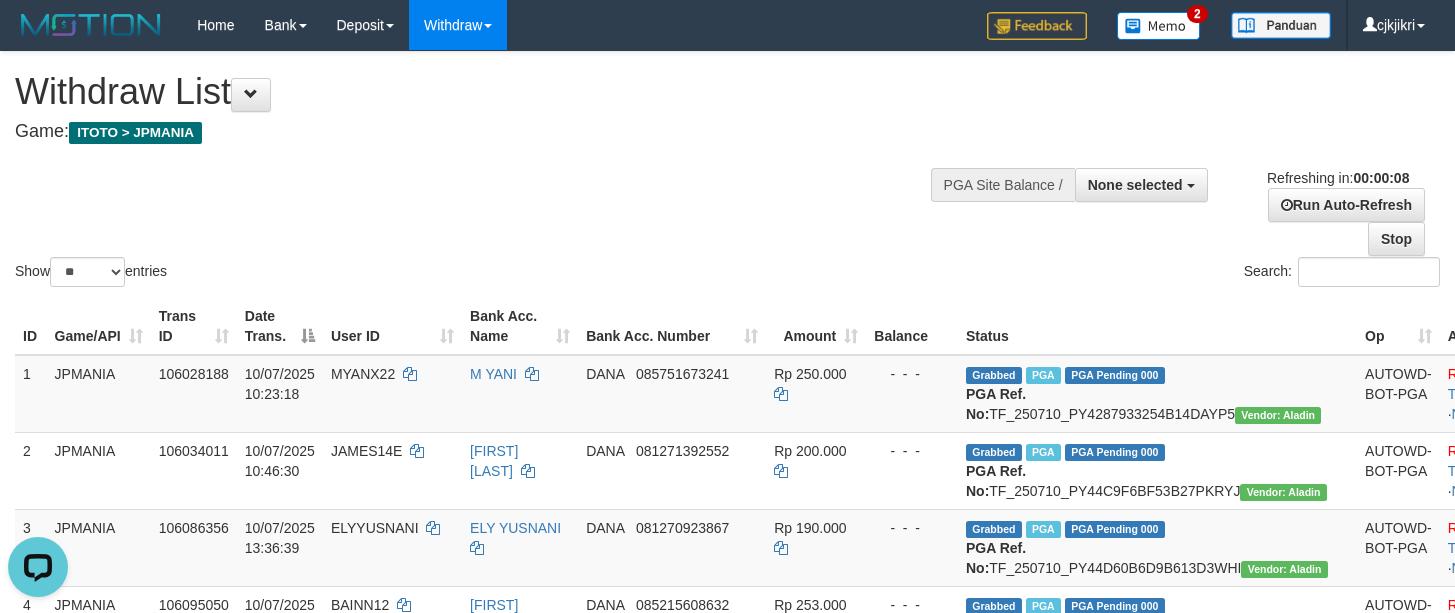 scroll, scrollTop: 0, scrollLeft: 0, axis: both 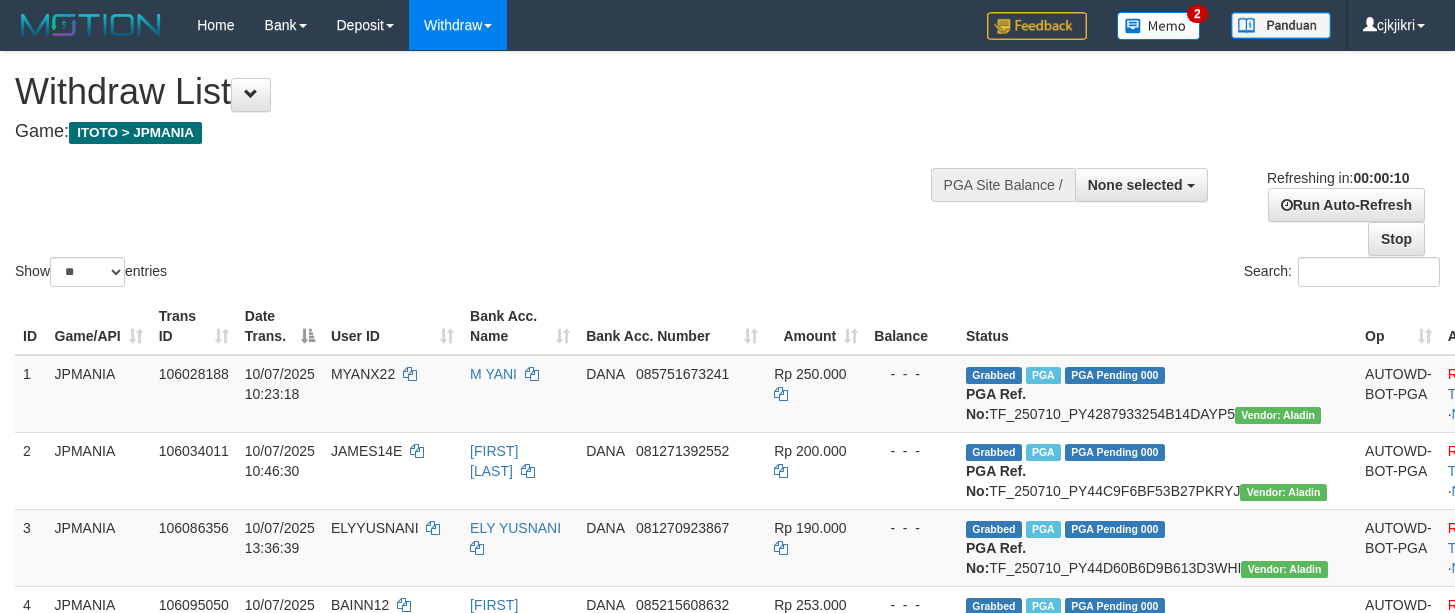 select 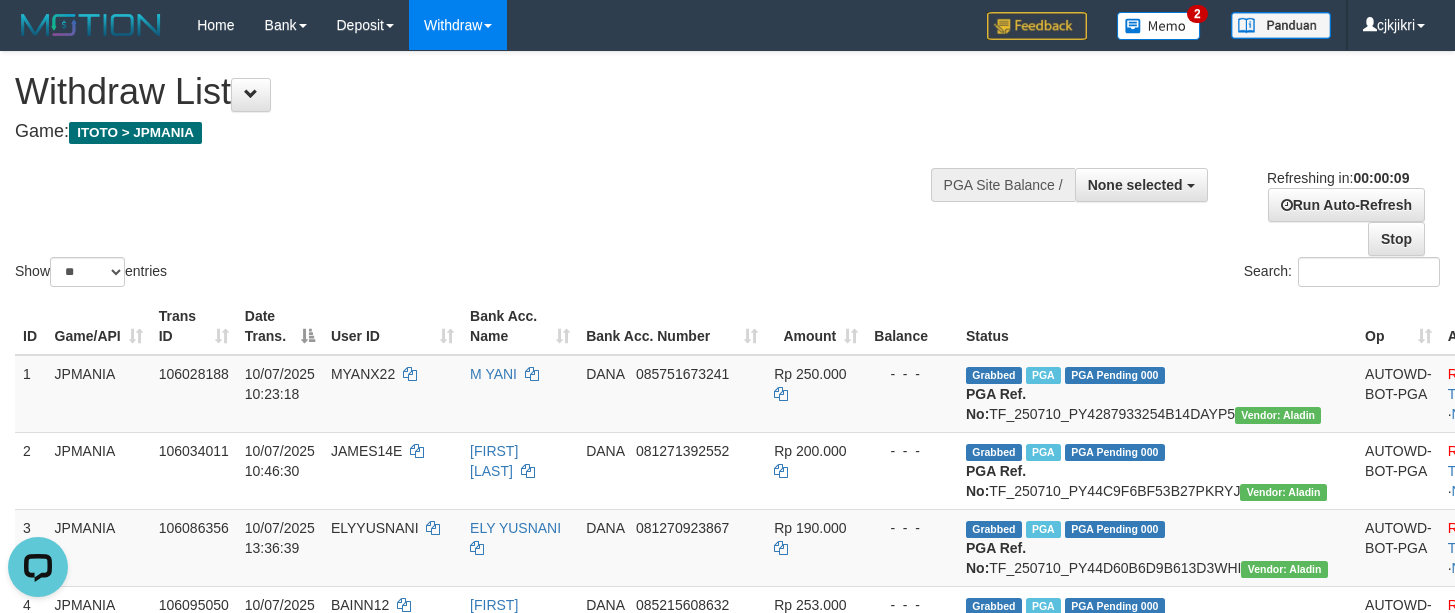 scroll, scrollTop: 0, scrollLeft: 0, axis: both 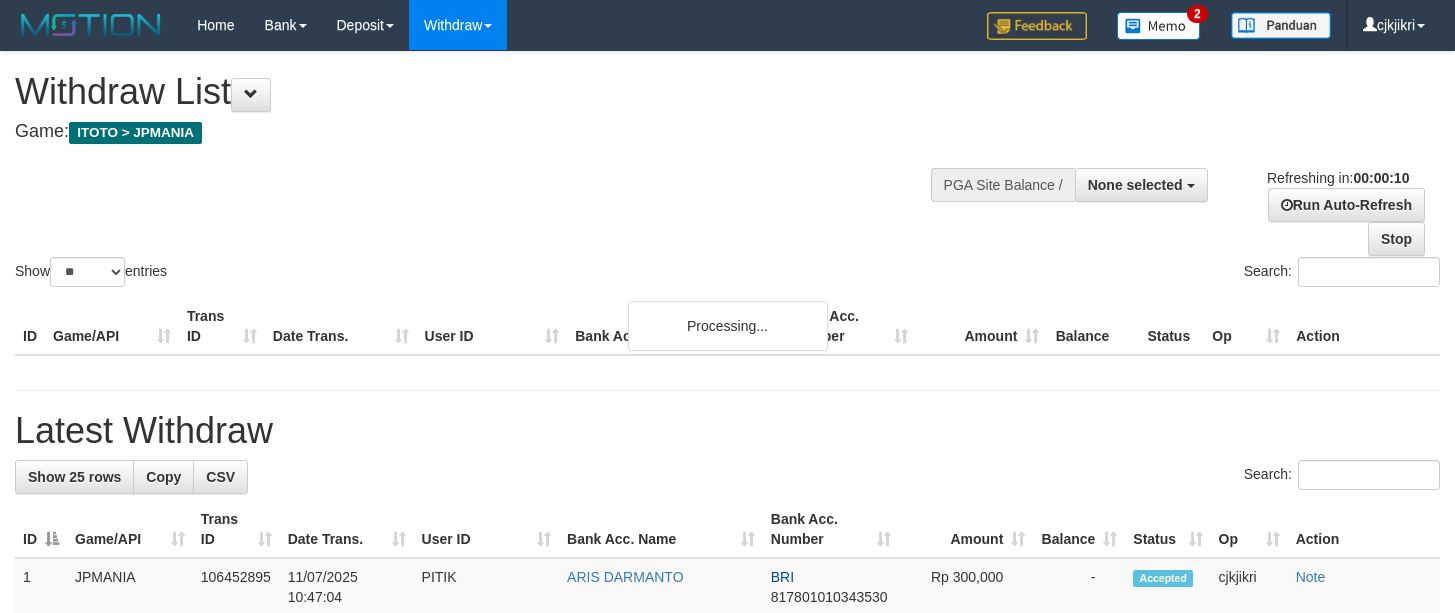 select 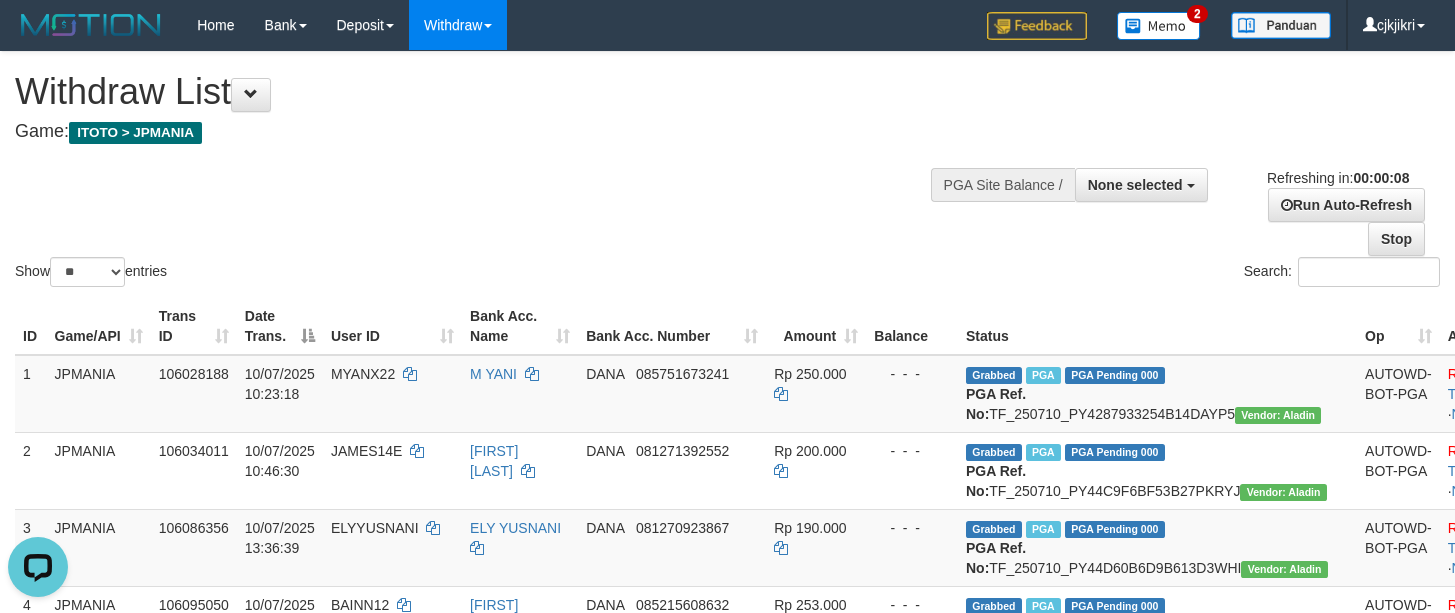scroll, scrollTop: 0, scrollLeft: 0, axis: both 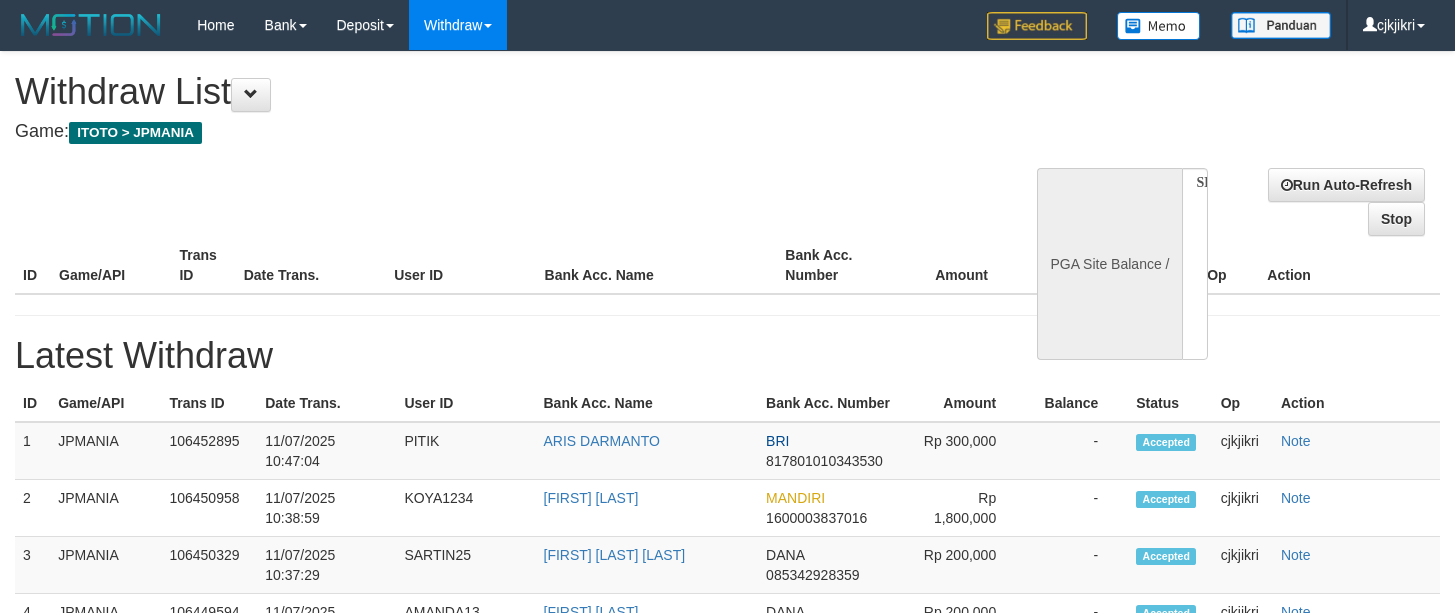 select 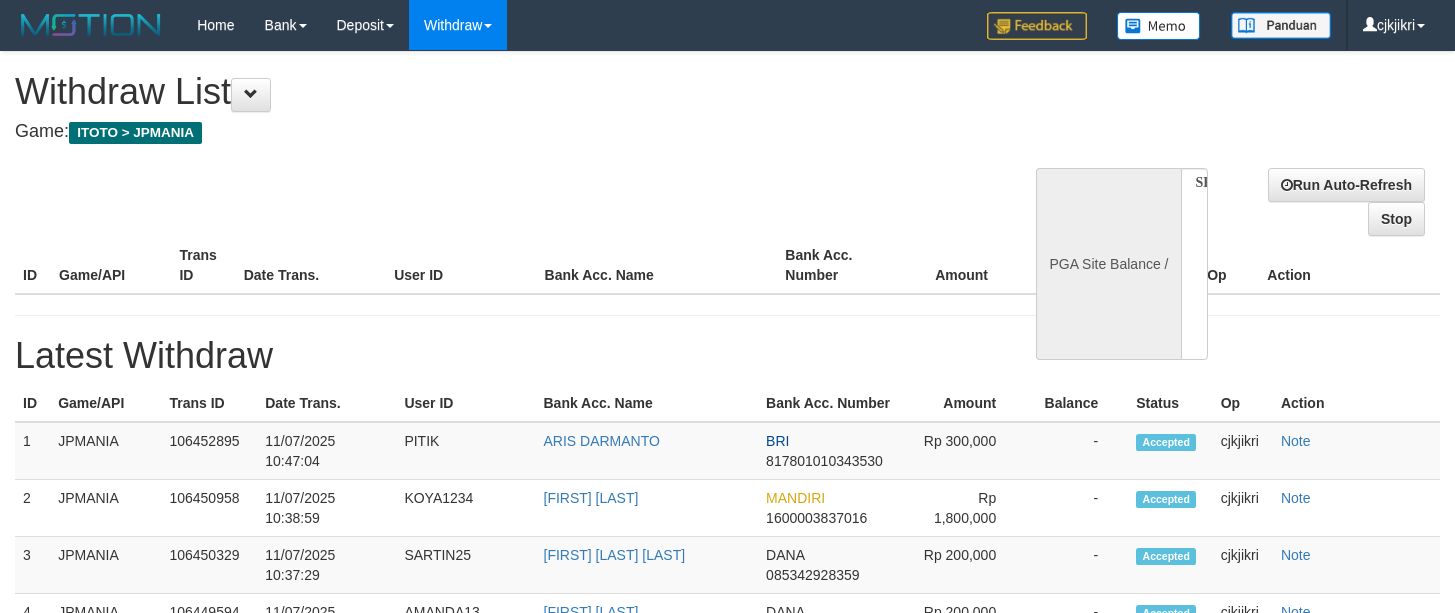 scroll, scrollTop: 0, scrollLeft: 0, axis: both 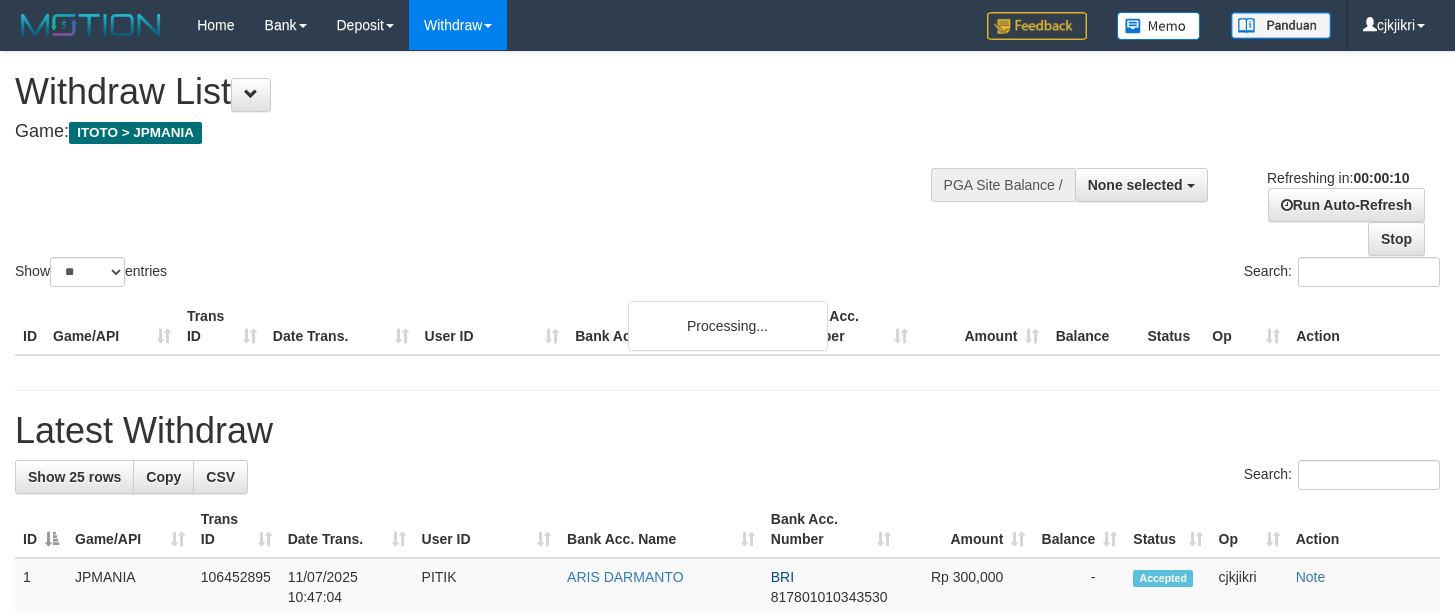select 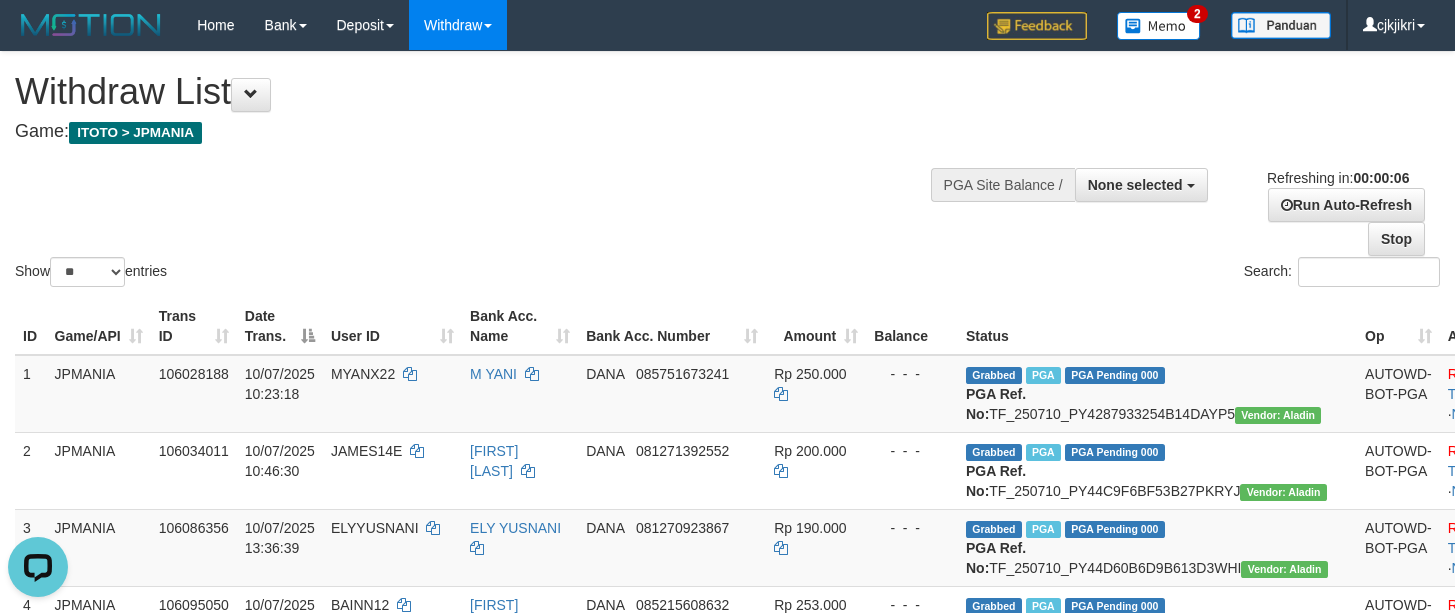 scroll, scrollTop: 0, scrollLeft: 0, axis: both 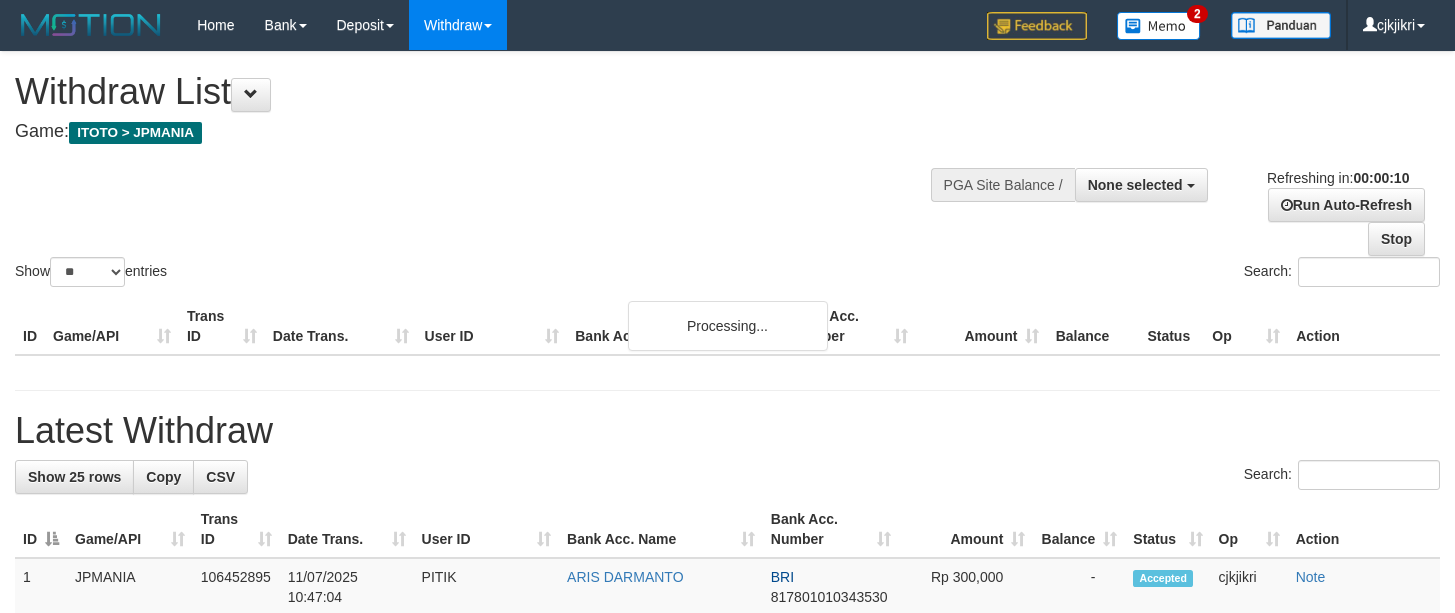 select 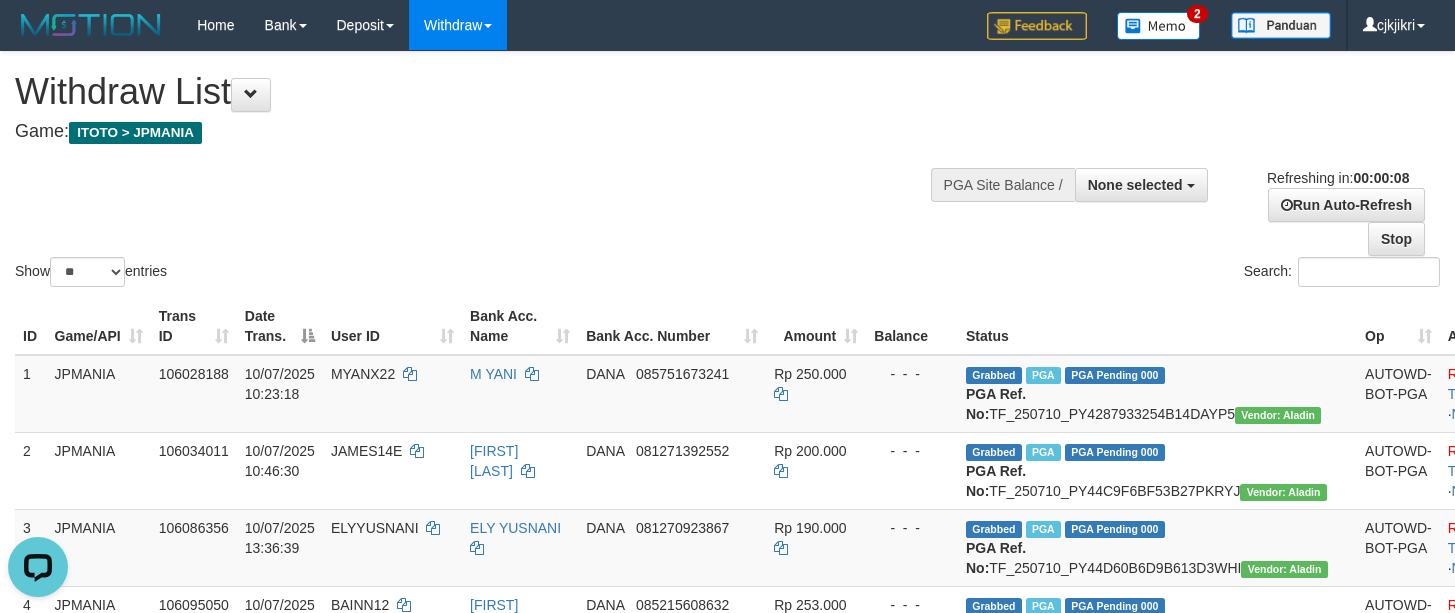 scroll, scrollTop: 0, scrollLeft: 0, axis: both 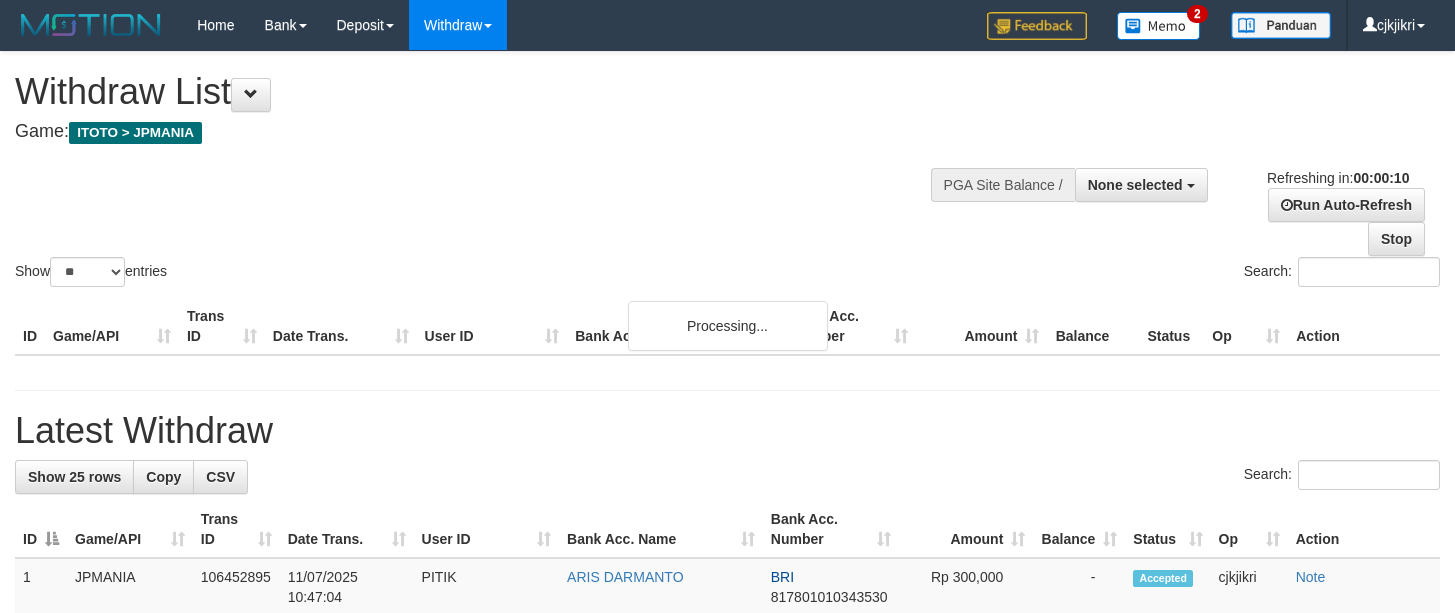 select 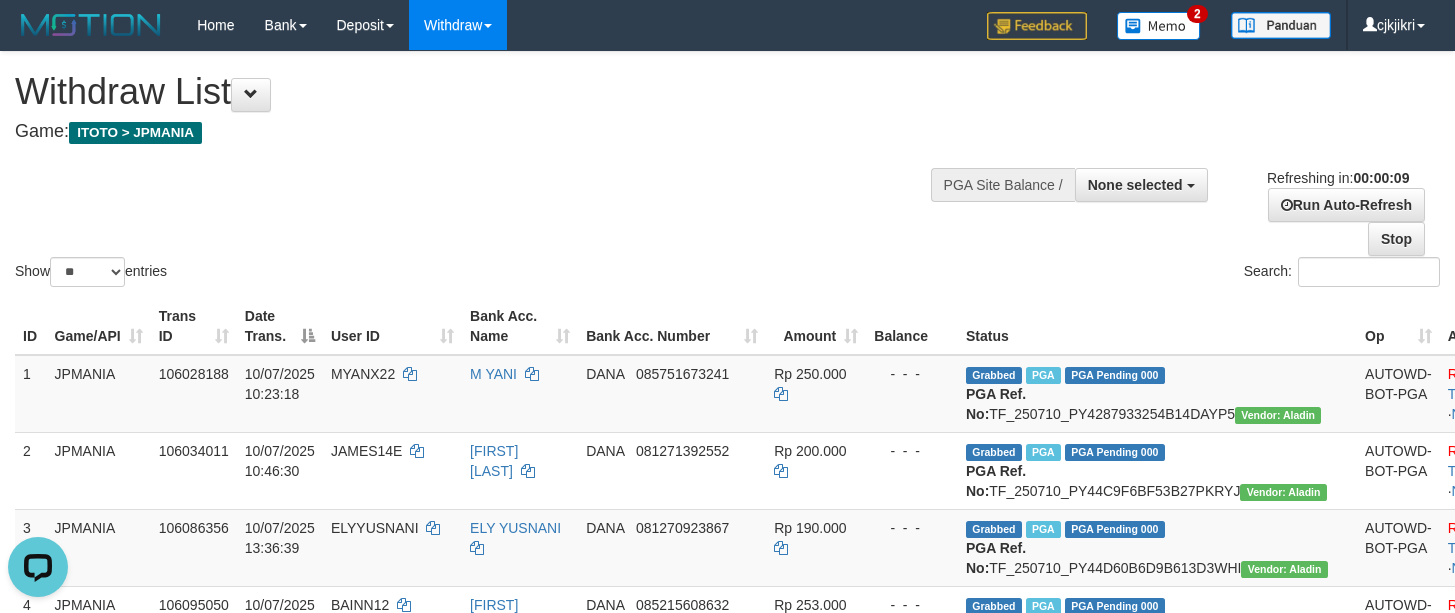 scroll, scrollTop: 0, scrollLeft: 0, axis: both 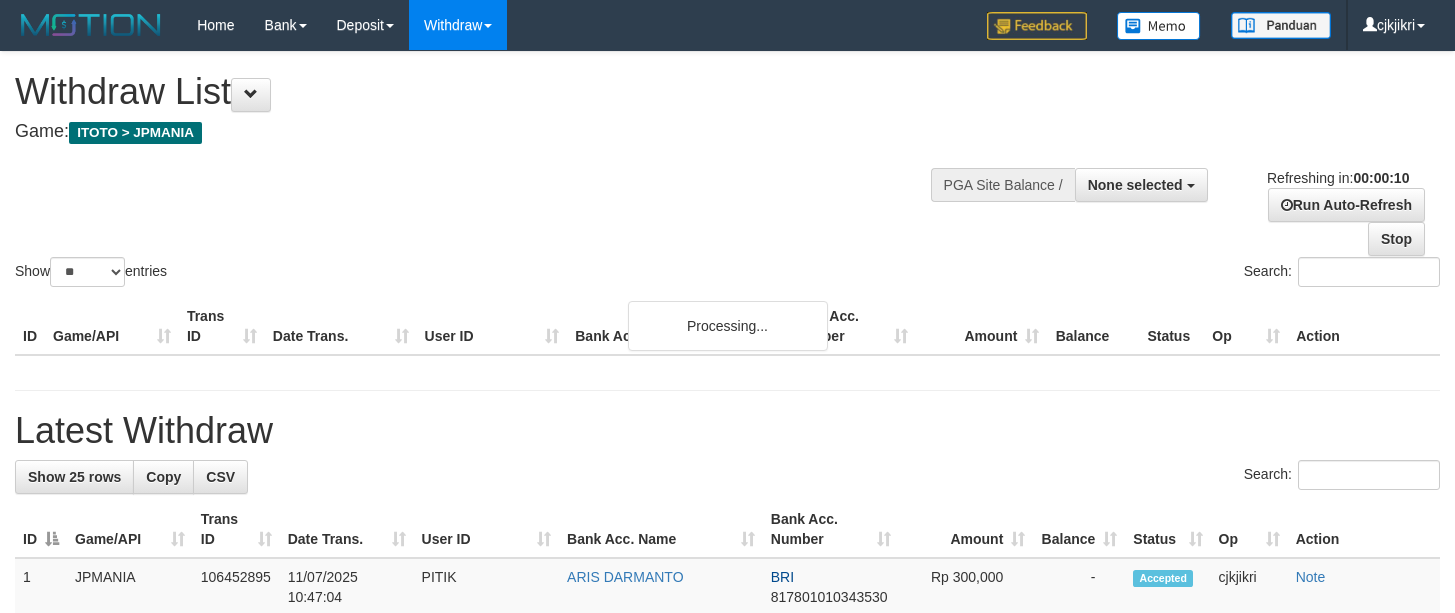 select 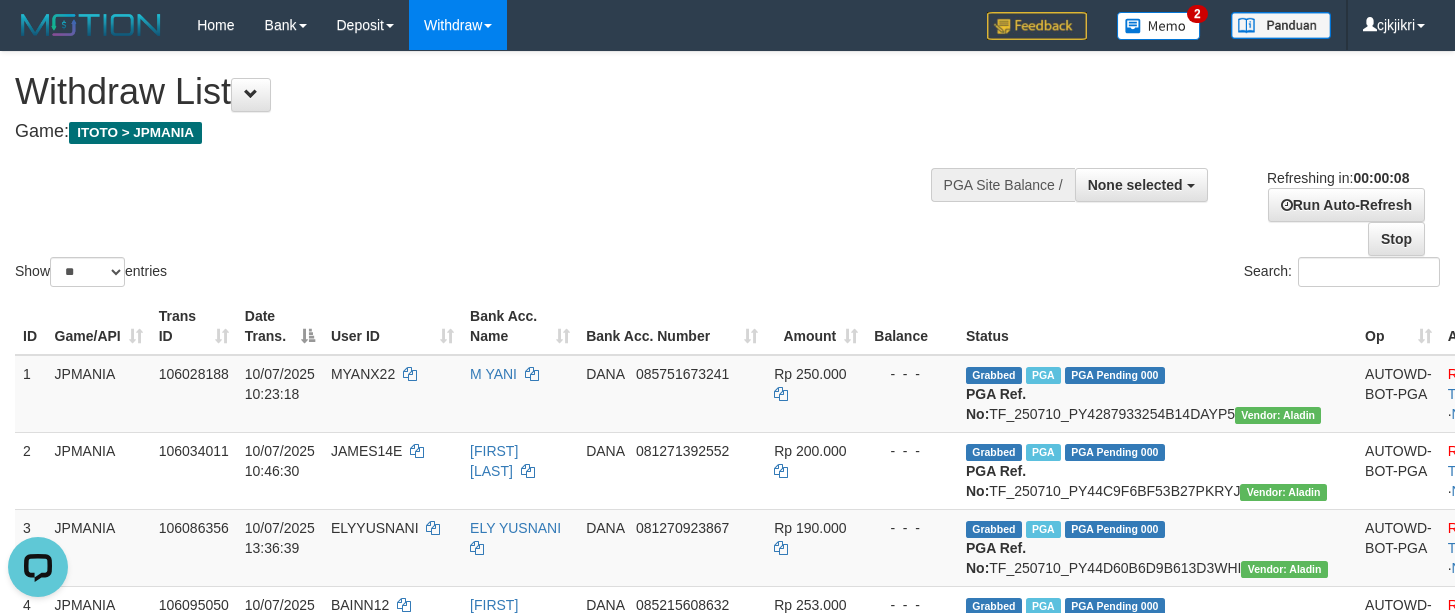 scroll, scrollTop: 0, scrollLeft: 0, axis: both 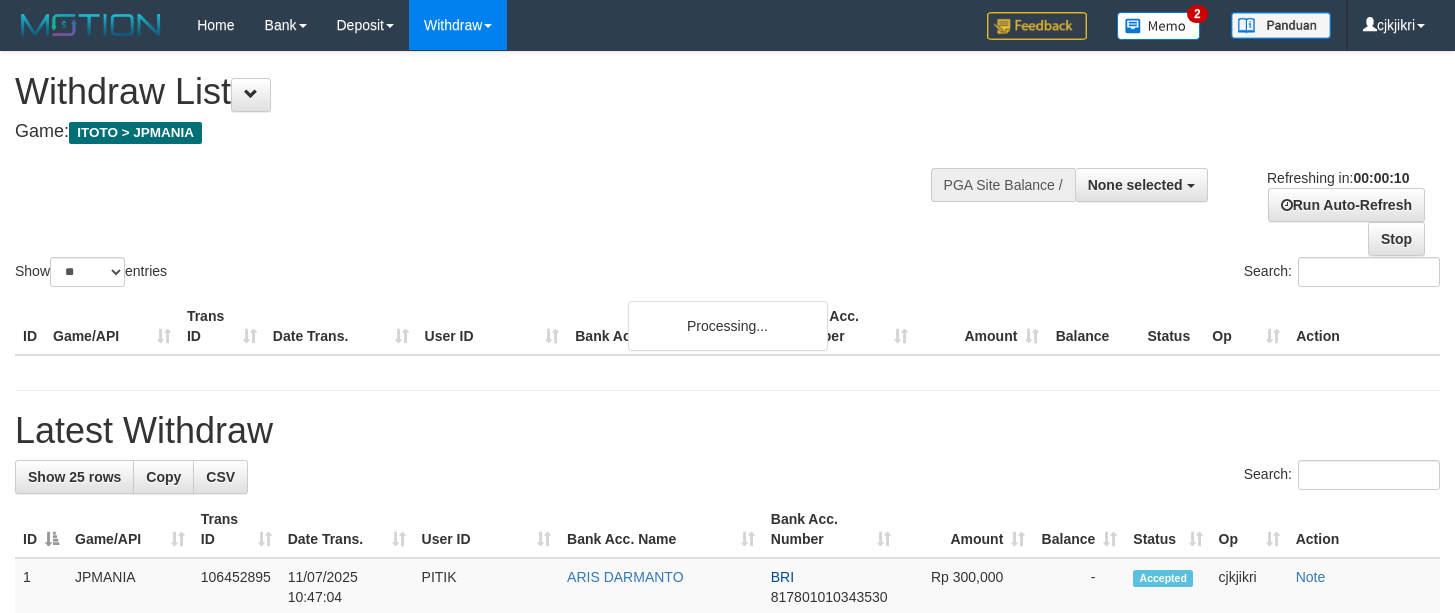select 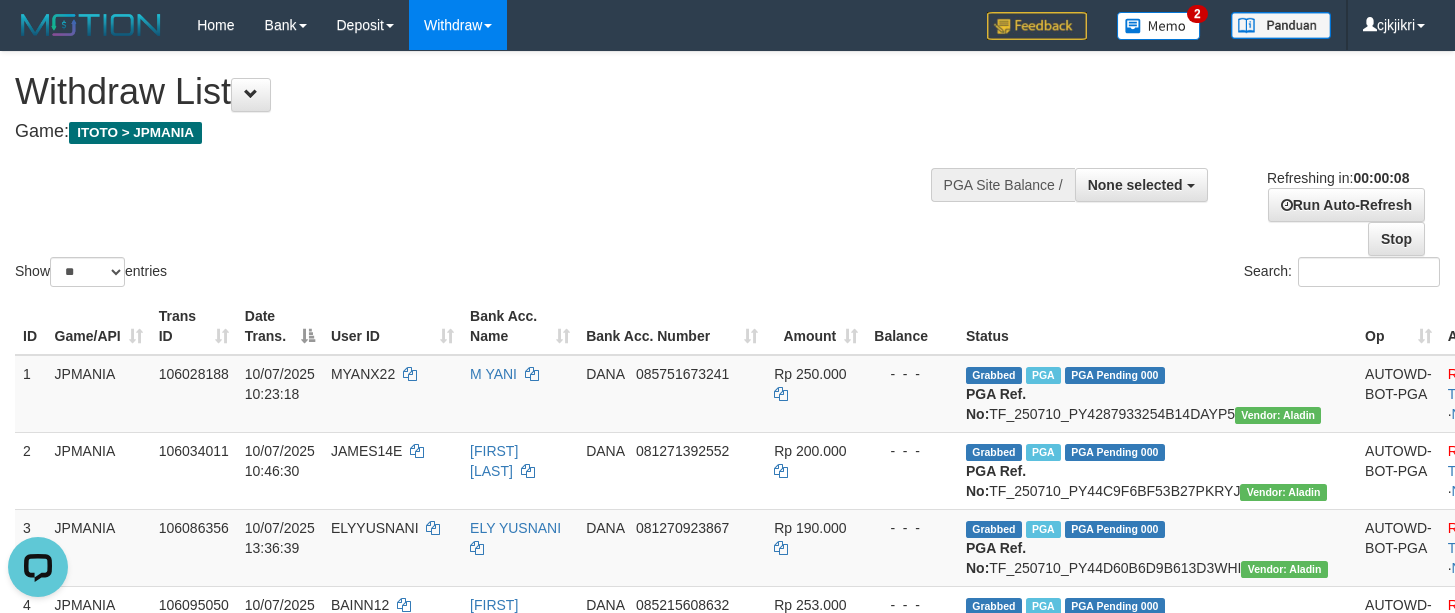 scroll, scrollTop: 0, scrollLeft: 0, axis: both 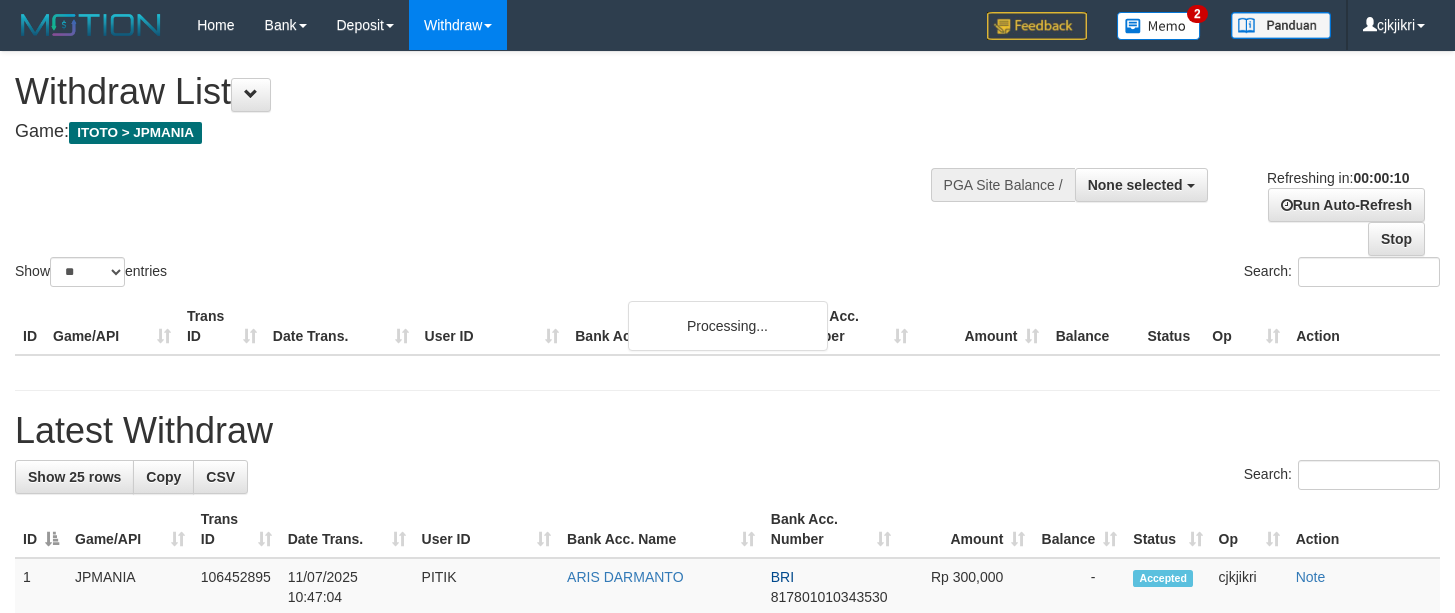 select 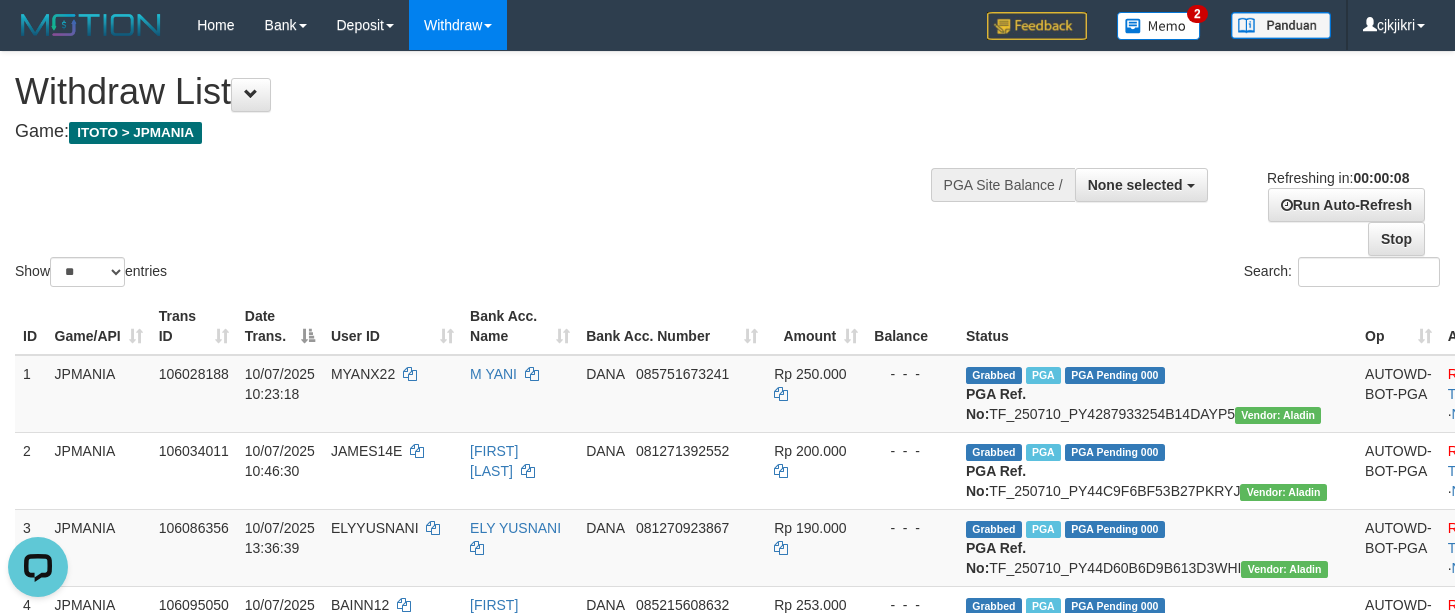 scroll, scrollTop: 0, scrollLeft: 0, axis: both 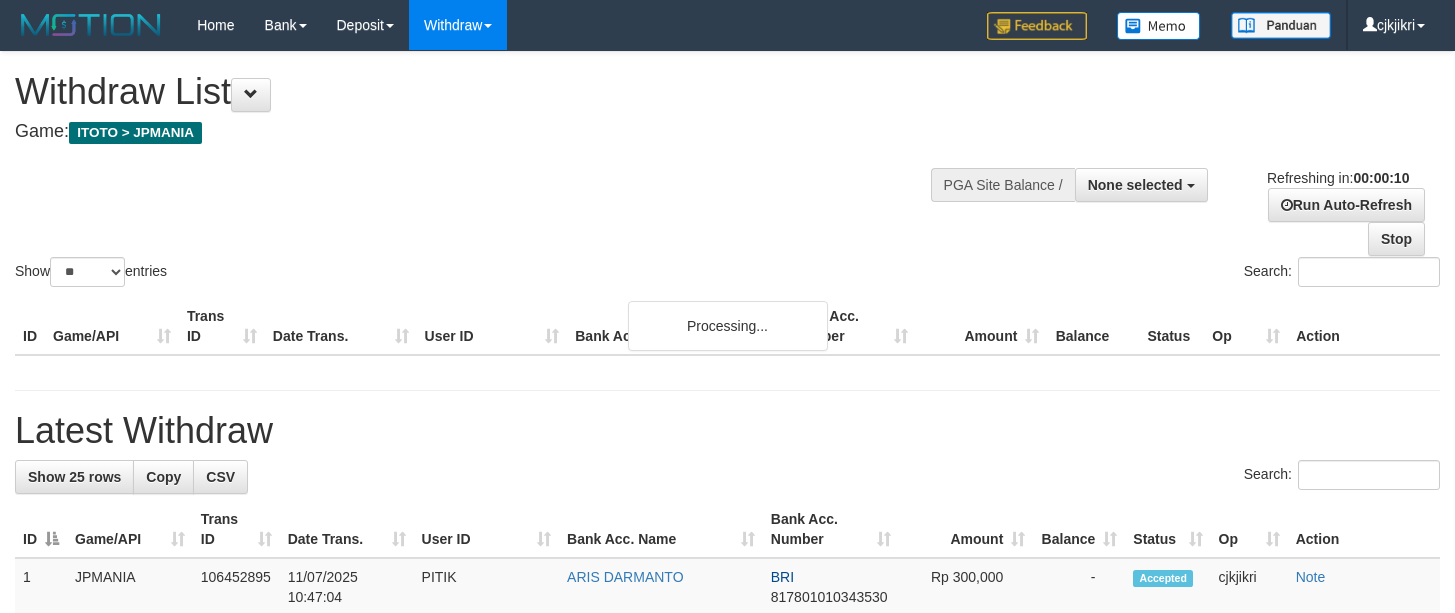 select 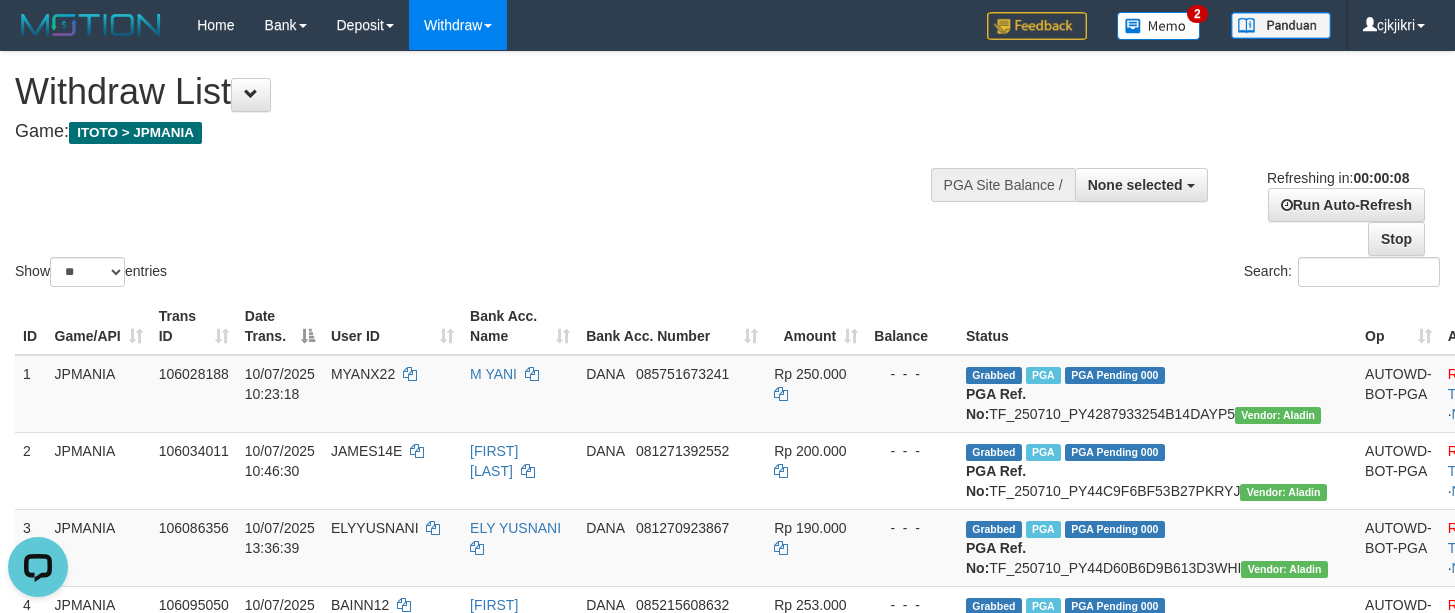 scroll, scrollTop: 0, scrollLeft: 0, axis: both 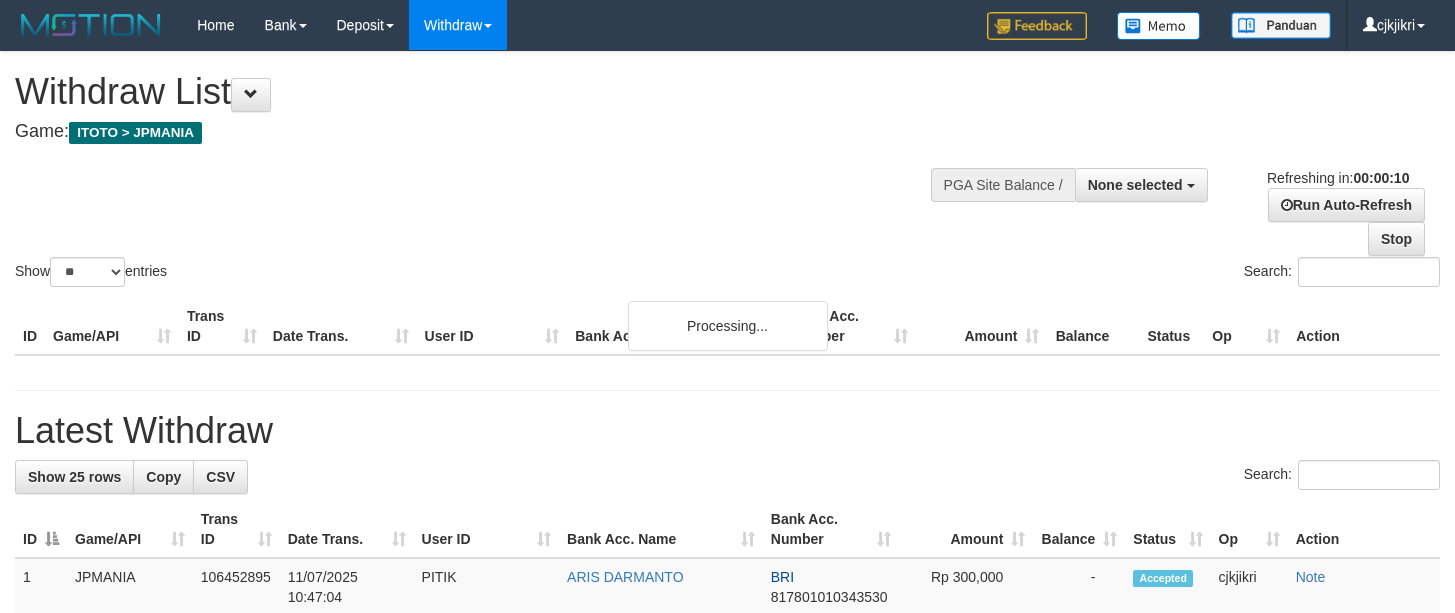 select 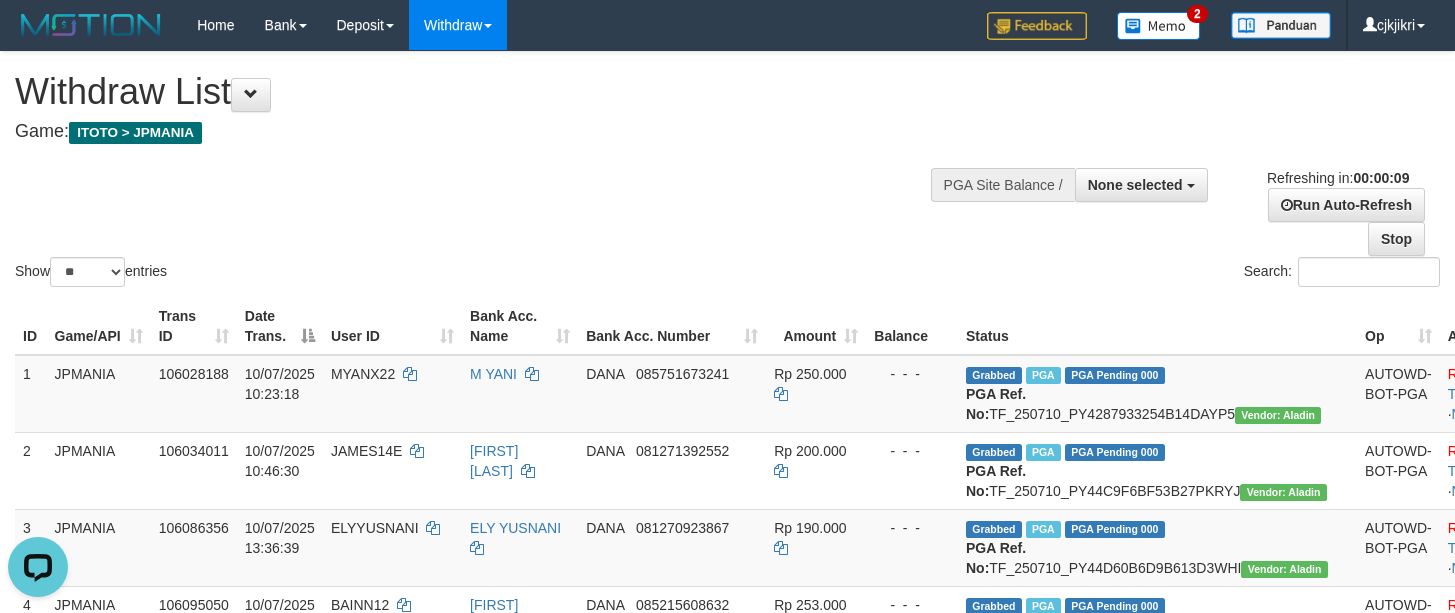 scroll, scrollTop: 0, scrollLeft: 0, axis: both 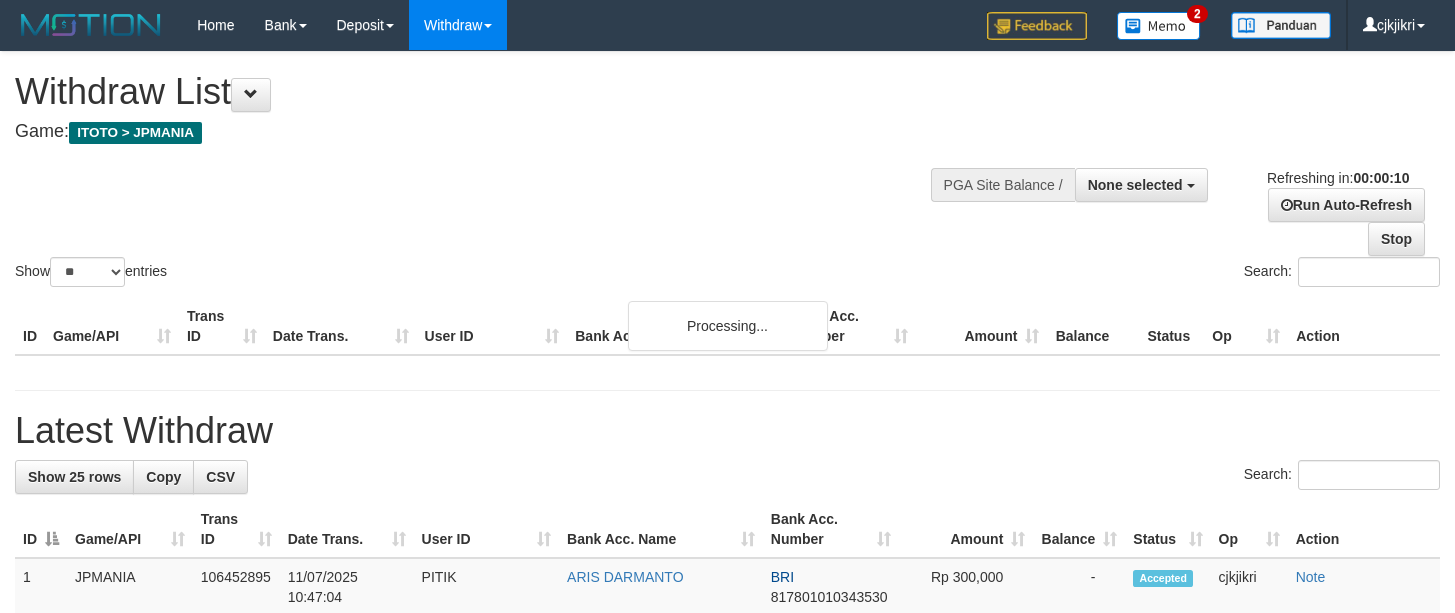 select 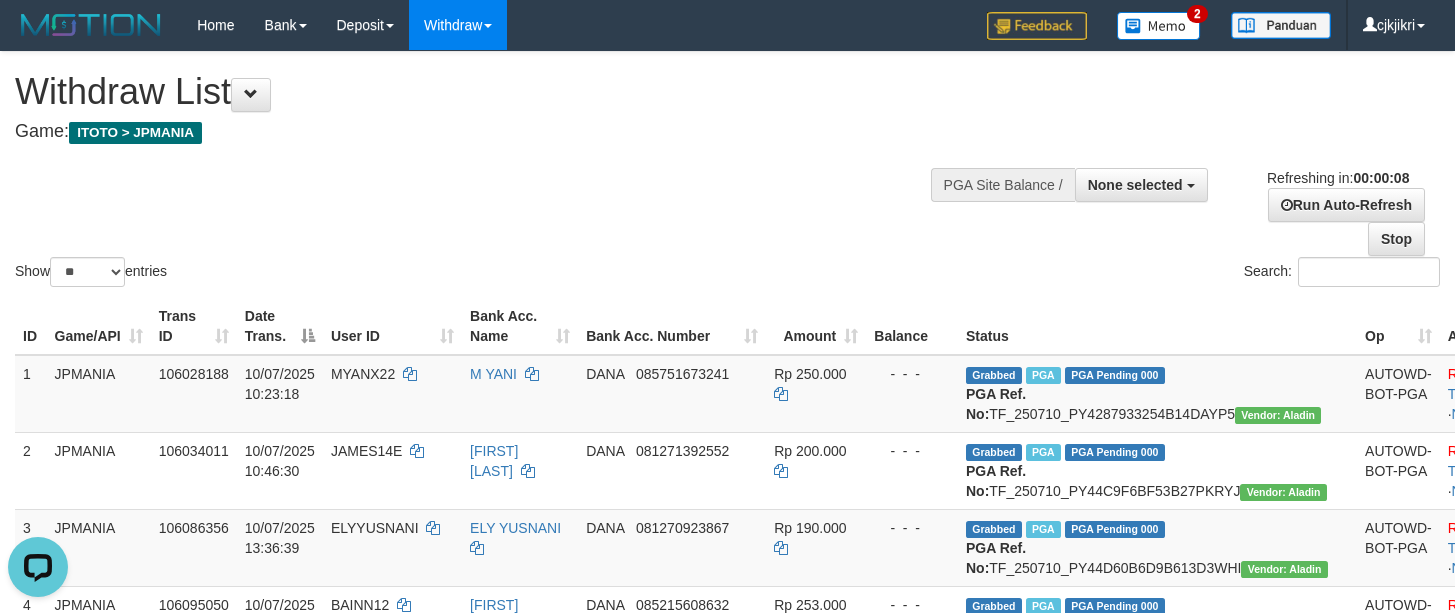 scroll, scrollTop: 0, scrollLeft: 0, axis: both 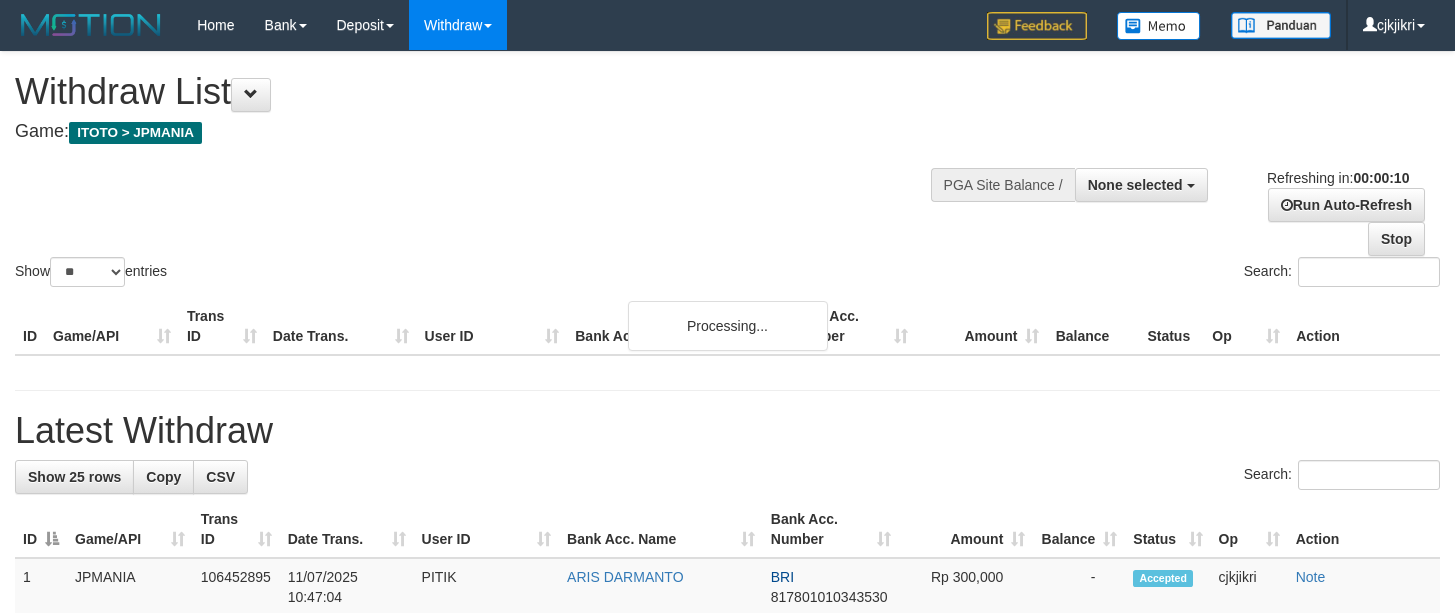 select 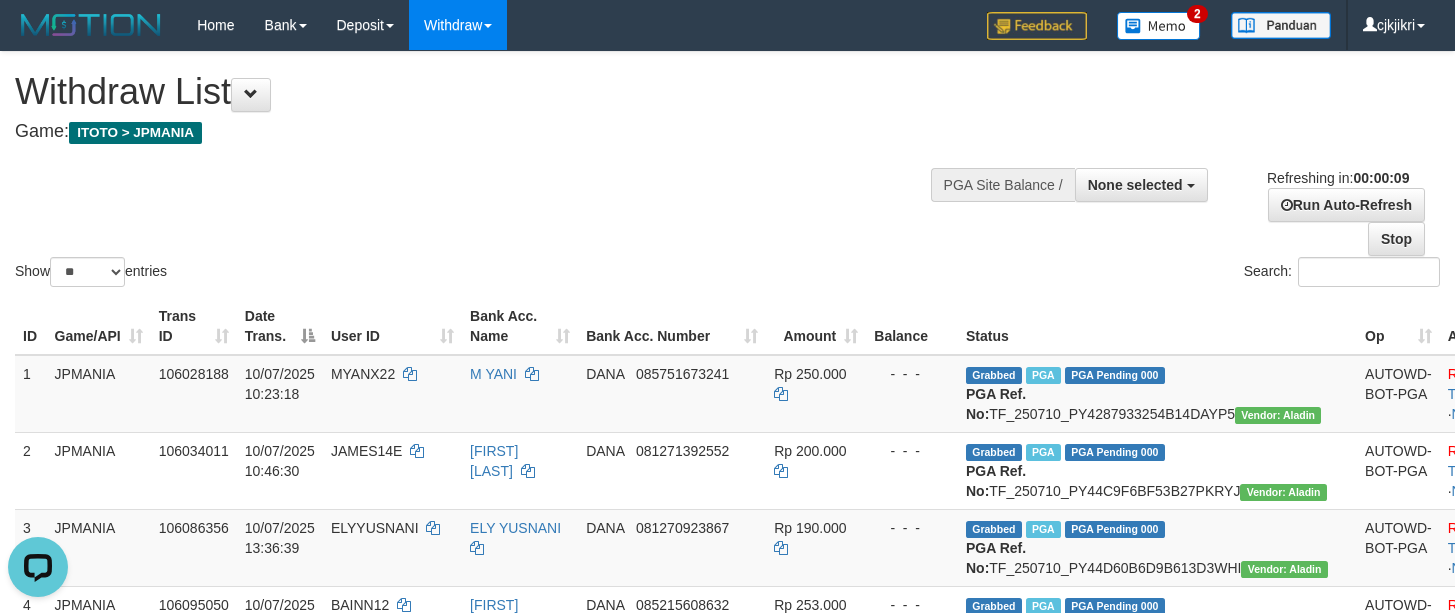 scroll, scrollTop: 0, scrollLeft: 0, axis: both 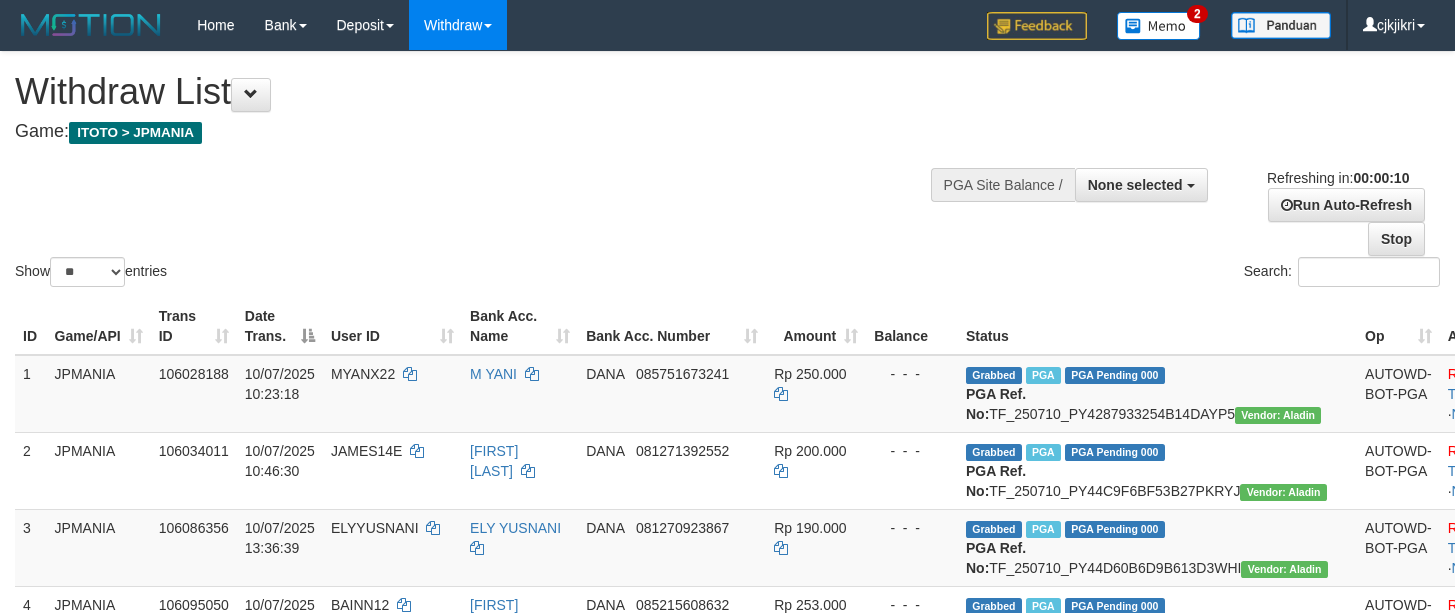 select 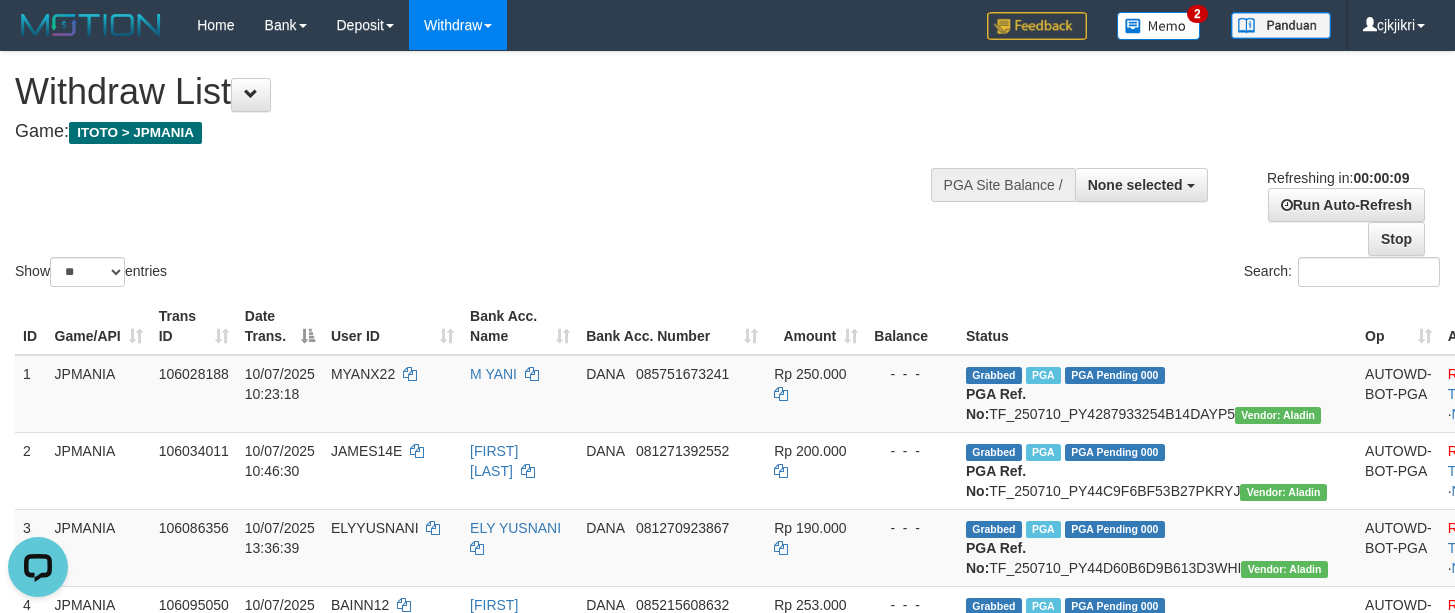 scroll, scrollTop: 0, scrollLeft: 0, axis: both 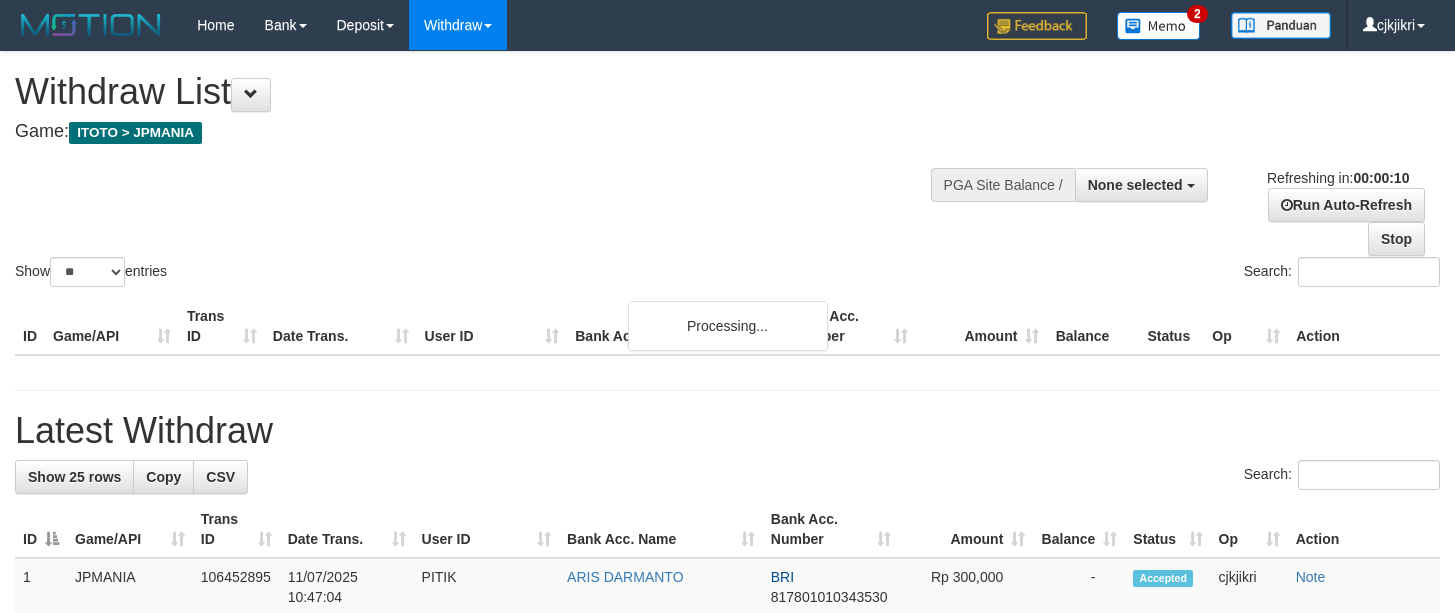 select 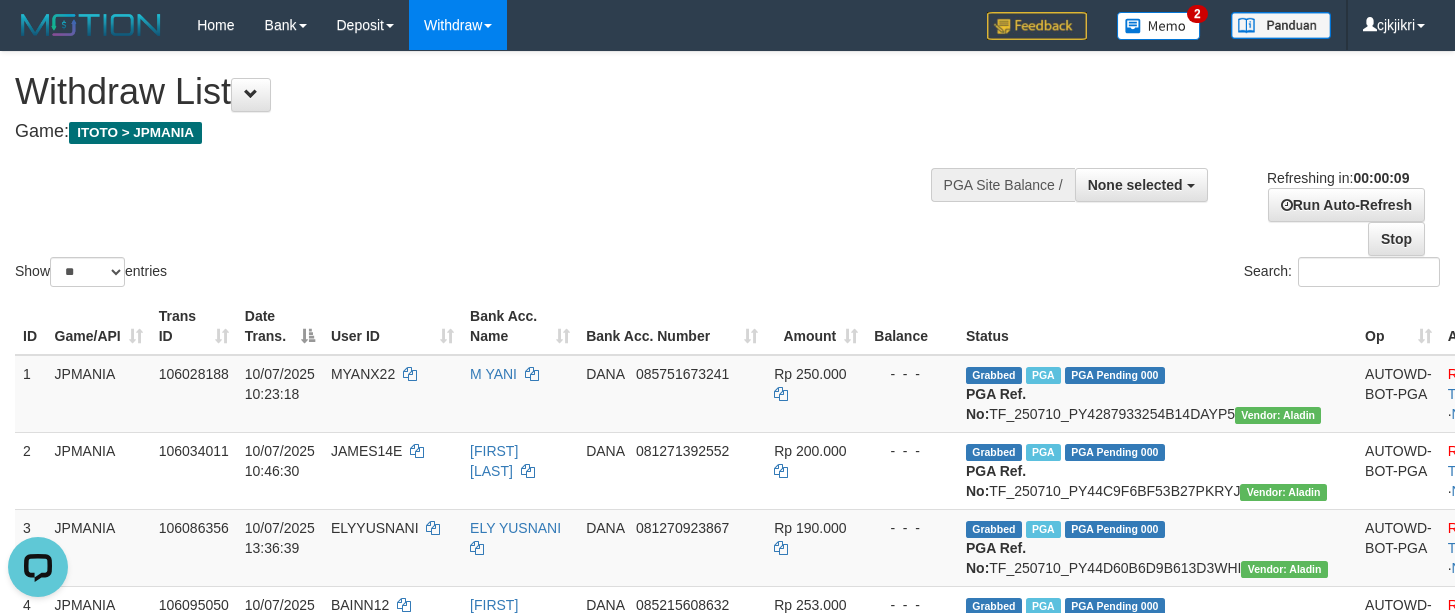 scroll, scrollTop: 0, scrollLeft: 0, axis: both 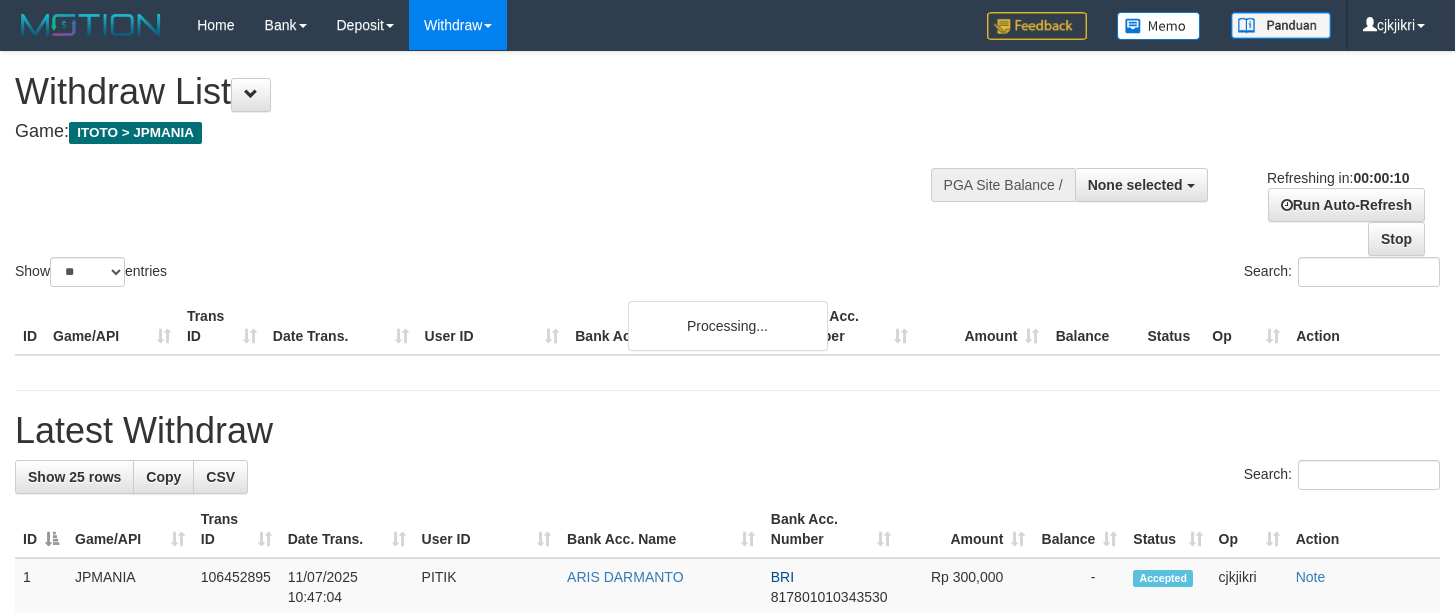 select 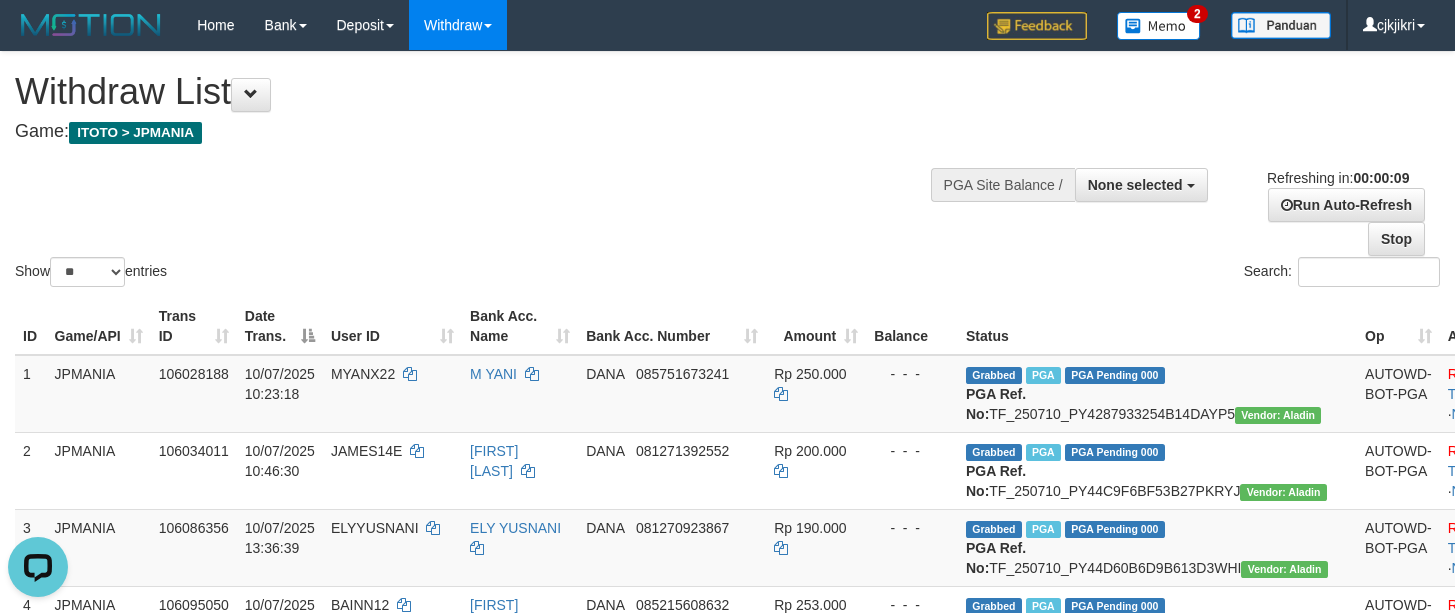 scroll, scrollTop: 0, scrollLeft: 0, axis: both 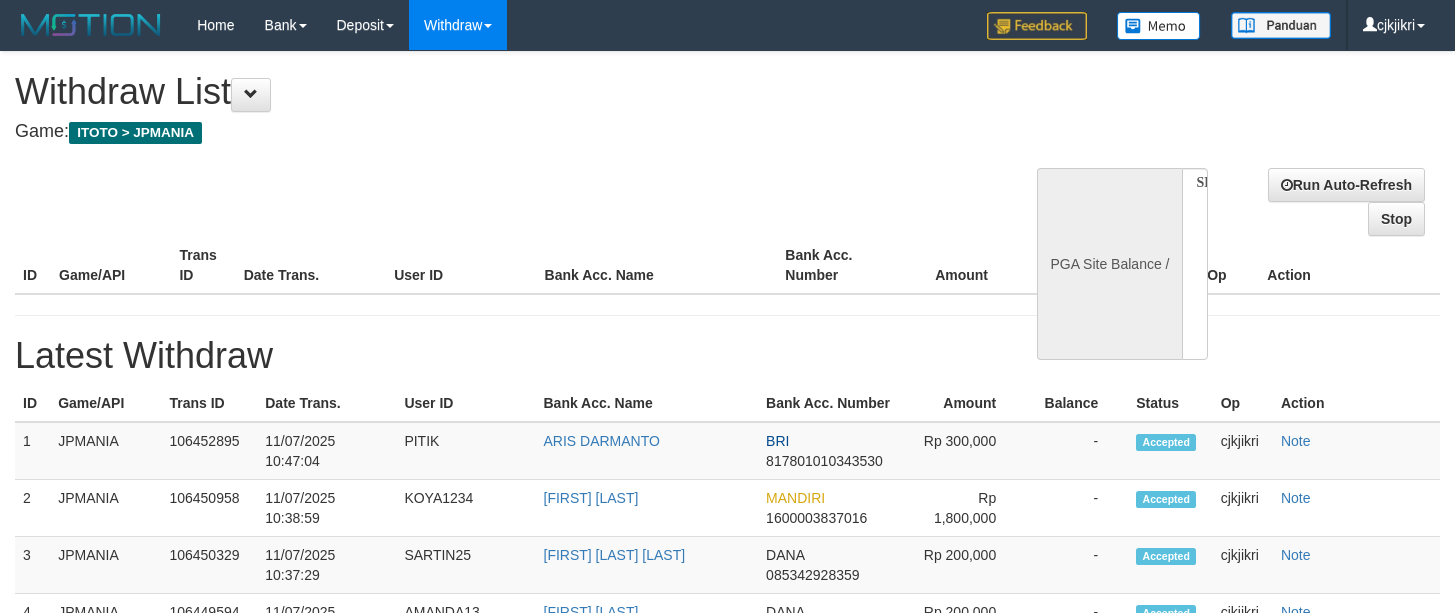 select 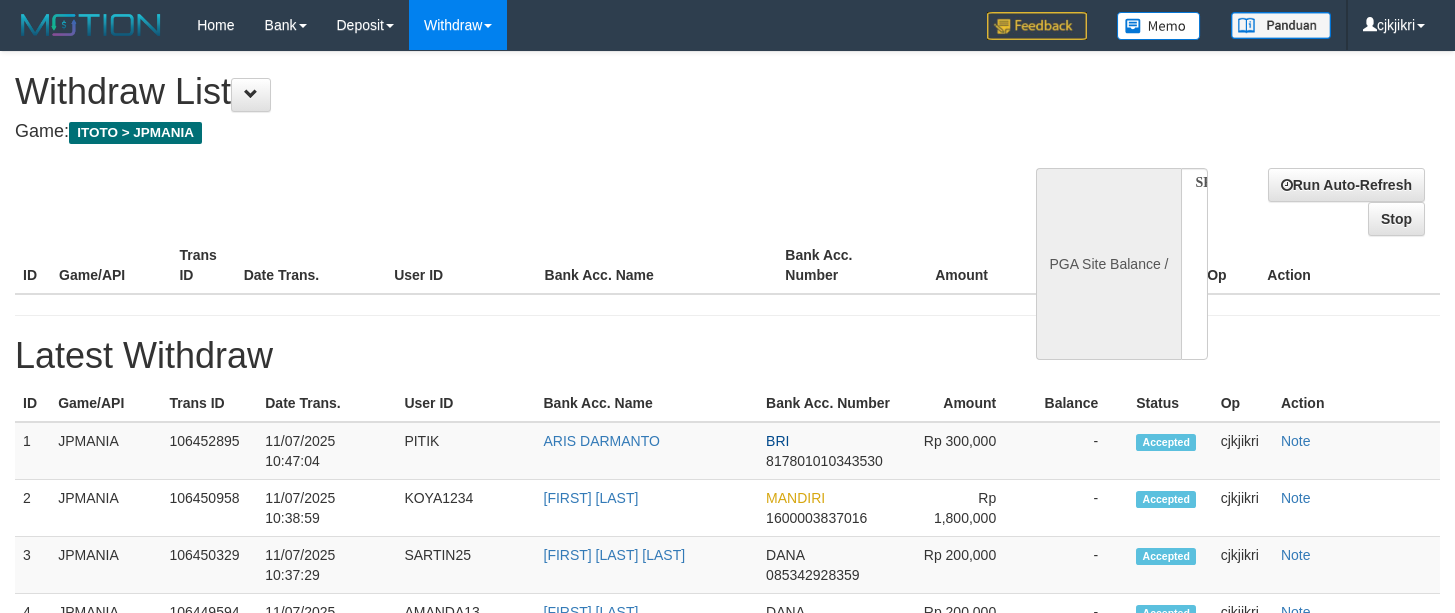 select on "**" 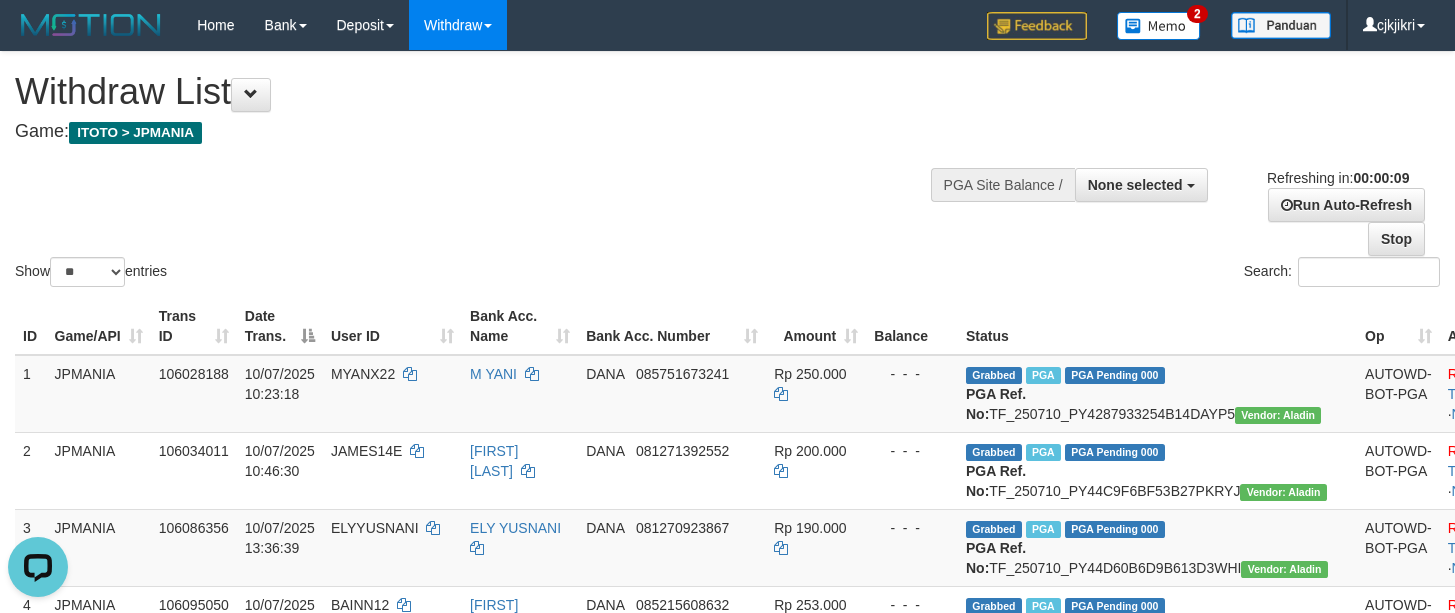 scroll, scrollTop: 0, scrollLeft: 0, axis: both 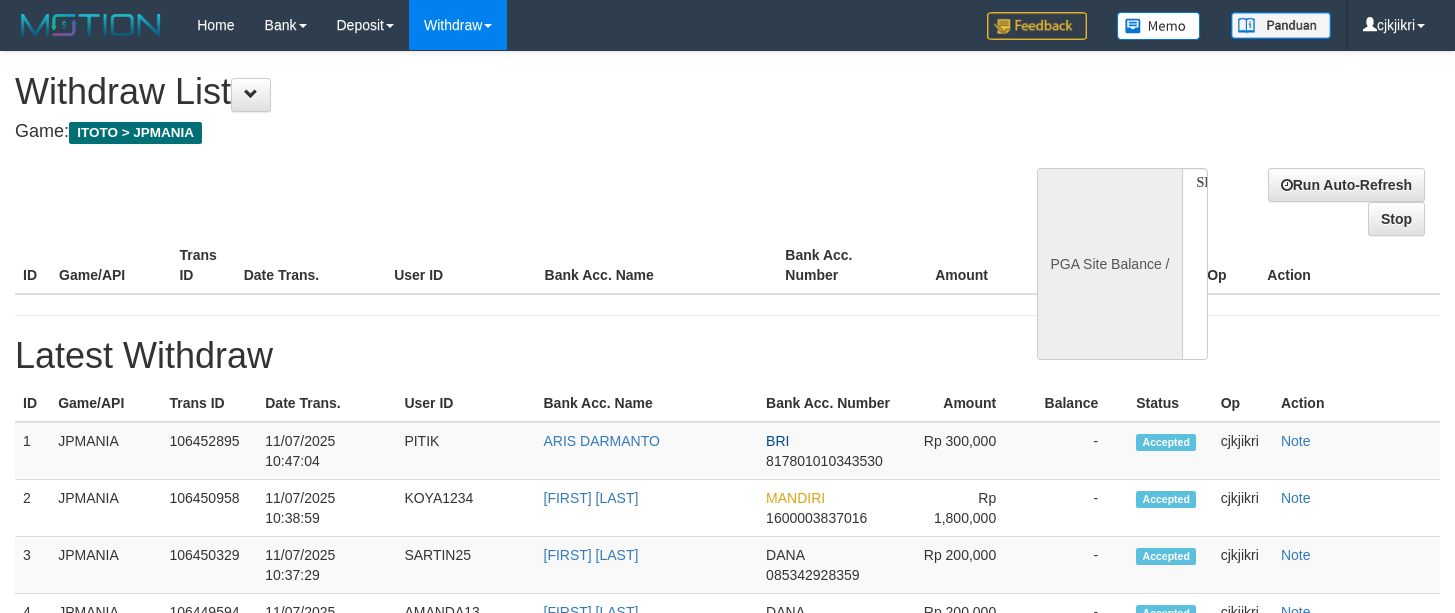 select 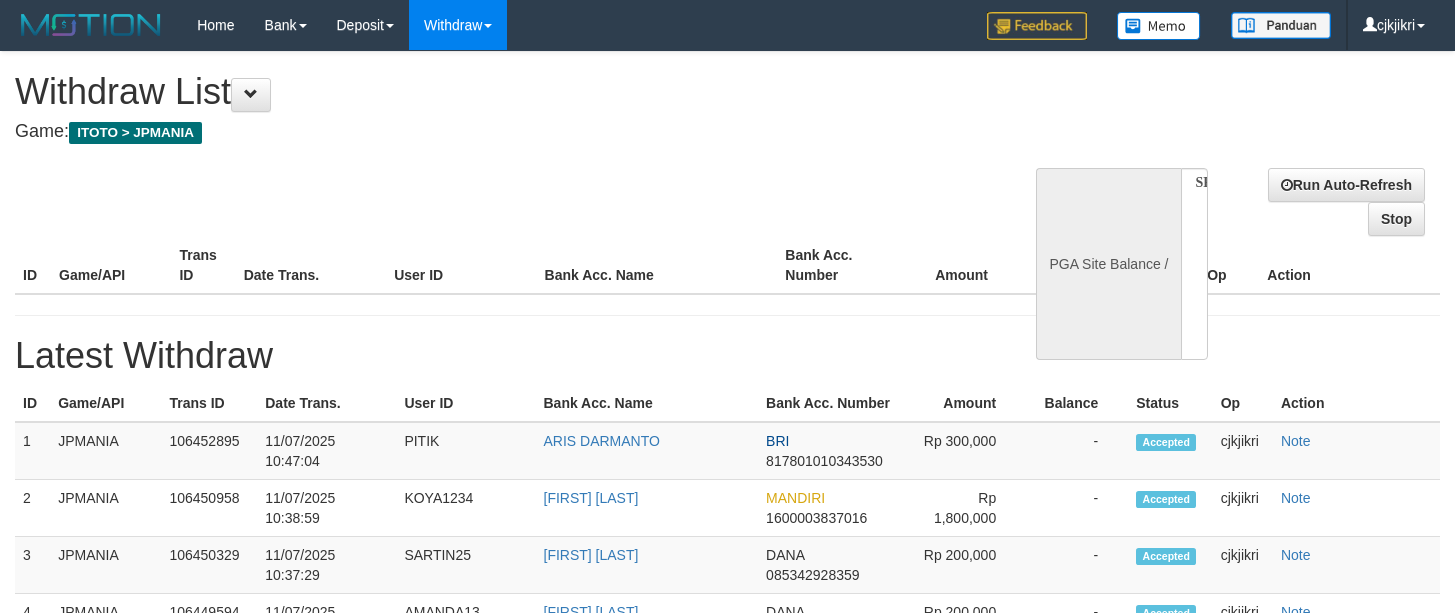 scroll, scrollTop: 0, scrollLeft: 0, axis: both 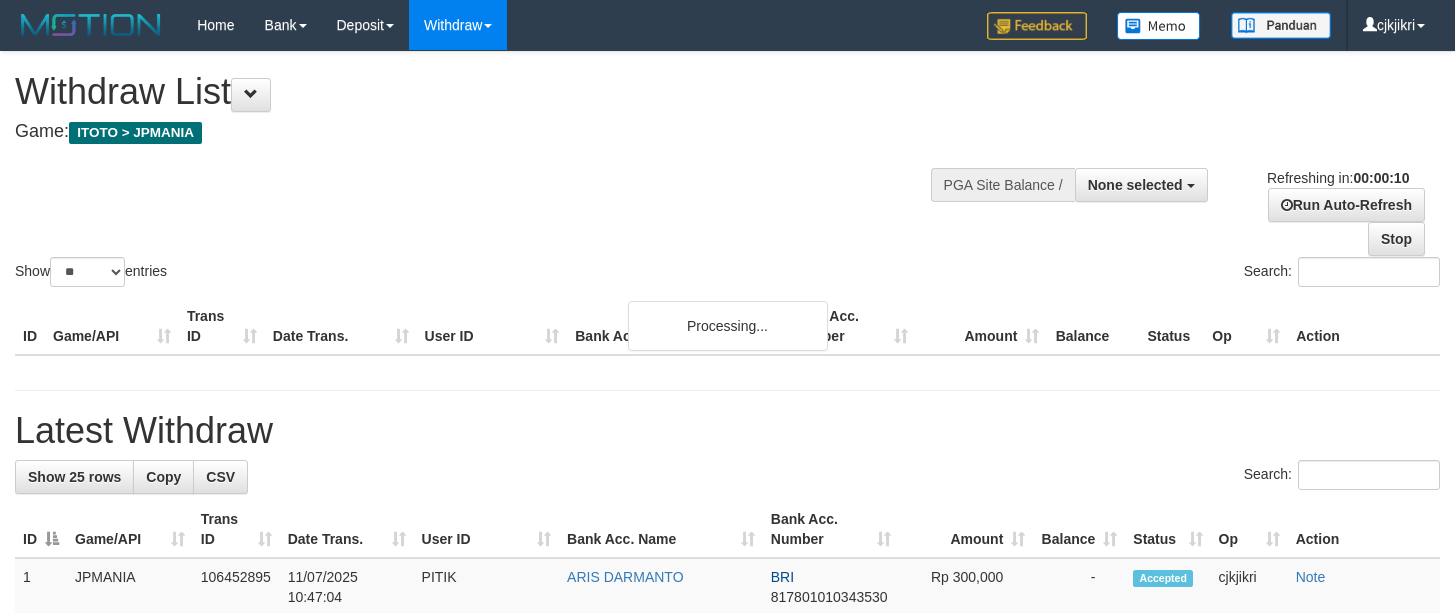 select 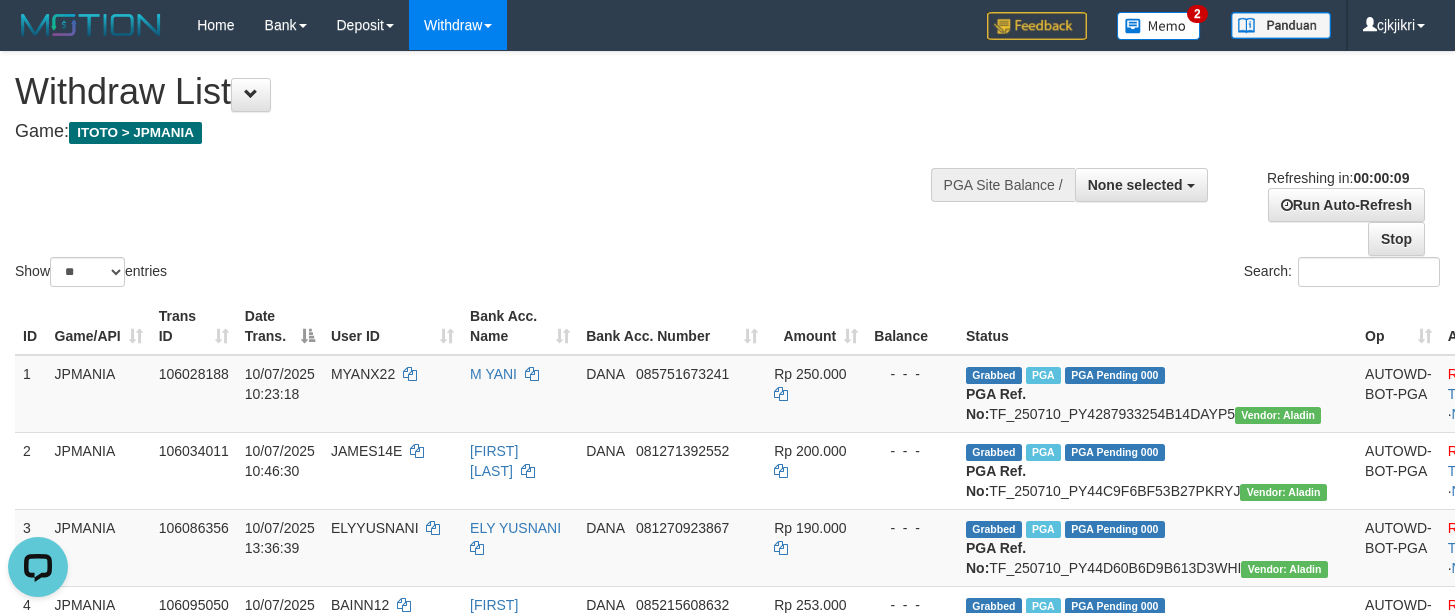 scroll, scrollTop: 0, scrollLeft: 0, axis: both 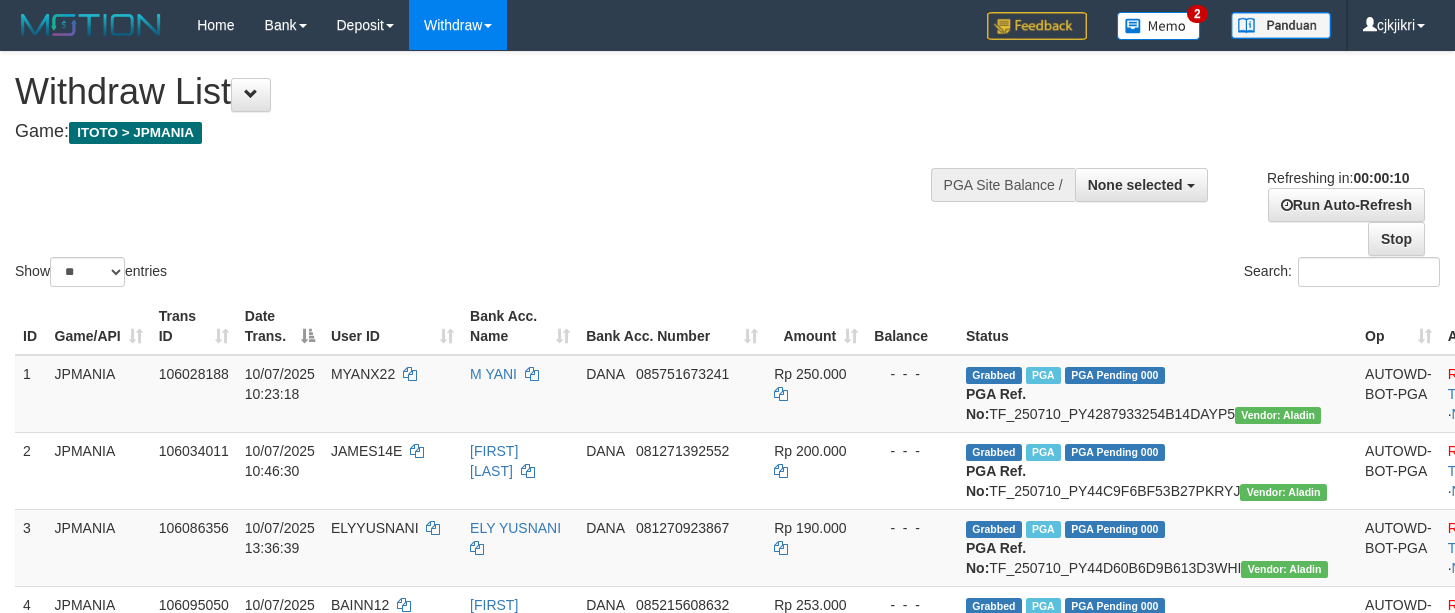 select 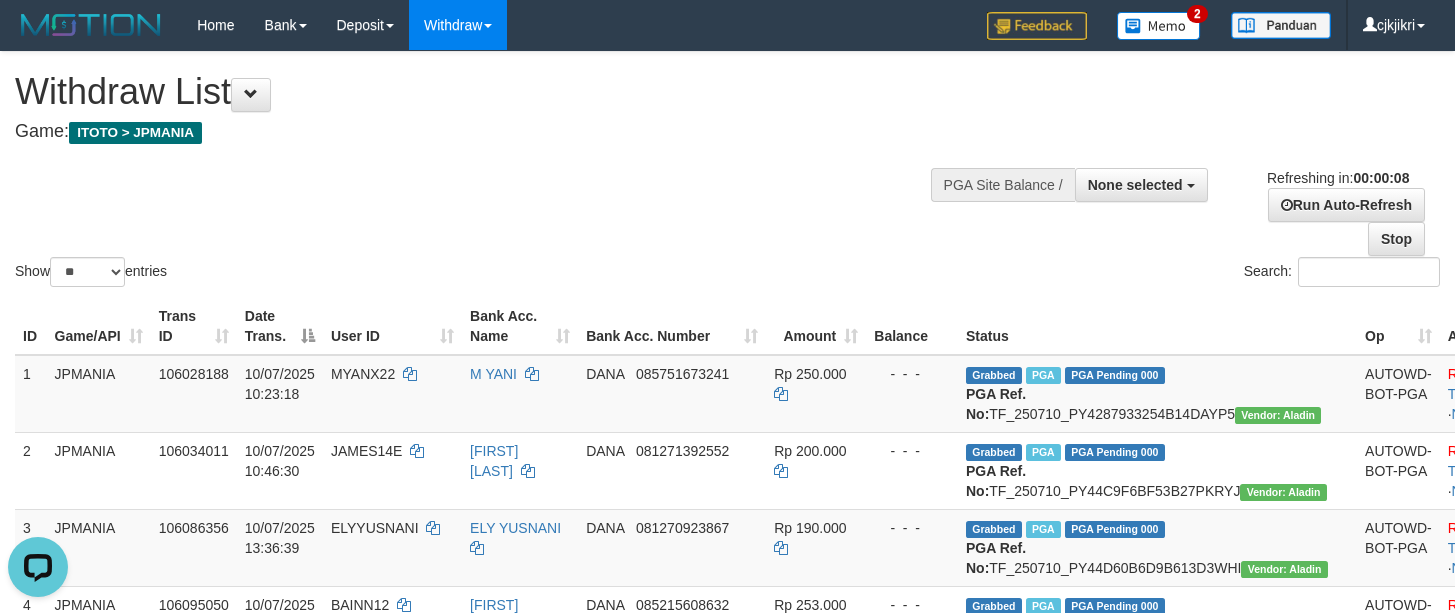 scroll, scrollTop: 0, scrollLeft: 0, axis: both 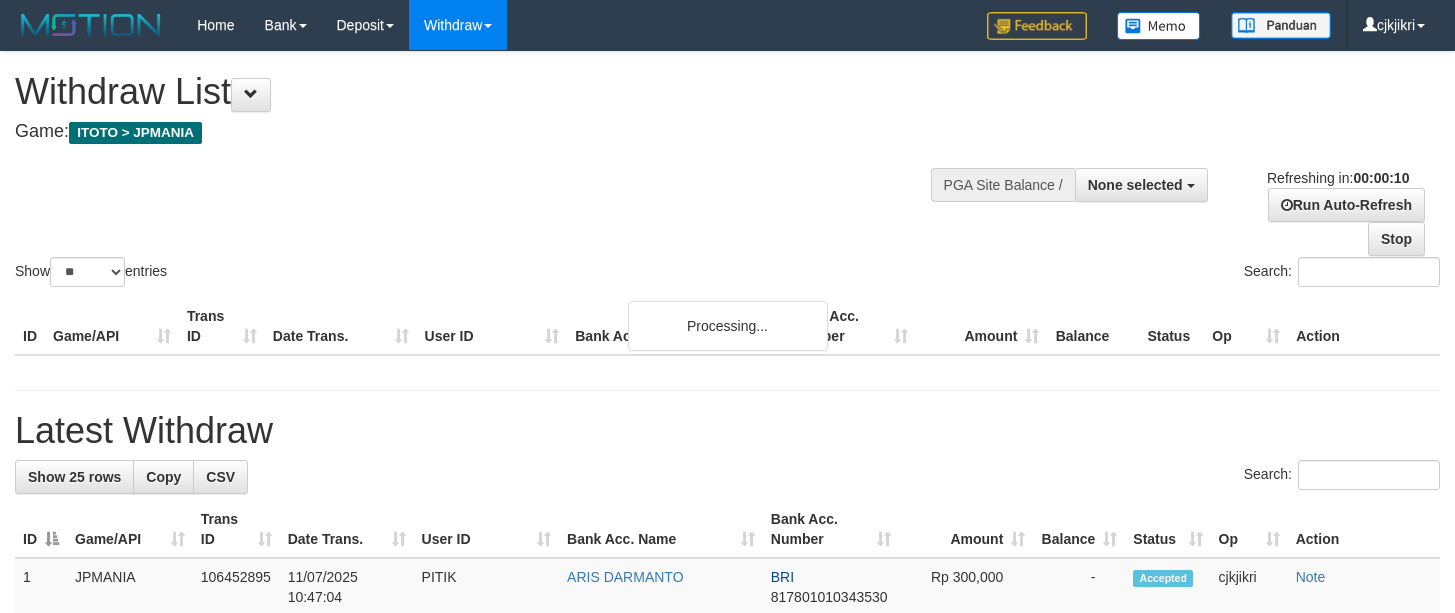 select 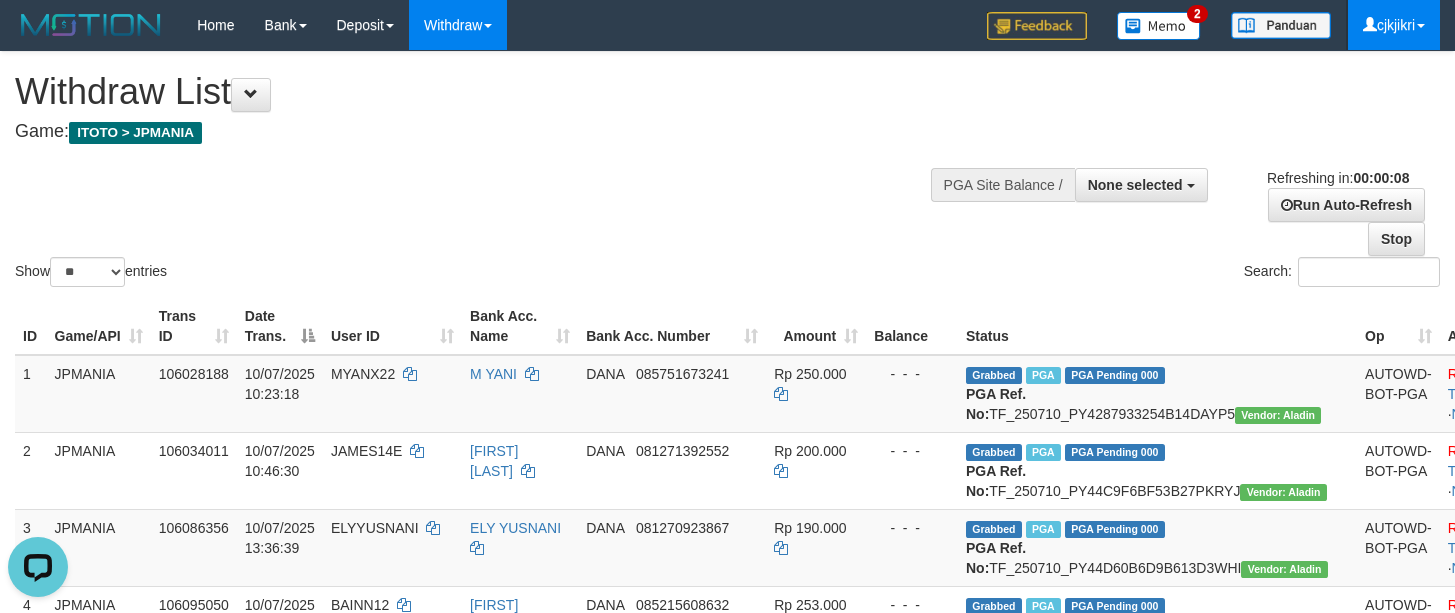 scroll, scrollTop: 0, scrollLeft: 0, axis: both 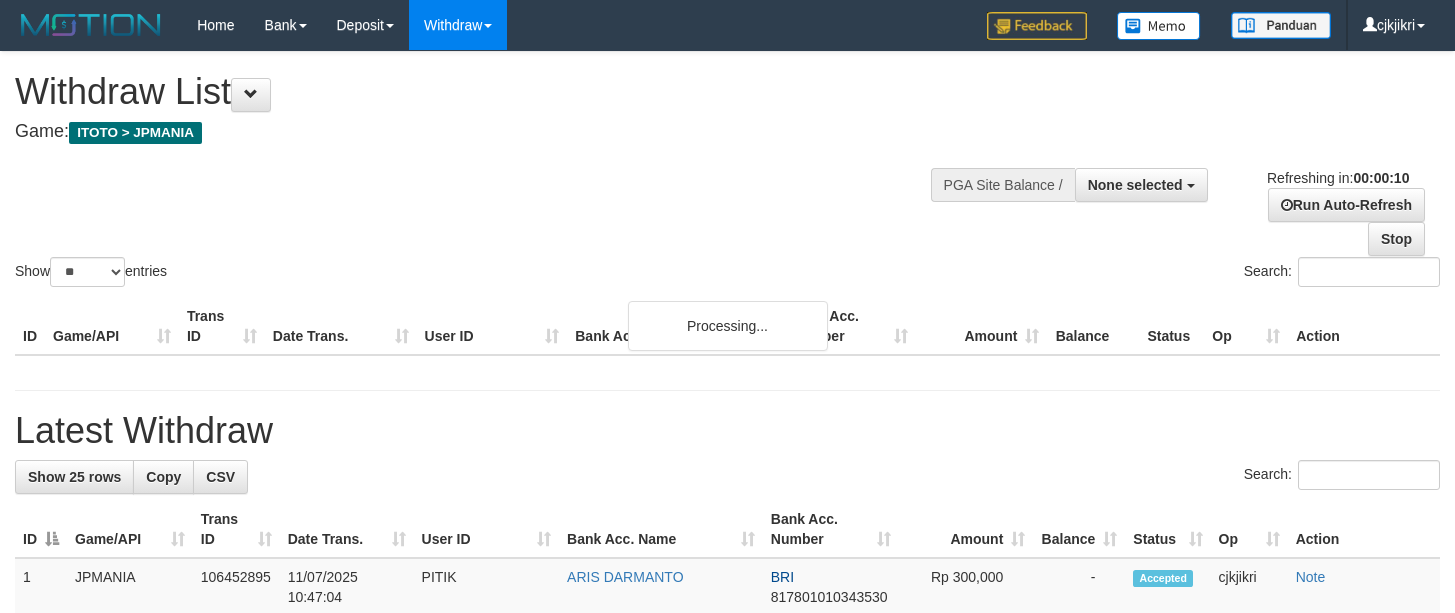 select 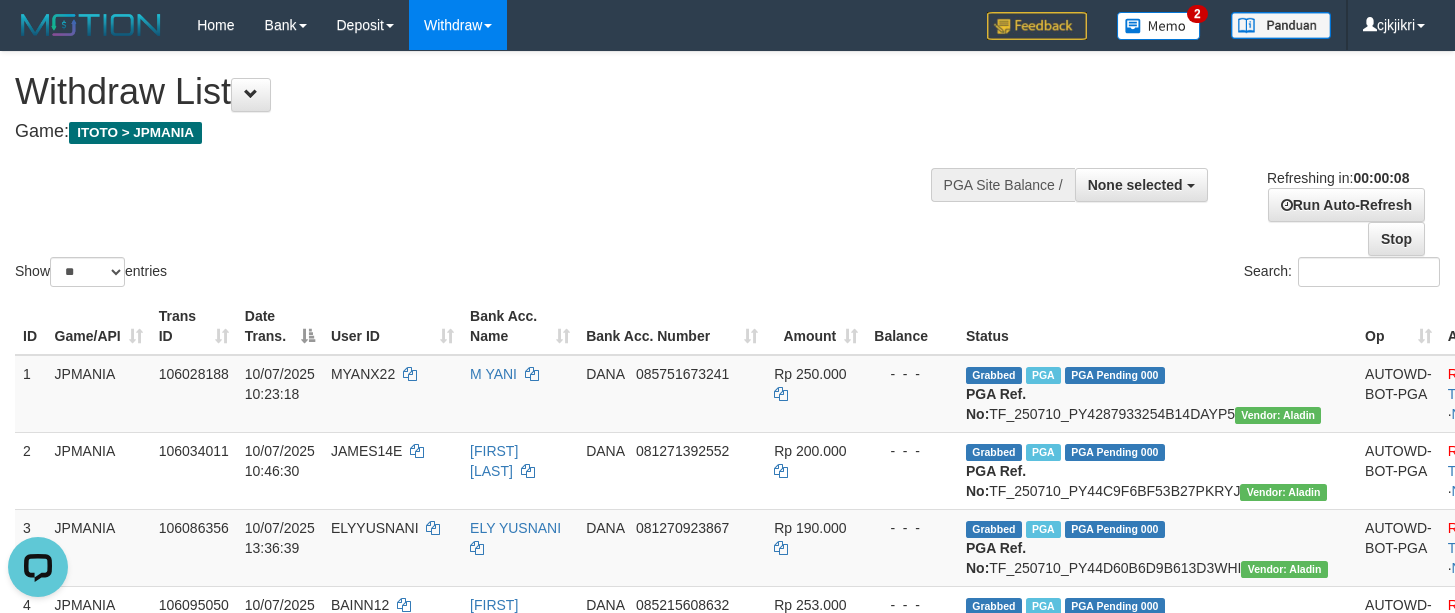 scroll, scrollTop: 0, scrollLeft: 0, axis: both 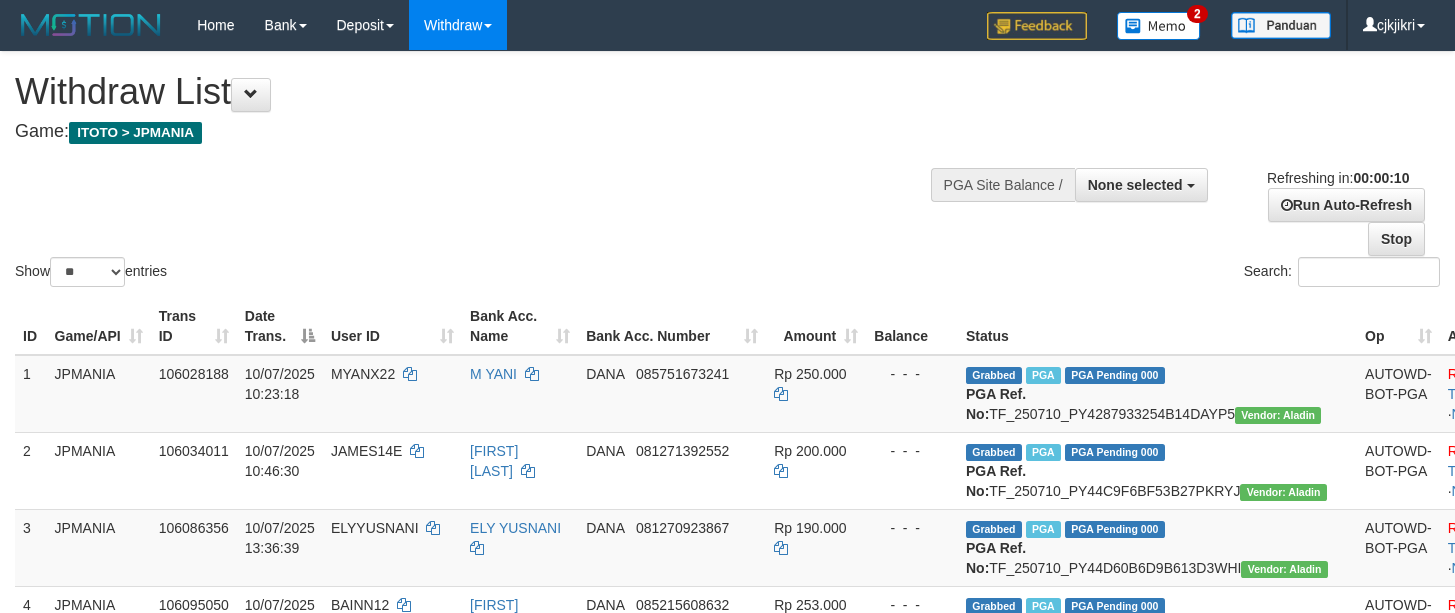 select 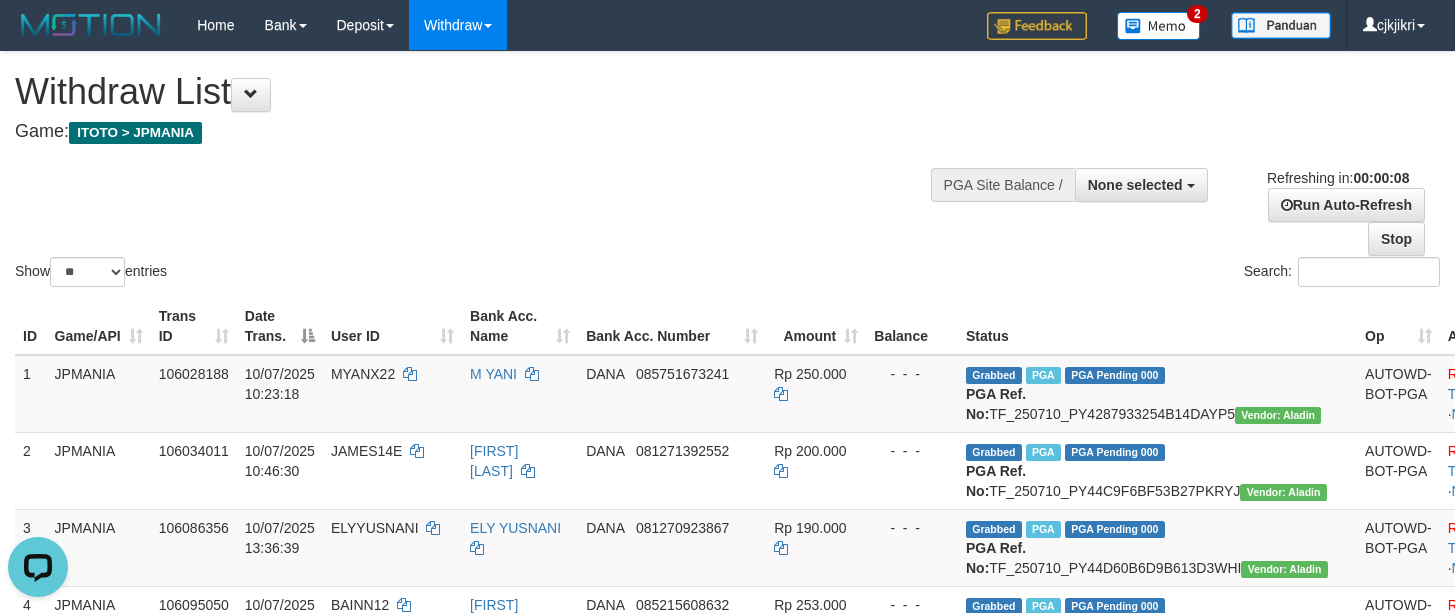 scroll, scrollTop: 0, scrollLeft: 0, axis: both 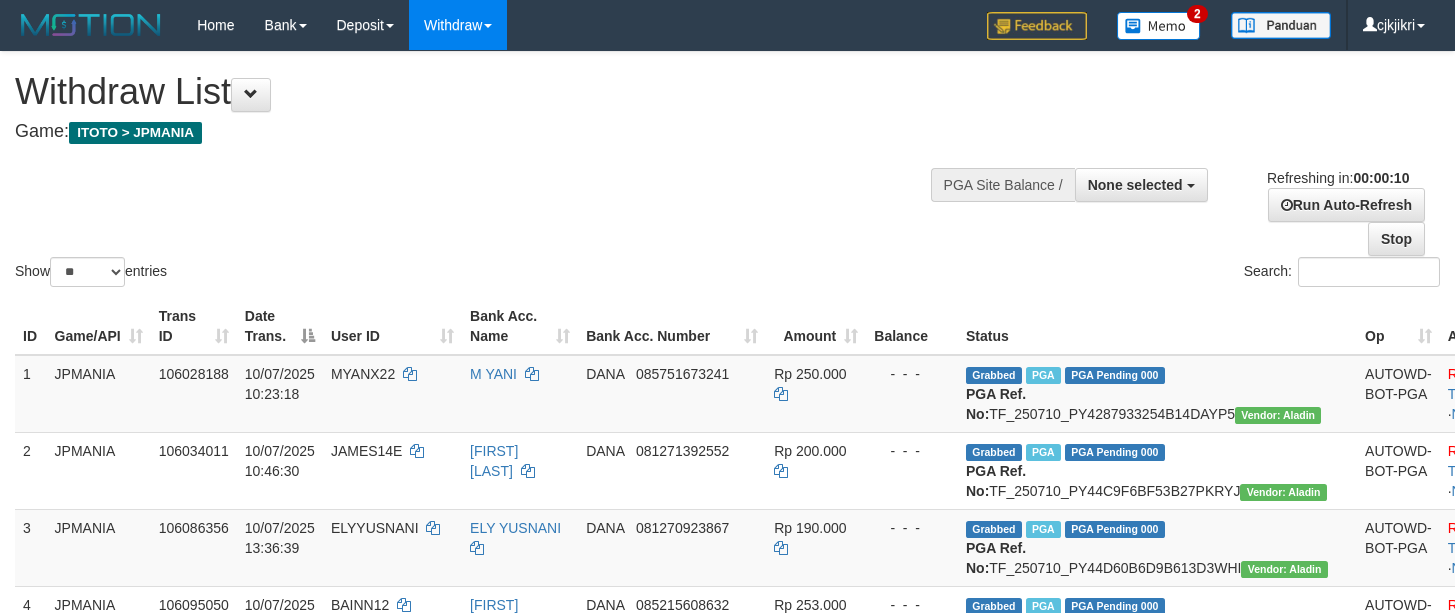 select 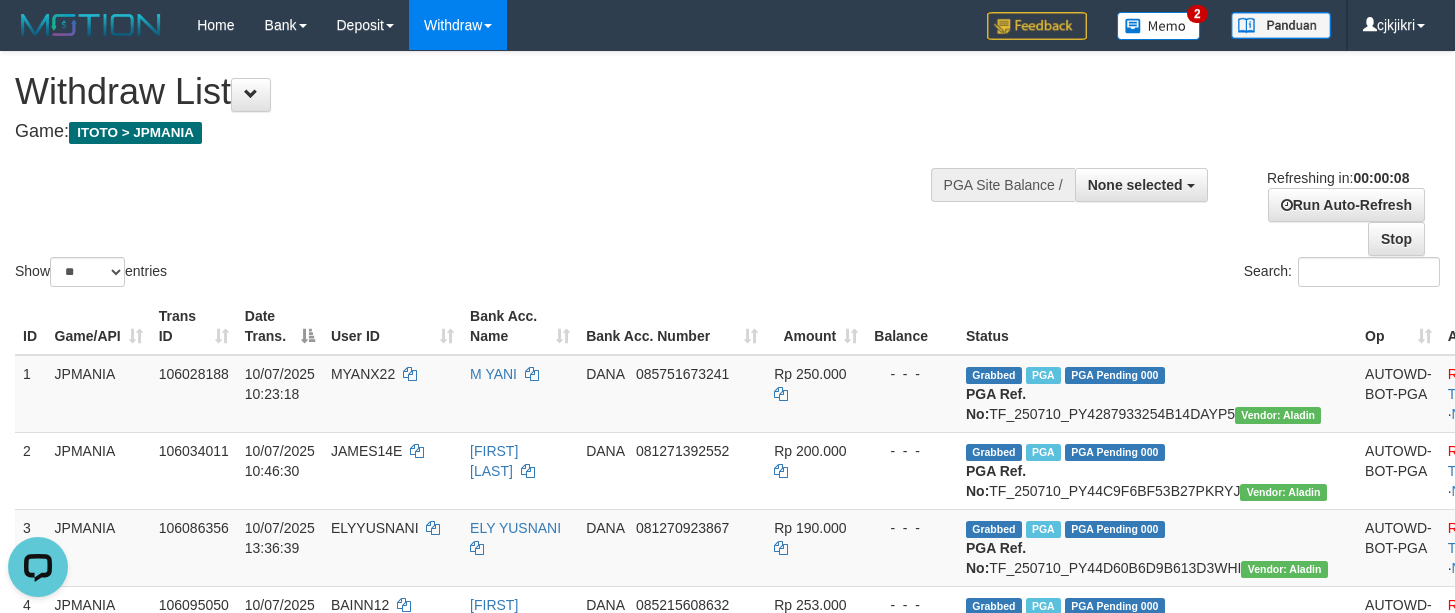 scroll, scrollTop: 0, scrollLeft: 0, axis: both 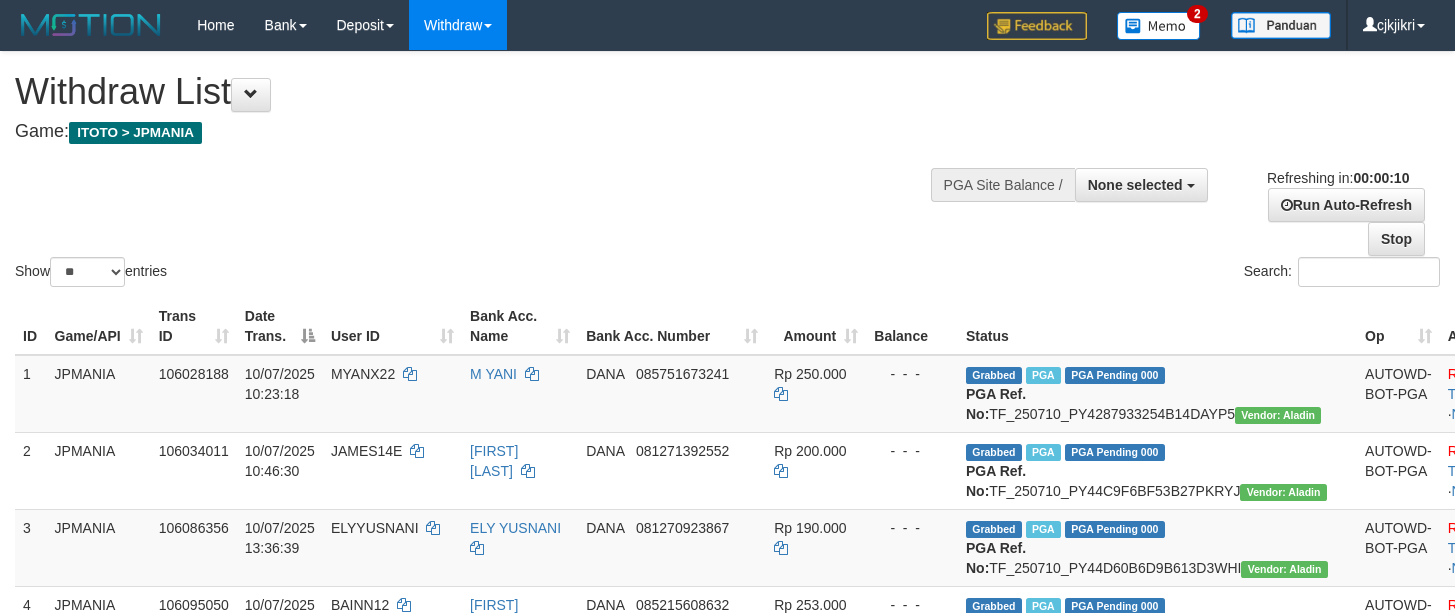 select 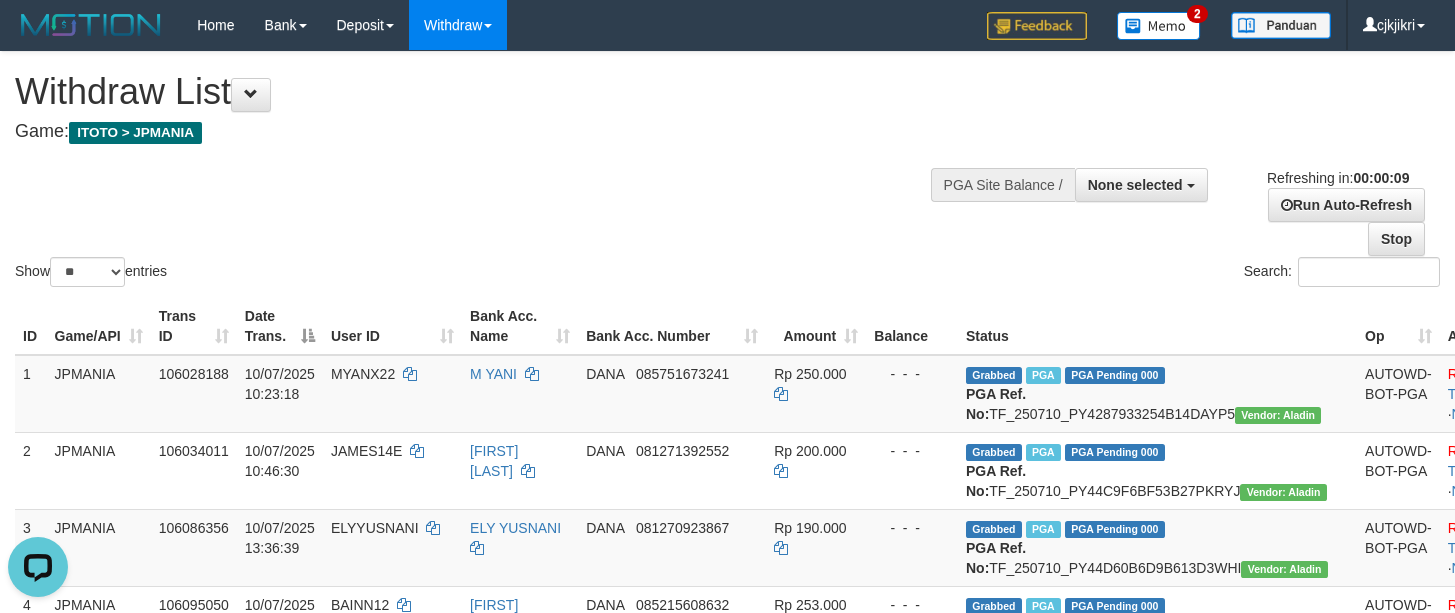 scroll, scrollTop: 0, scrollLeft: 0, axis: both 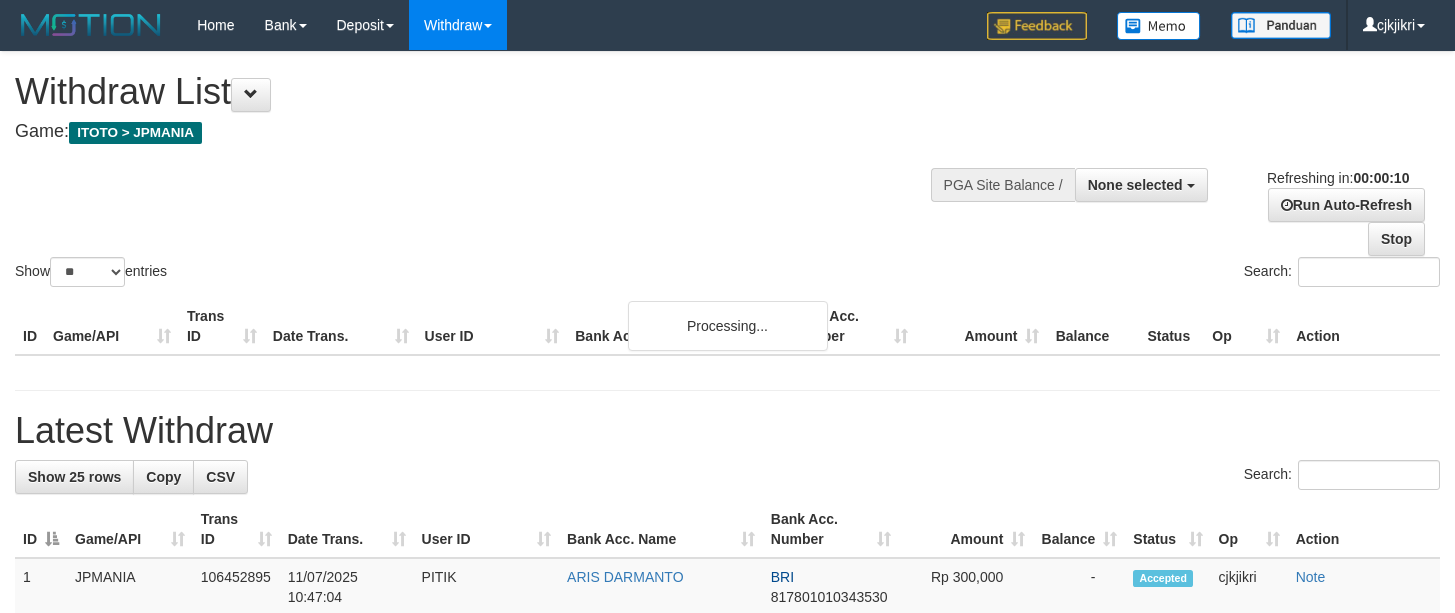 select 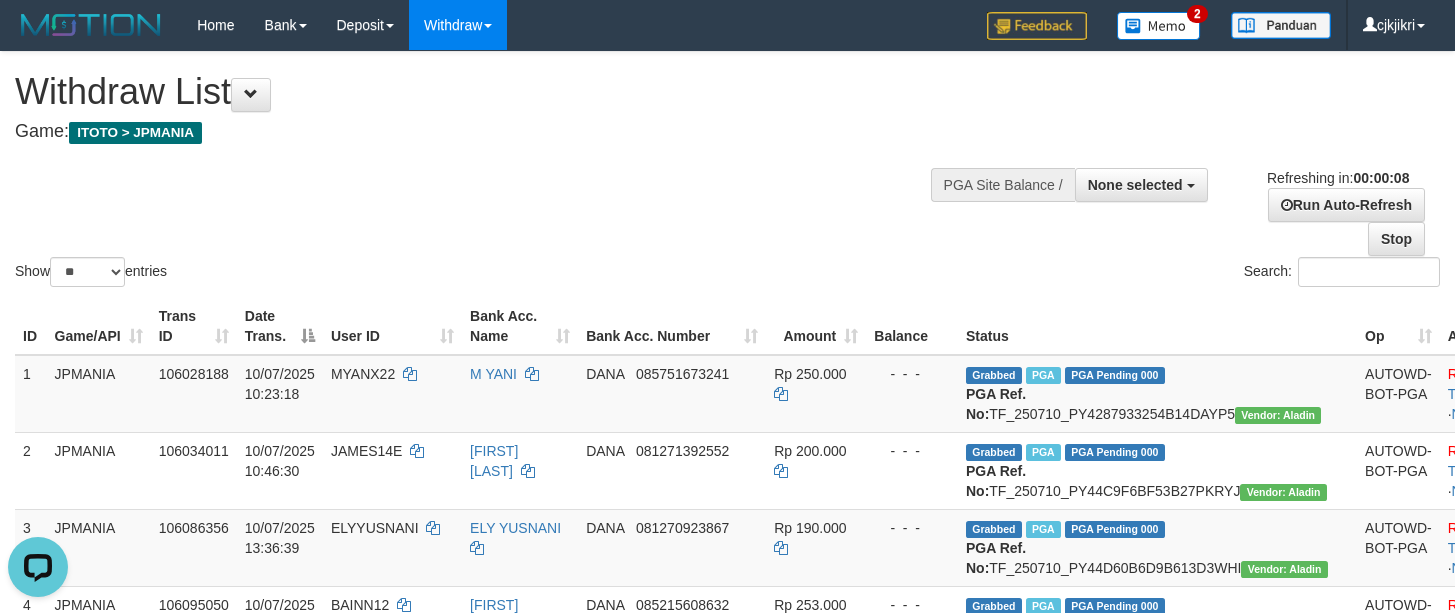 scroll, scrollTop: 0, scrollLeft: 0, axis: both 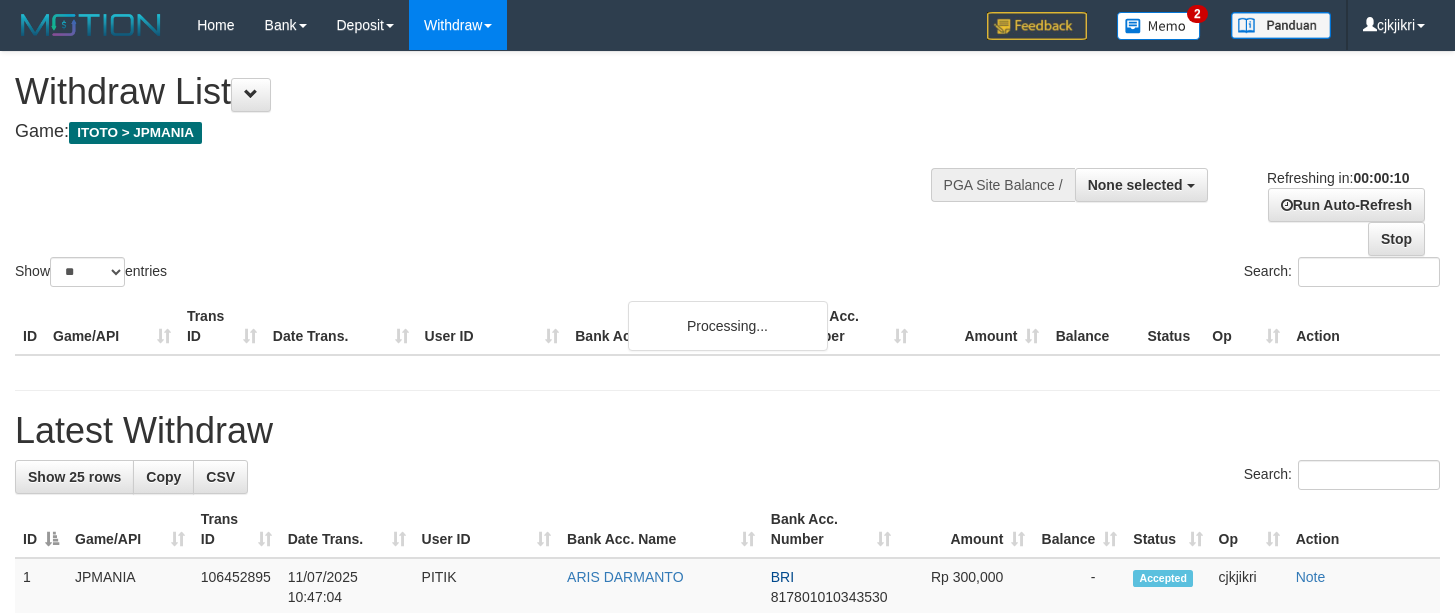 select 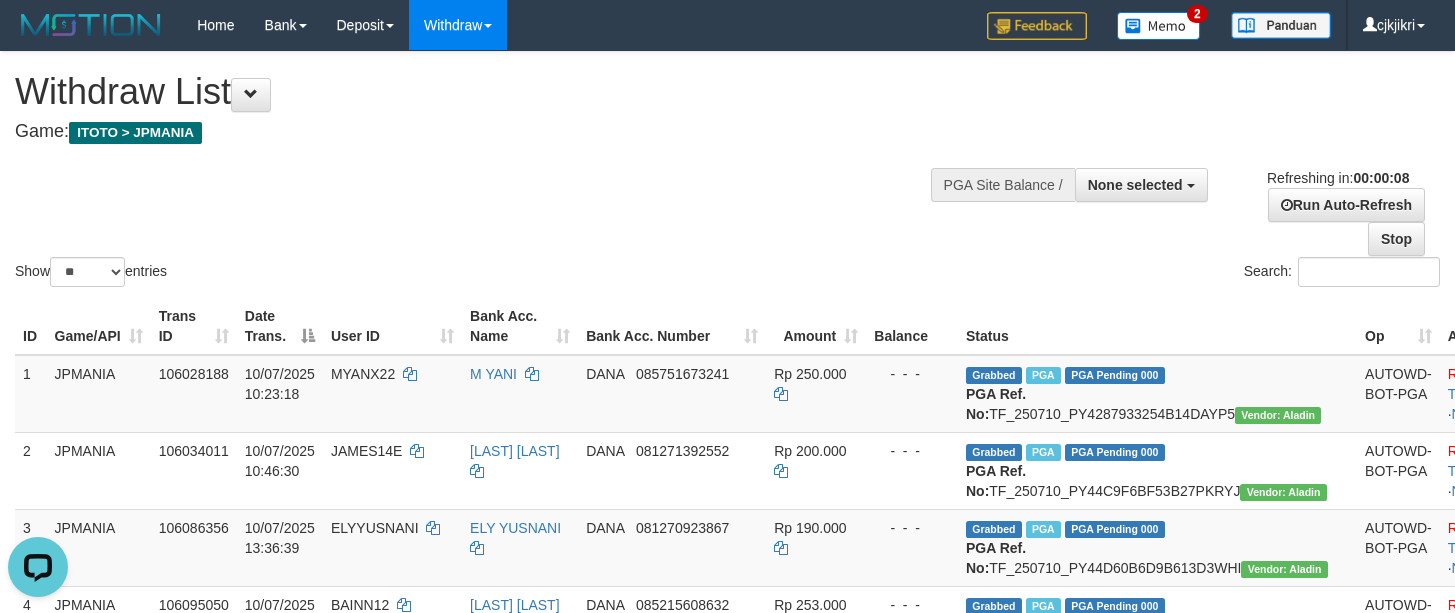 scroll, scrollTop: 0, scrollLeft: 0, axis: both 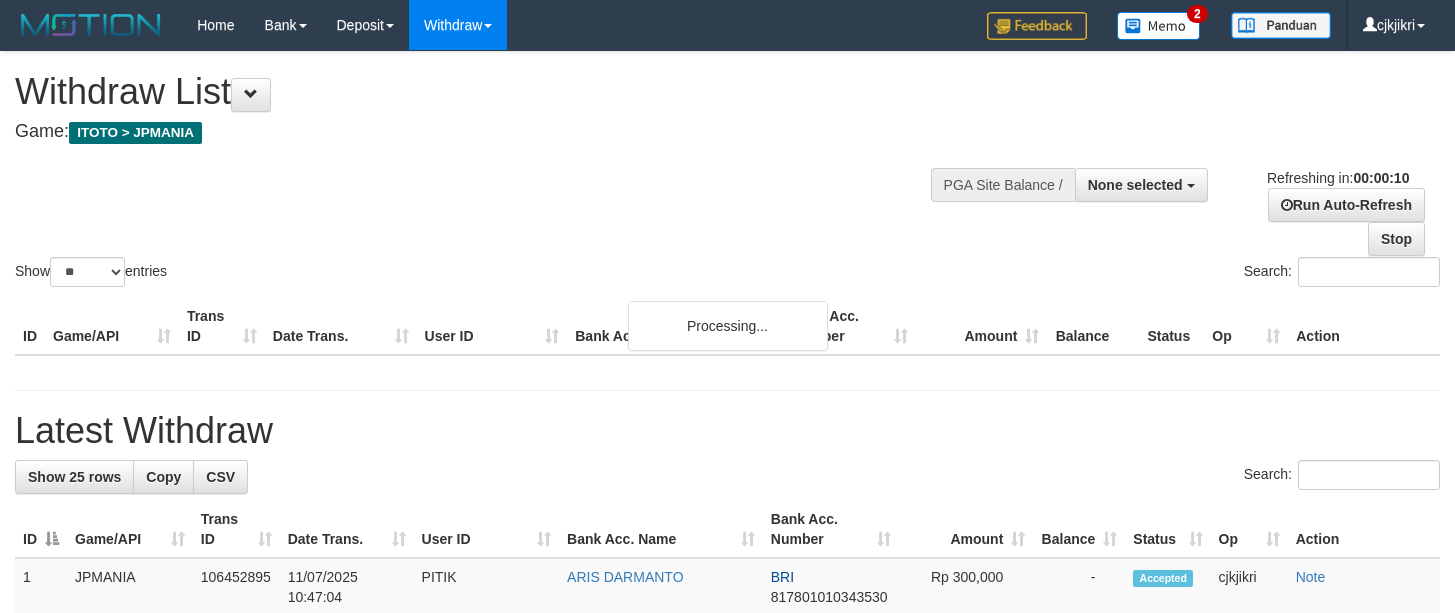 select 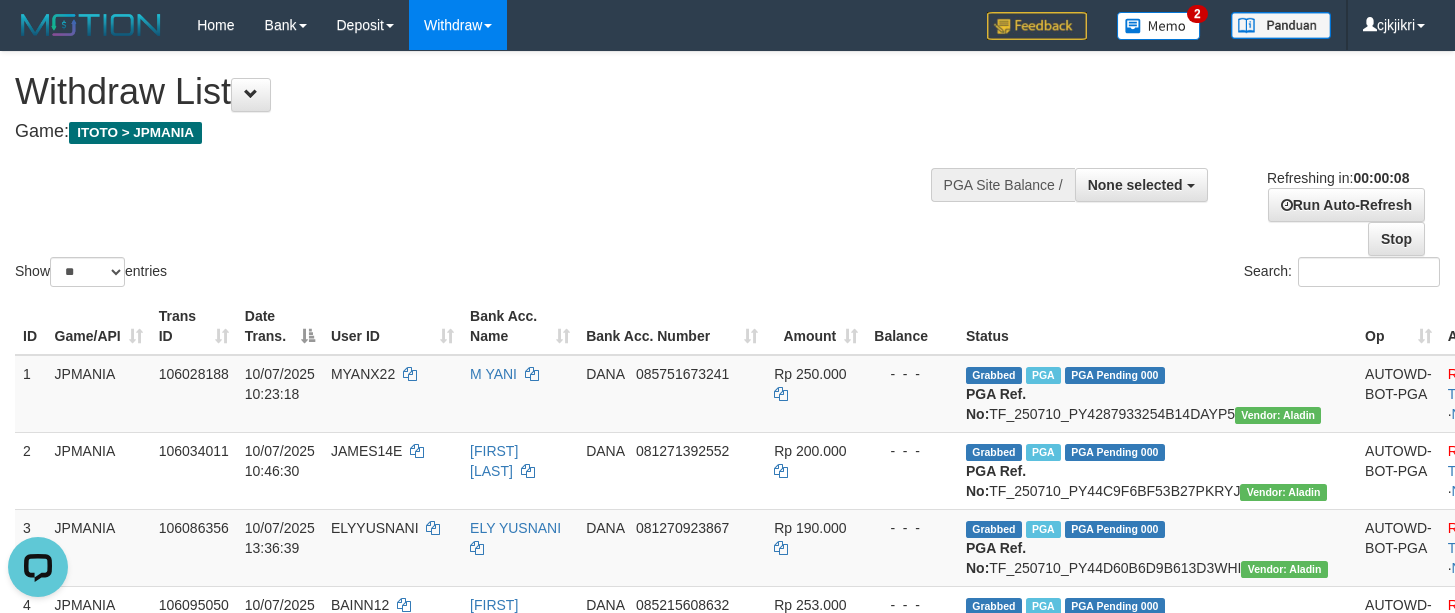 scroll, scrollTop: 0, scrollLeft: 0, axis: both 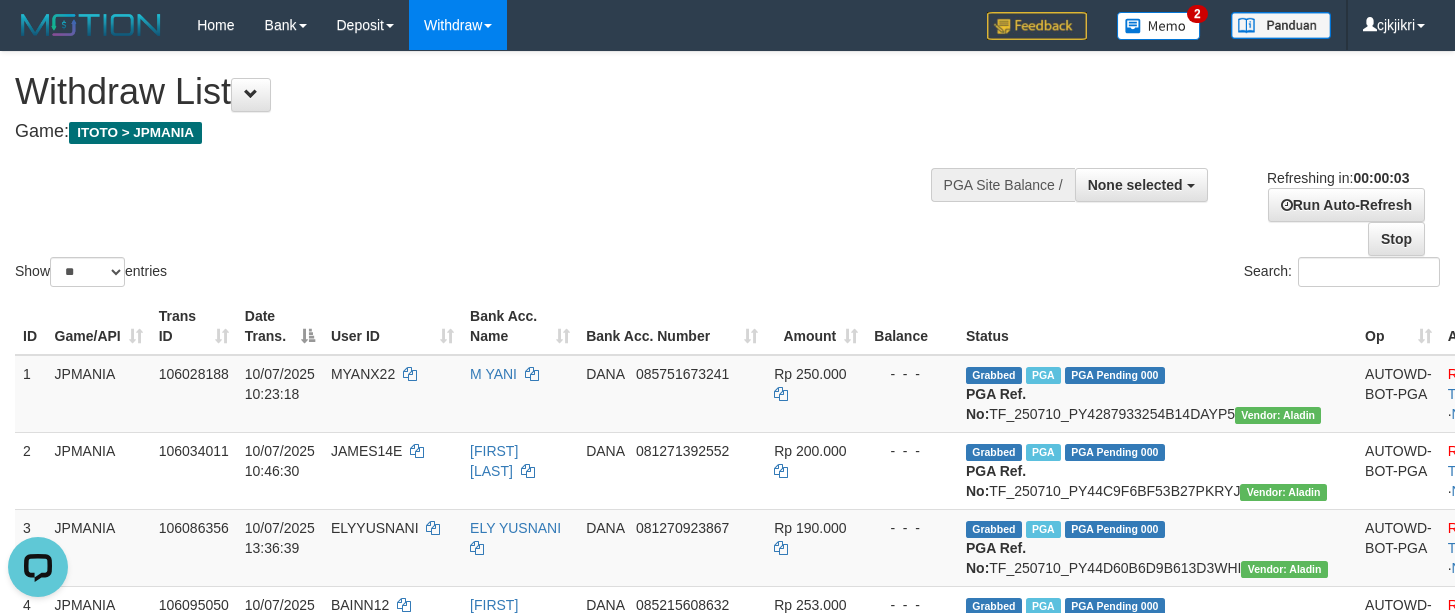 click on "Show  ** ** ** ***  entries Search:" at bounding box center [727, 171] 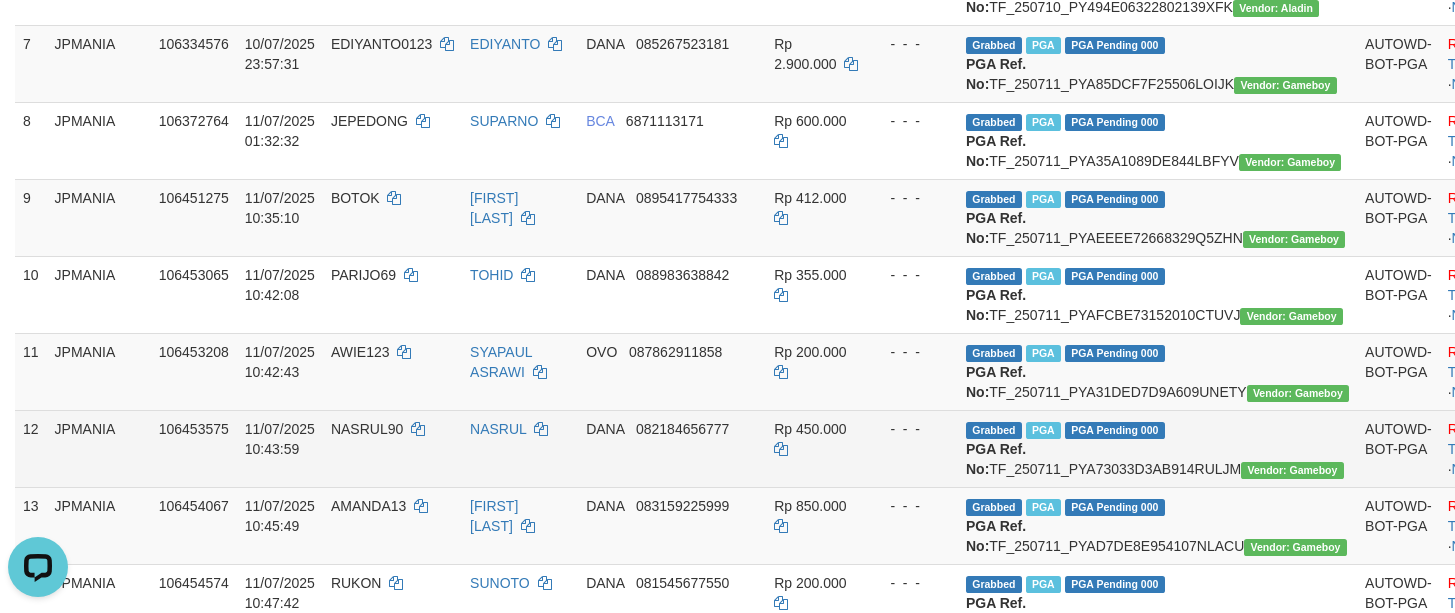 scroll, scrollTop: 1500, scrollLeft: 0, axis: vertical 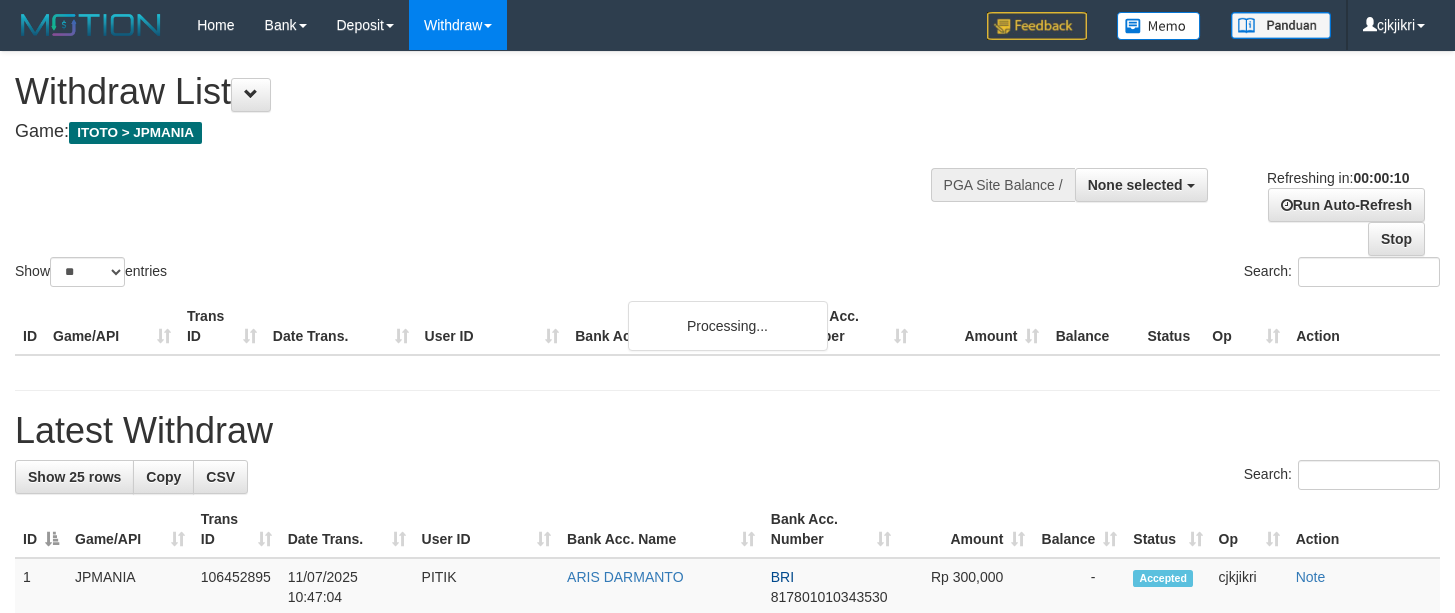 select 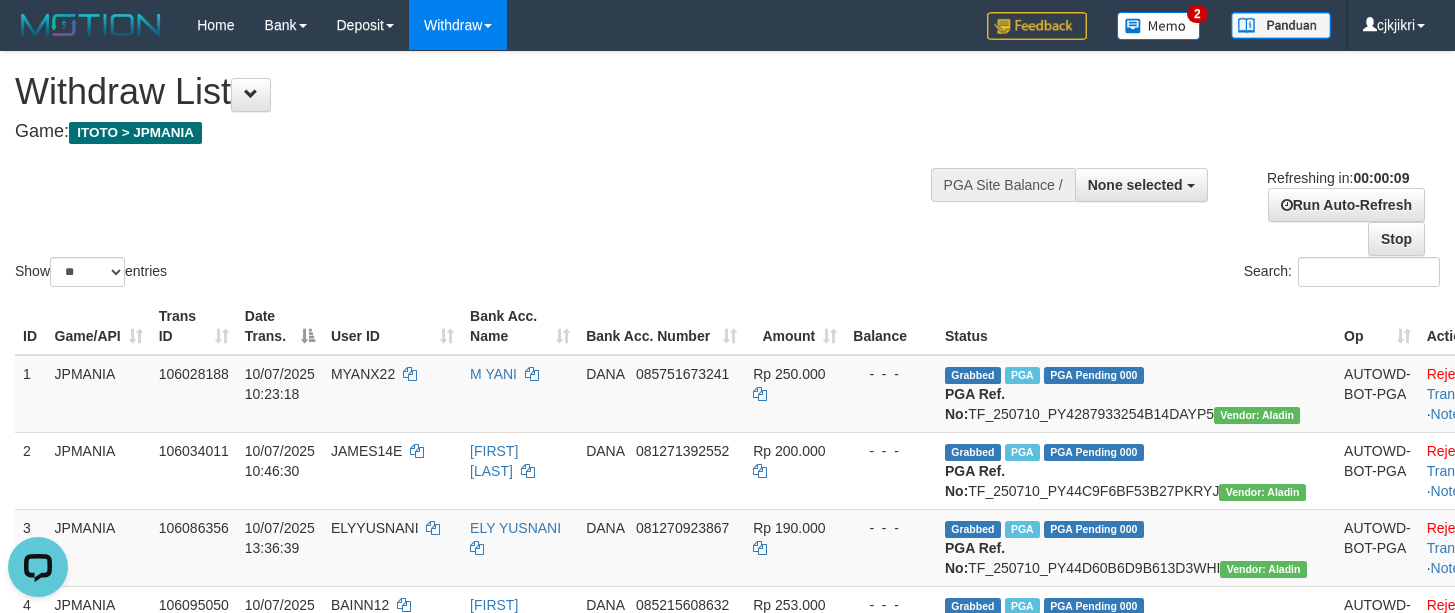 scroll, scrollTop: 0, scrollLeft: 0, axis: both 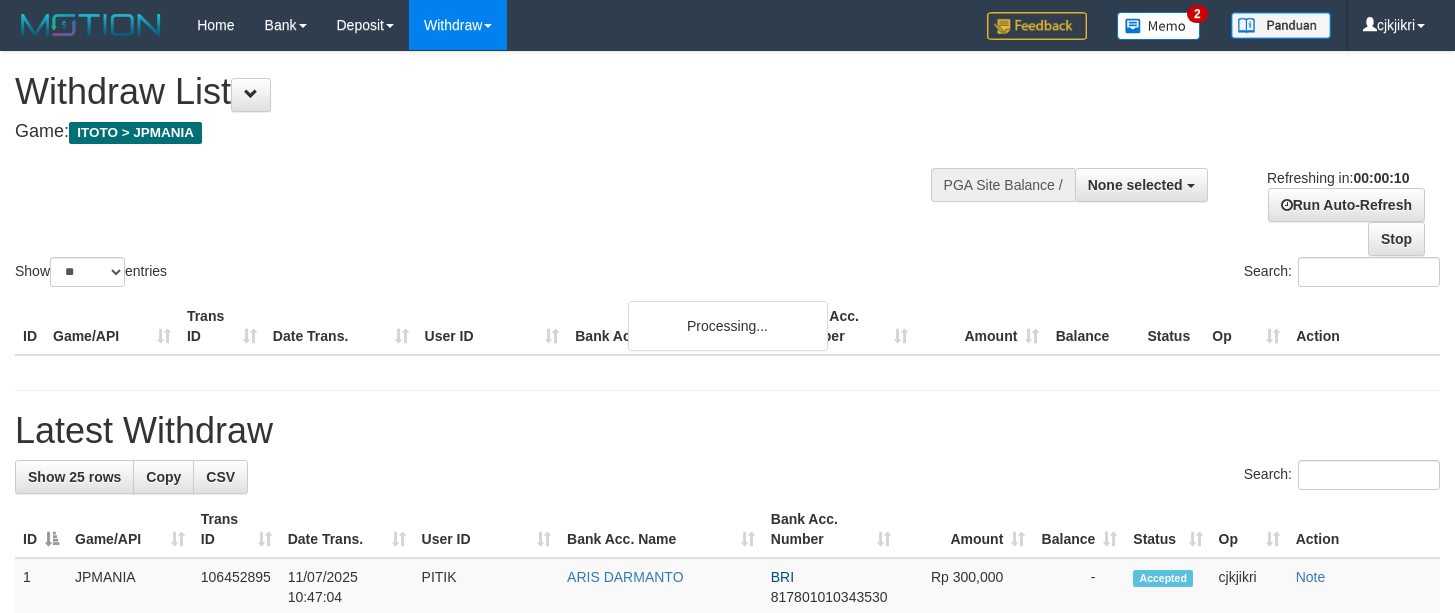 select 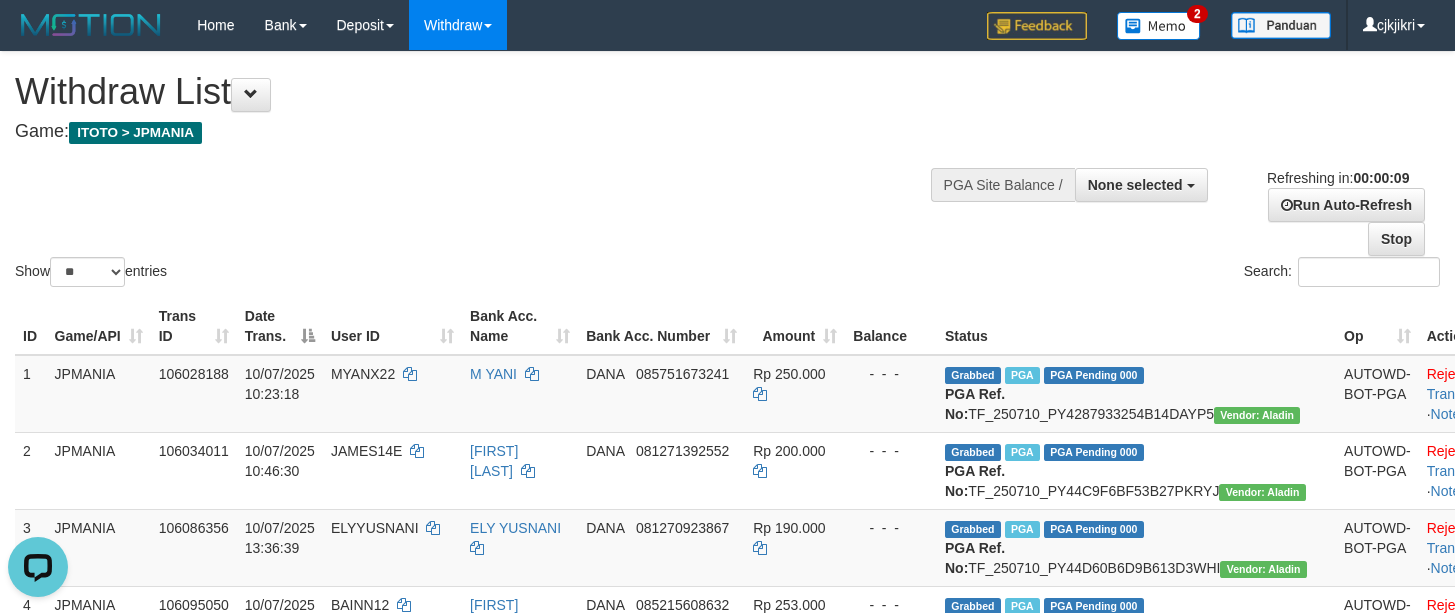 scroll, scrollTop: 0, scrollLeft: 0, axis: both 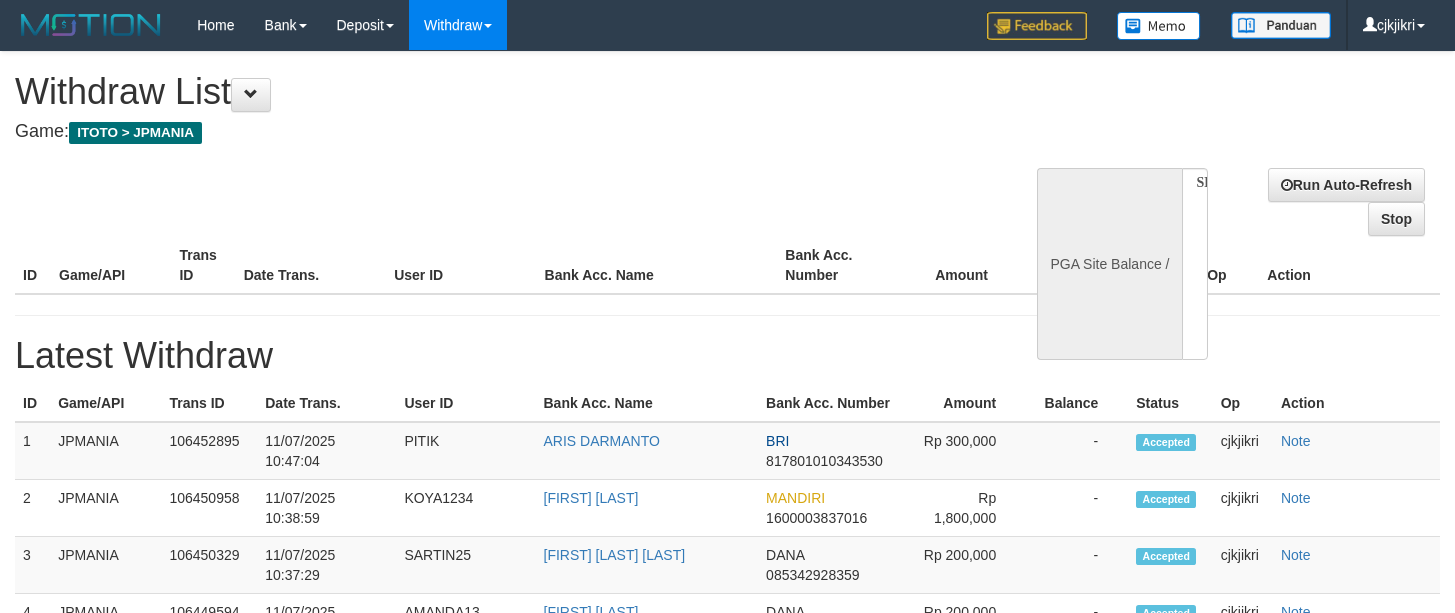 select 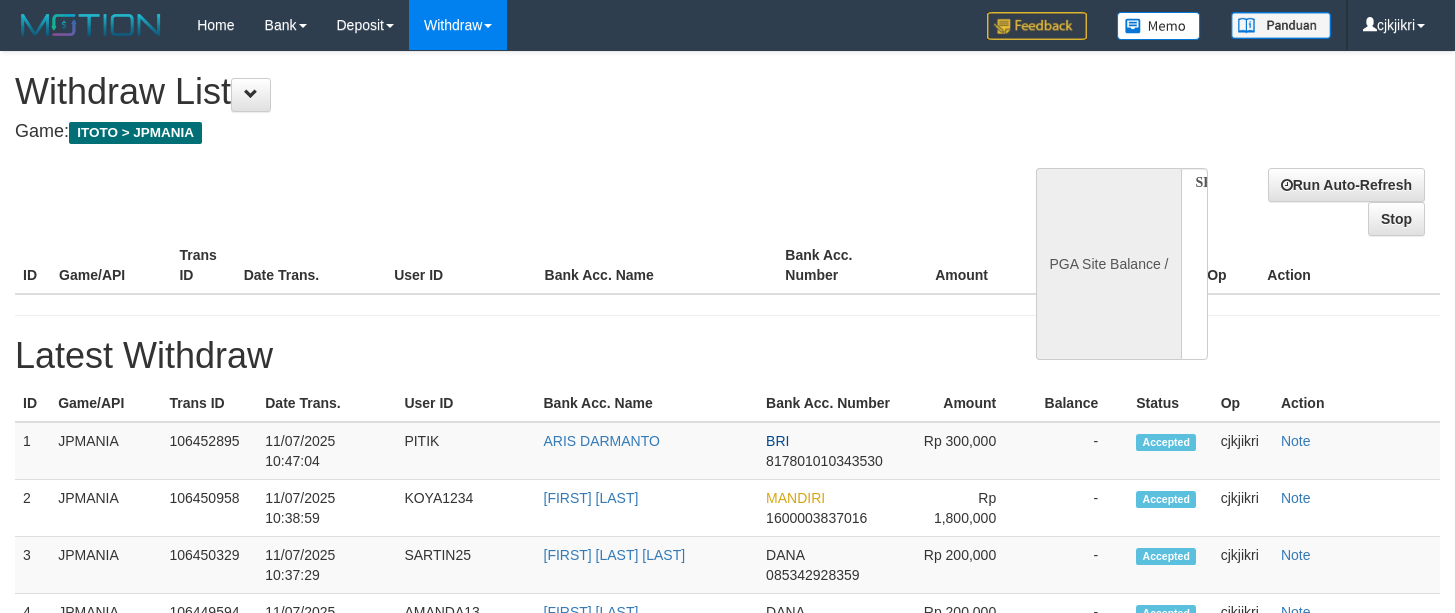 scroll, scrollTop: 0, scrollLeft: 0, axis: both 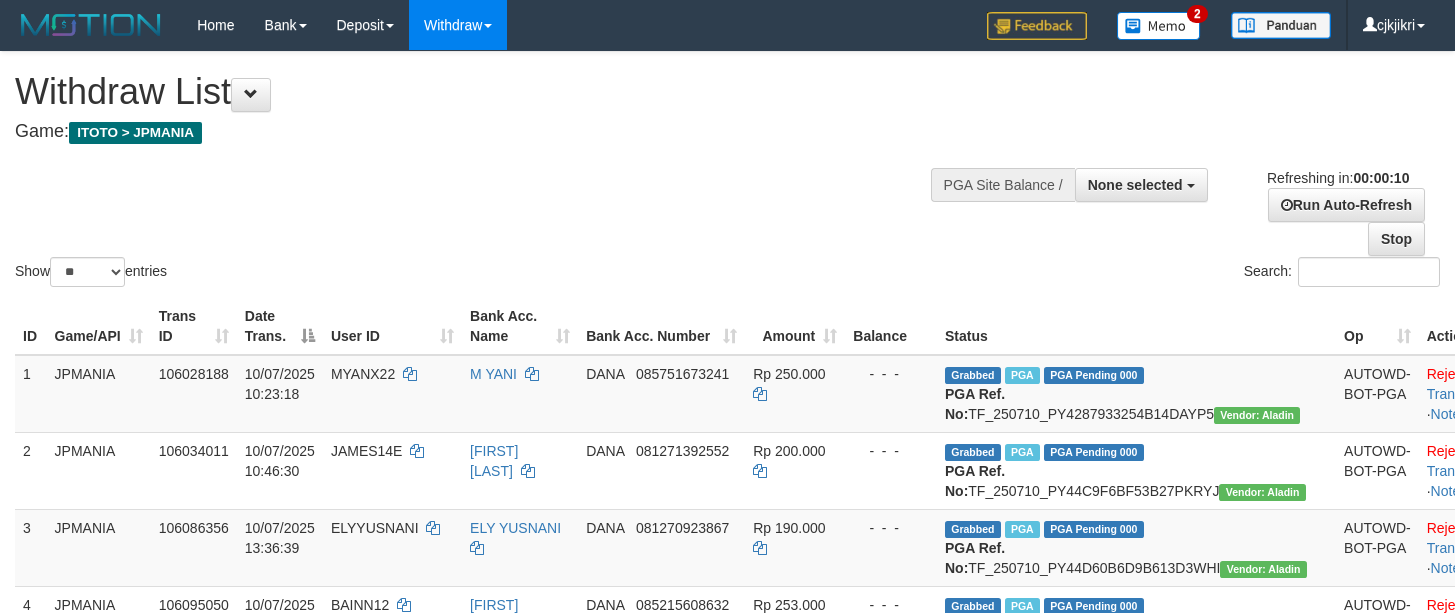 select 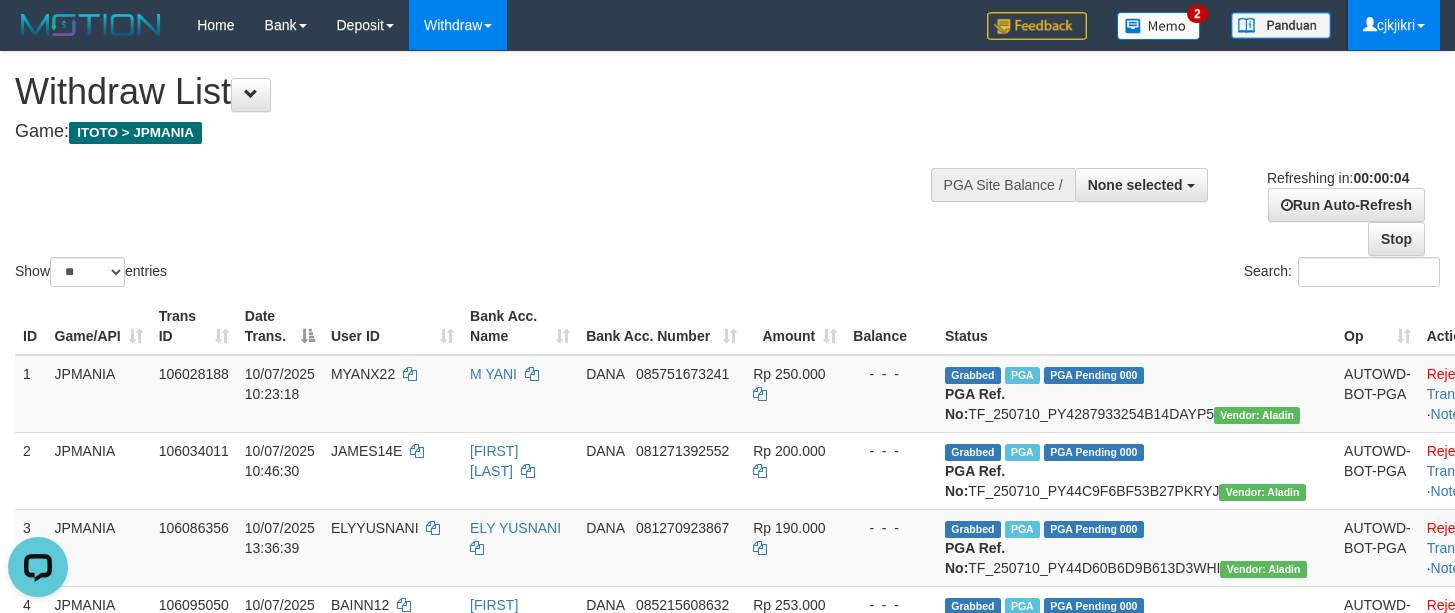 scroll, scrollTop: 0, scrollLeft: 0, axis: both 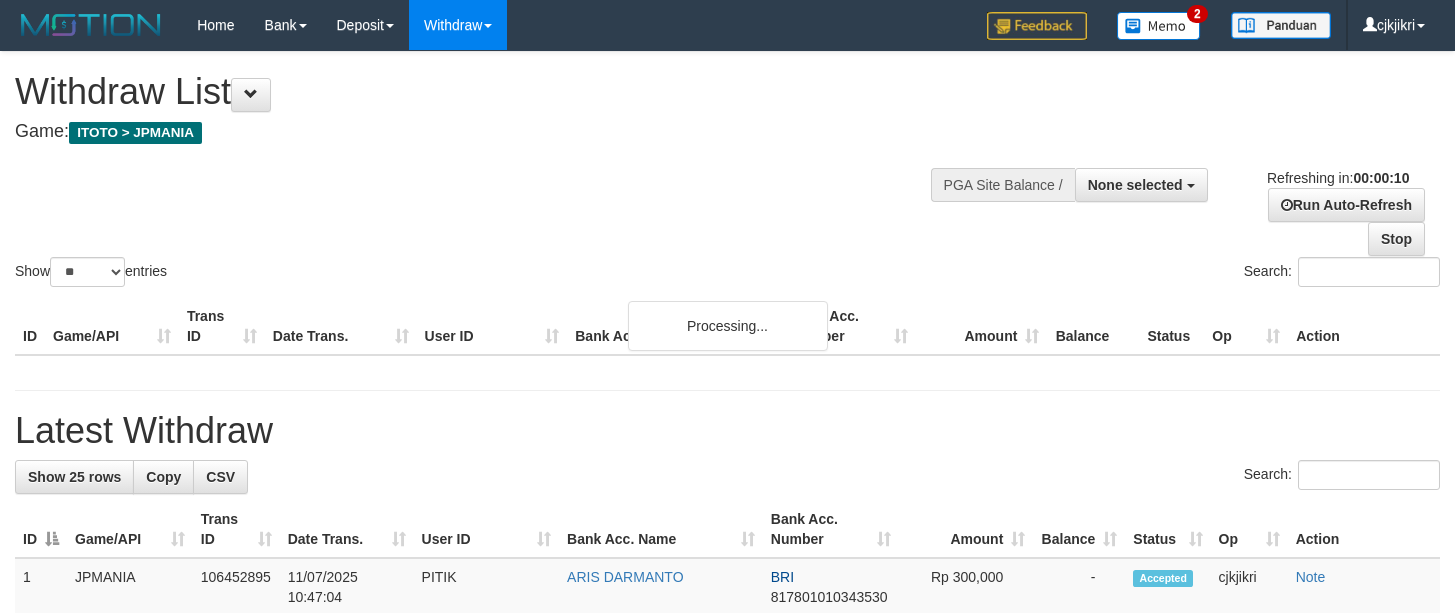 select 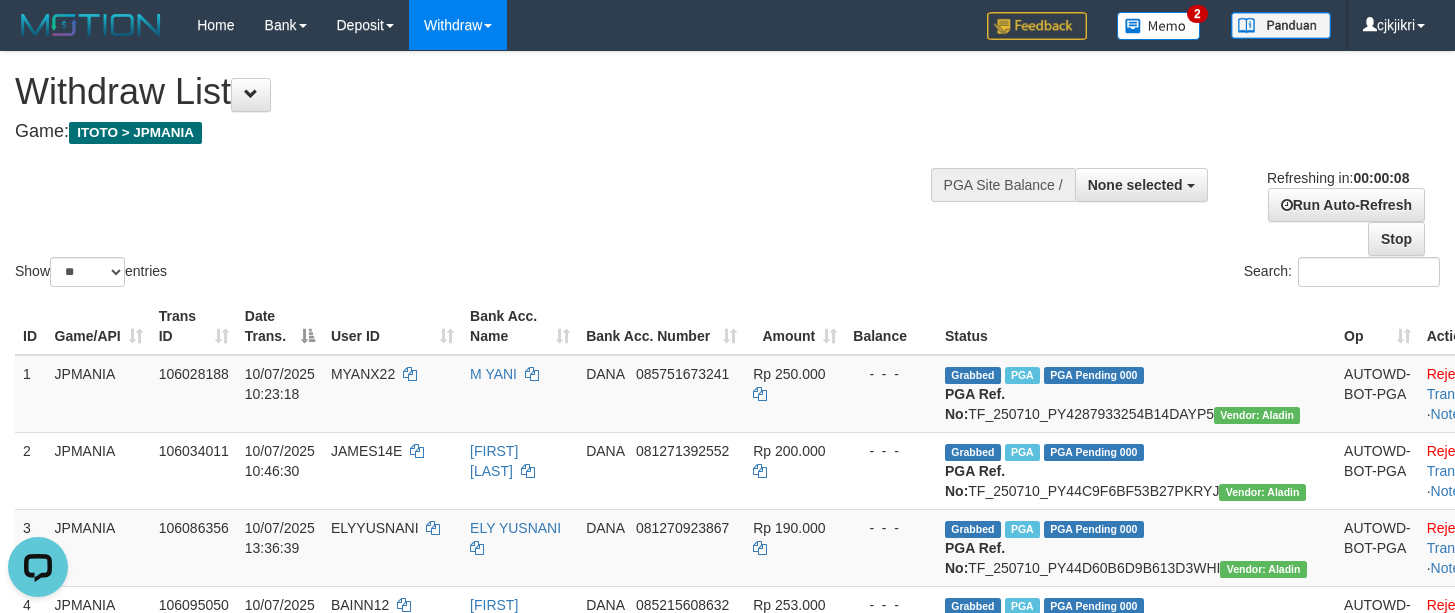 scroll, scrollTop: 0, scrollLeft: 0, axis: both 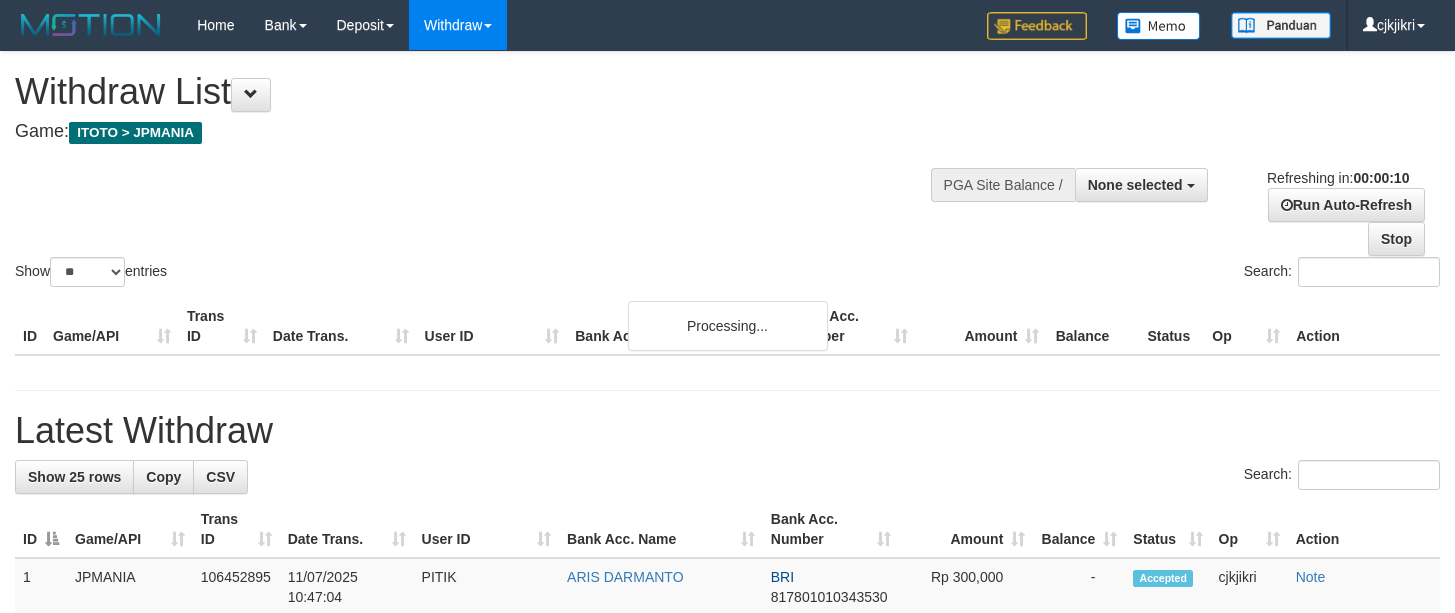 select 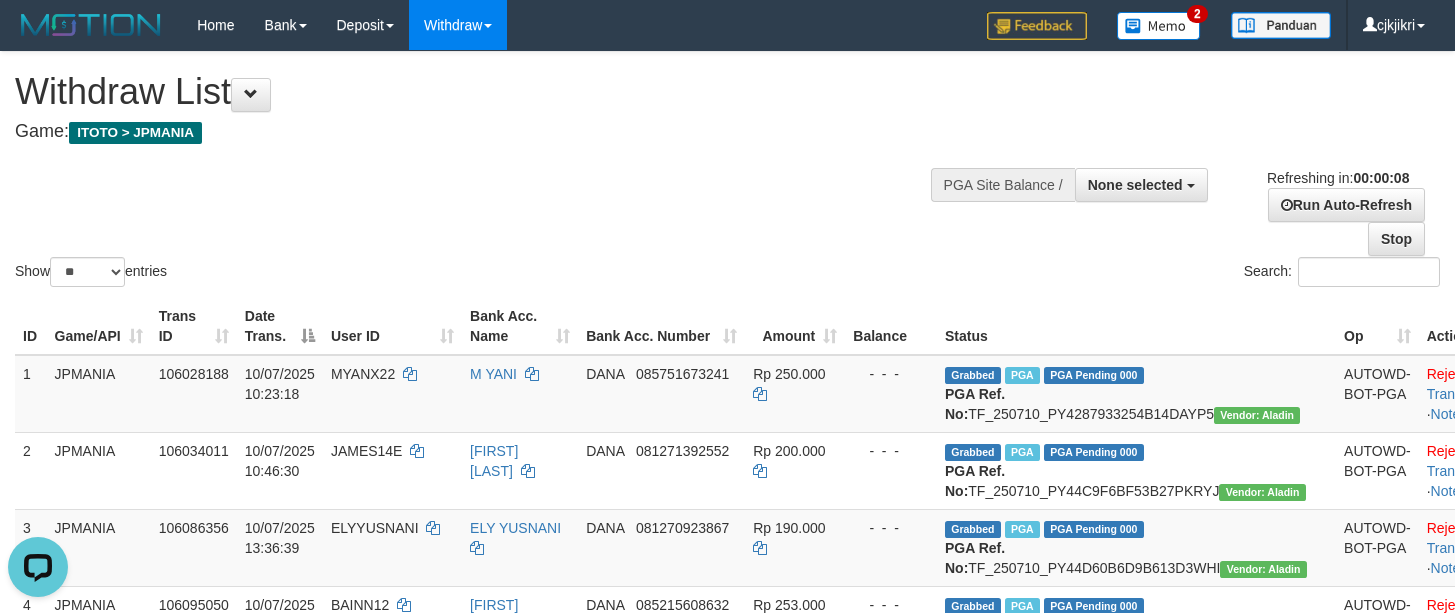 scroll, scrollTop: 0, scrollLeft: 0, axis: both 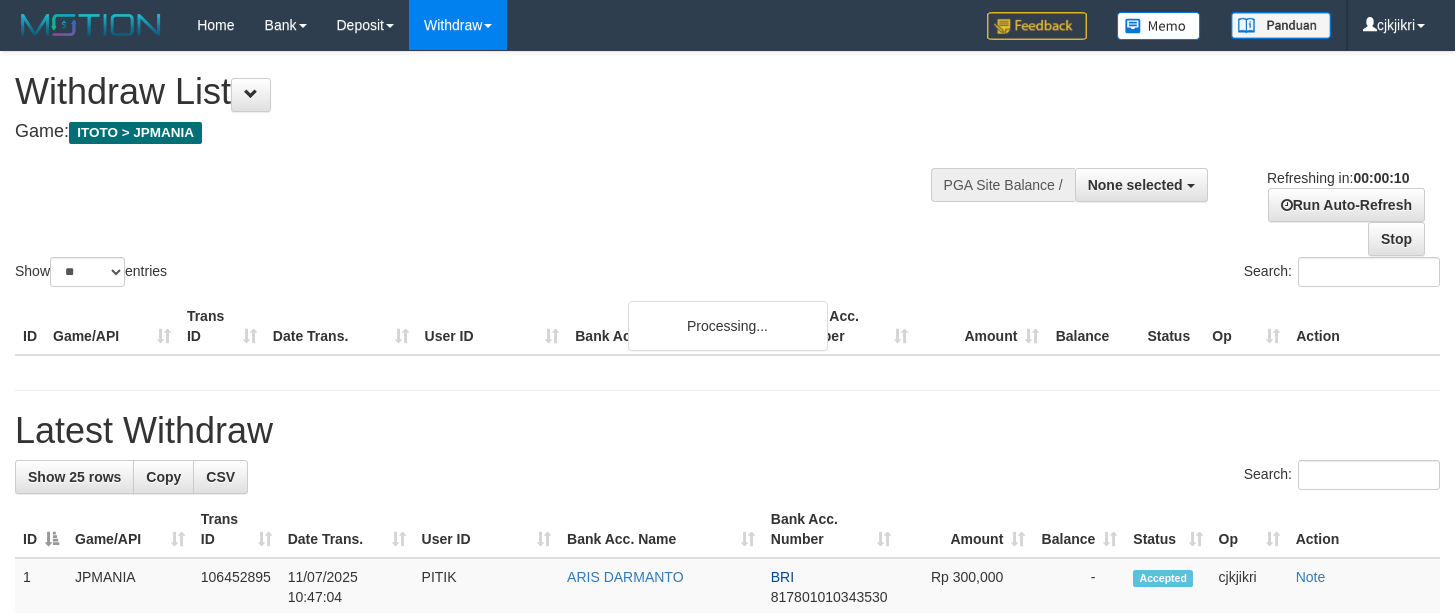 select 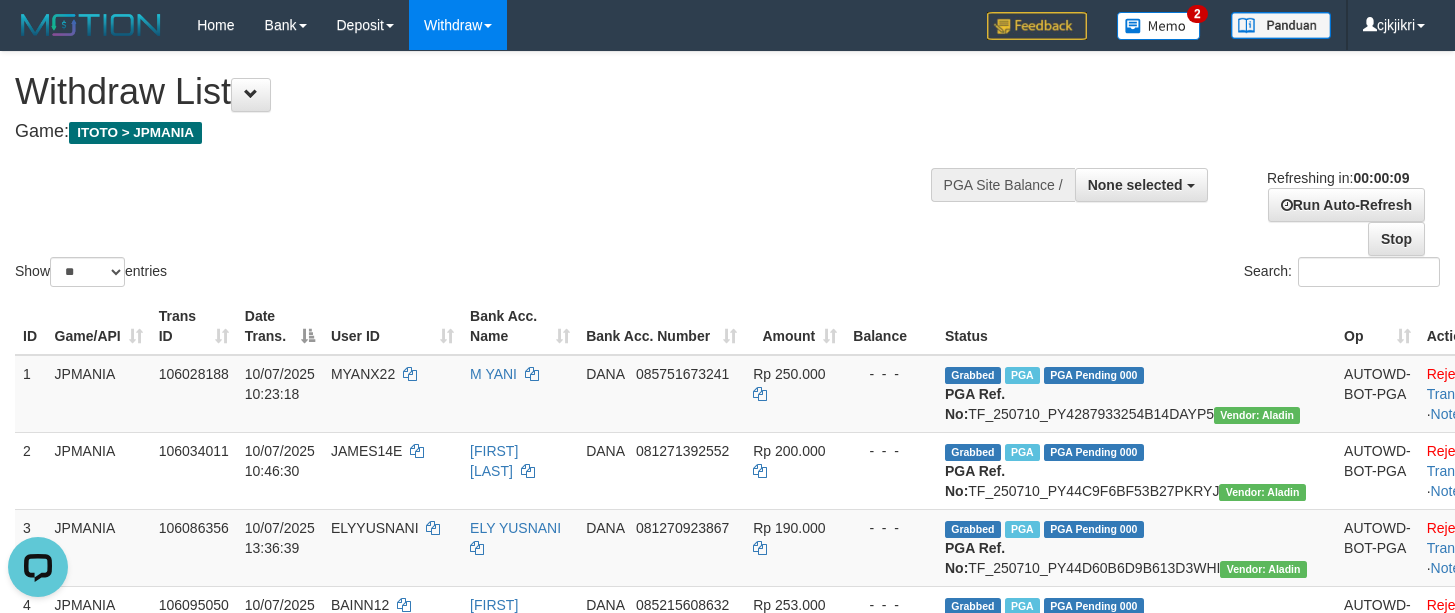 scroll, scrollTop: 0, scrollLeft: 0, axis: both 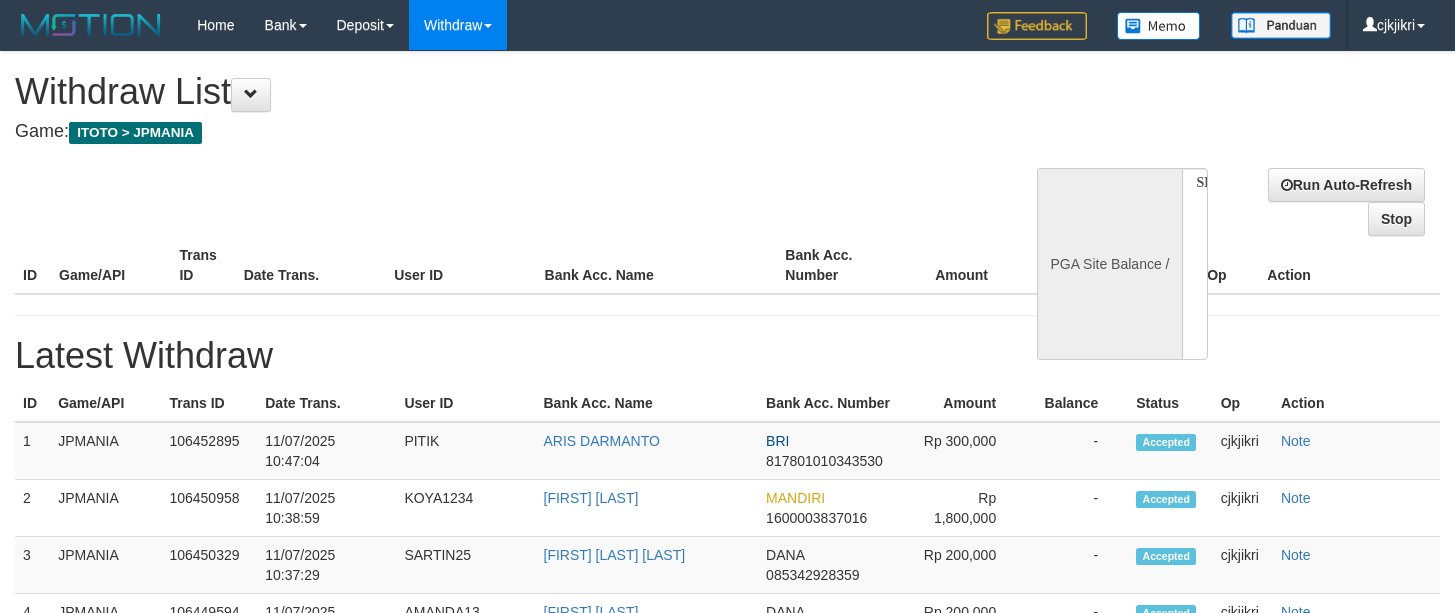 select 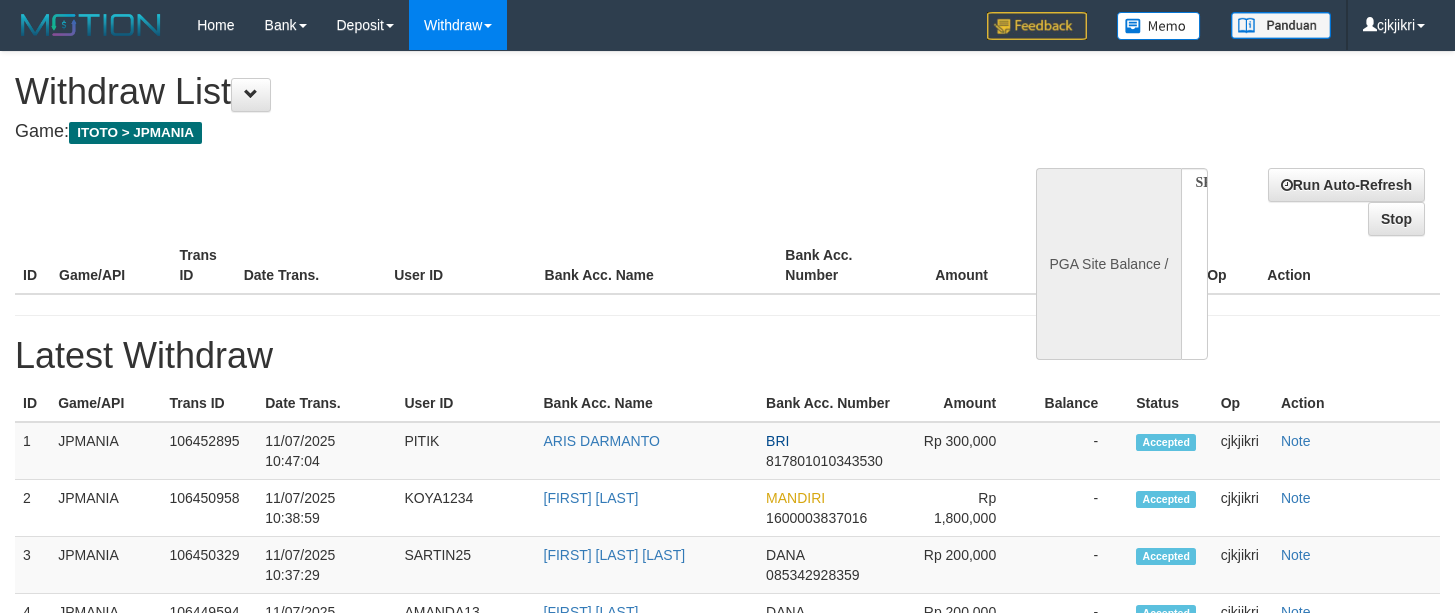 scroll, scrollTop: 0, scrollLeft: 0, axis: both 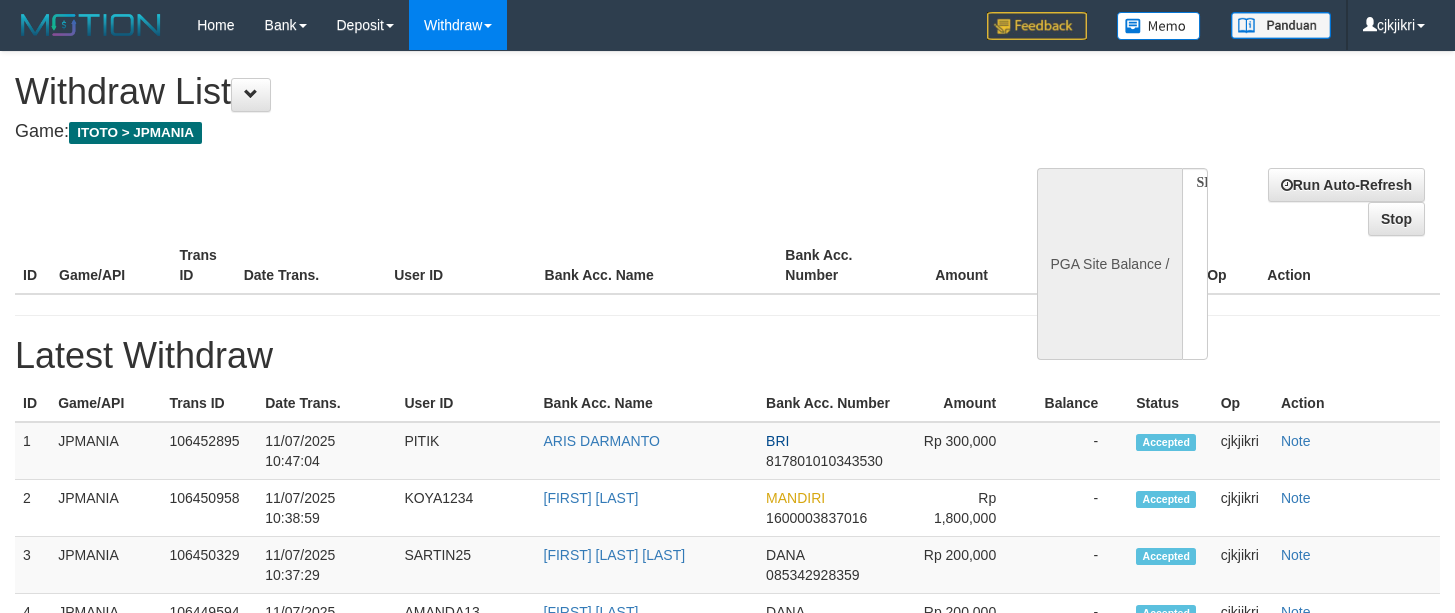 select 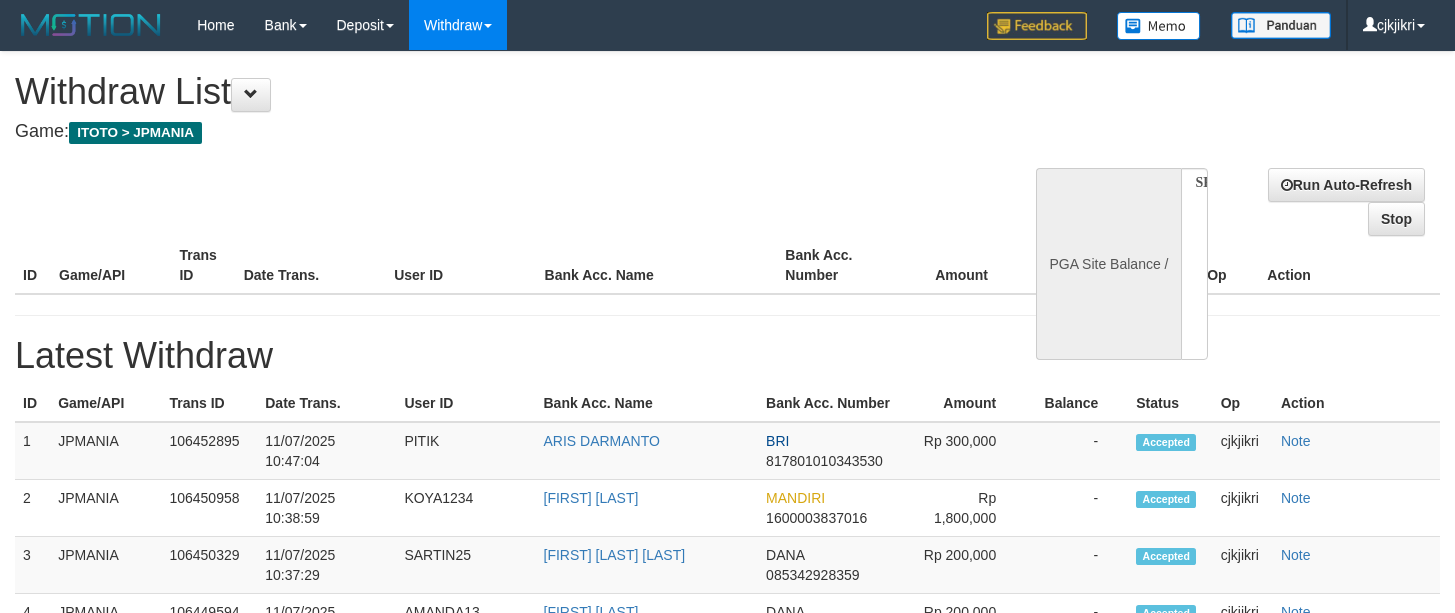 scroll, scrollTop: 0, scrollLeft: 0, axis: both 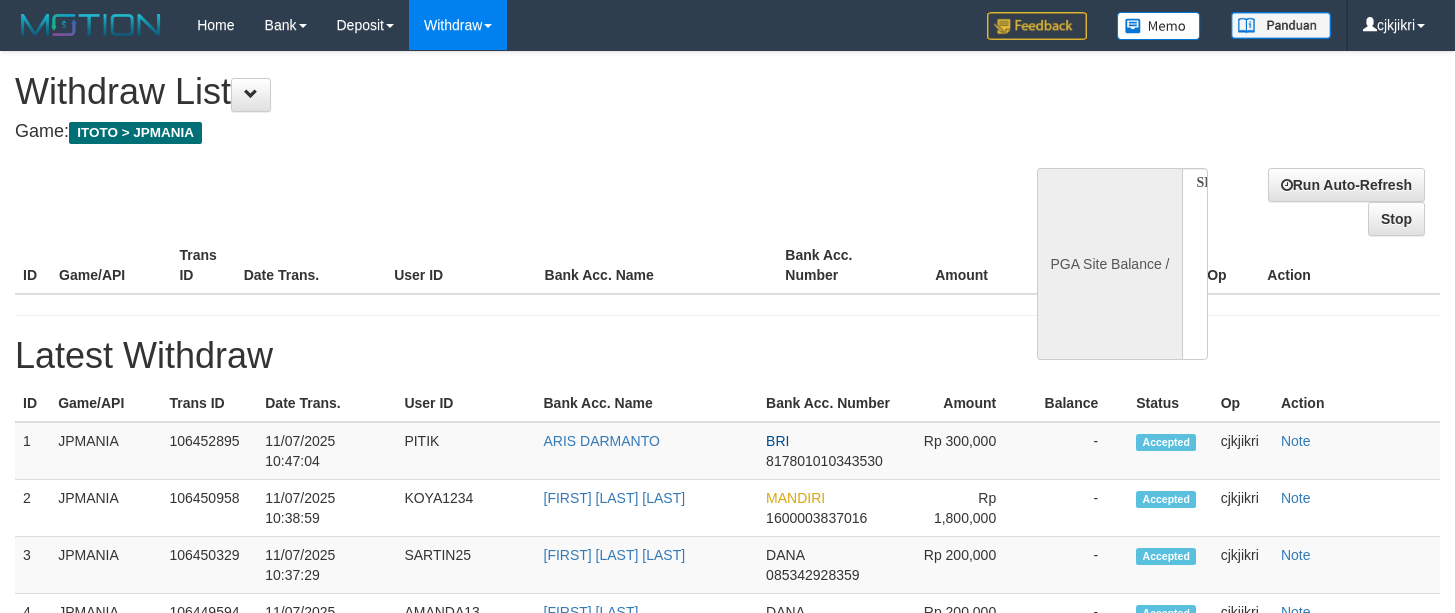 select 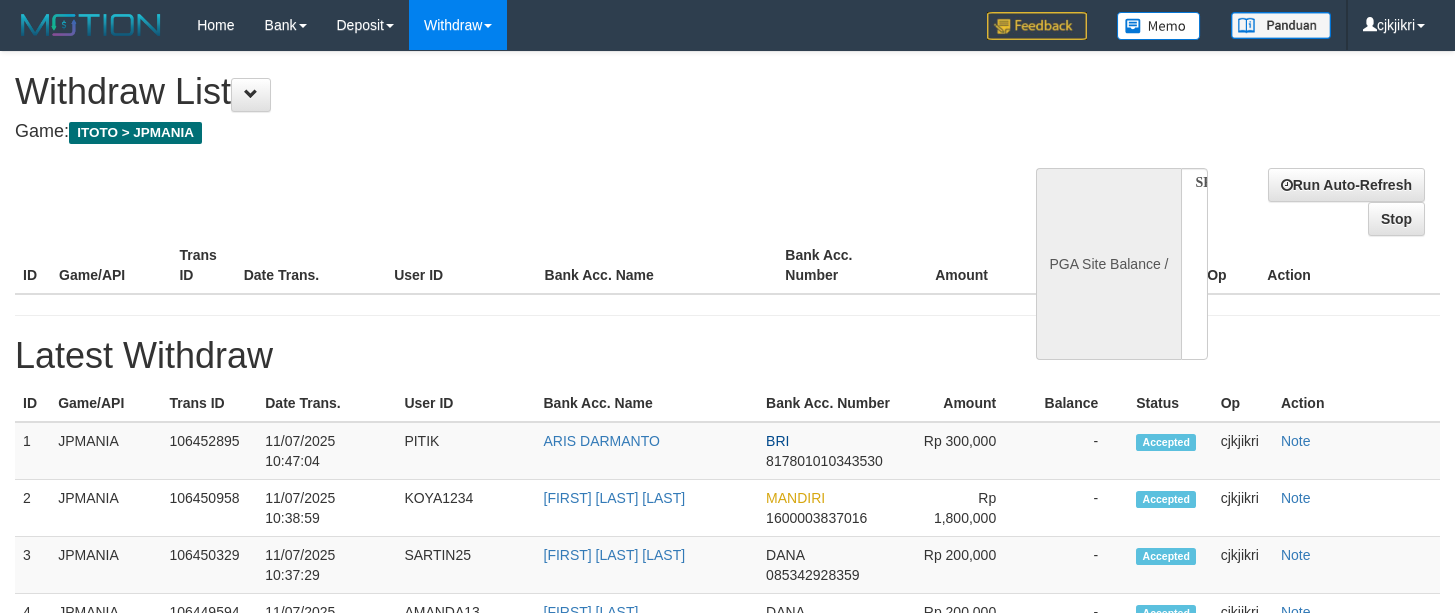 scroll, scrollTop: 0, scrollLeft: 0, axis: both 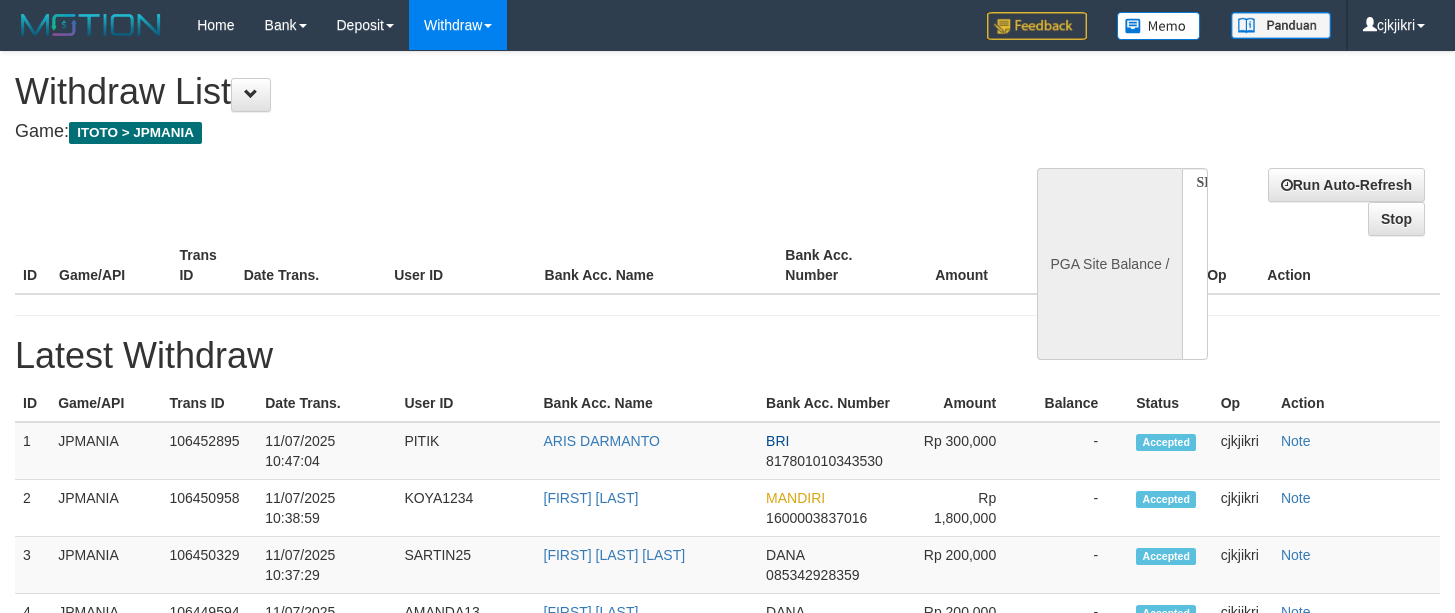 select 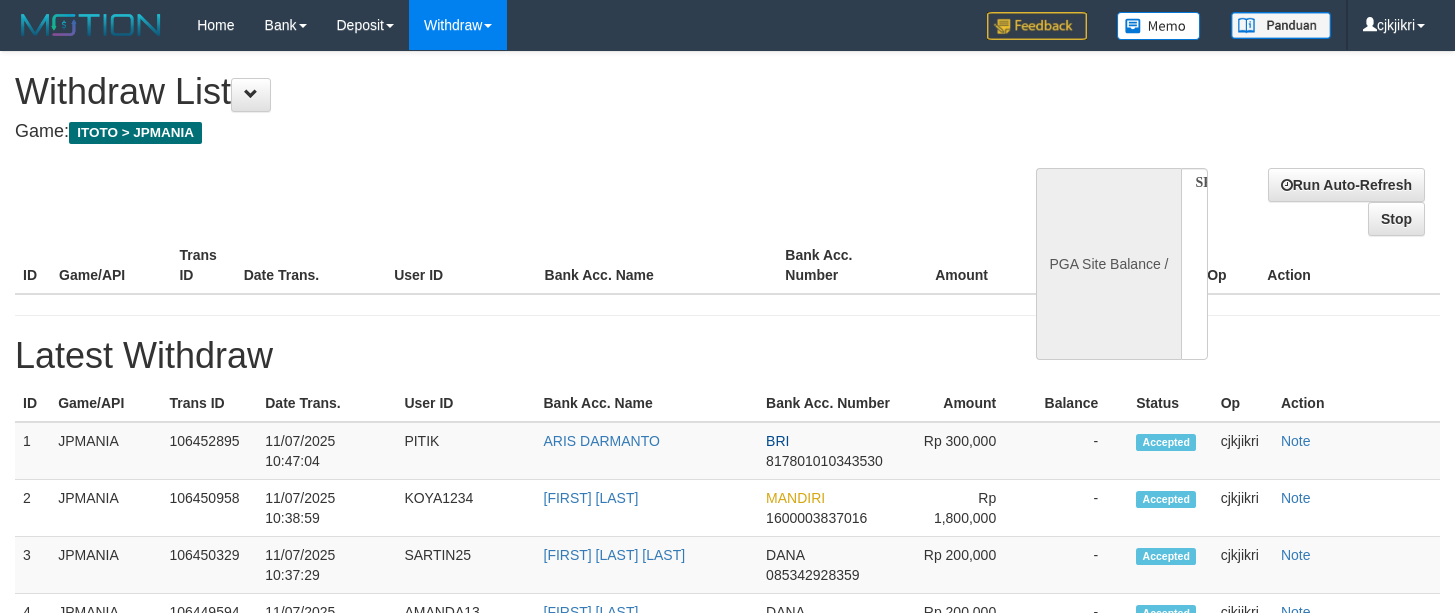 scroll, scrollTop: 0, scrollLeft: 0, axis: both 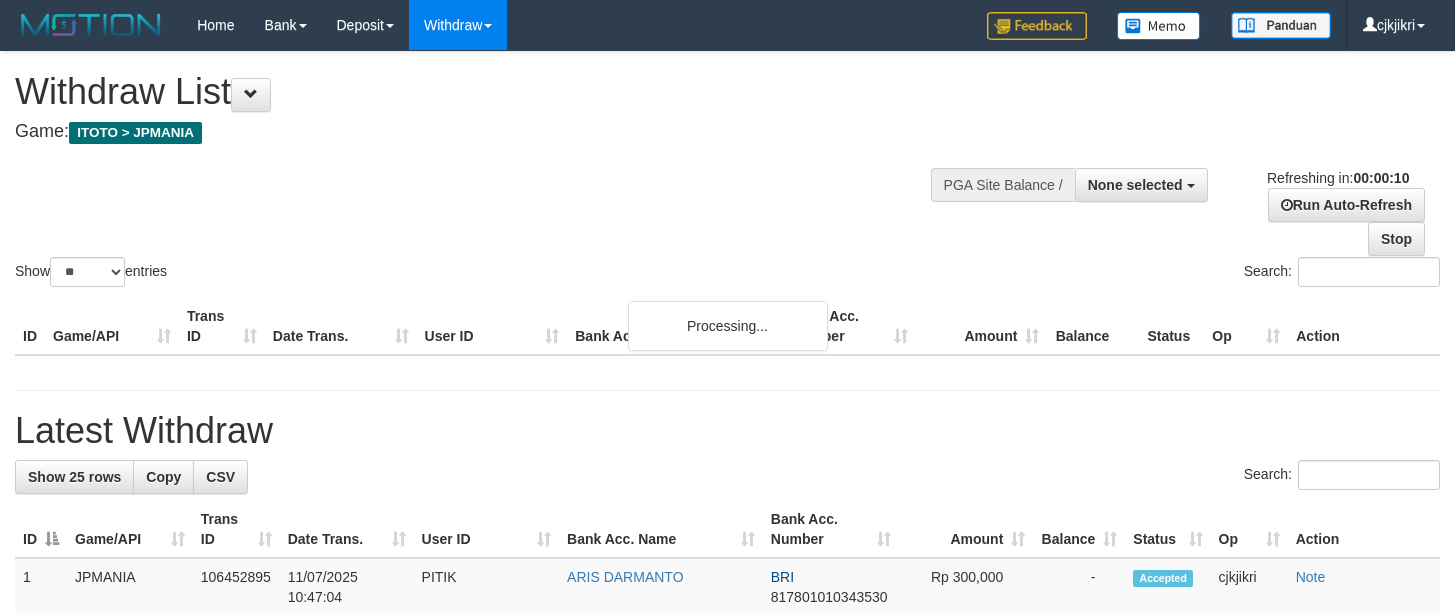 select 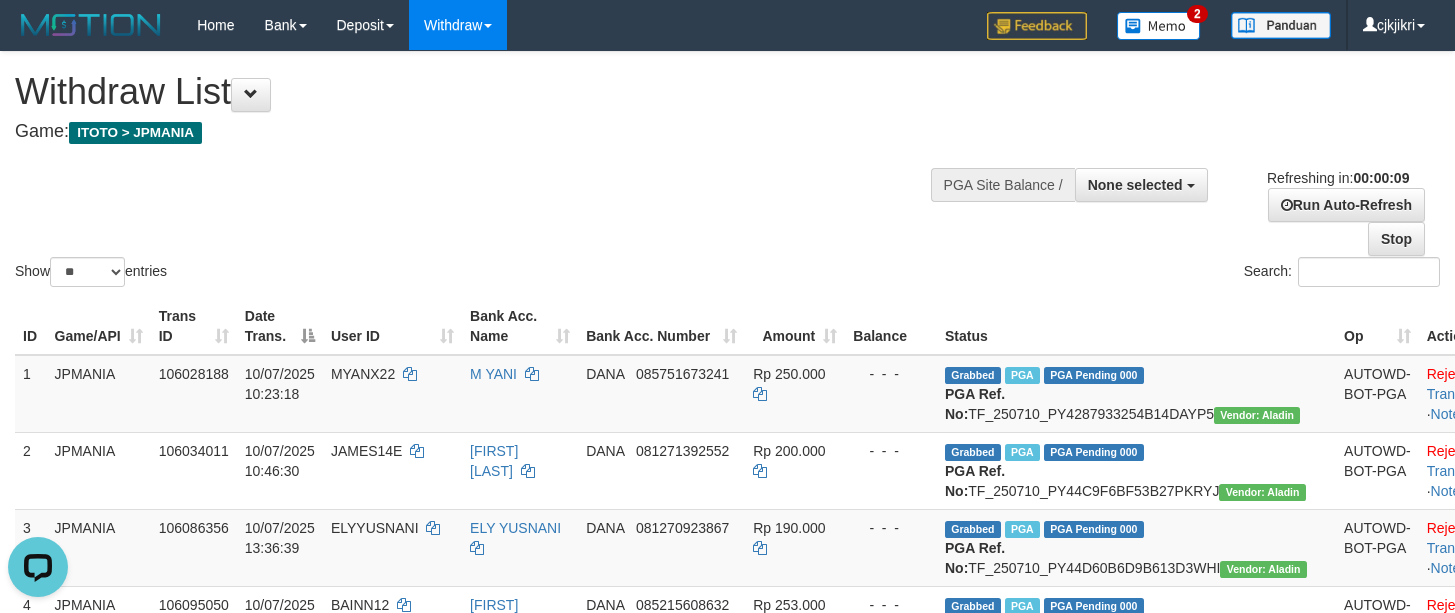 scroll, scrollTop: 0, scrollLeft: 0, axis: both 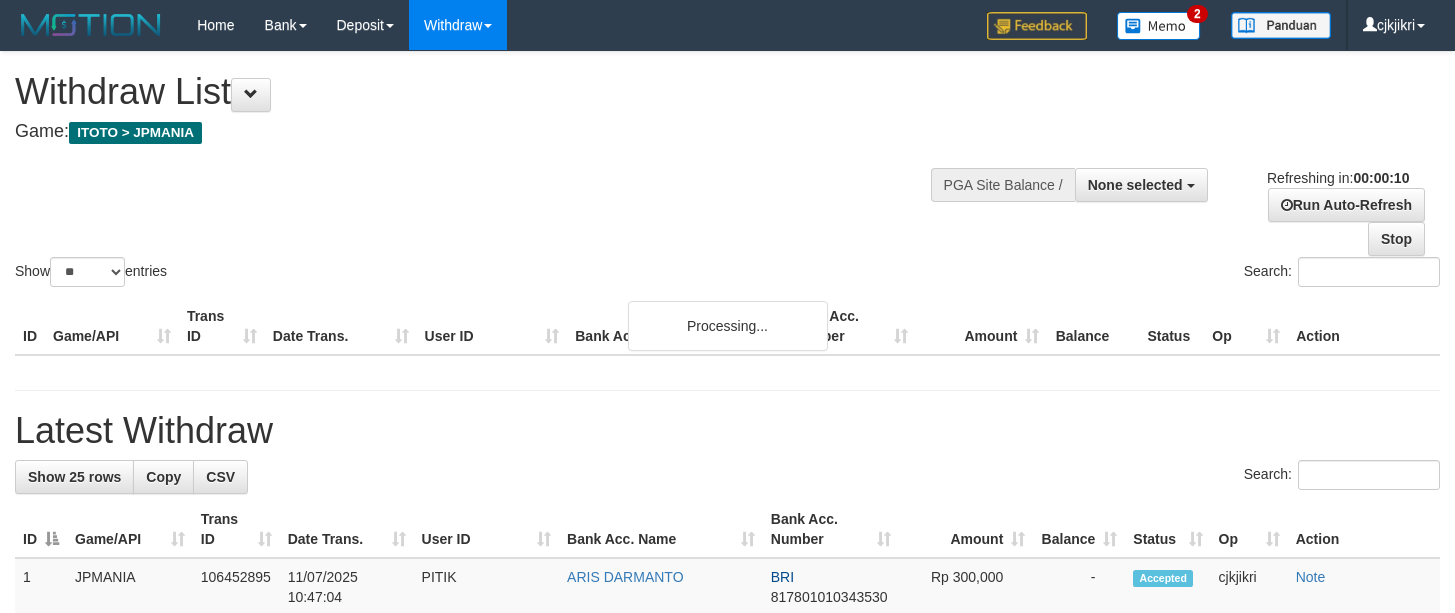 select 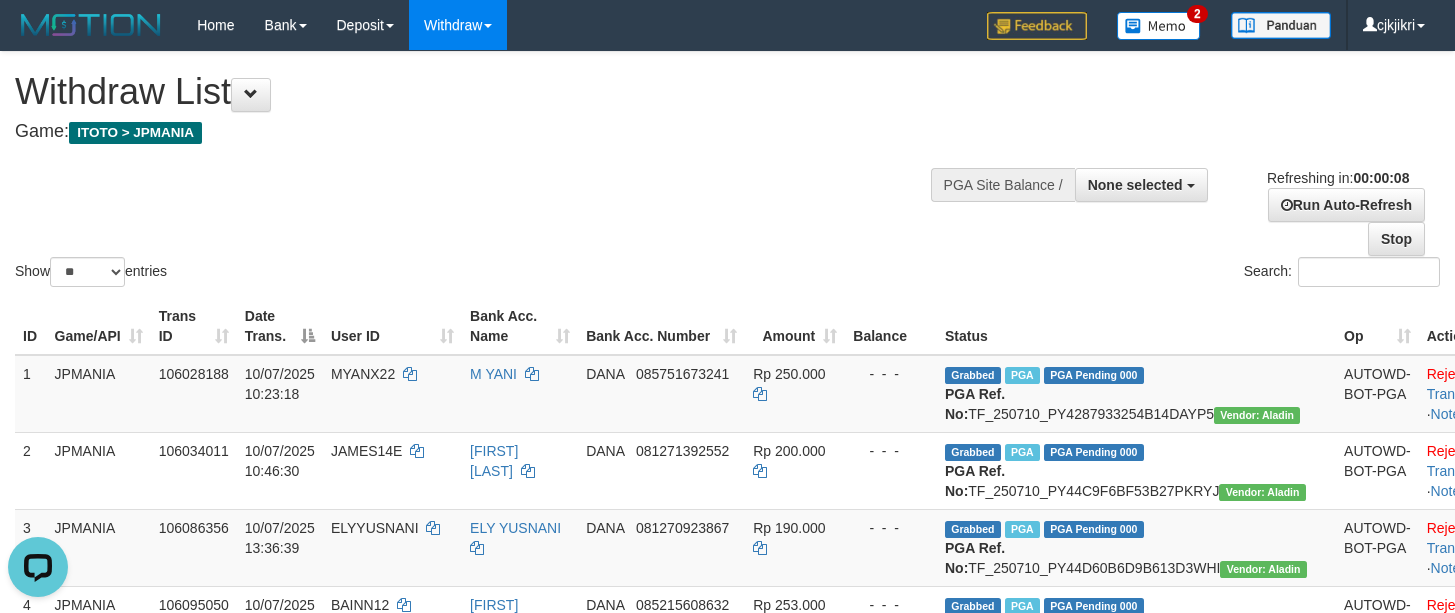scroll, scrollTop: 0, scrollLeft: 0, axis: both 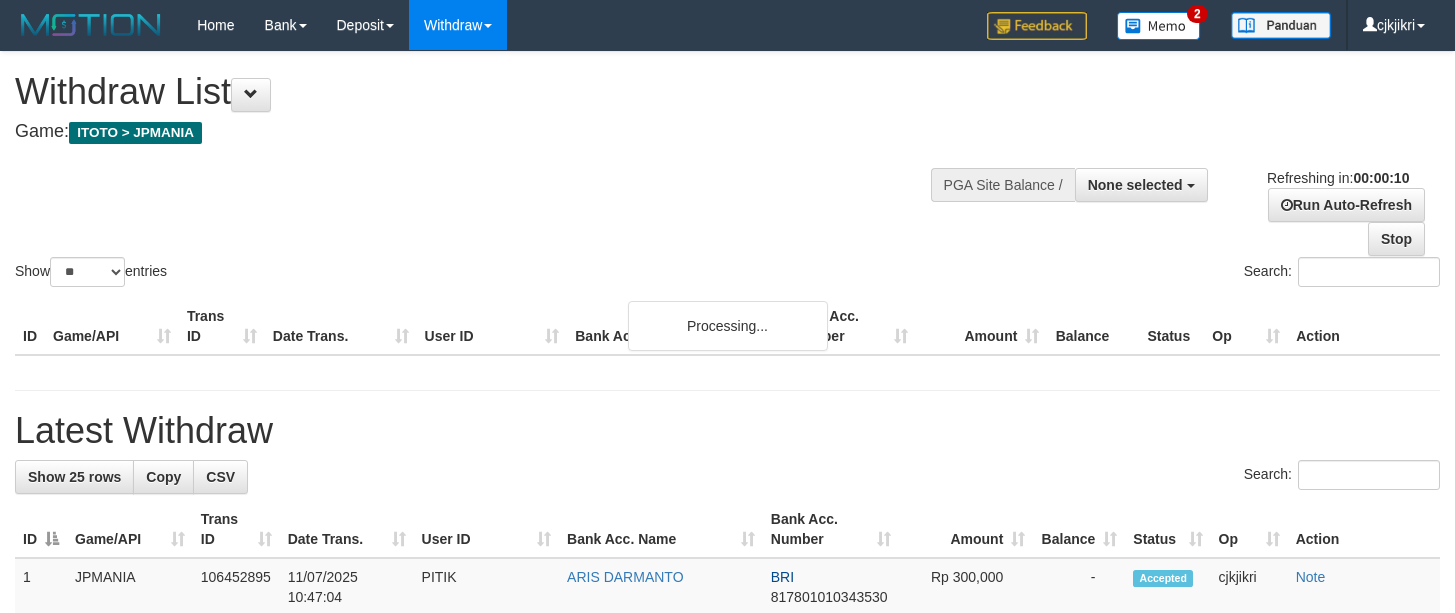 select 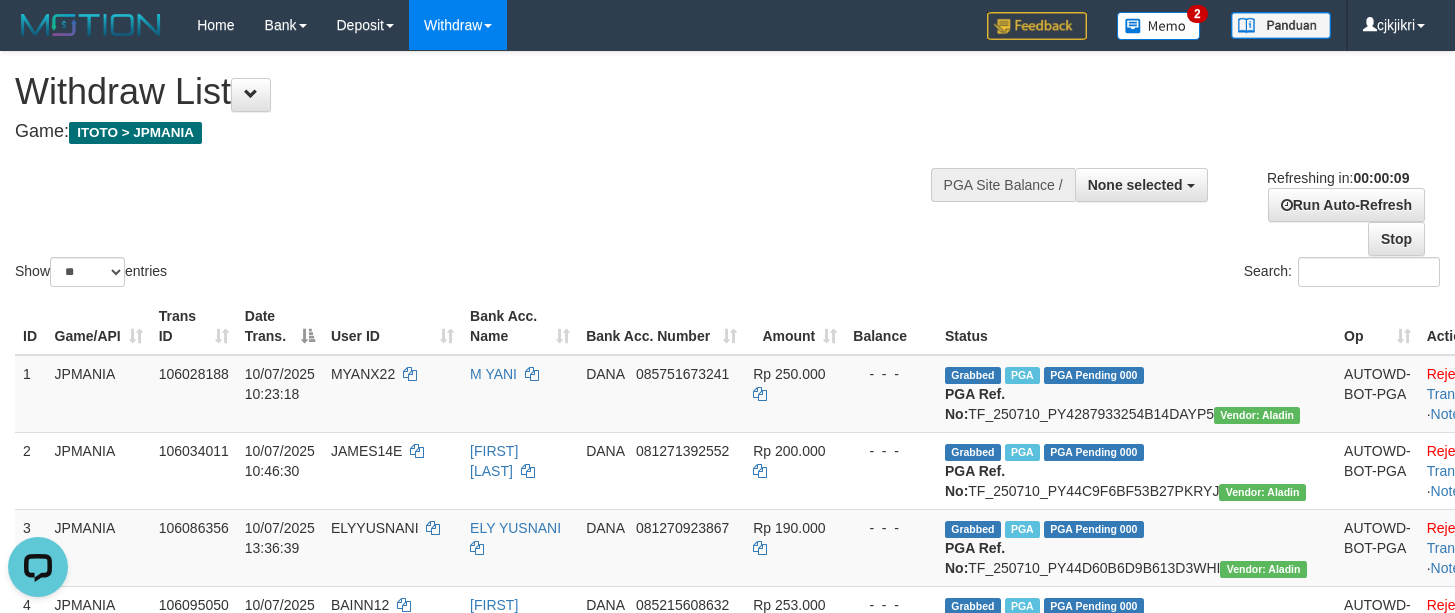 scroll, scrollTop: 0, scrollLeft: 0, axis: both 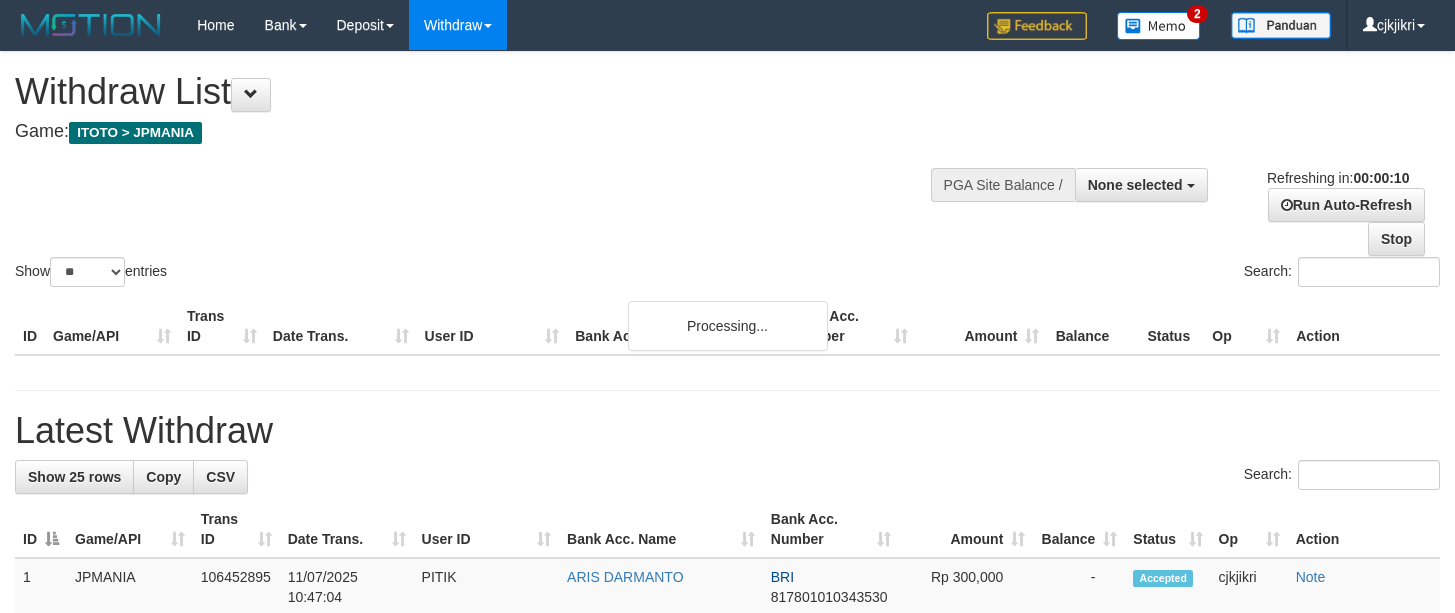 select 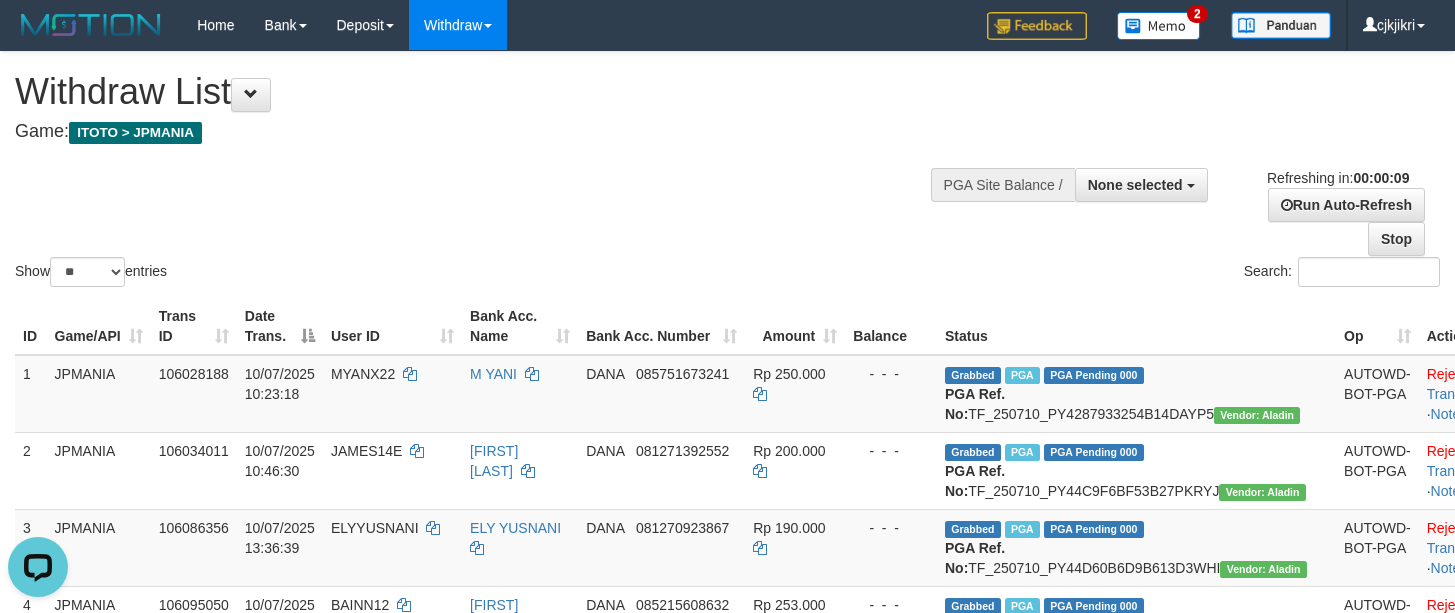 scroll, scrollTop: 0, scrollLeft: 0, axis: both 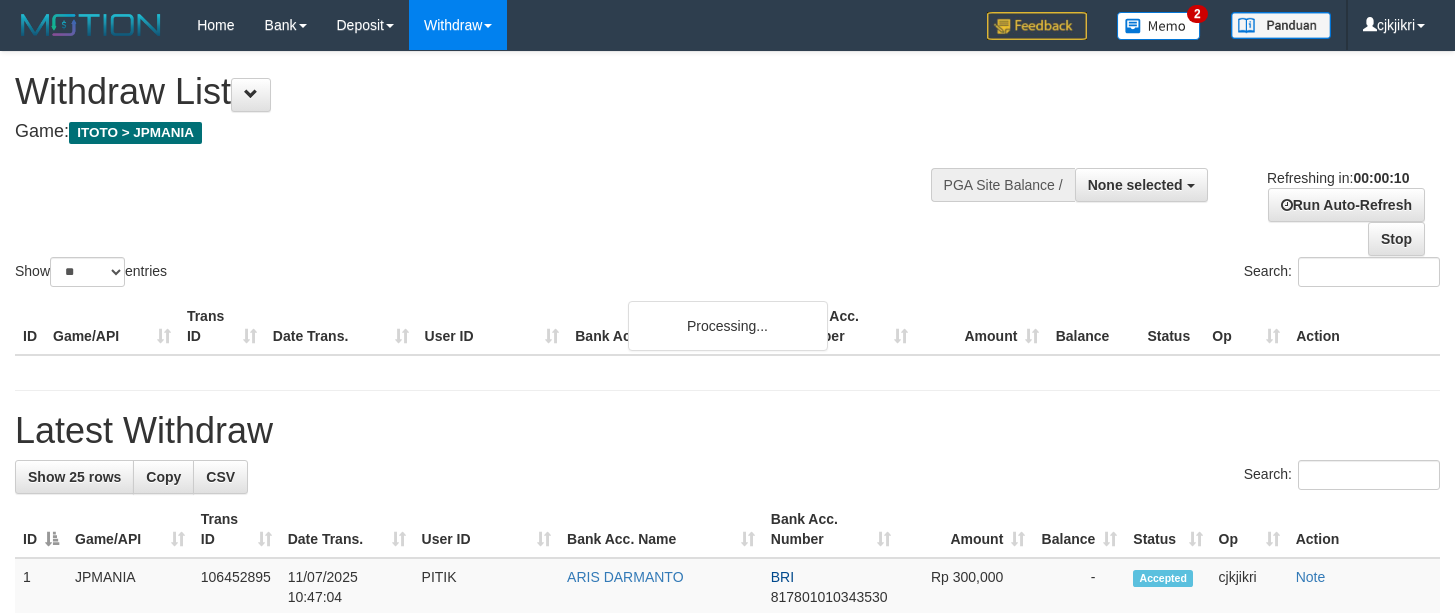 select 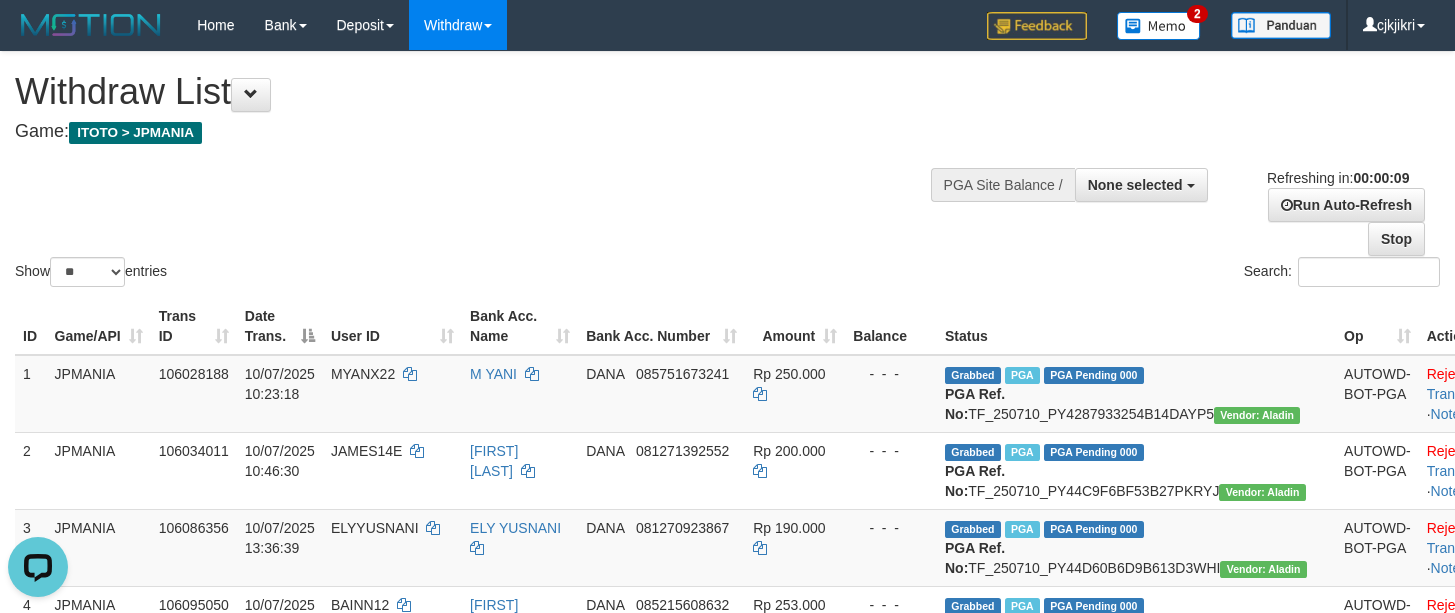 scroll, scrollTop: 0, scrollLeft: 0, axis: both 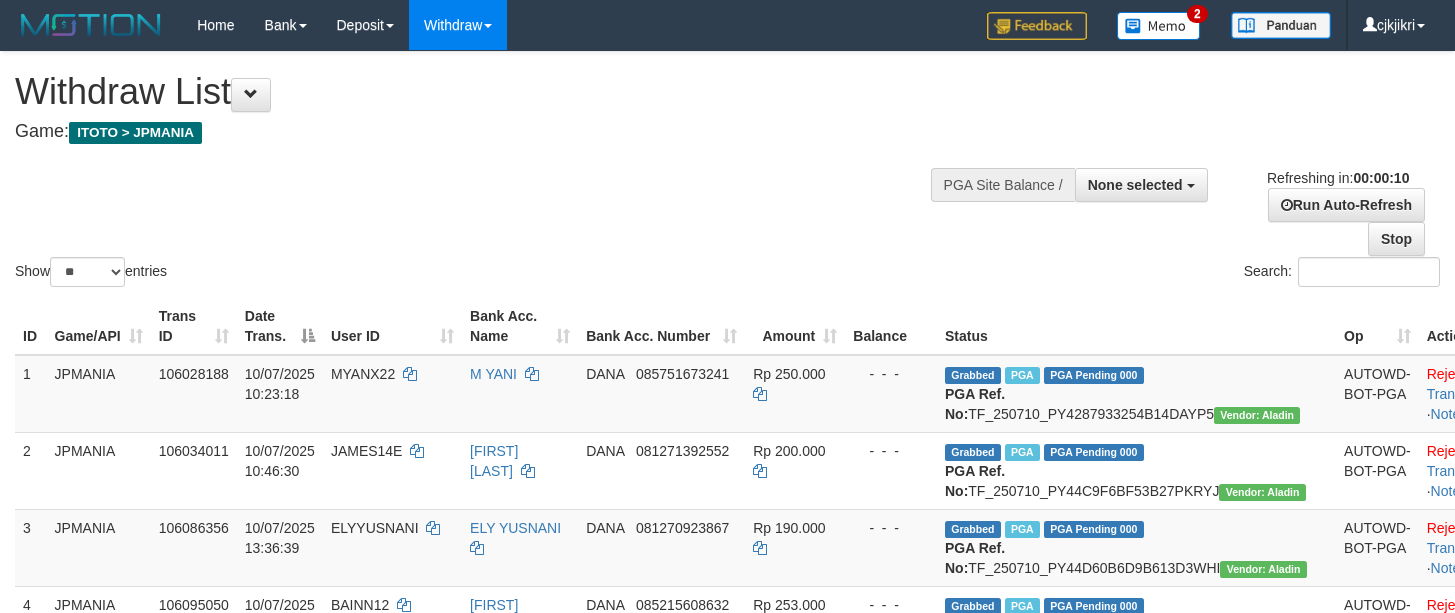 select 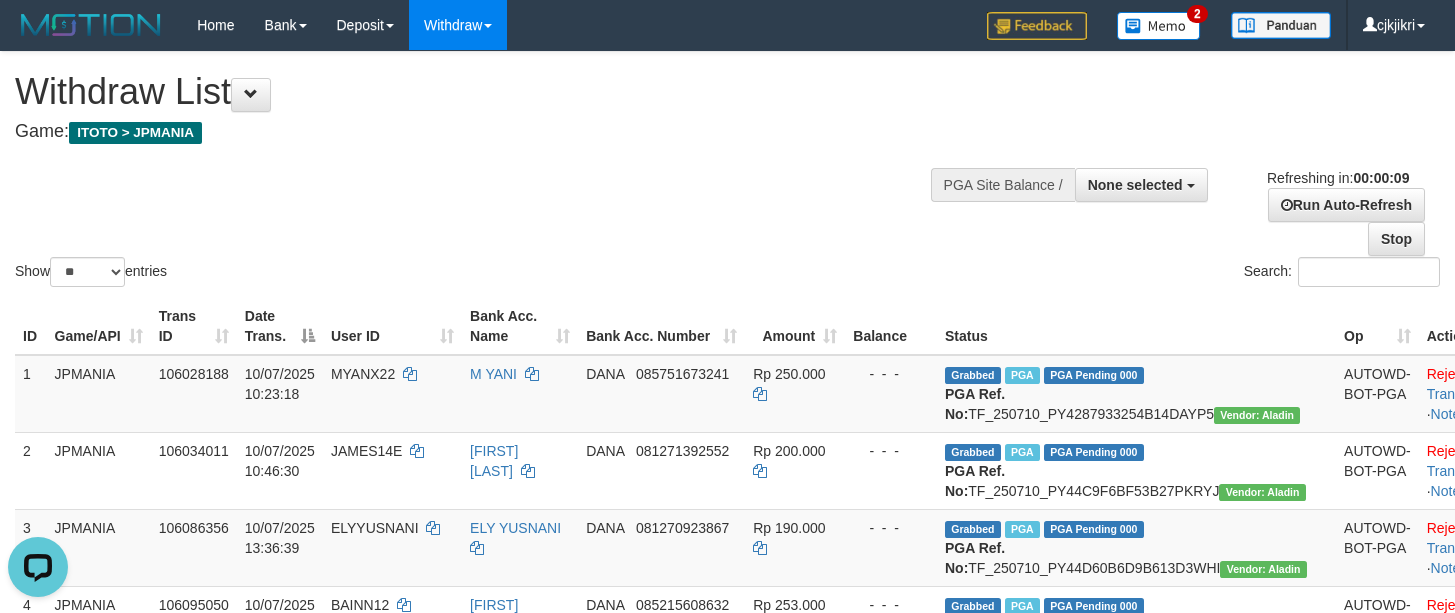 scroll, scrollTop: 0, scrollLeft: 0, axis: both 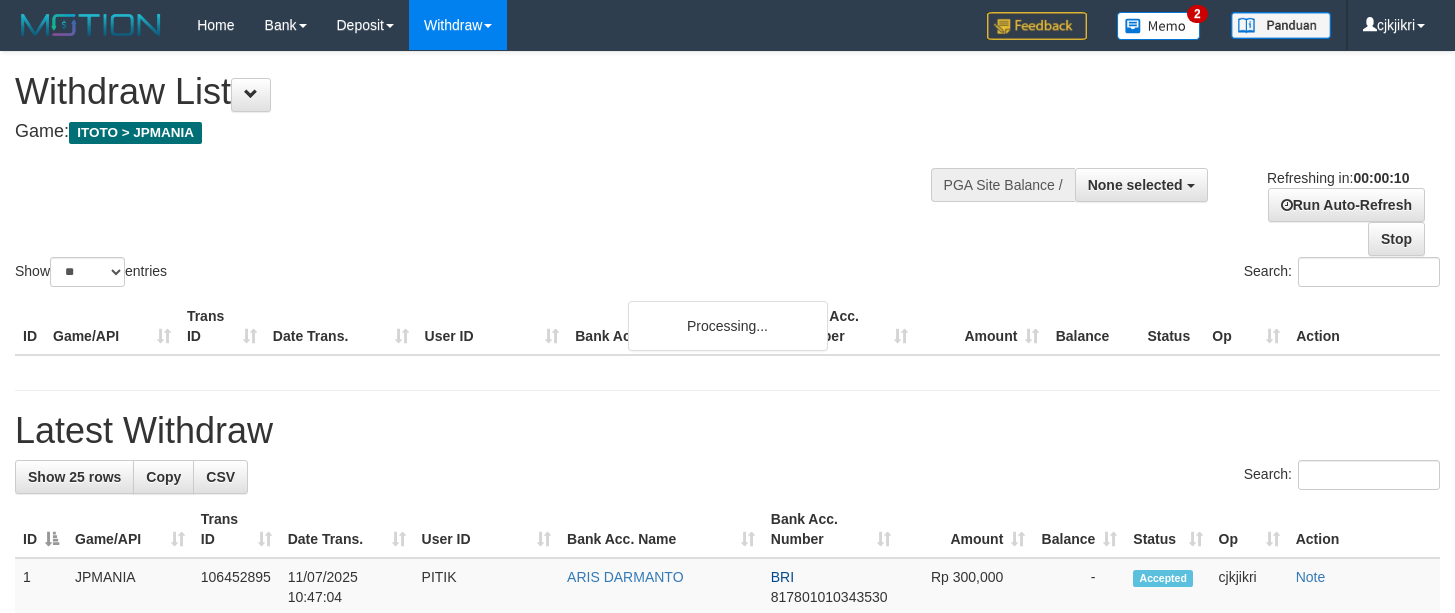 select 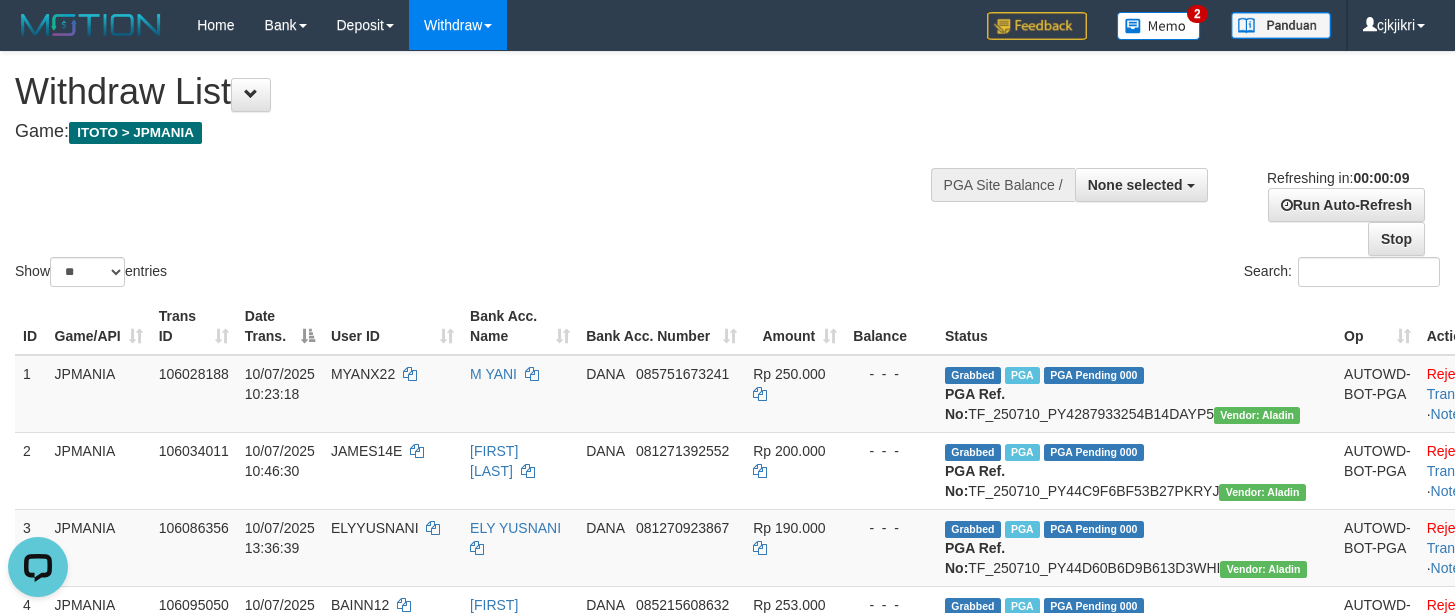 scroll, scrollTop: 0, scrollLeft: 0, axis: both 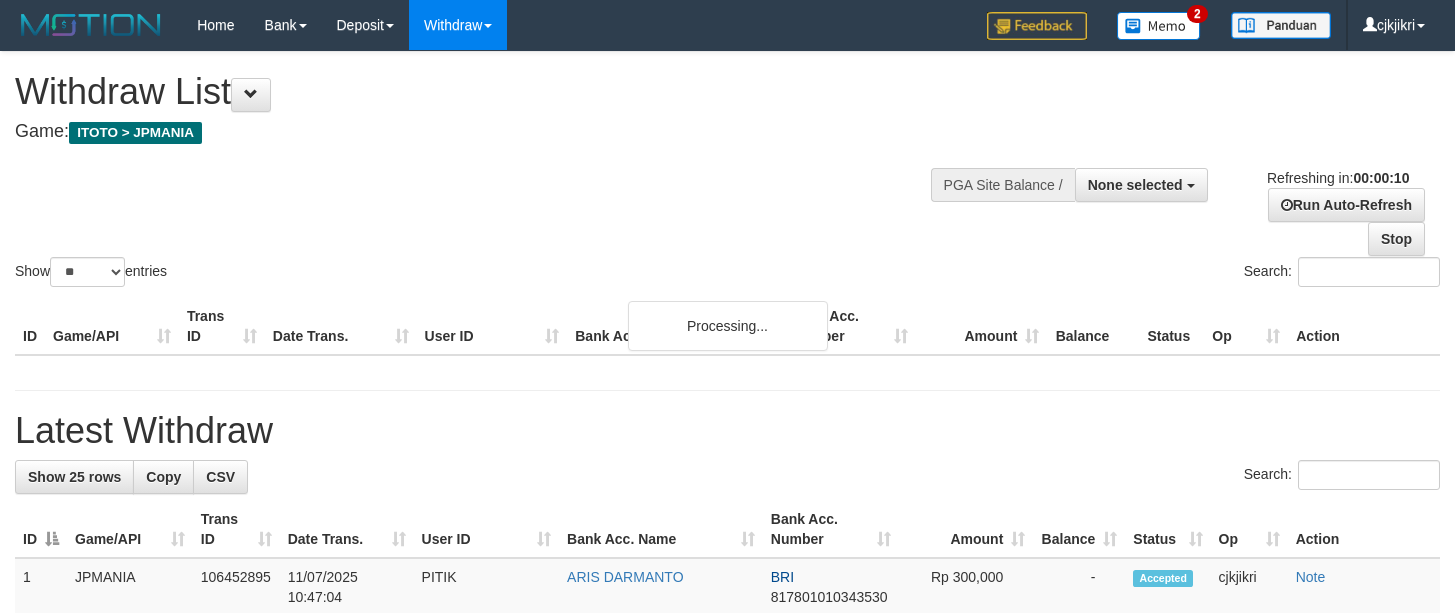 select 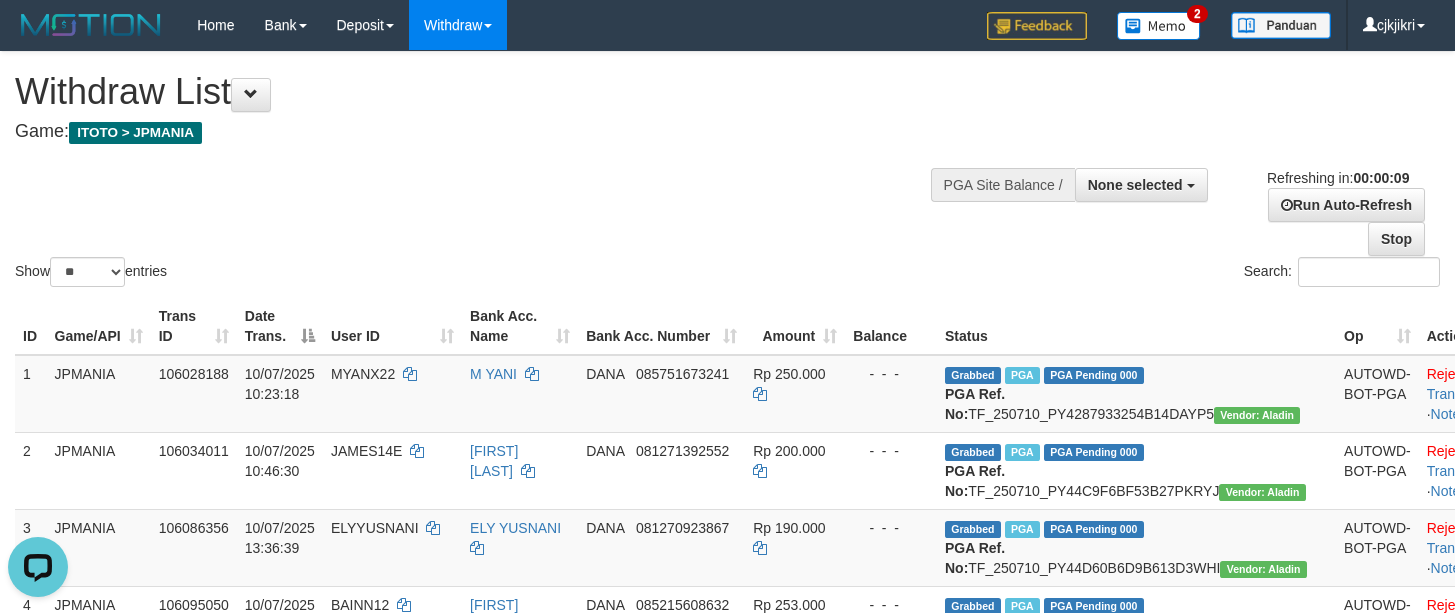 scroll, scrollTop: 0, scrollLeft: 0, axis: both 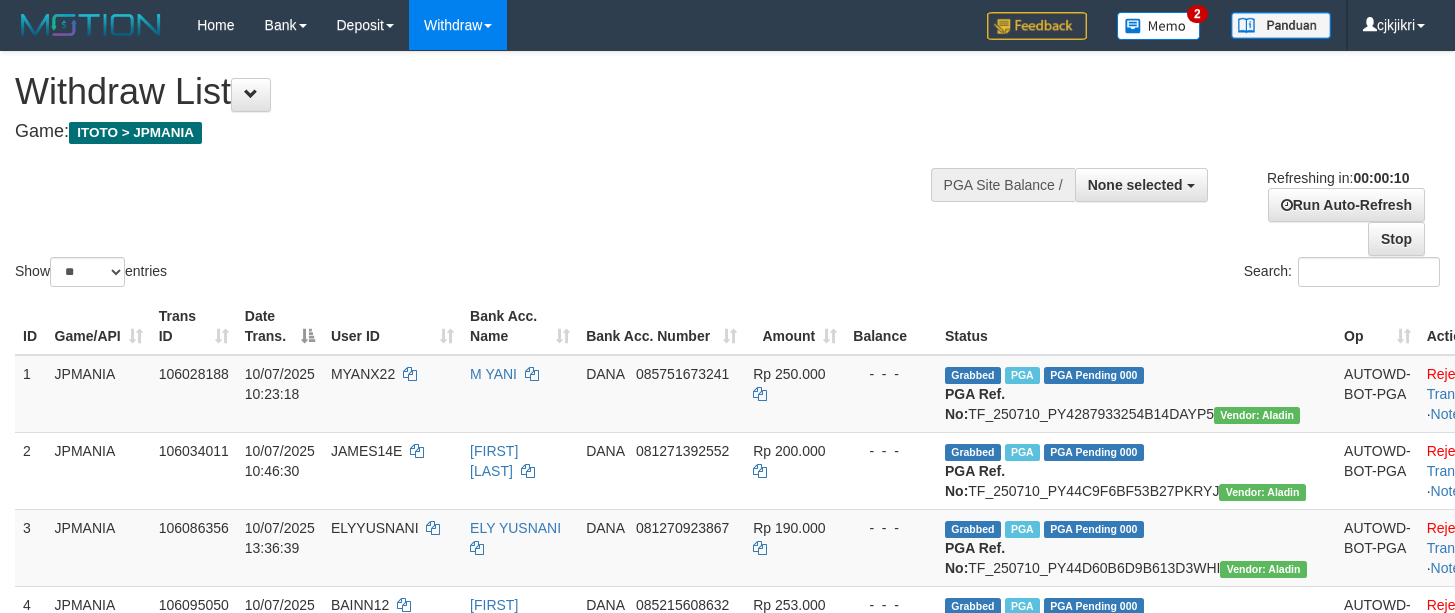 select 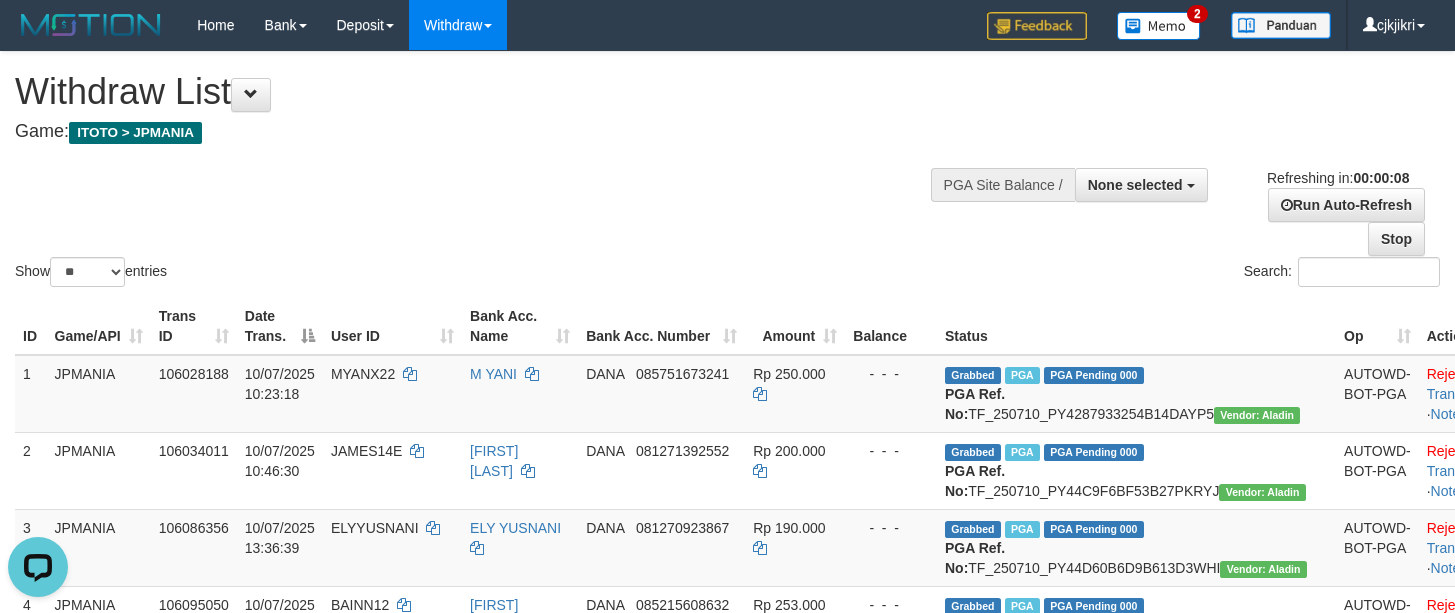 scroll, scrollTop: 0, scrollLeft: 0, axis: both 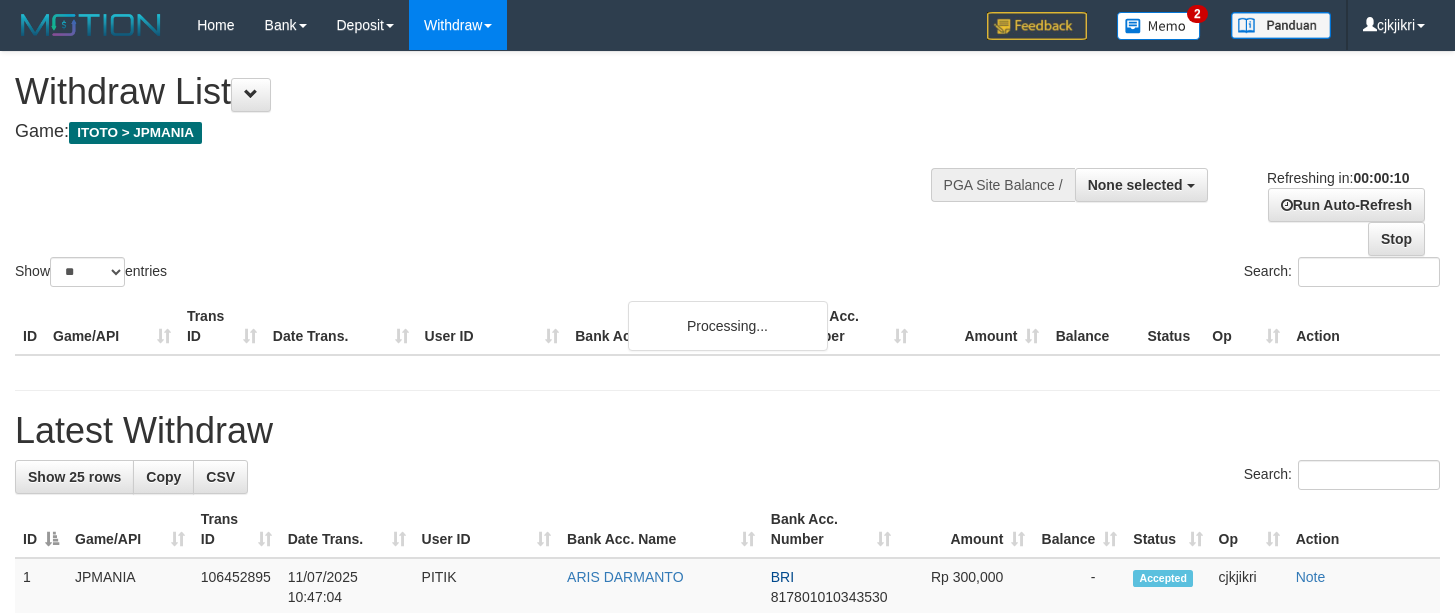 select 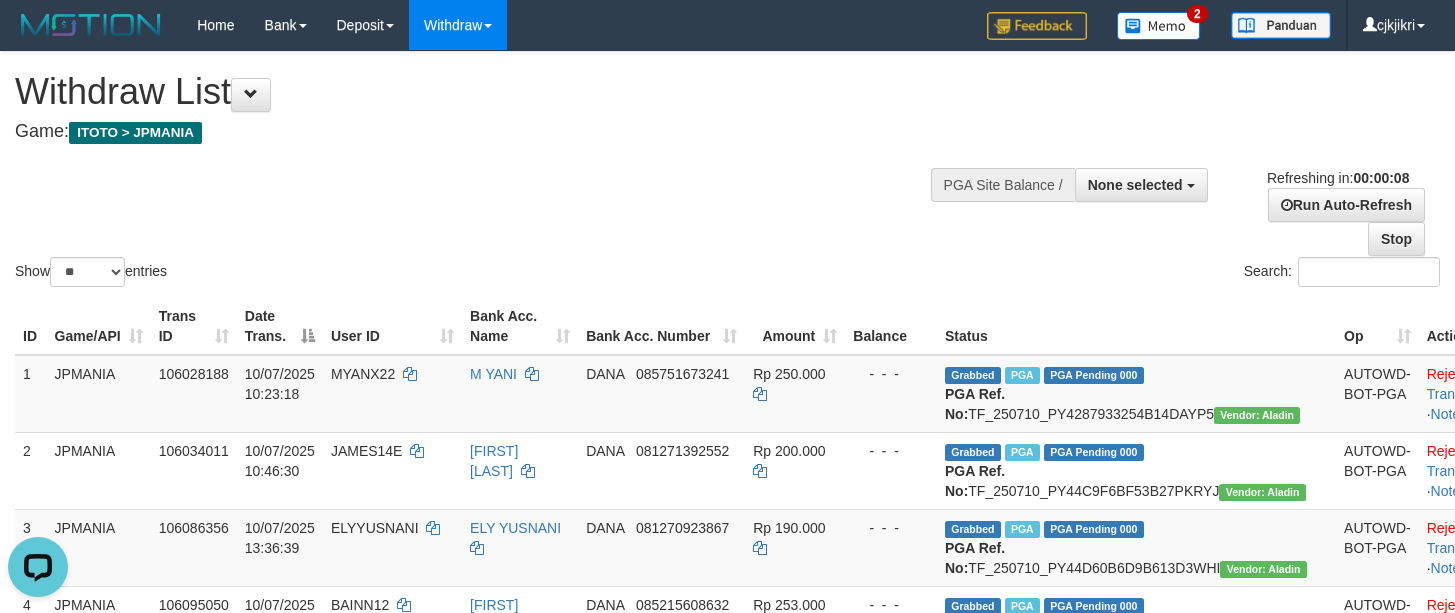 scroll, scrollTop: 0, scrollLeft: 0, axis: both 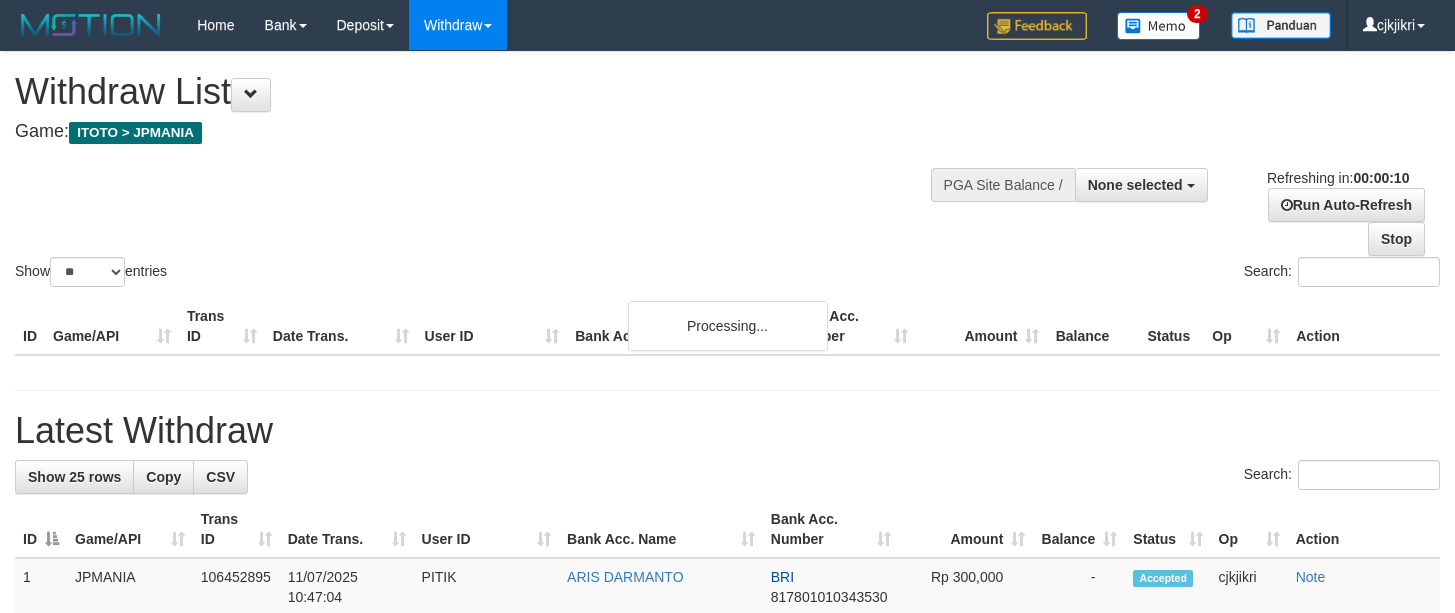 select 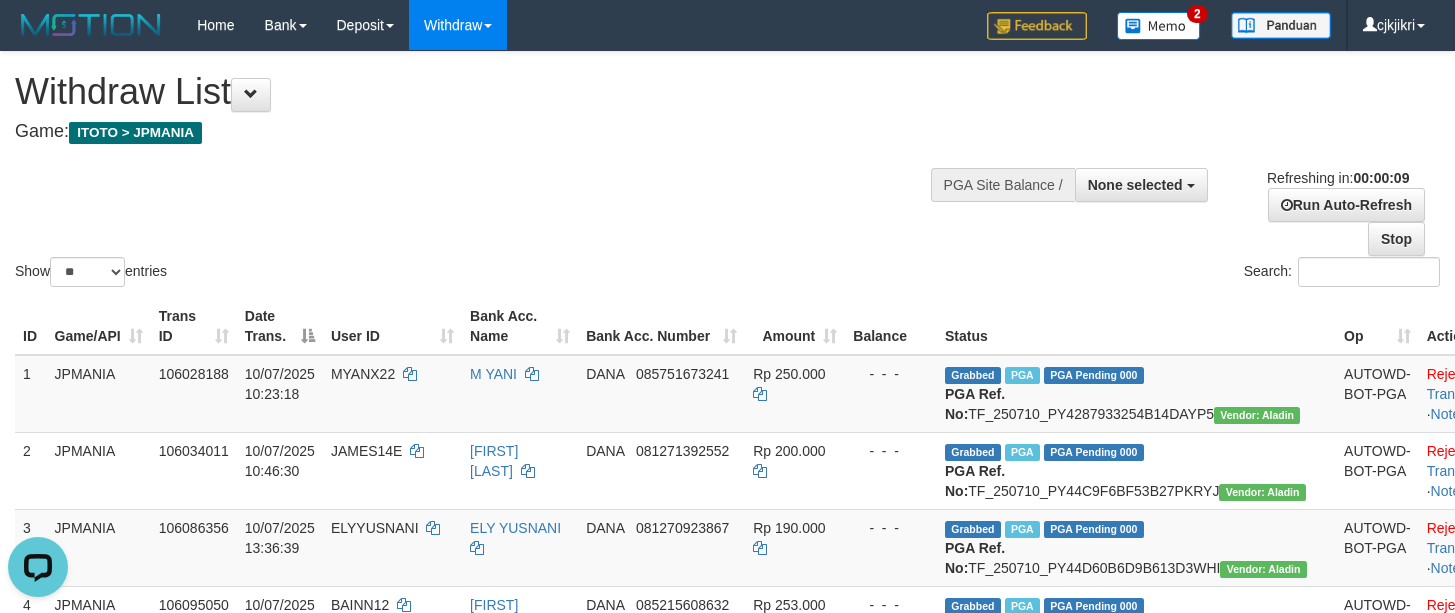 scroll, scrollTop: 0, scrollLeft: 0, axis: both 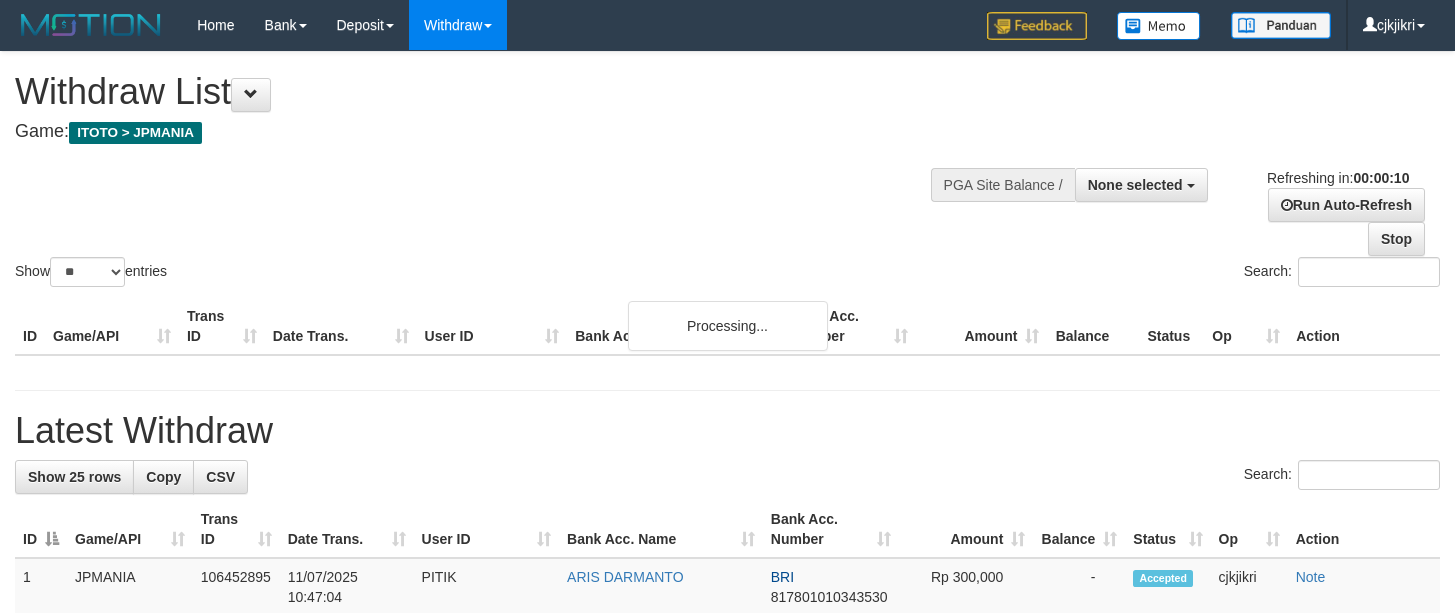 select 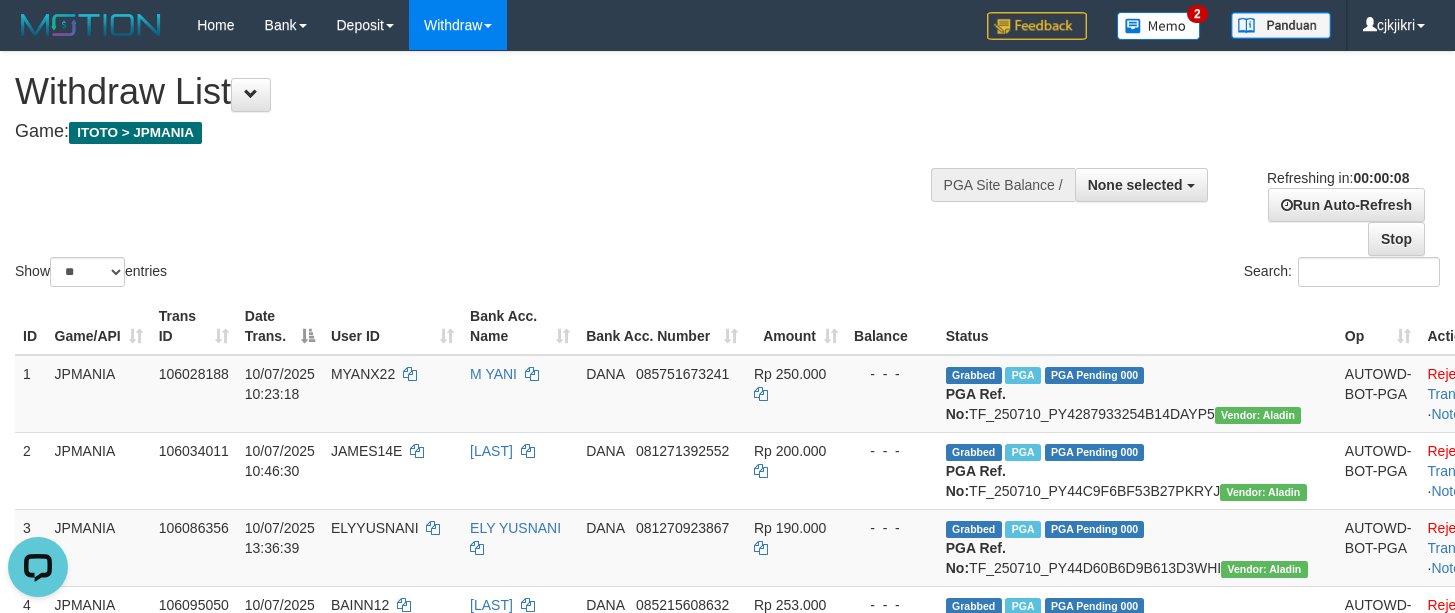 scroll, scrollTop: 0, scrollLeft: 0, axis: both 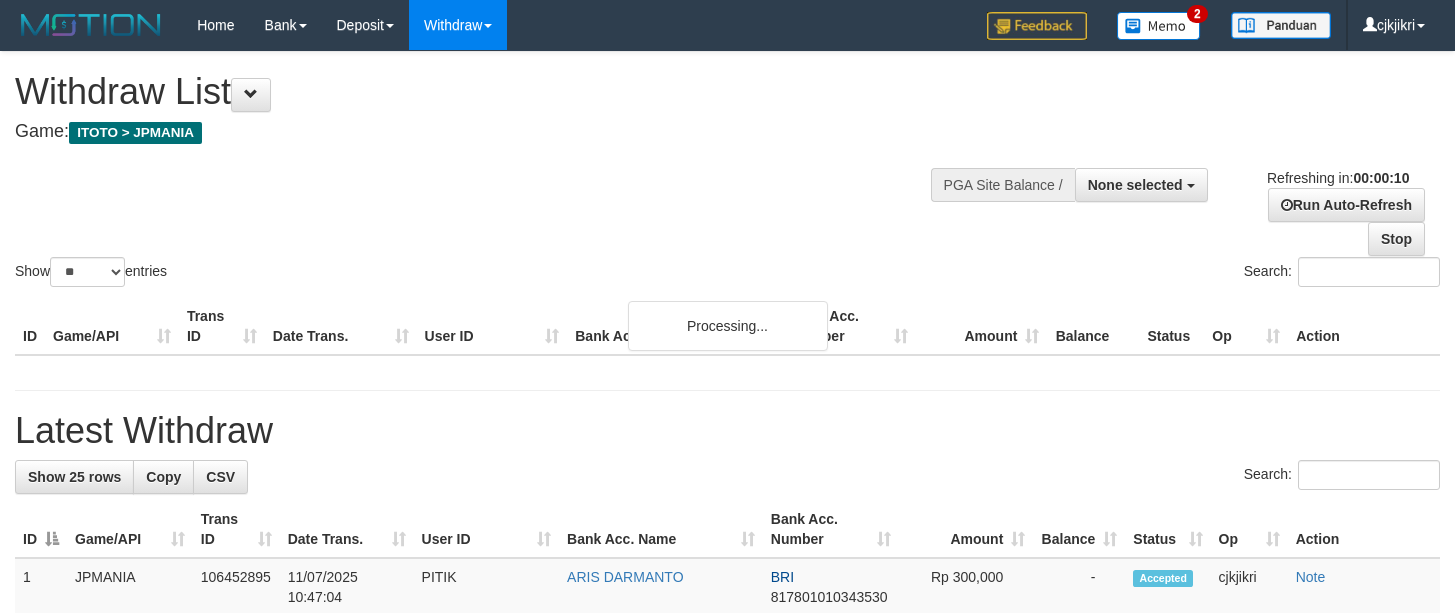 select 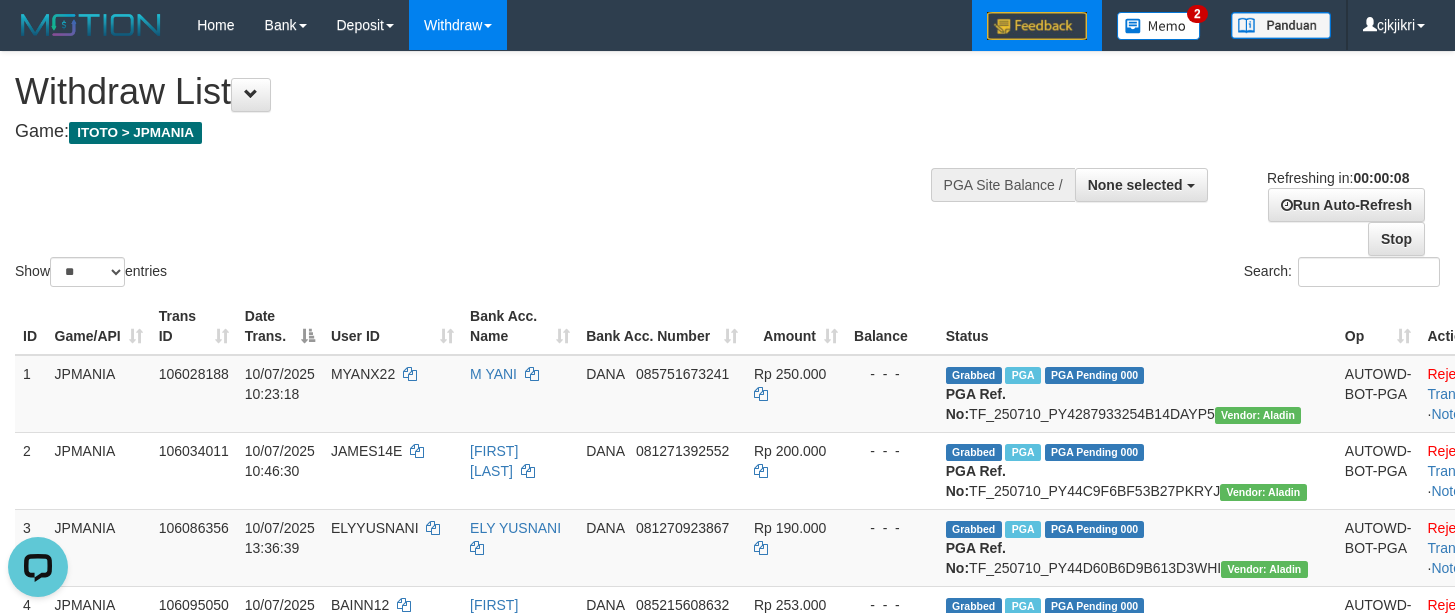 scroll, scrollTop: 0, scrollLeft: 0, axis: both 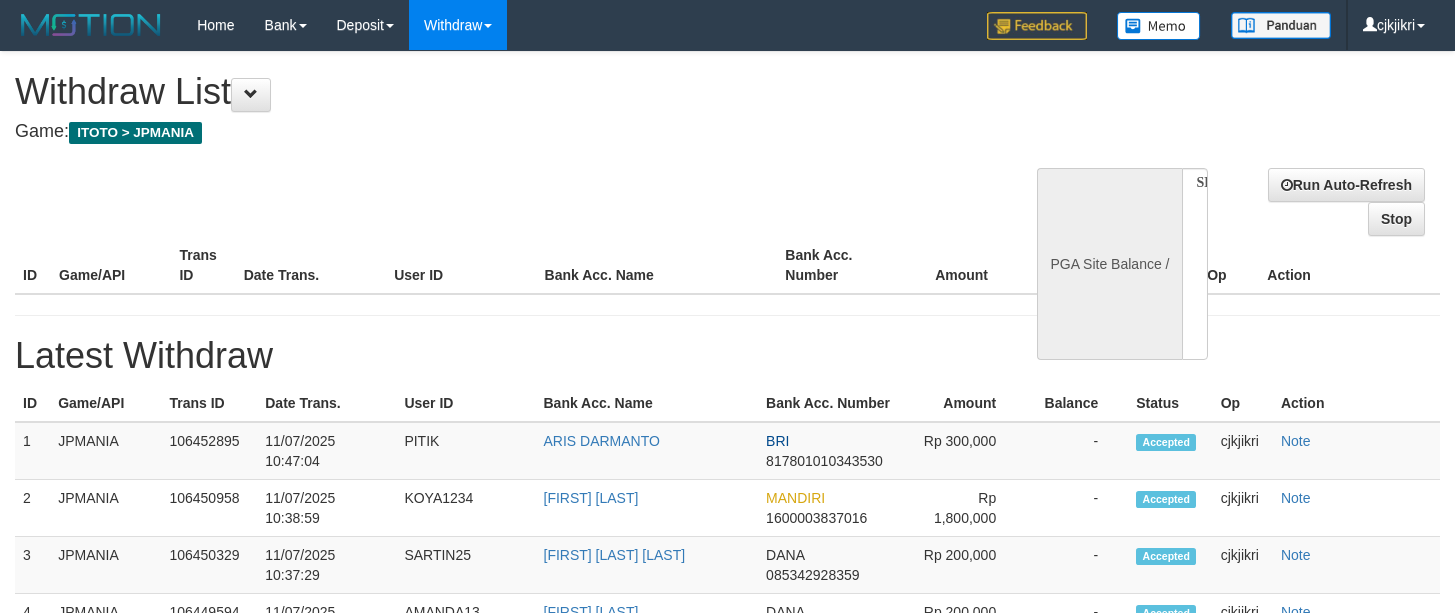 select 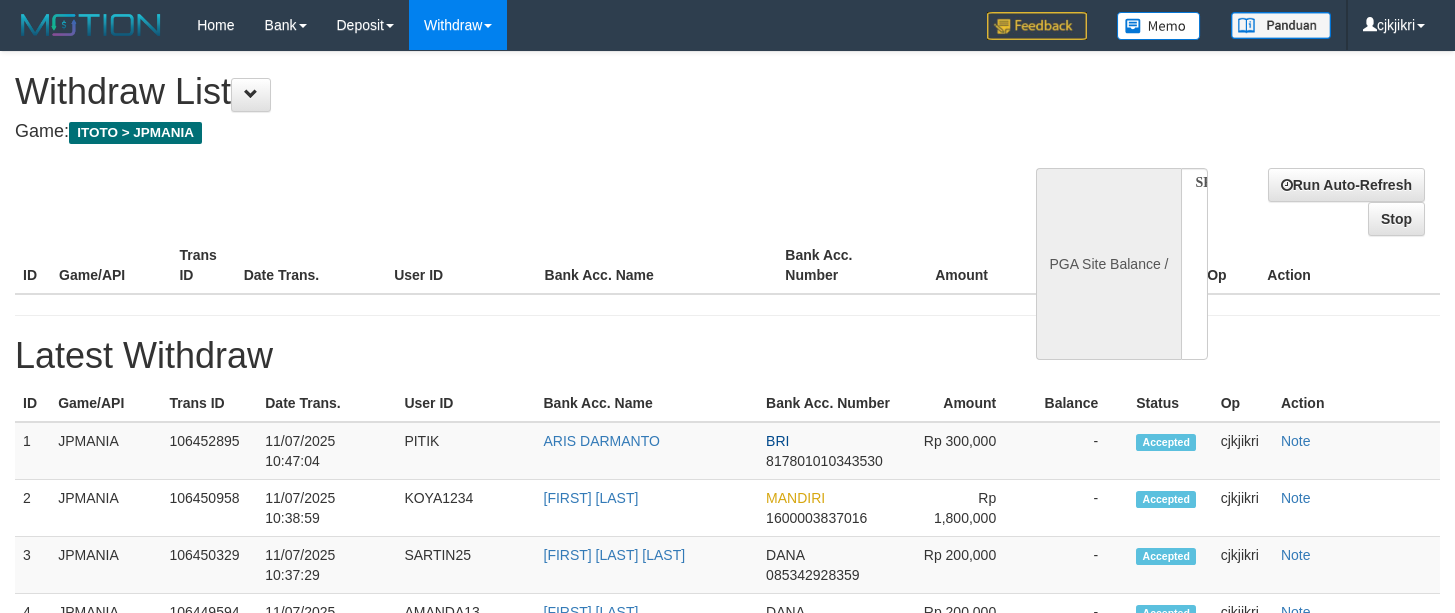 select on "**" 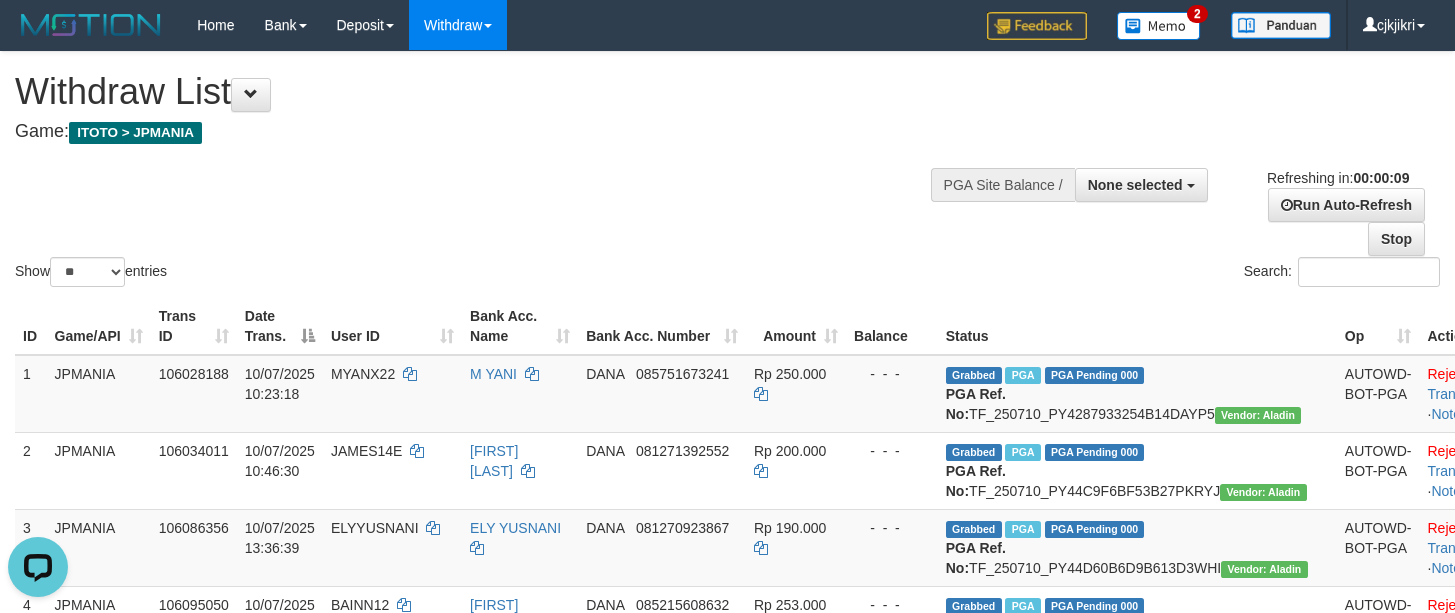 scroll, scrollTop: 0, scrollLeft: 0, axis: both 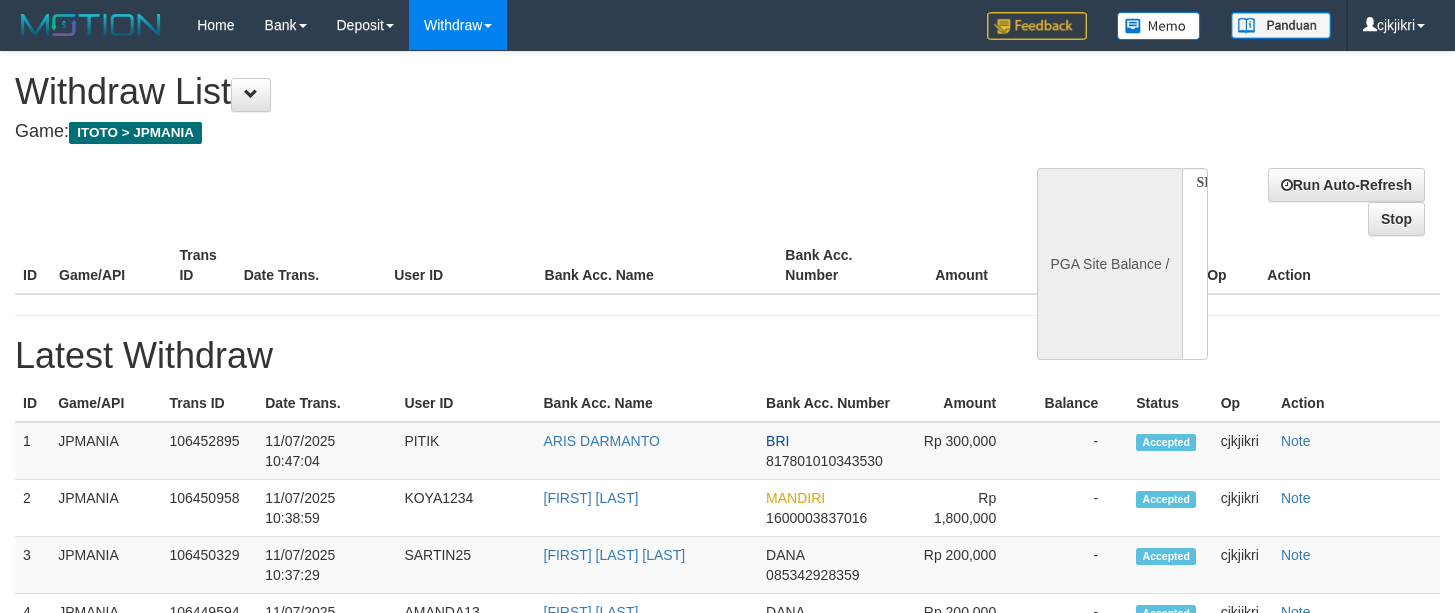 select 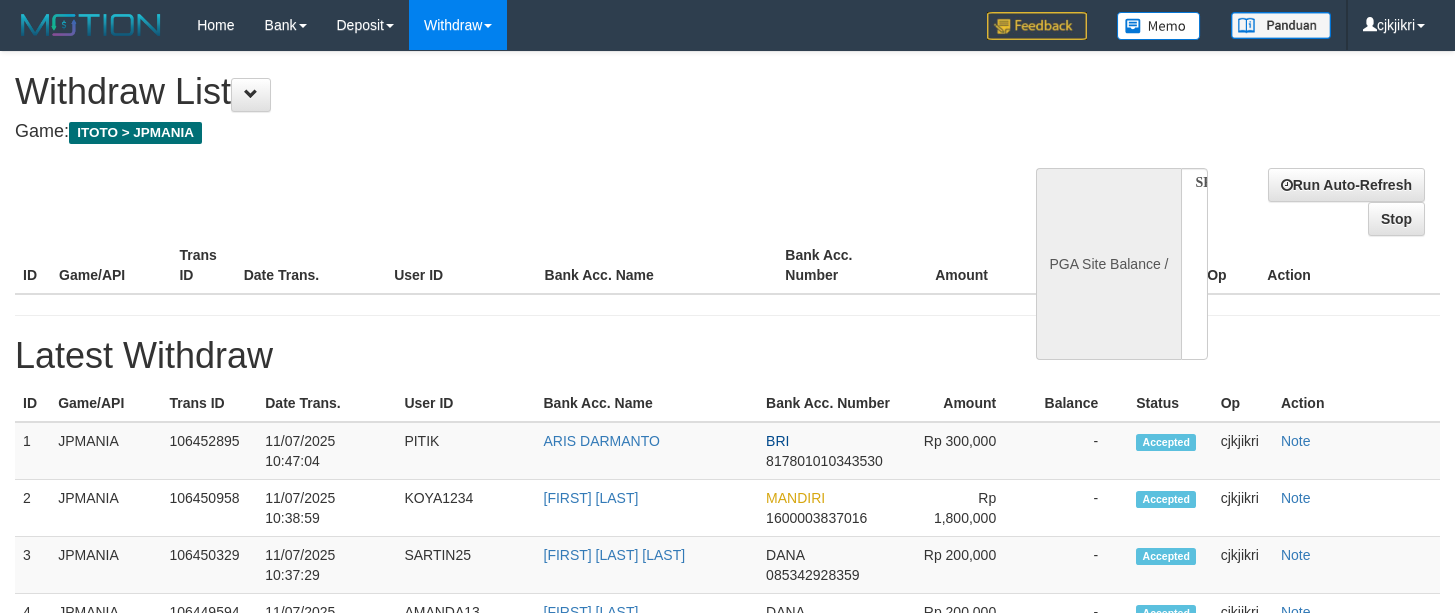 scroll, scrollTop: 0, scrollLeft: 0, axis: both 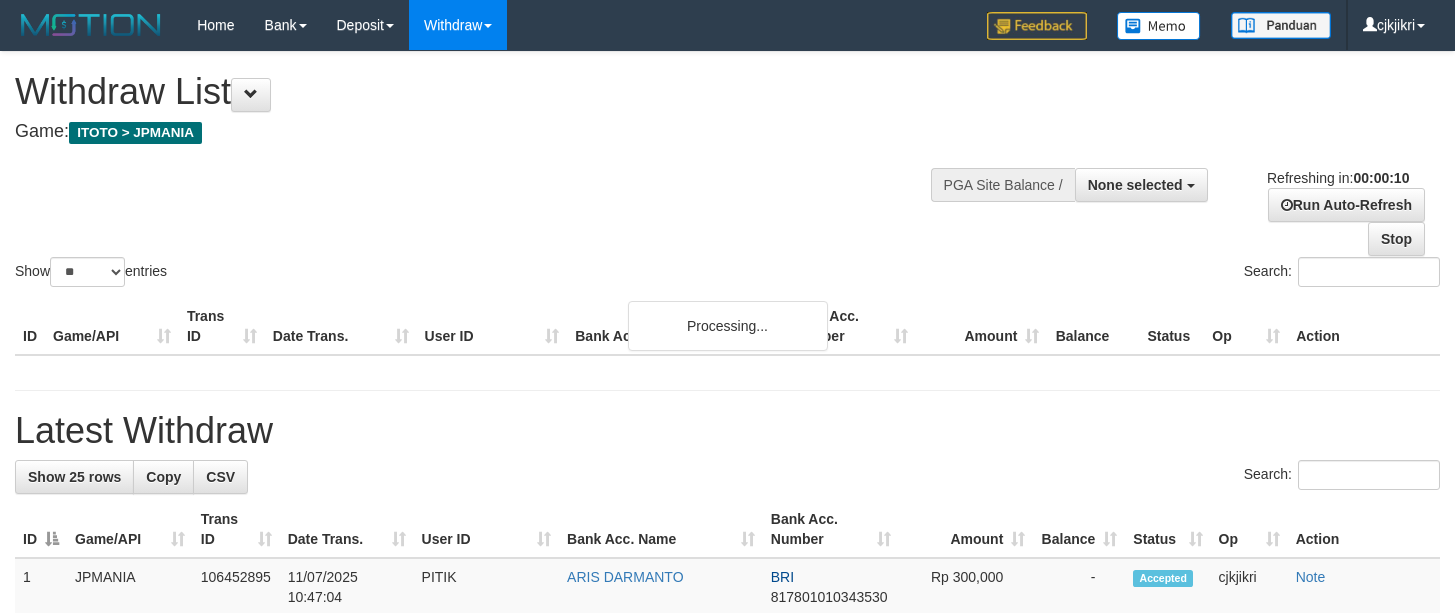 select 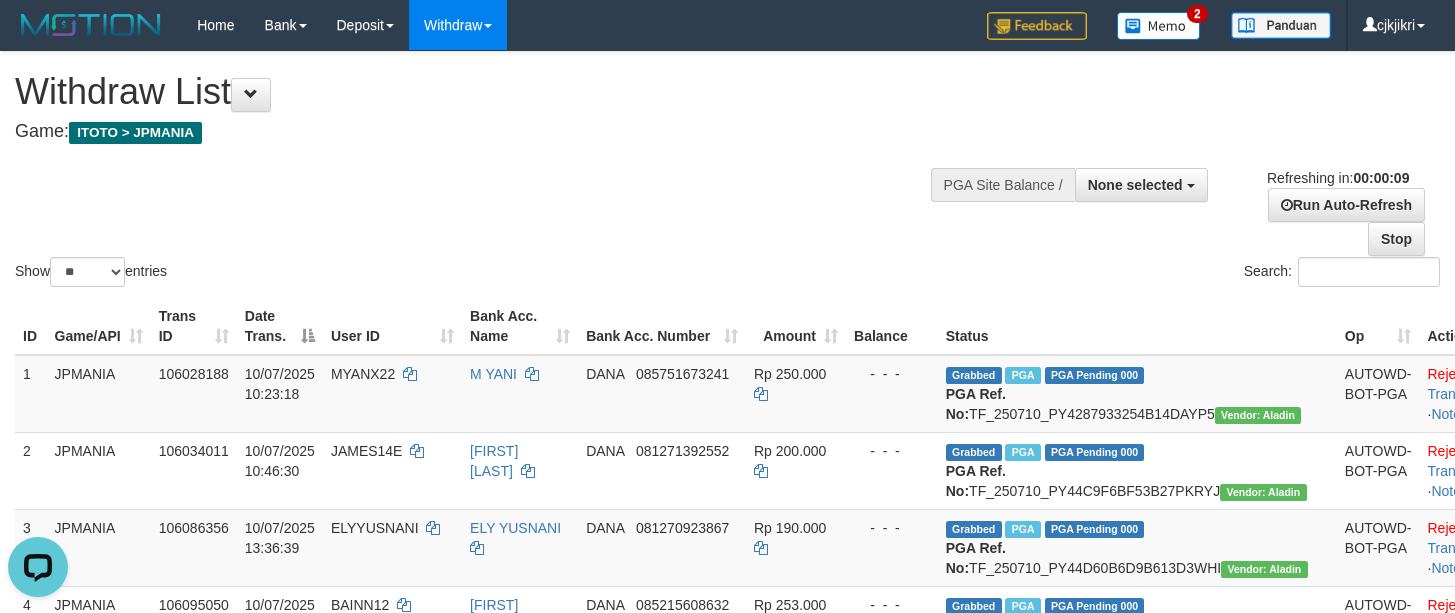 scroll, scrollTop: 0, scrollLeft: 0, axis: both 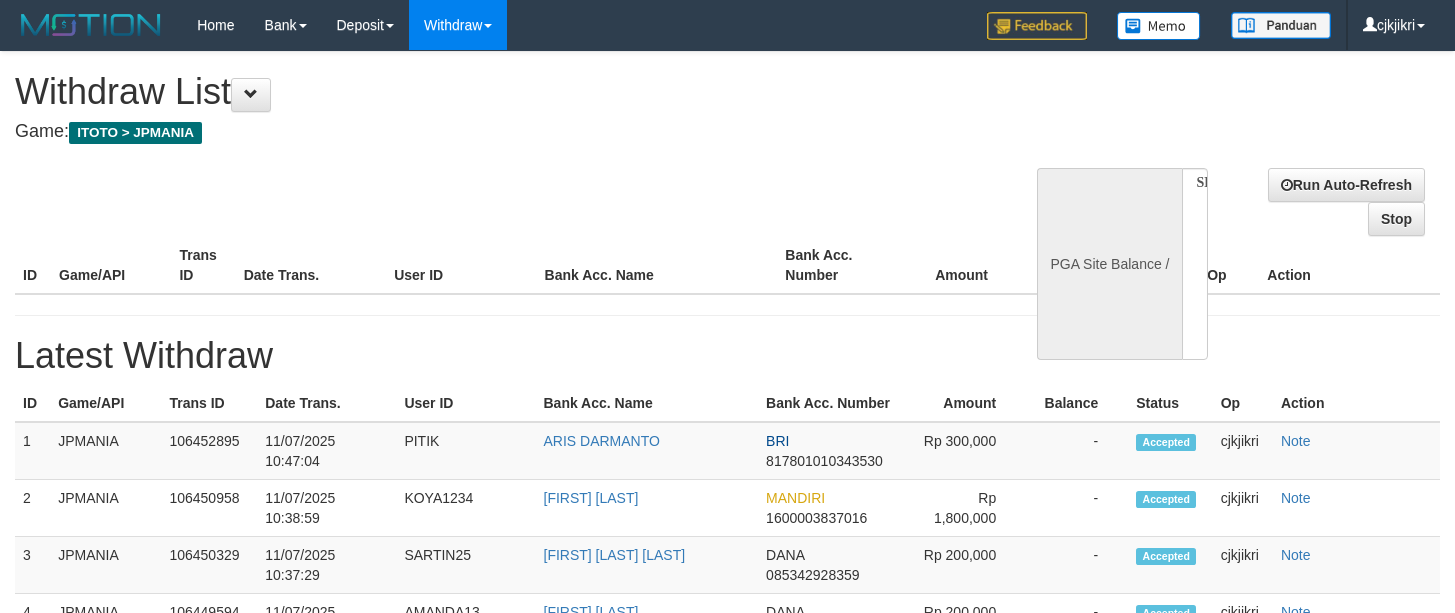 select 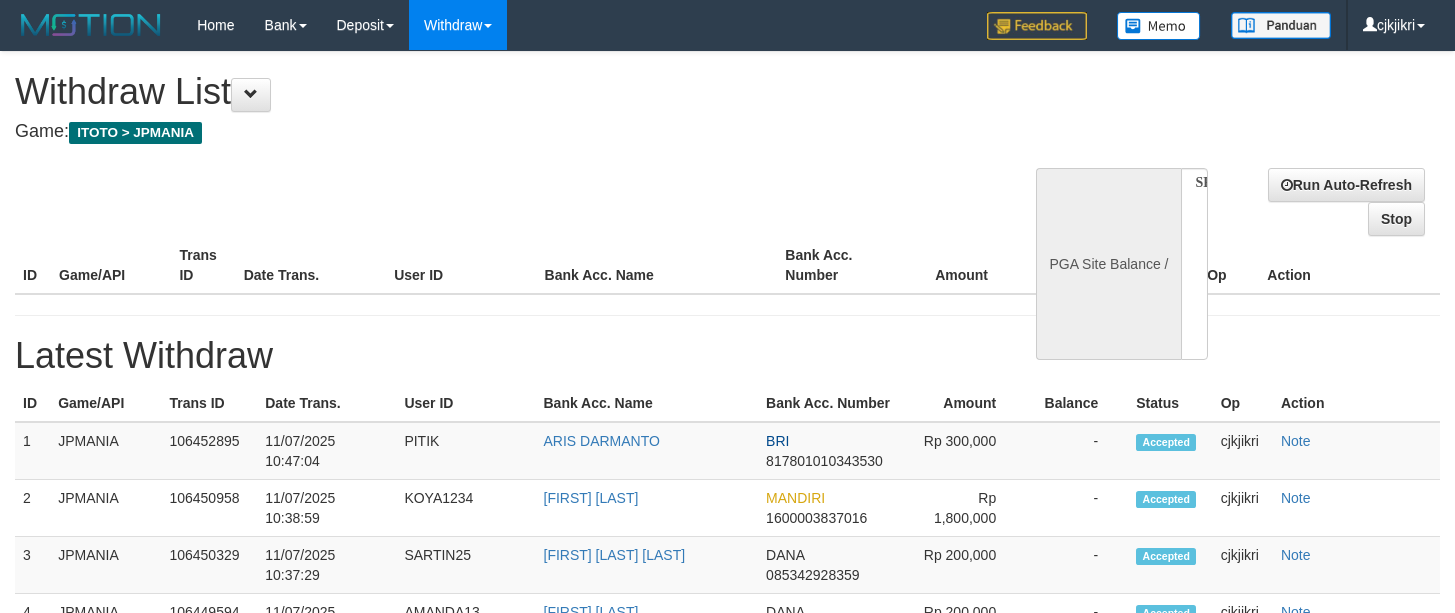 scroll, scrollTop: 0, scrollLeft: 0, axis: both 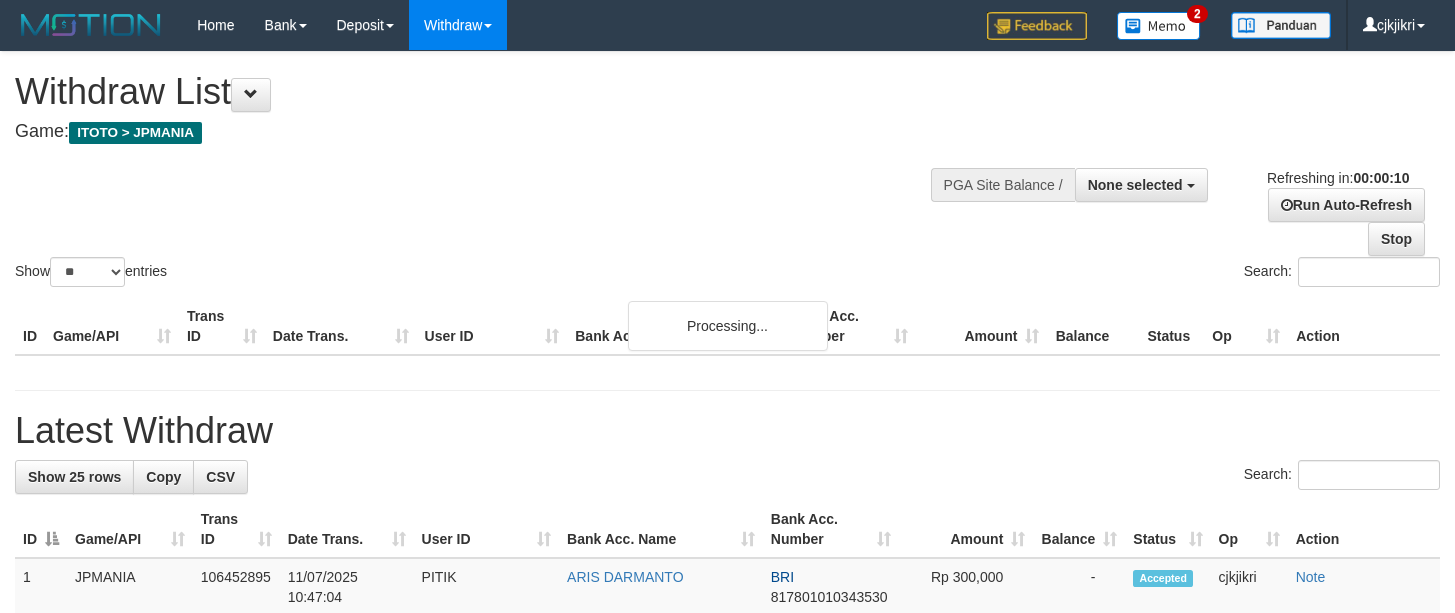 select 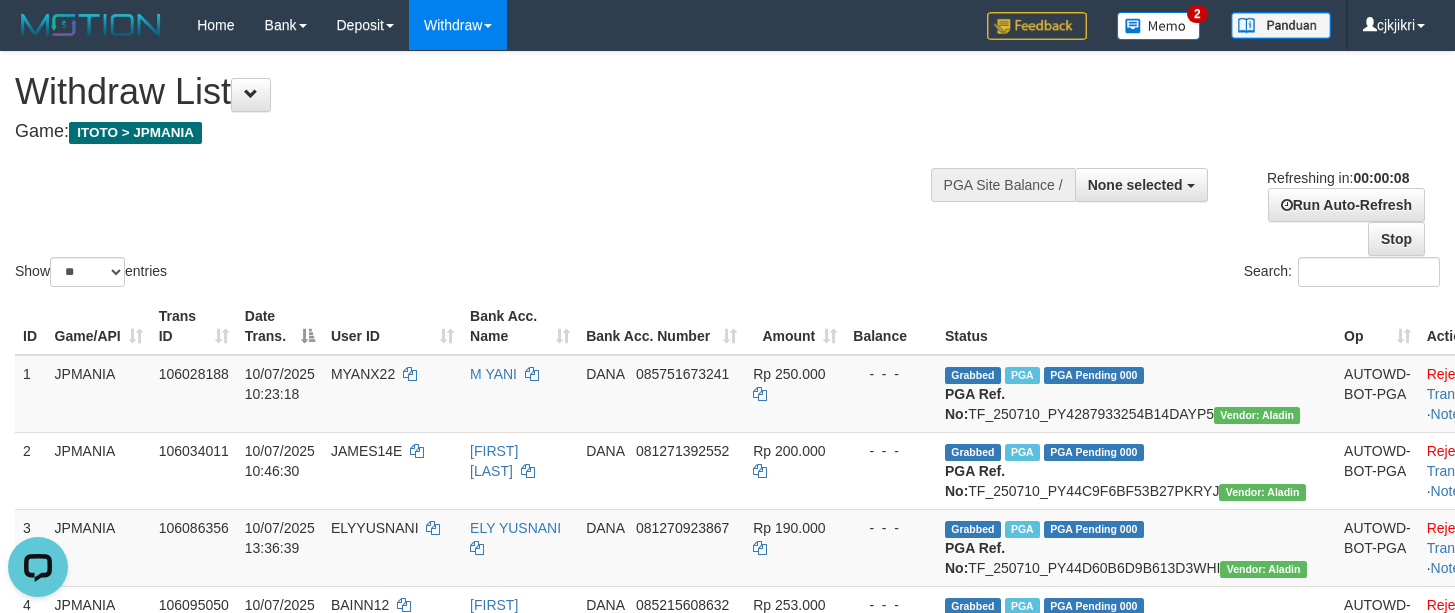 scroll, scrollTop: 0, scrollLeft: 0, axis: both 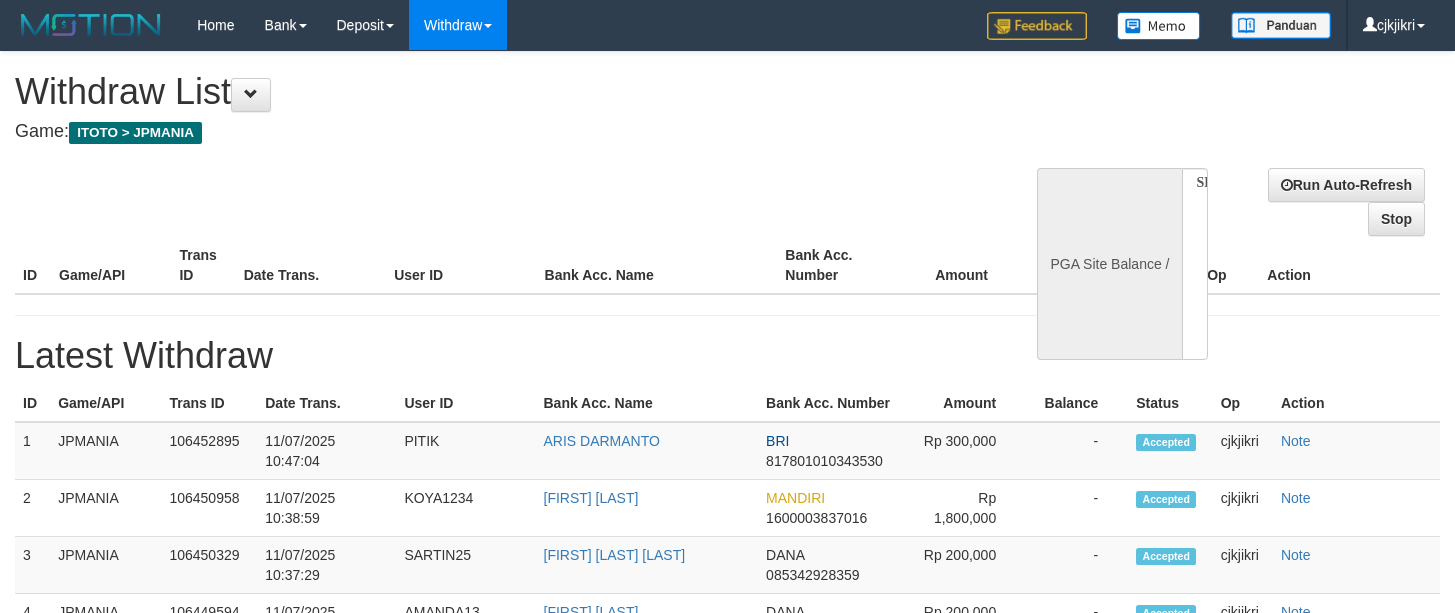 select 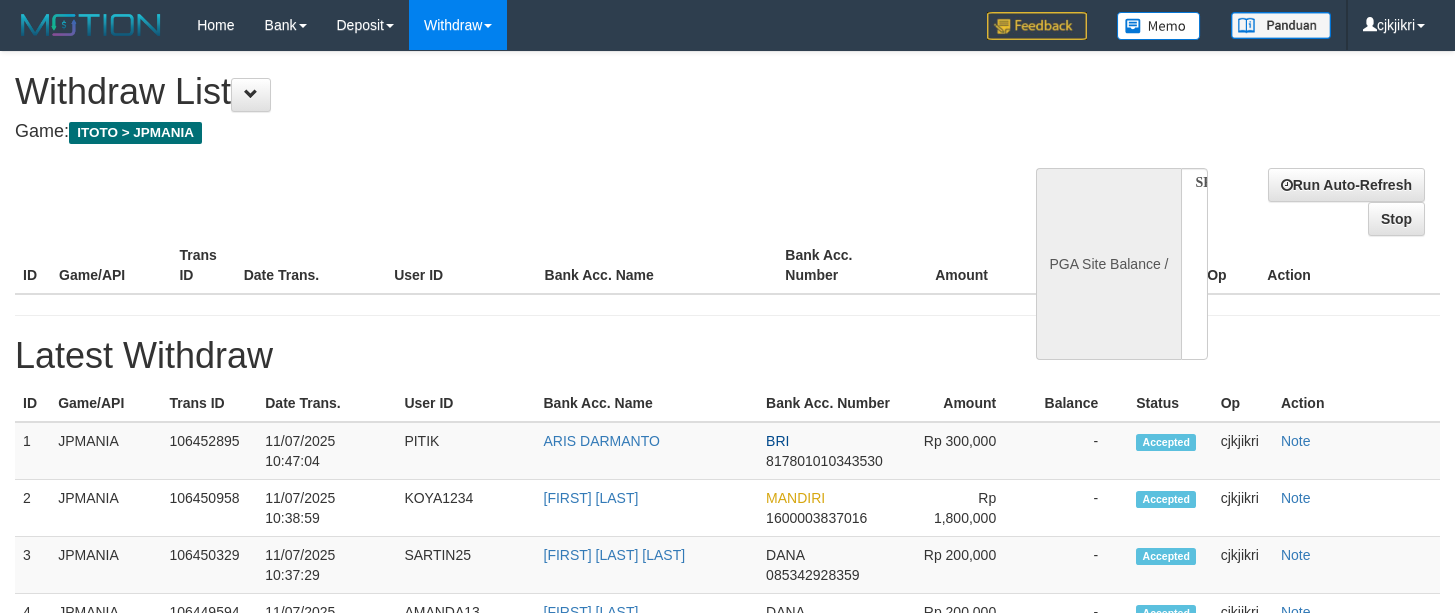 scroll, scrollTop: 0, scrollLeft: 0, axis: both 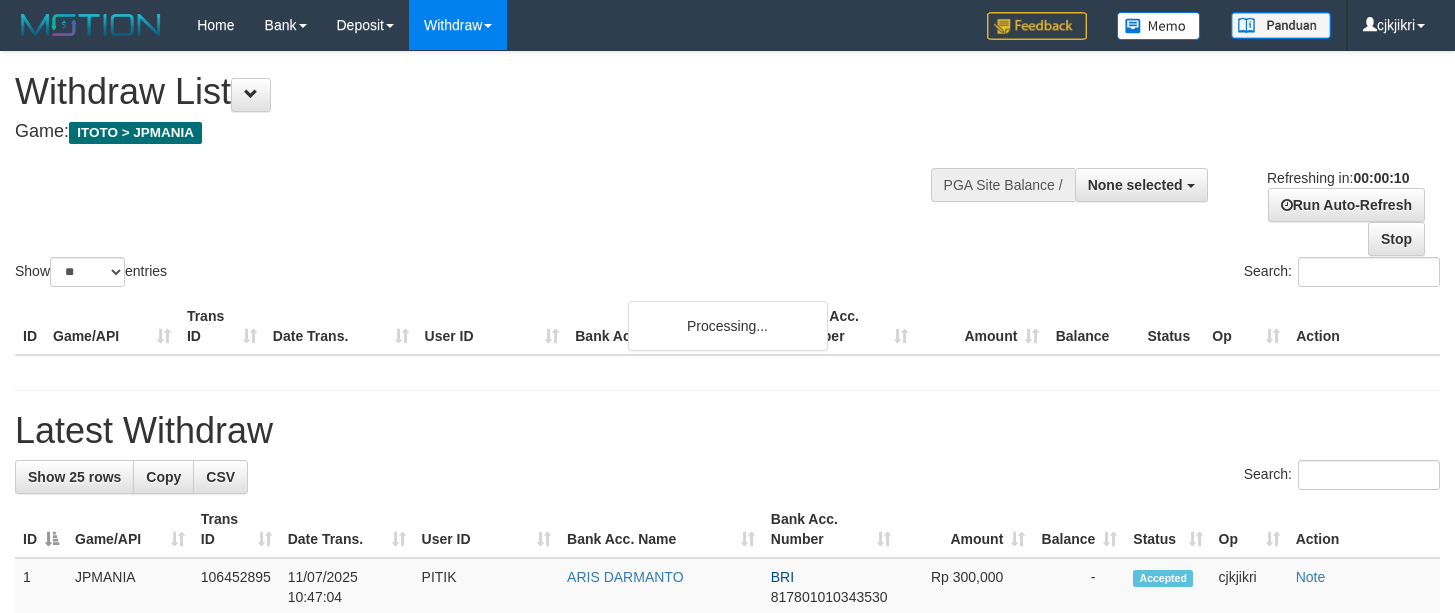 select 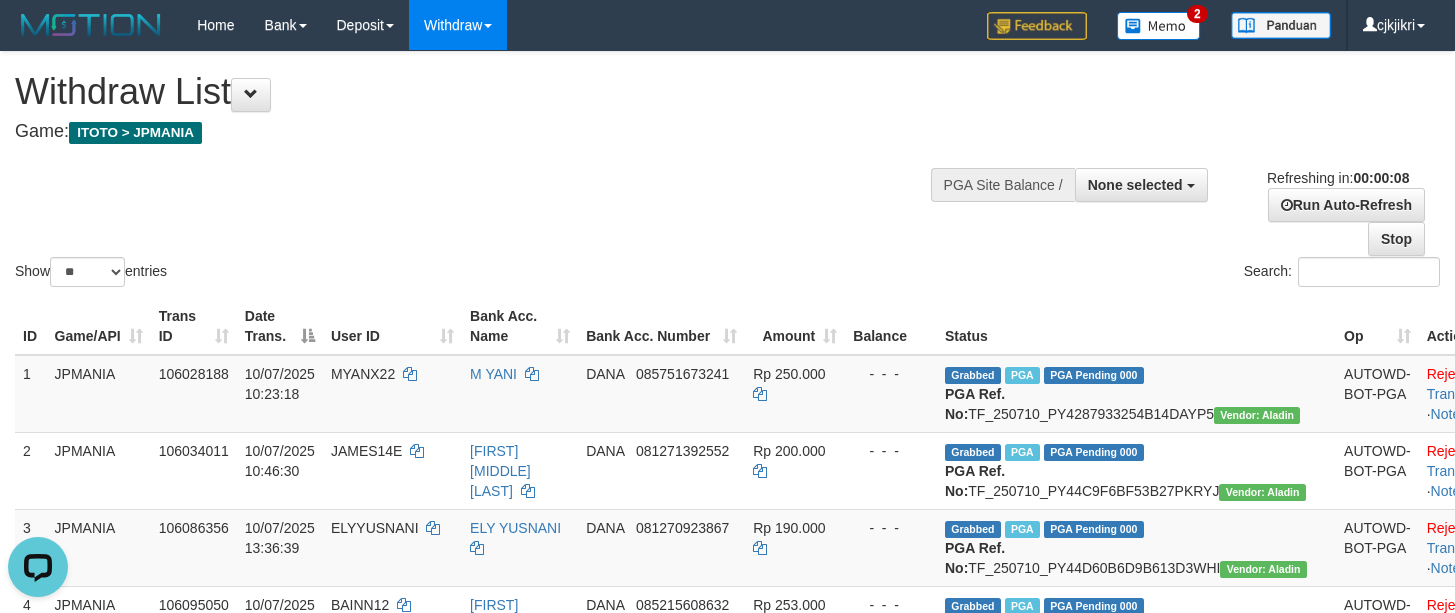 scroll, scrollTop: 0, scrollLeft: 0, axis: both 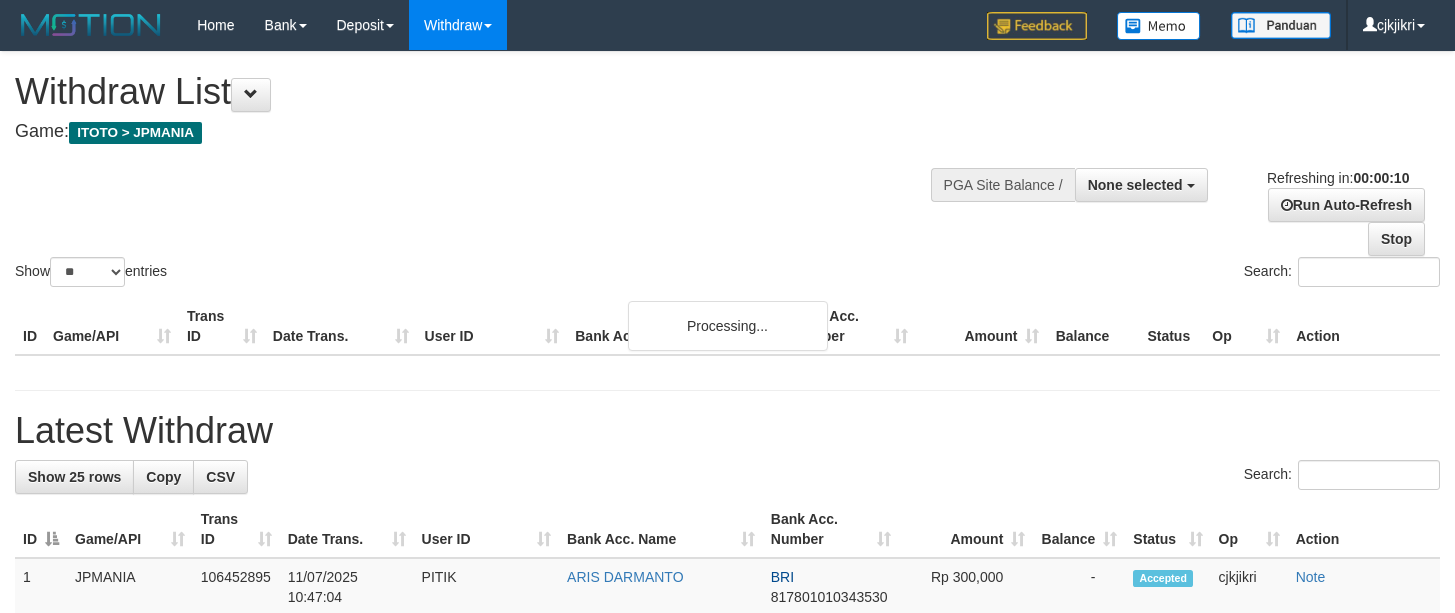 select 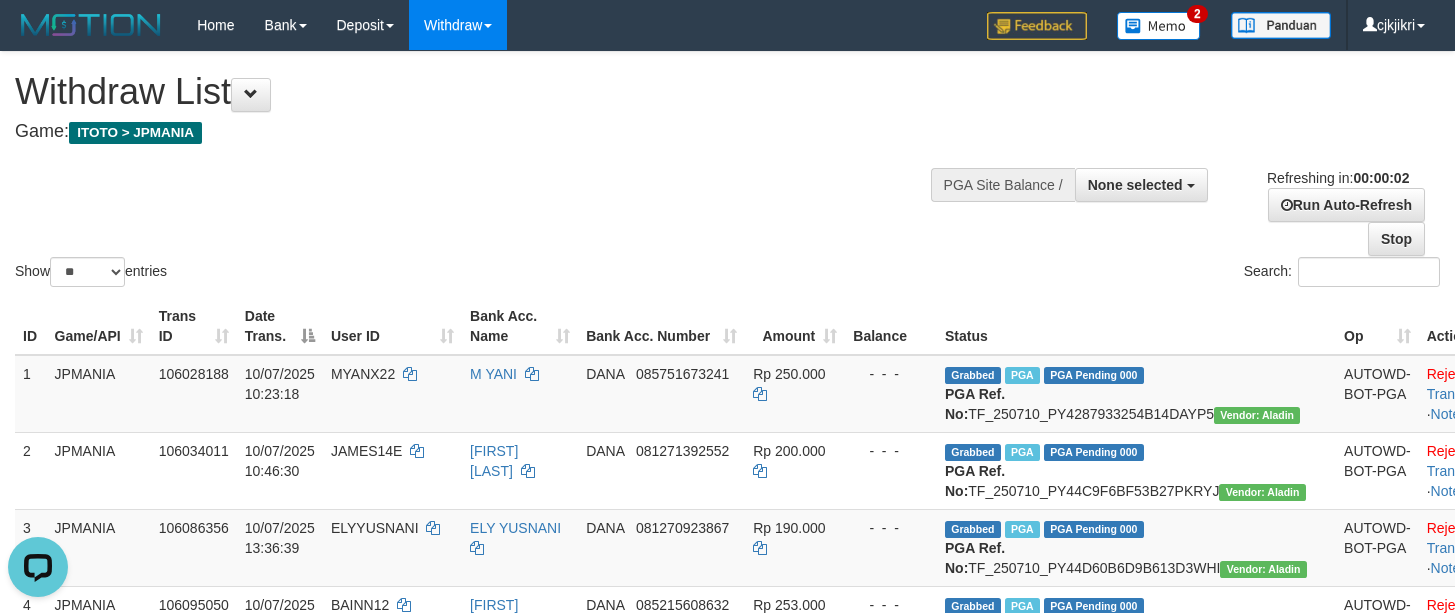 scroll, scrollTop: 0, scrollLeft: 0, axis: both 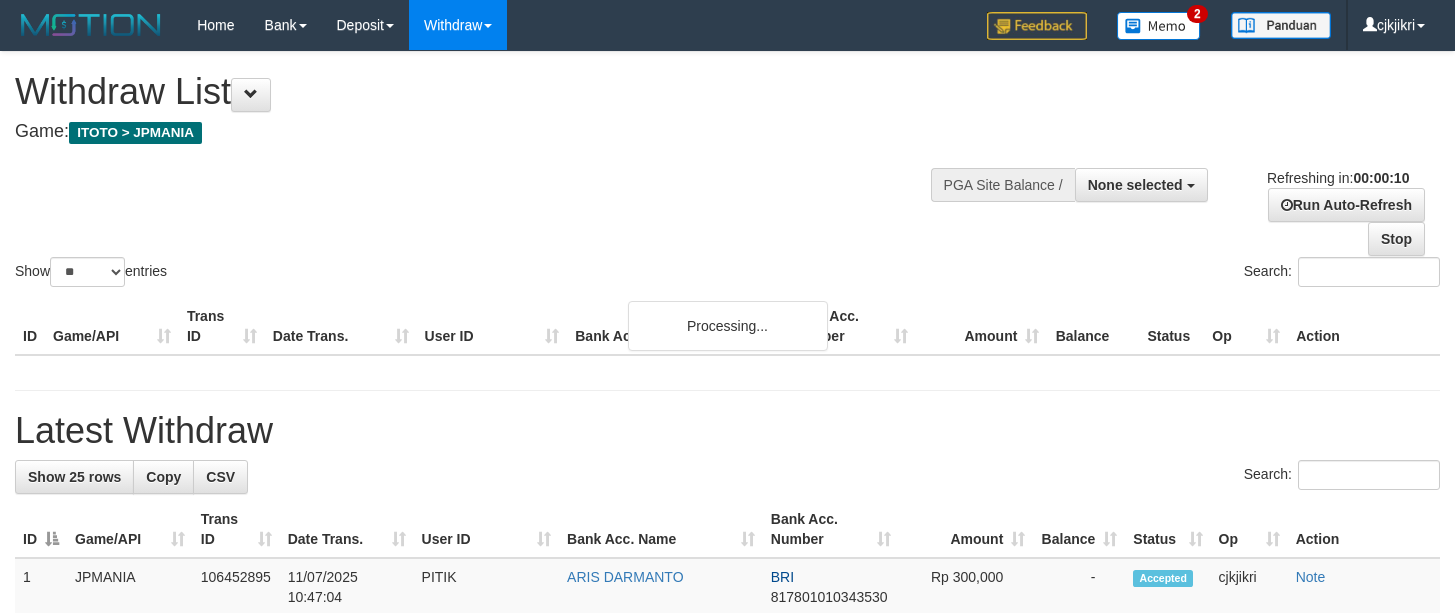 select 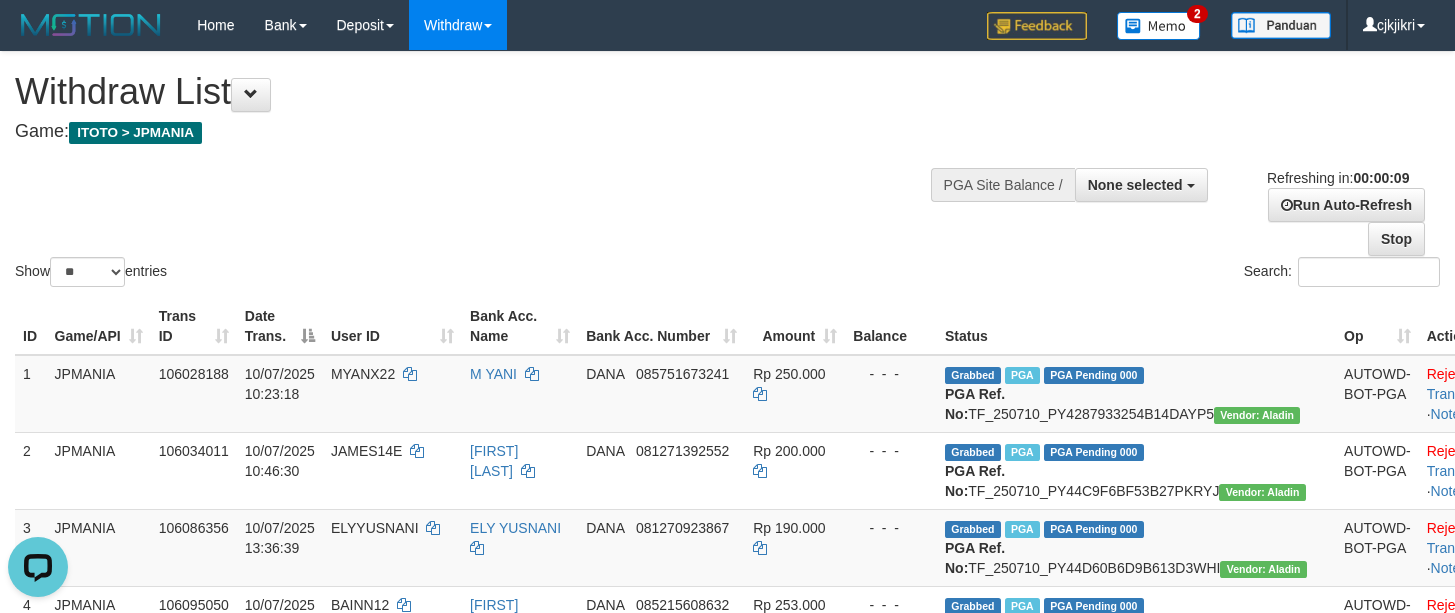 scroll, scrollTop: 0, scrollLeft: 0, axis: both 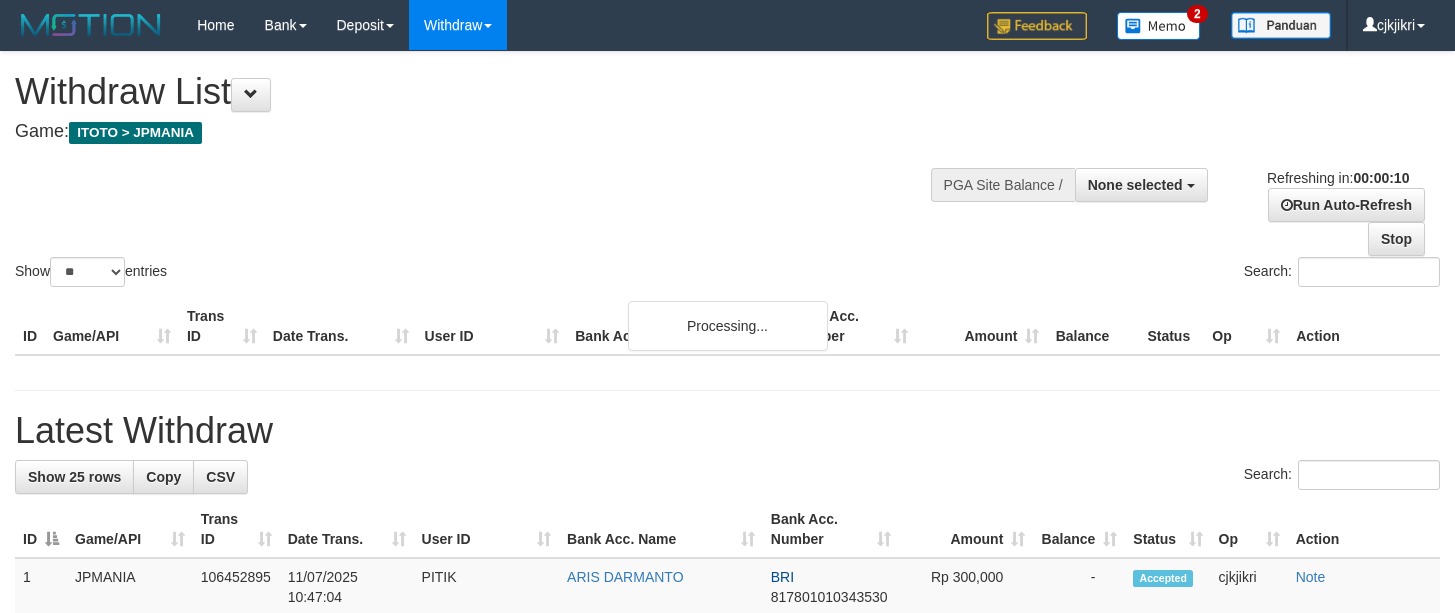select 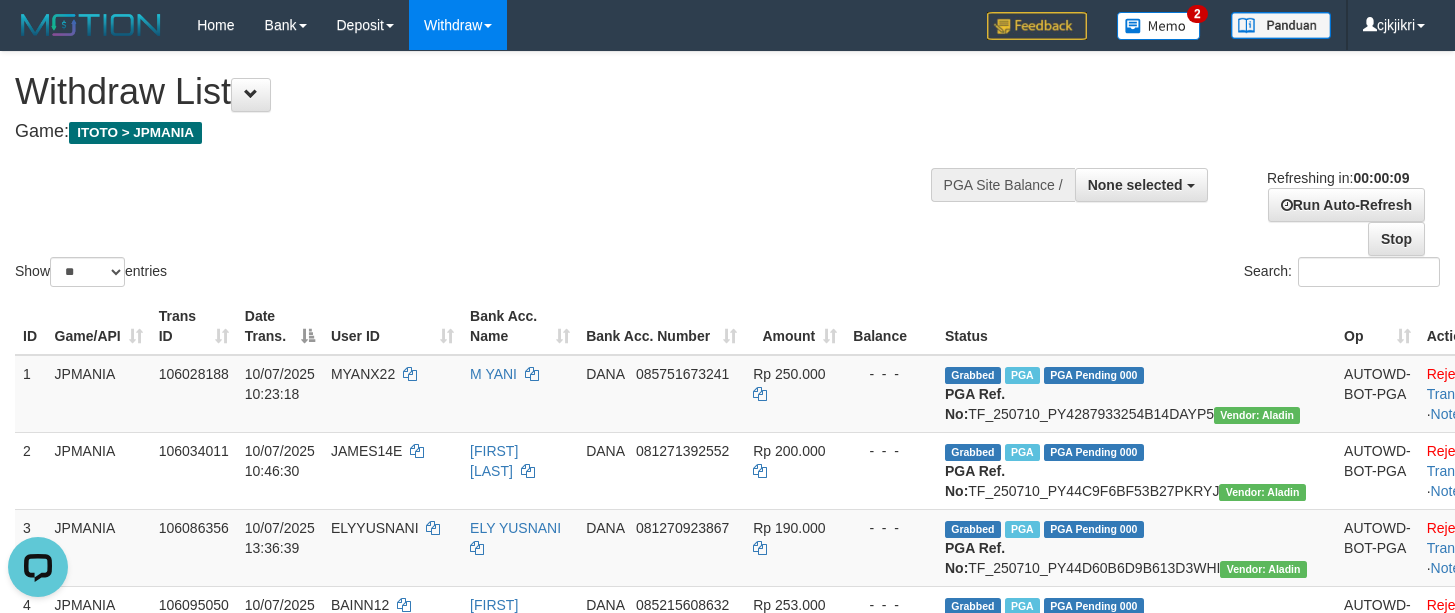 scroll, scrollTop: 0, scrollLeft: 0, axis: both 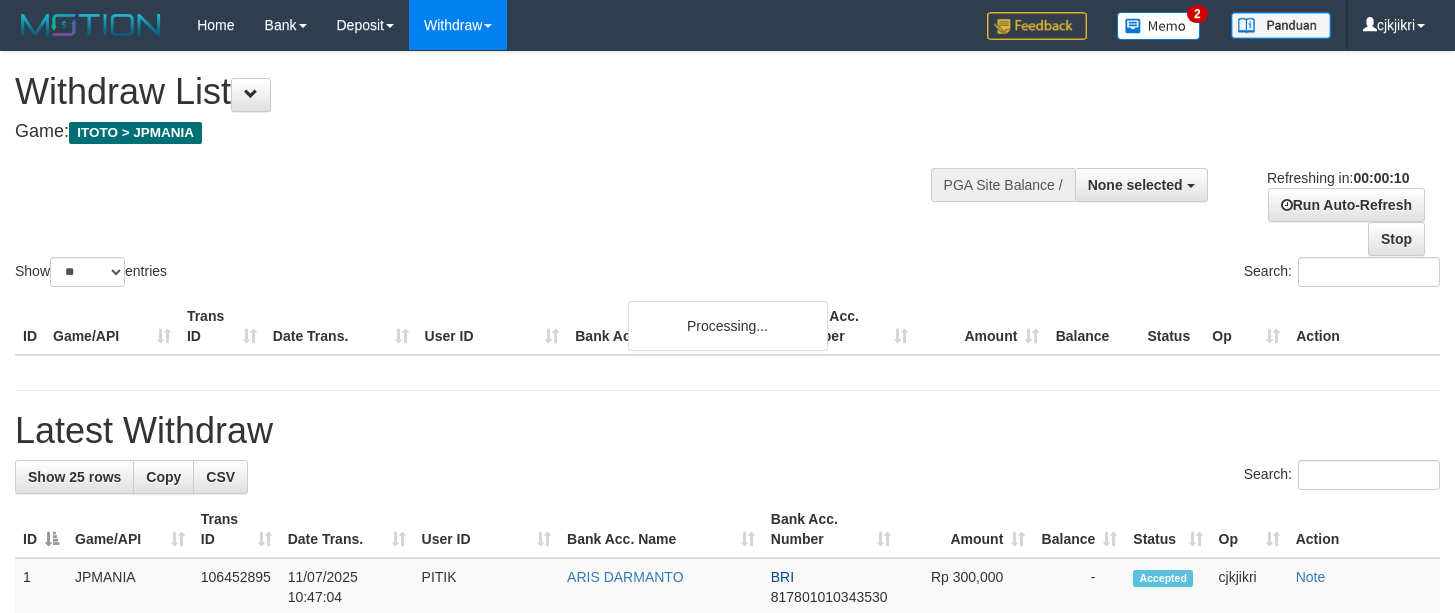 select 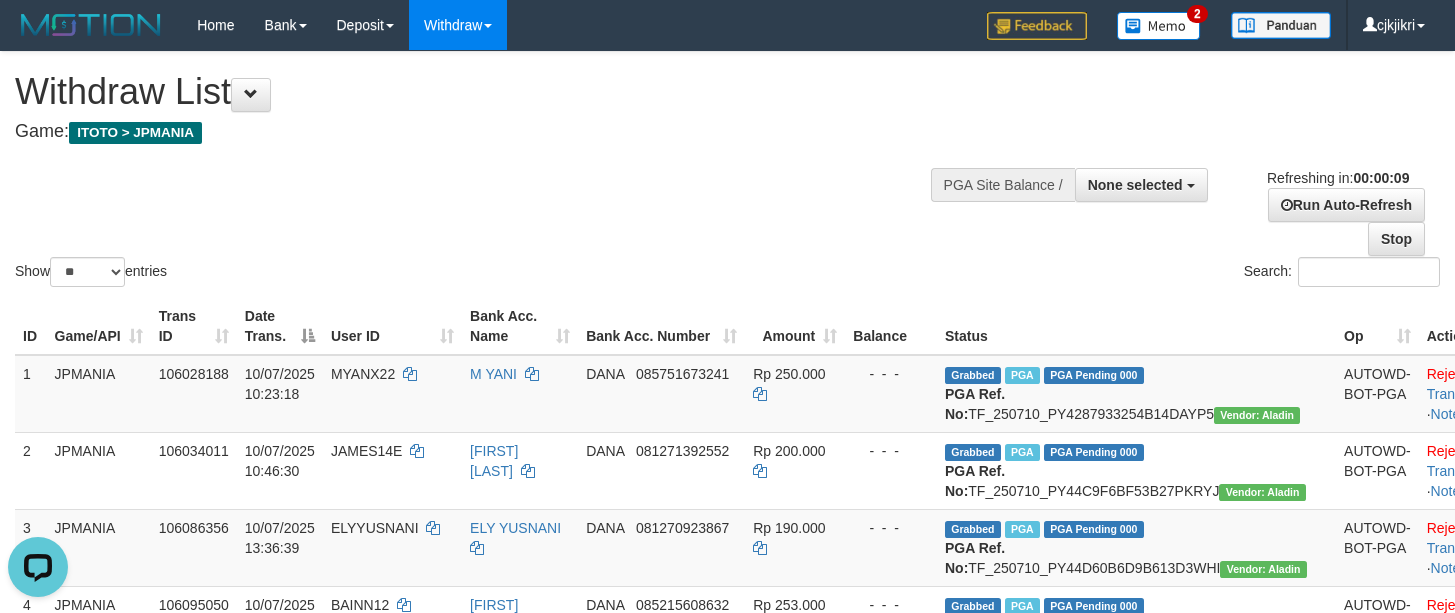 scroll, scrollTop: 0, scrollLeft: 0, axis: both 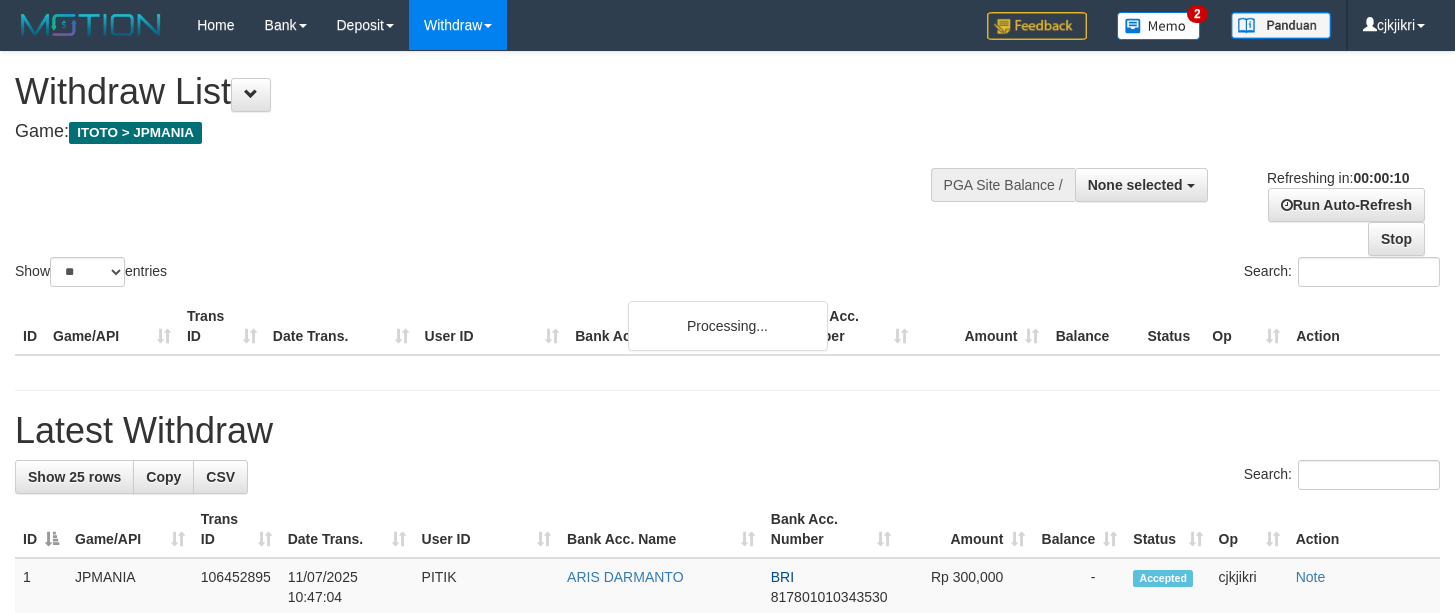 select 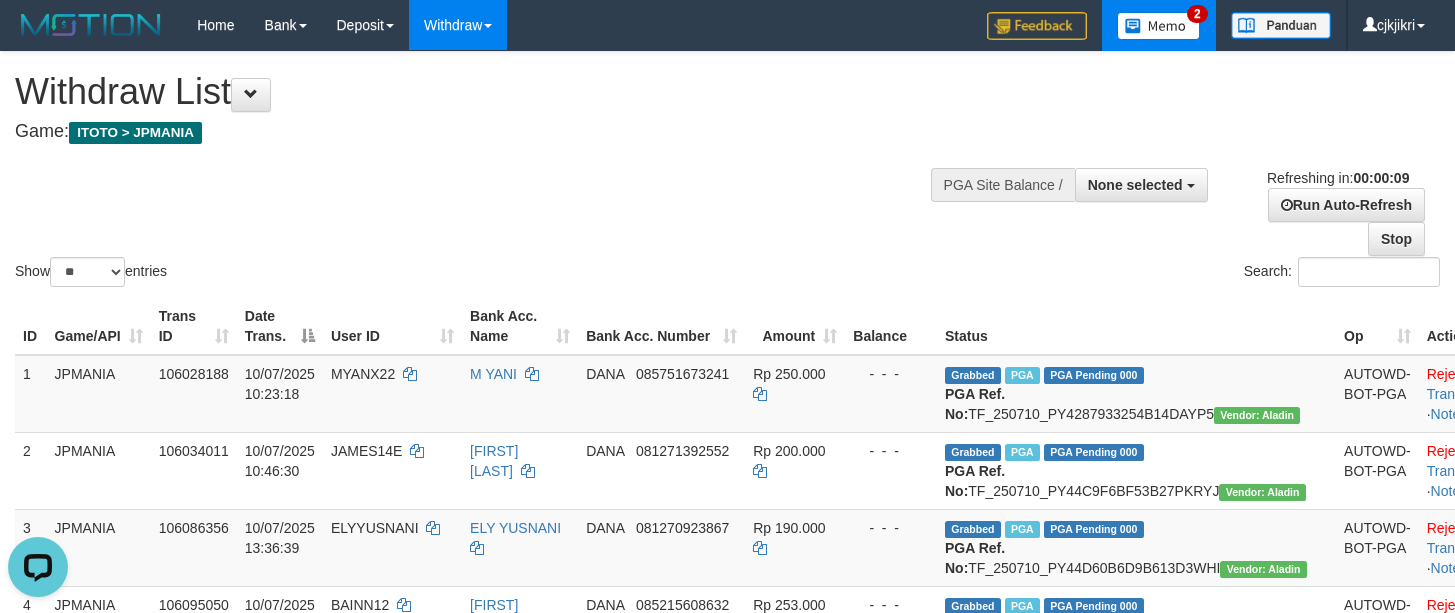 scroll, scrollTop: 0, scrollLeft: 0, axis: both 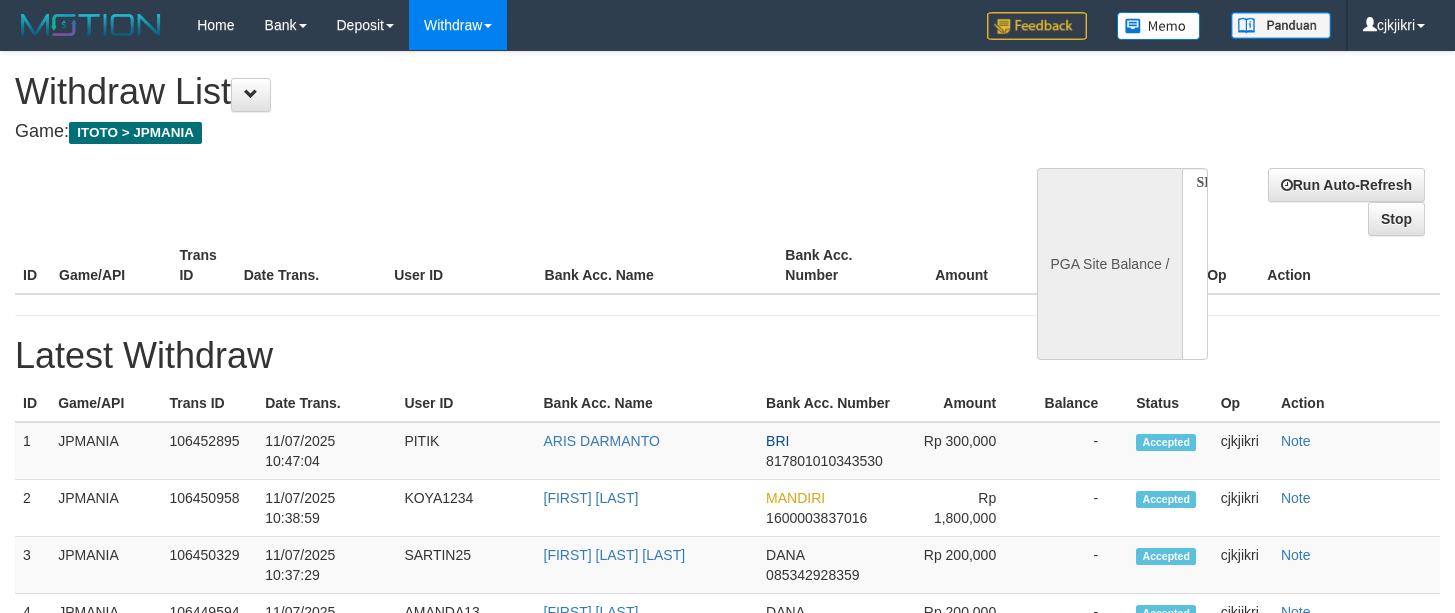 select 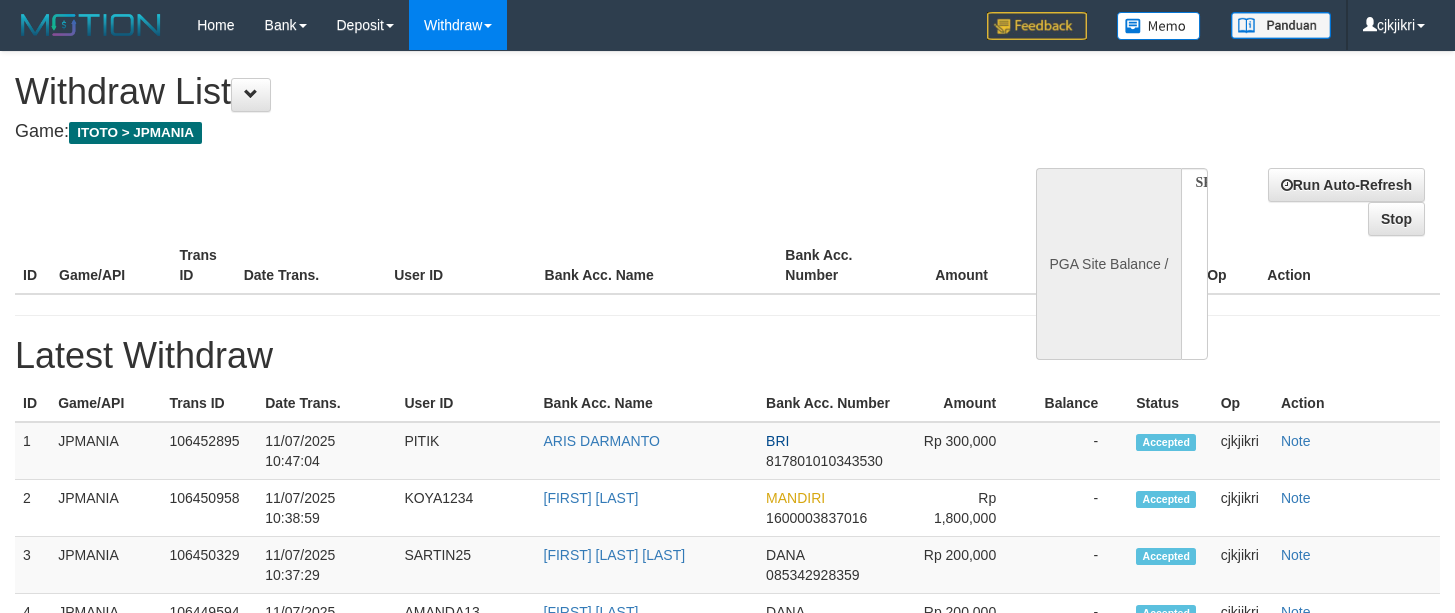 scroll, scrollTop: 0, scrollLeft: 0, axis: both 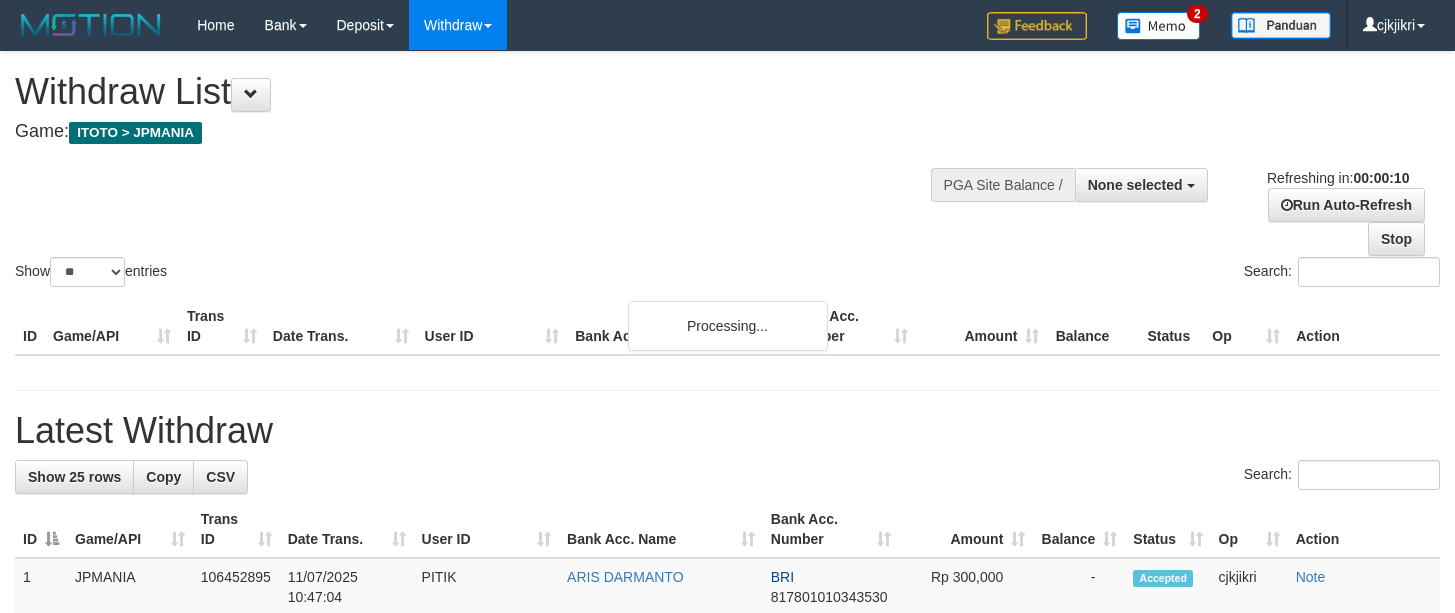 select 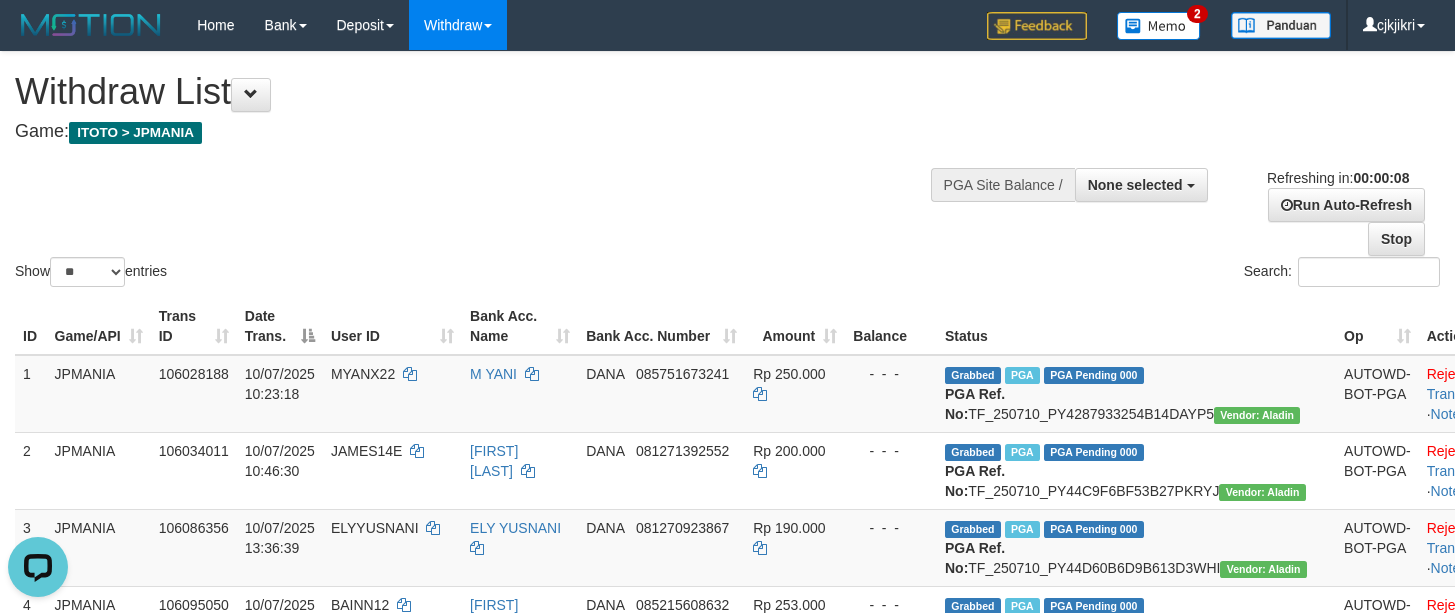 scroll, scrollTop: 0, scrollLeft: 0, axis: both 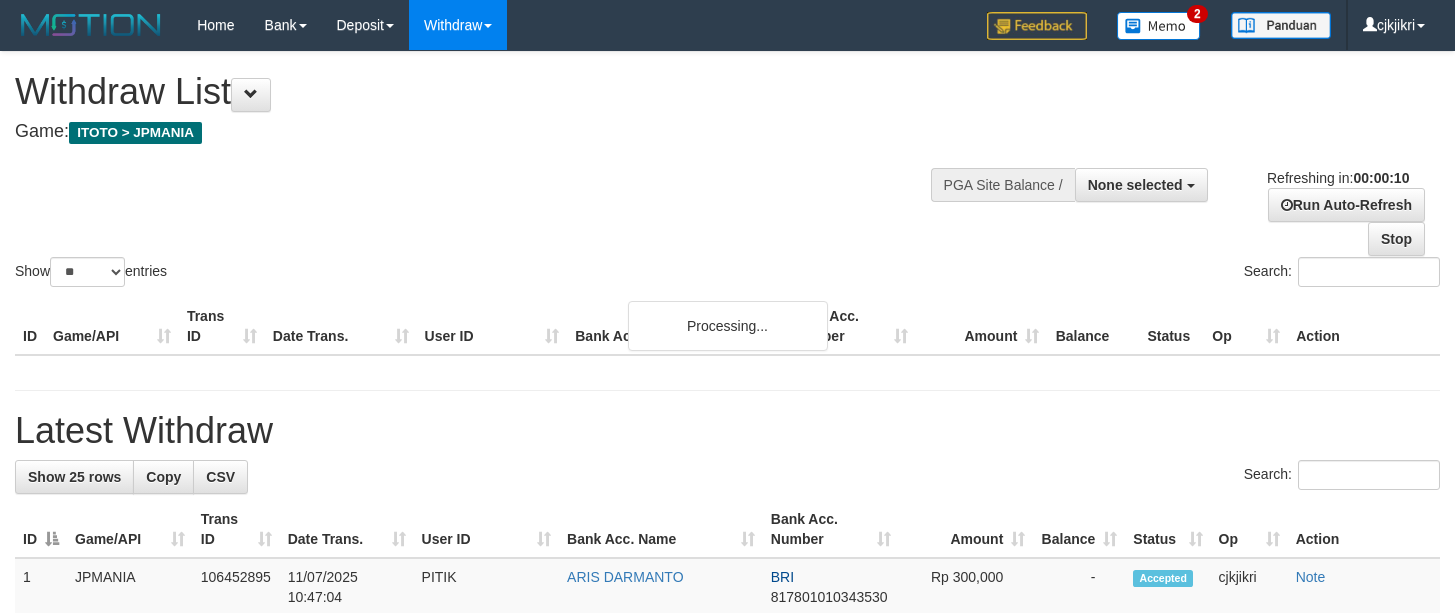 select 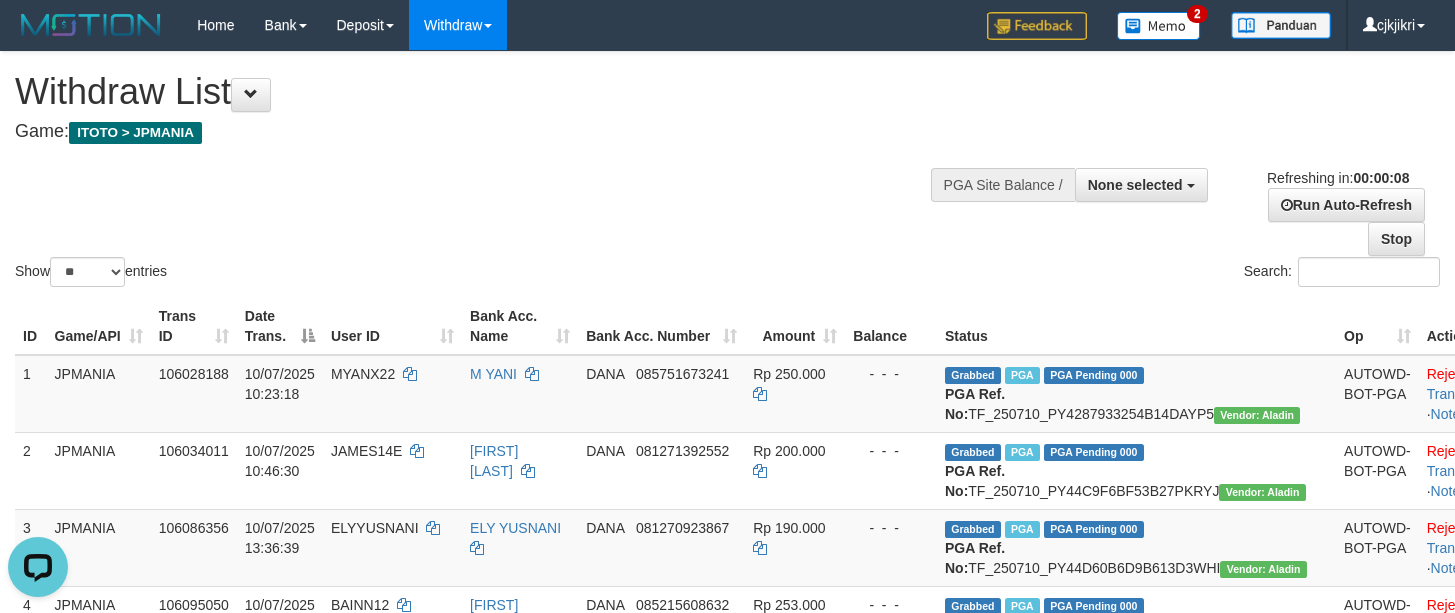 scroll, scrollTop: 0, scrollLeft: 0, axis: both 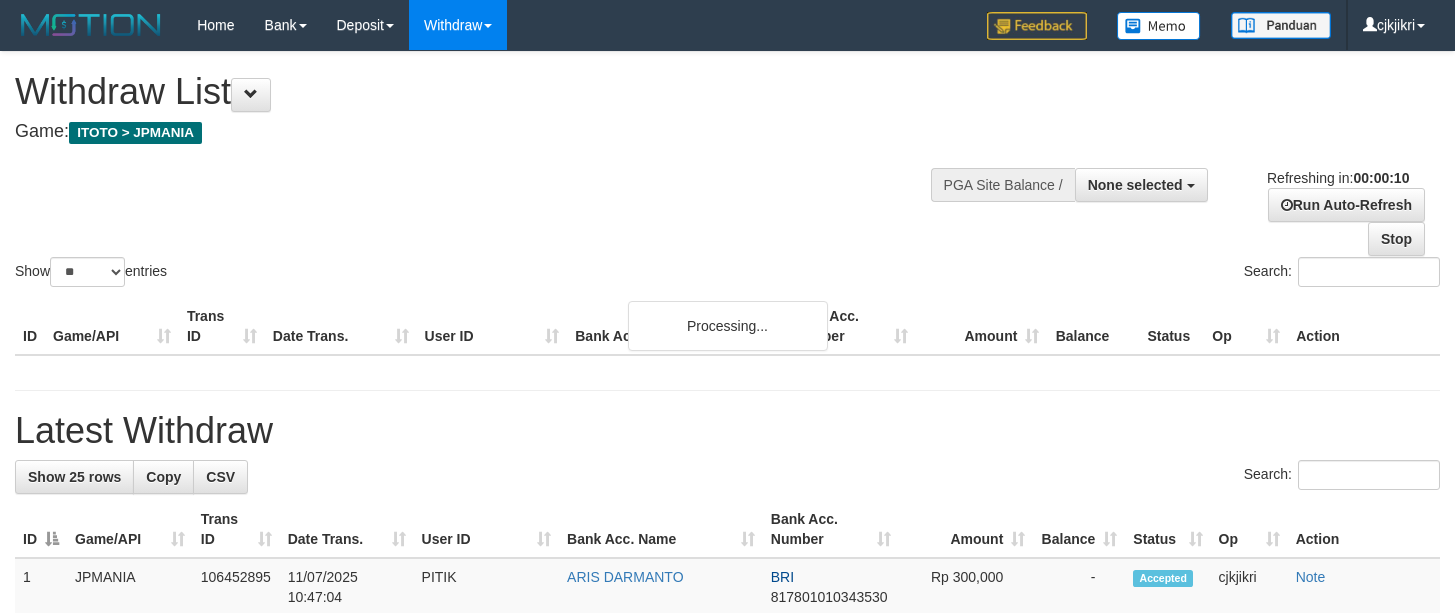 select 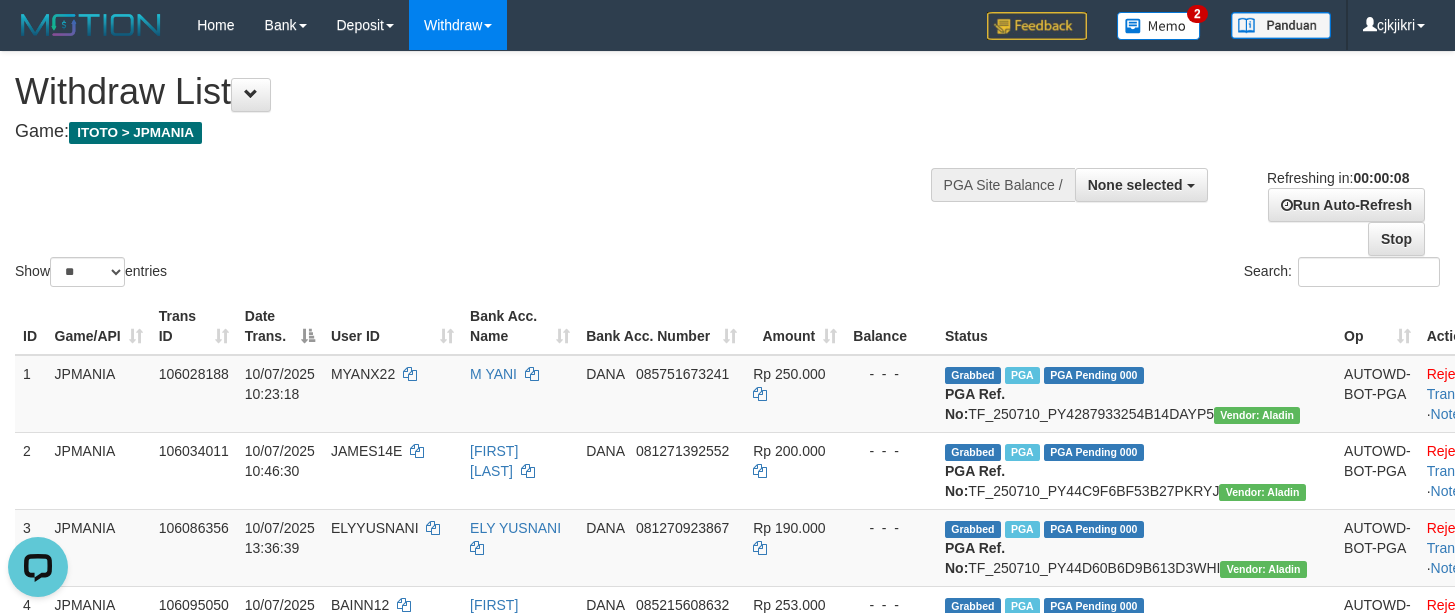 scroll, scrollTop: 0, scrollLeft: 0, axis: both 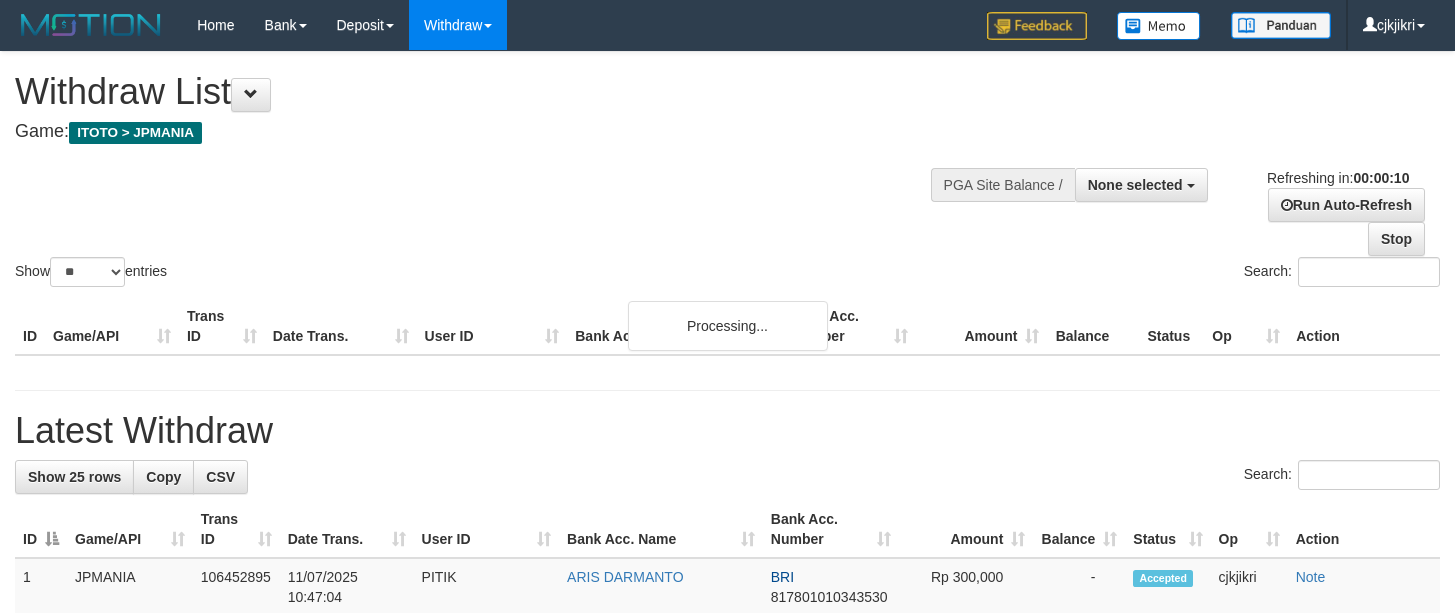 select 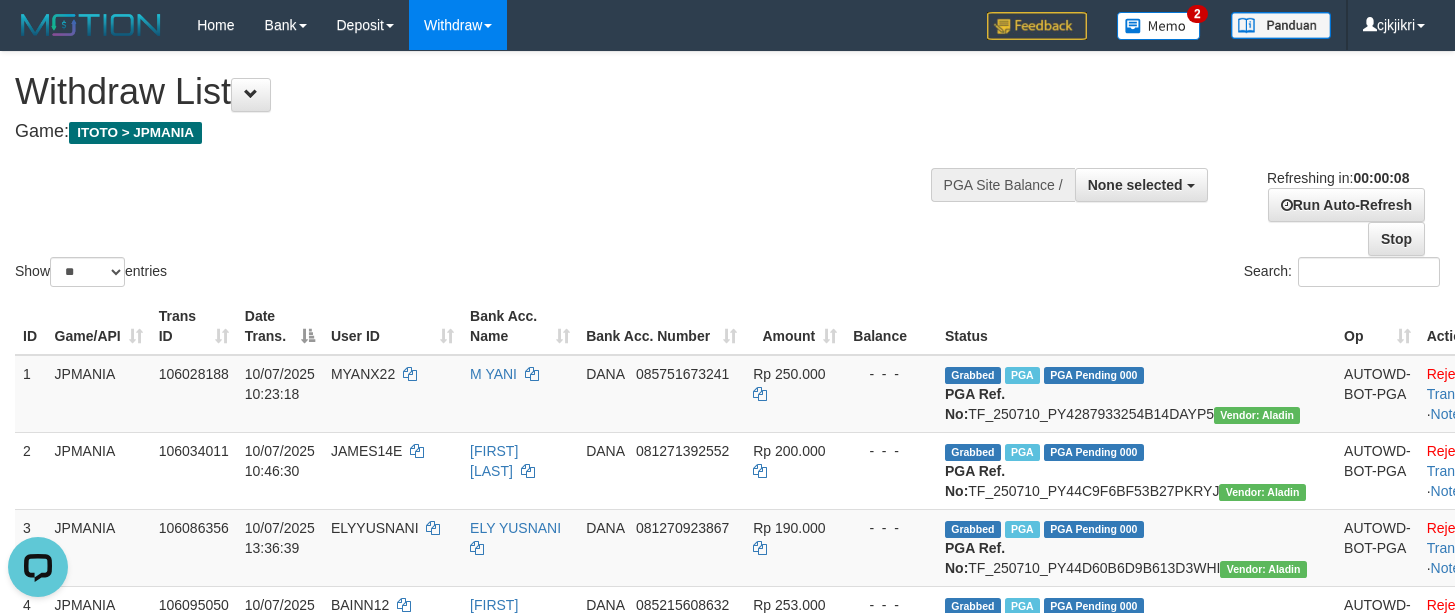 scroll, scrollTop: 0, scrollLeft: 0, axis: both 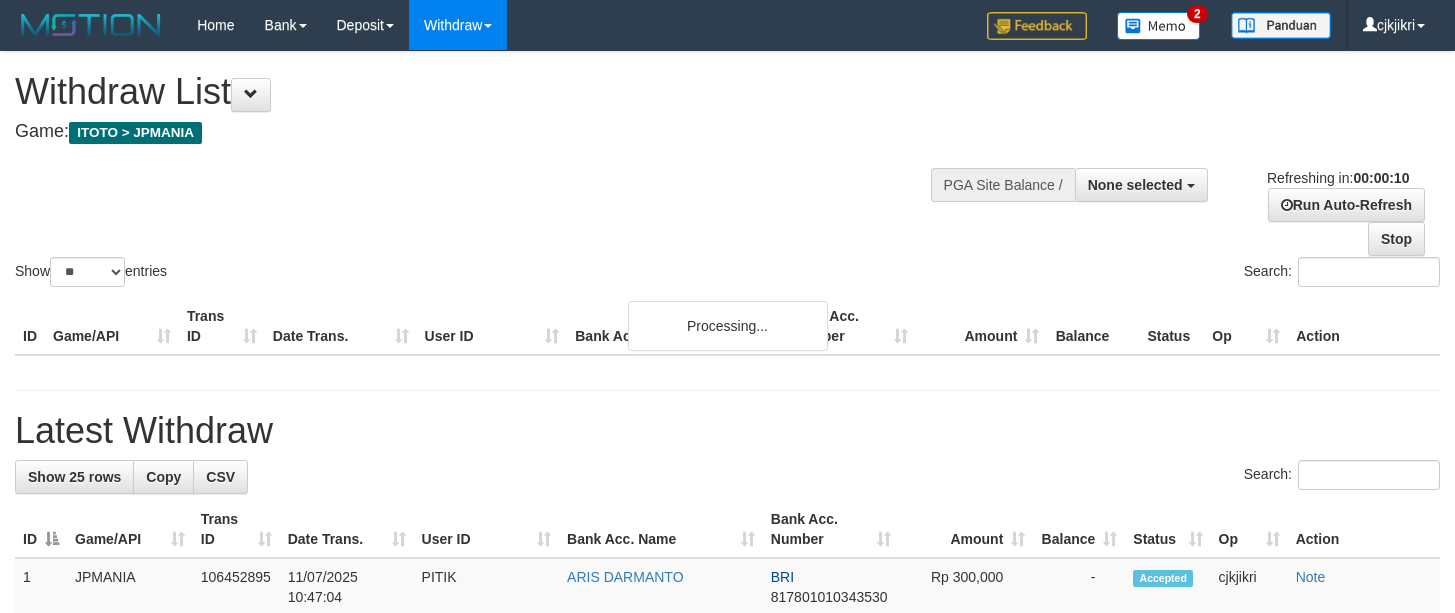 select 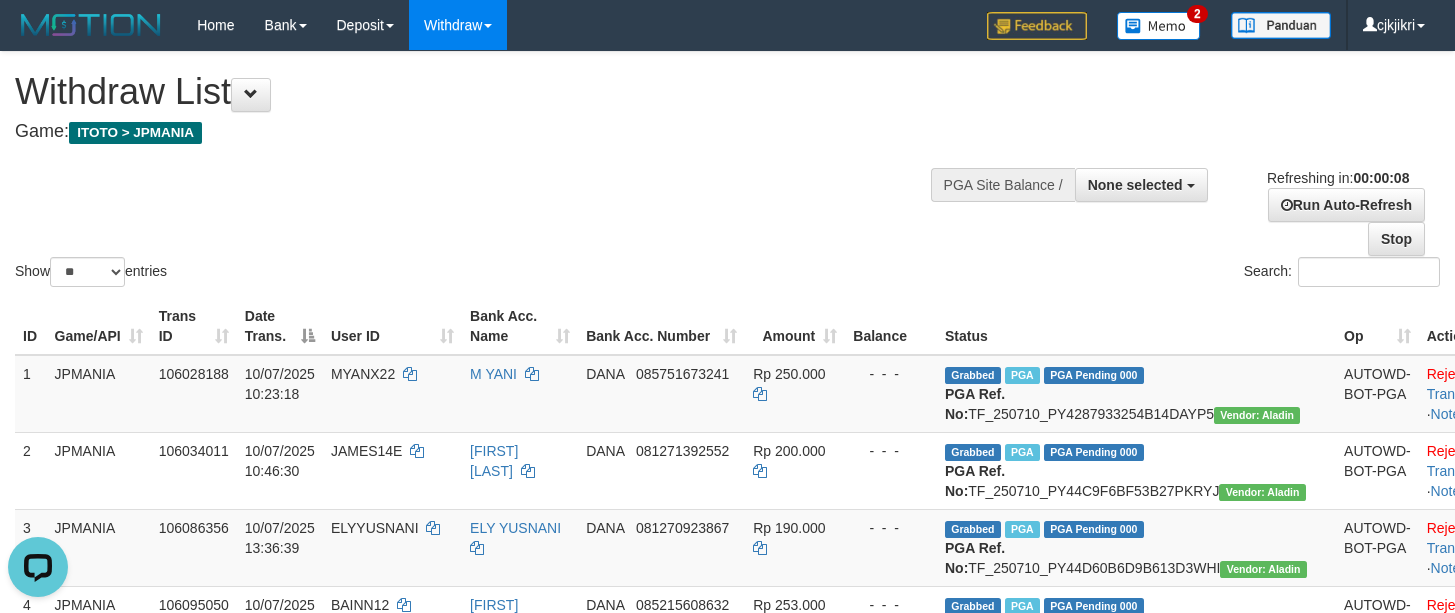 scroll, scrollTop: 0, scrollLeft: 0, axis: both 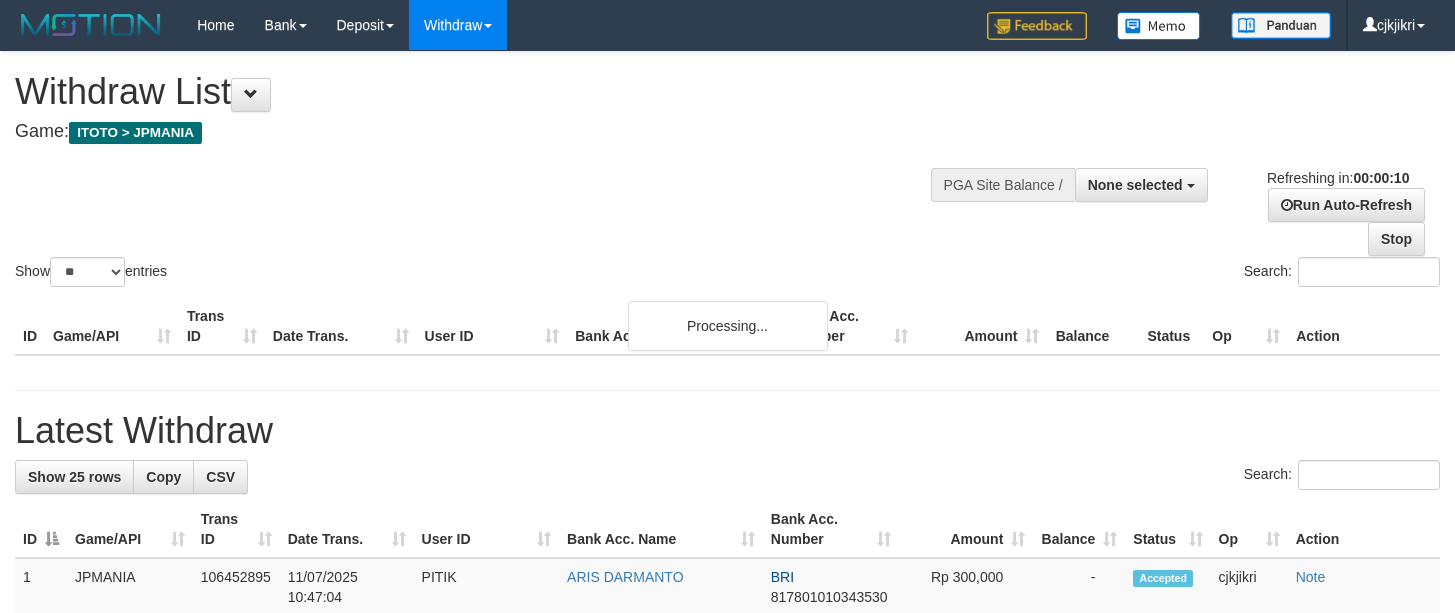 select 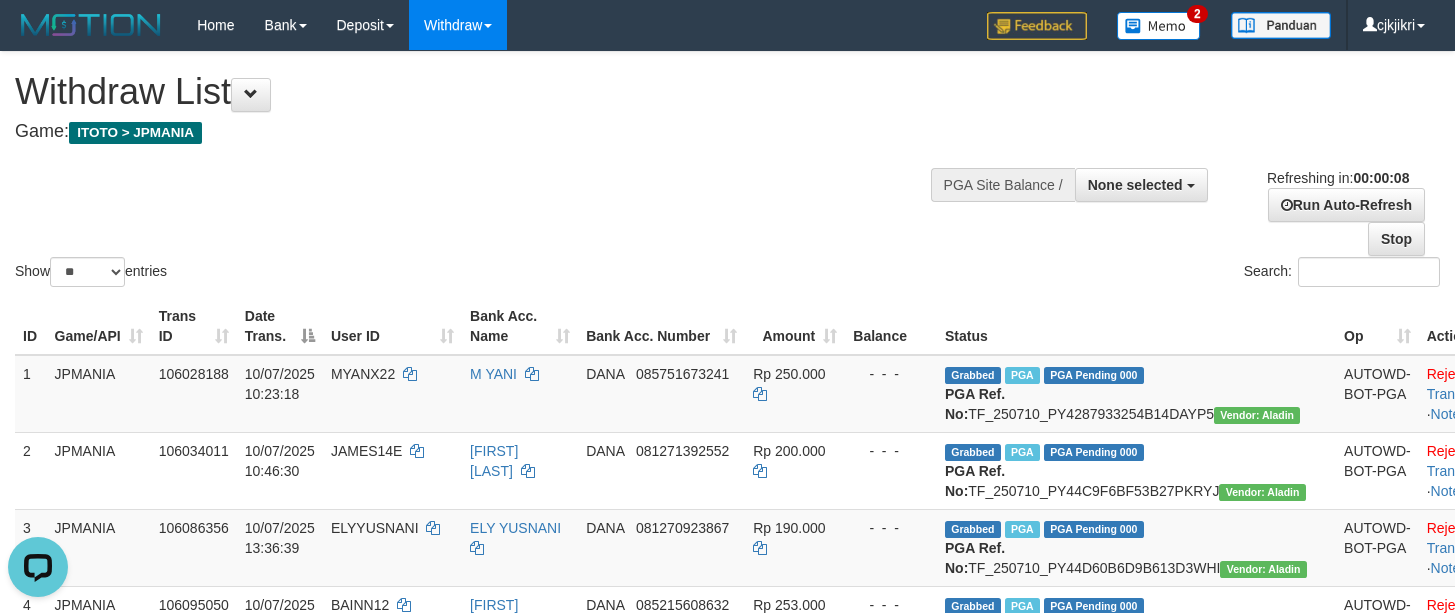 scroll, scrollTop: 0, scrollLeft: 0, axis: both 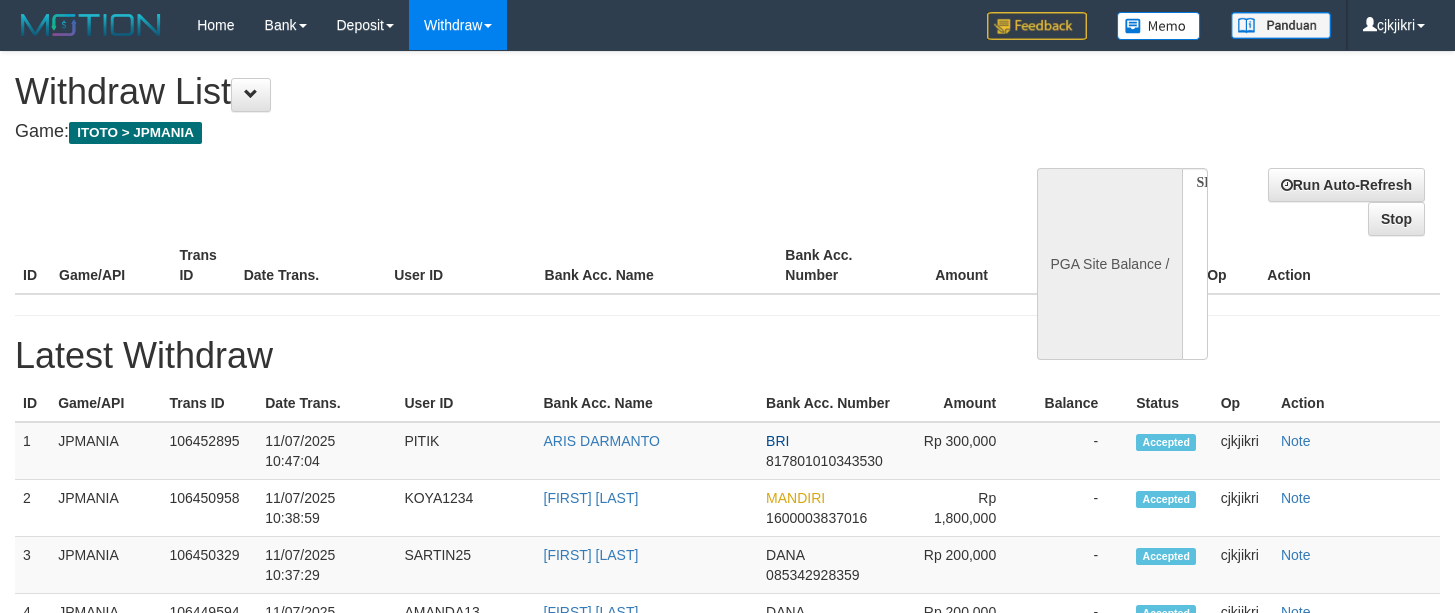 select 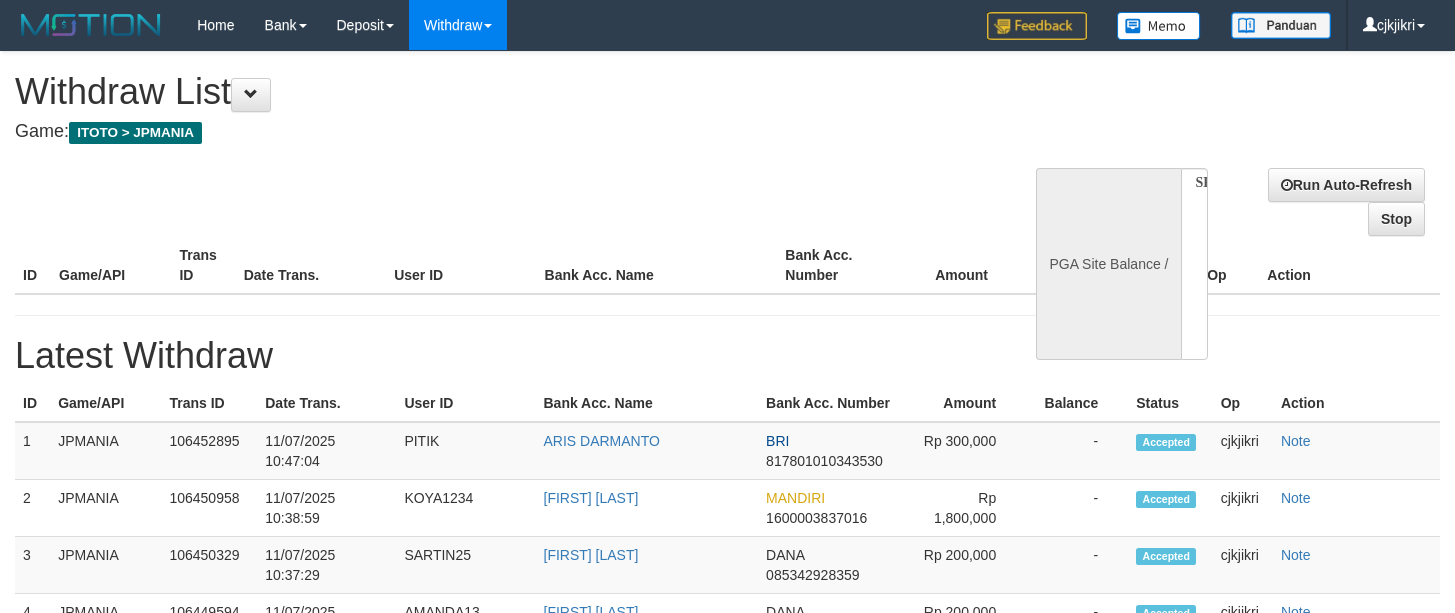 scroll, scrollTop: 0, scrollLeft: 0, axis: both 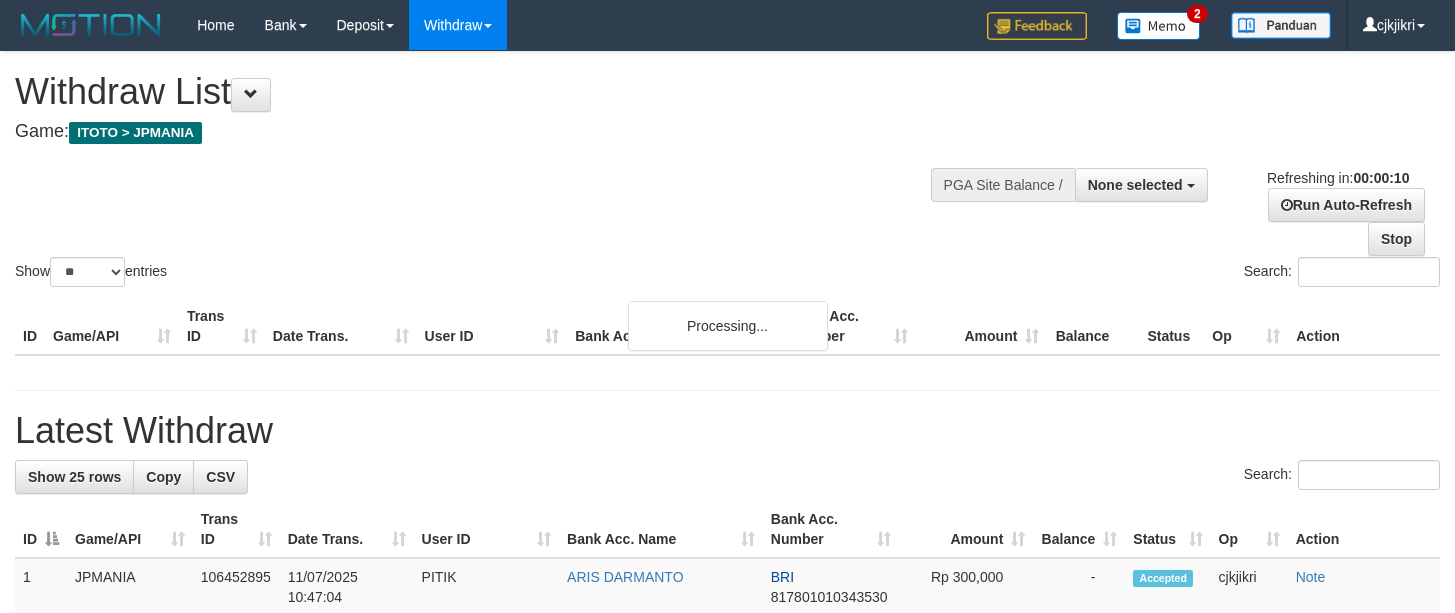 select 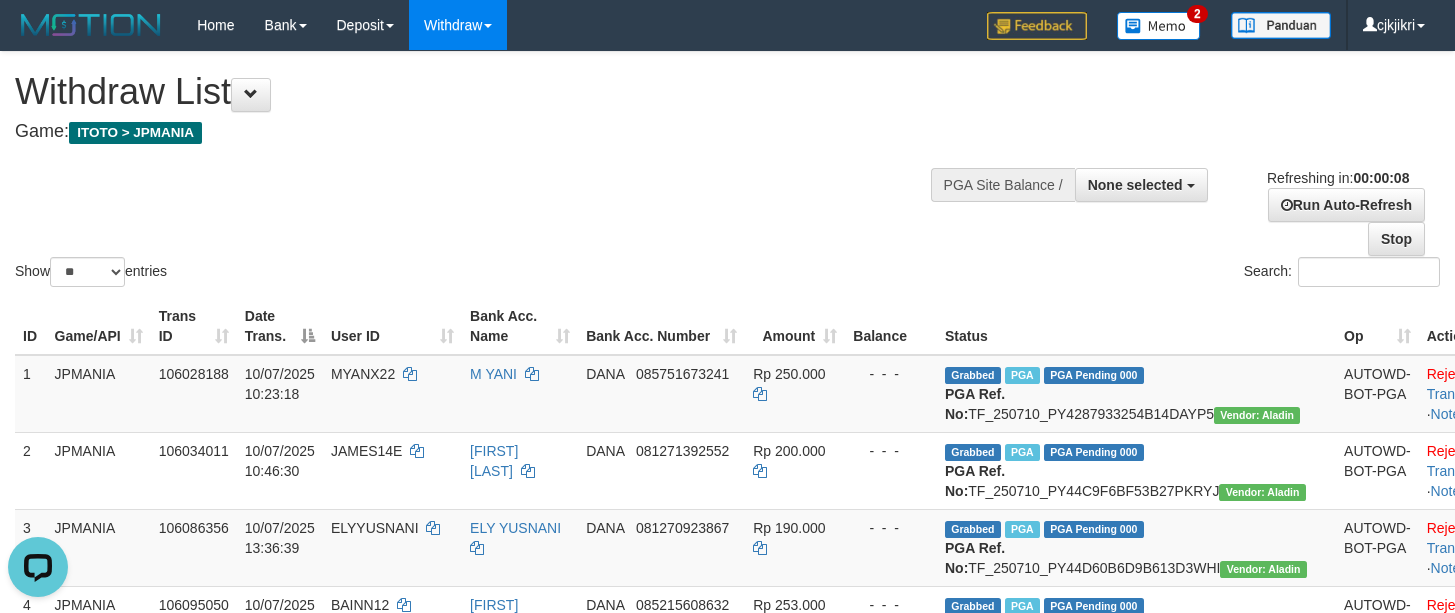 scroll, scrollTop: 0, scrollLeft: 0, axis: both 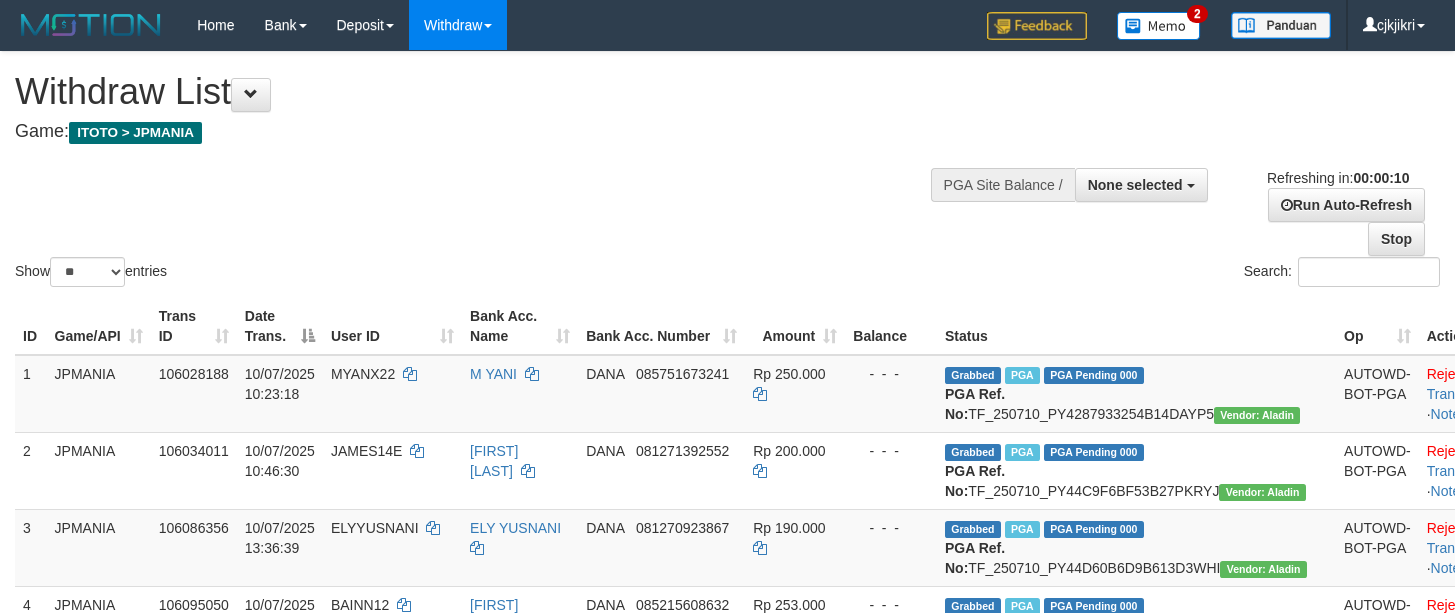 select 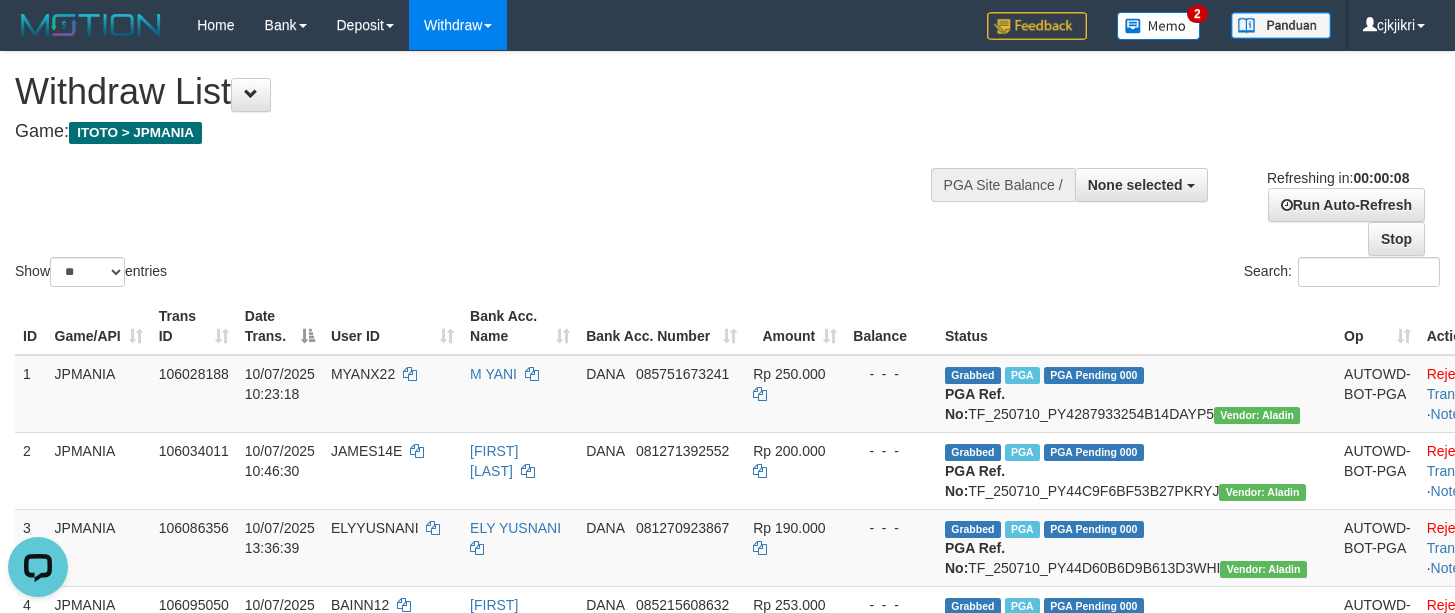 scroll, scrollTop: 0, scrollLeft: 0, axis: both 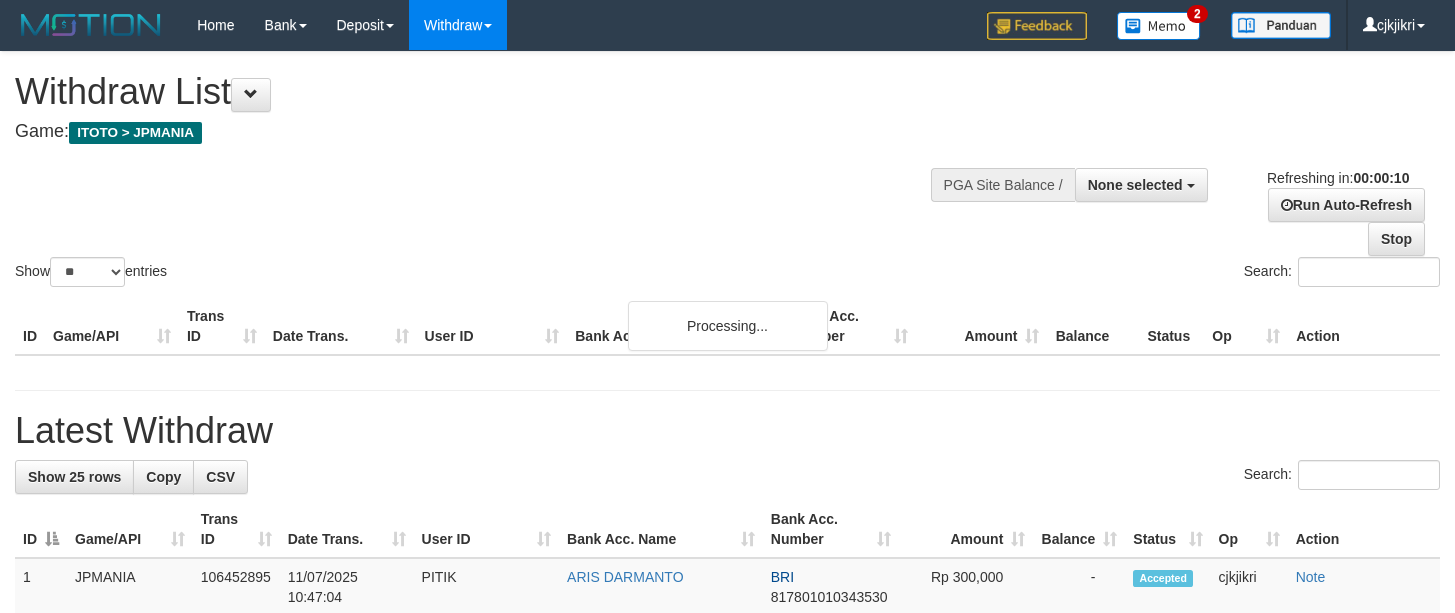 select 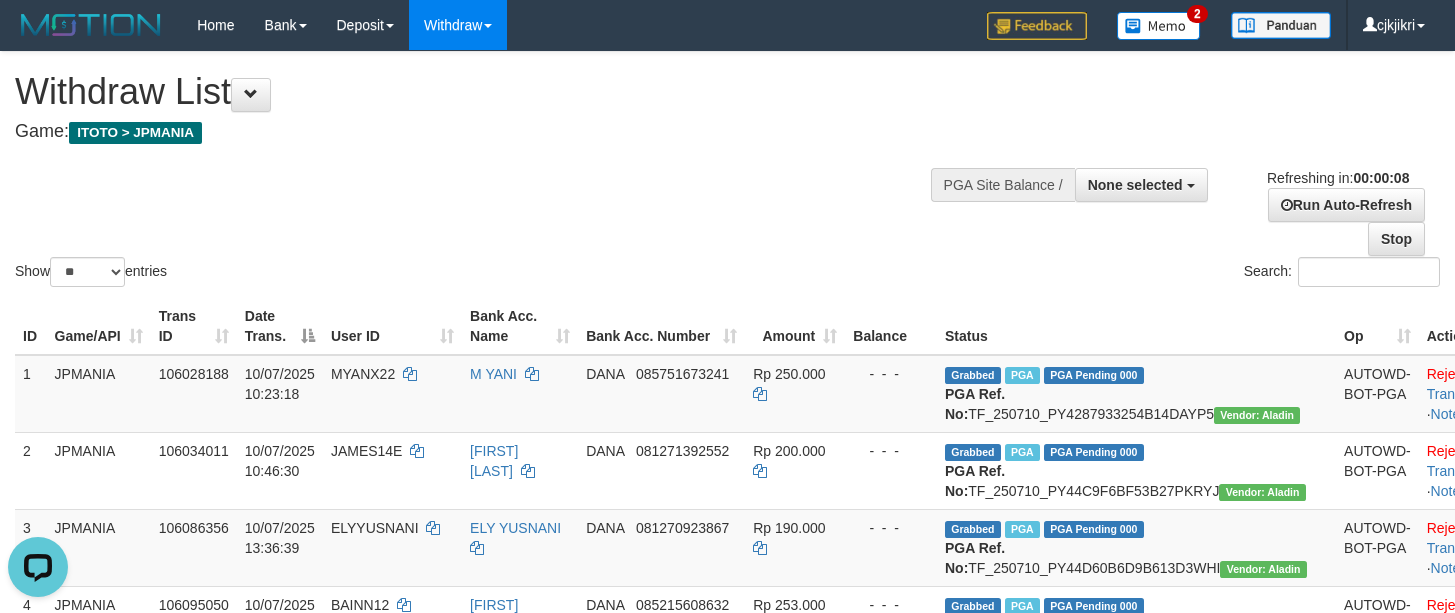 scroll, scrollTop: 0, scrollLeft: 0, axis: both 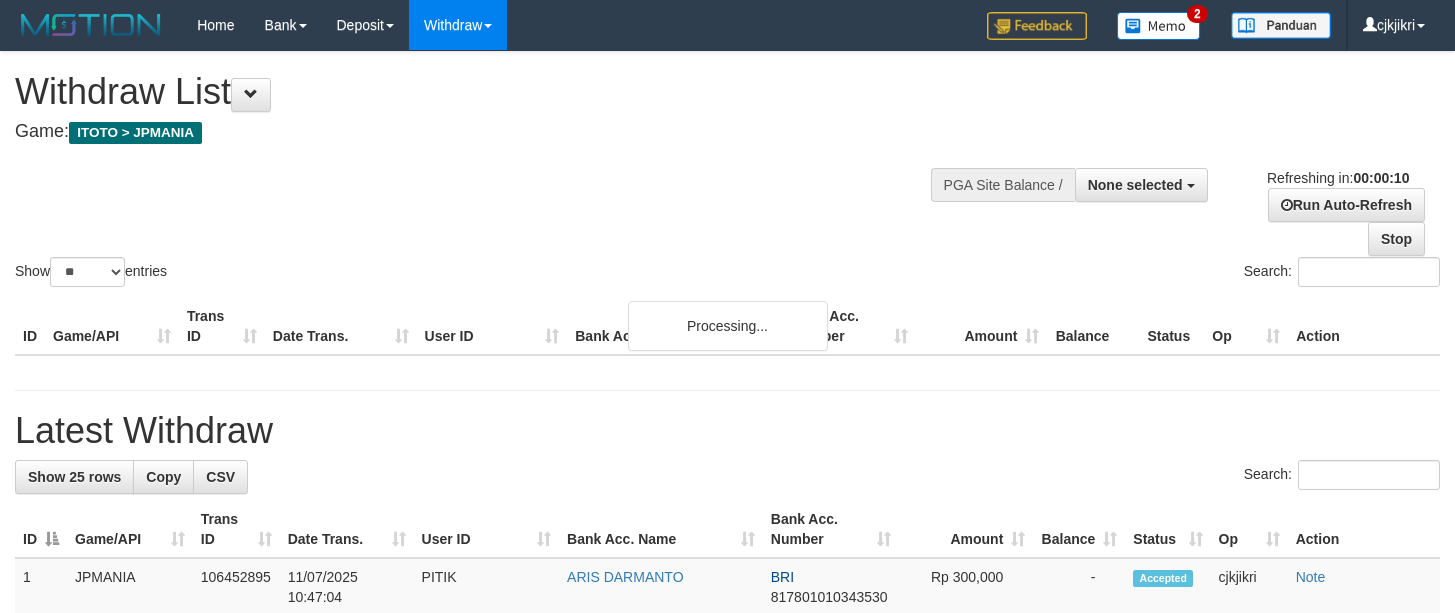 select 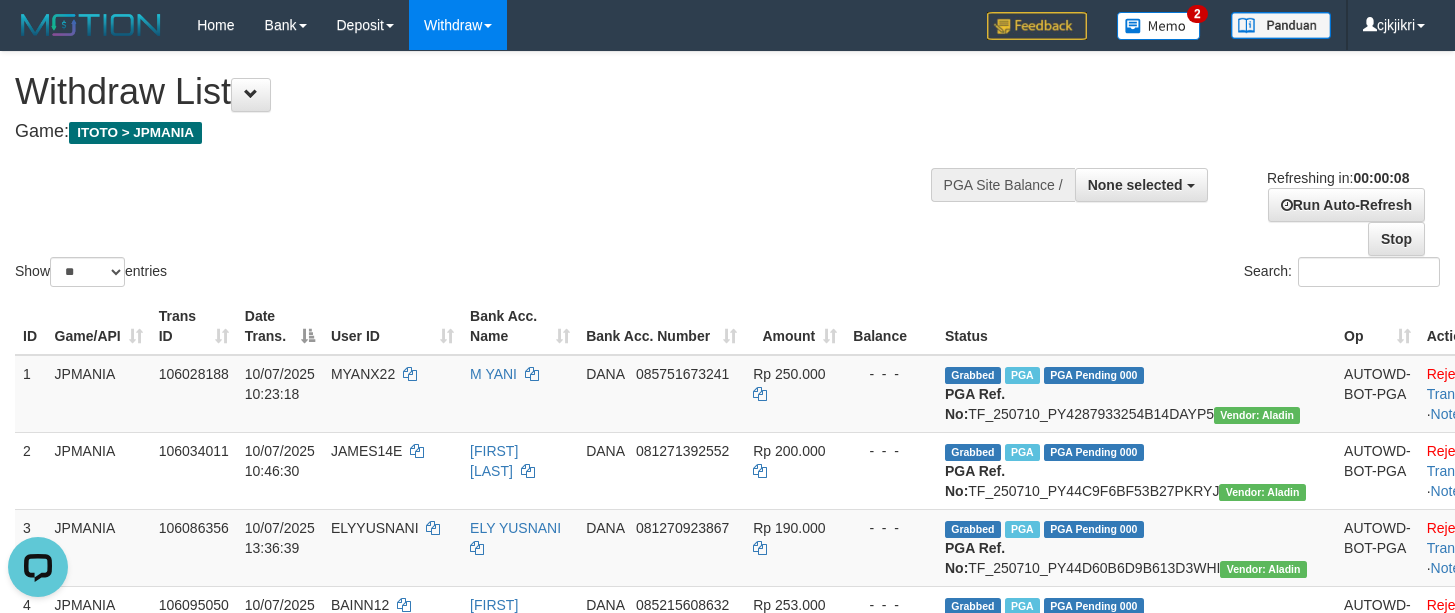 scroll, scrollTop: 0, scrollLeft: 0, axis: both 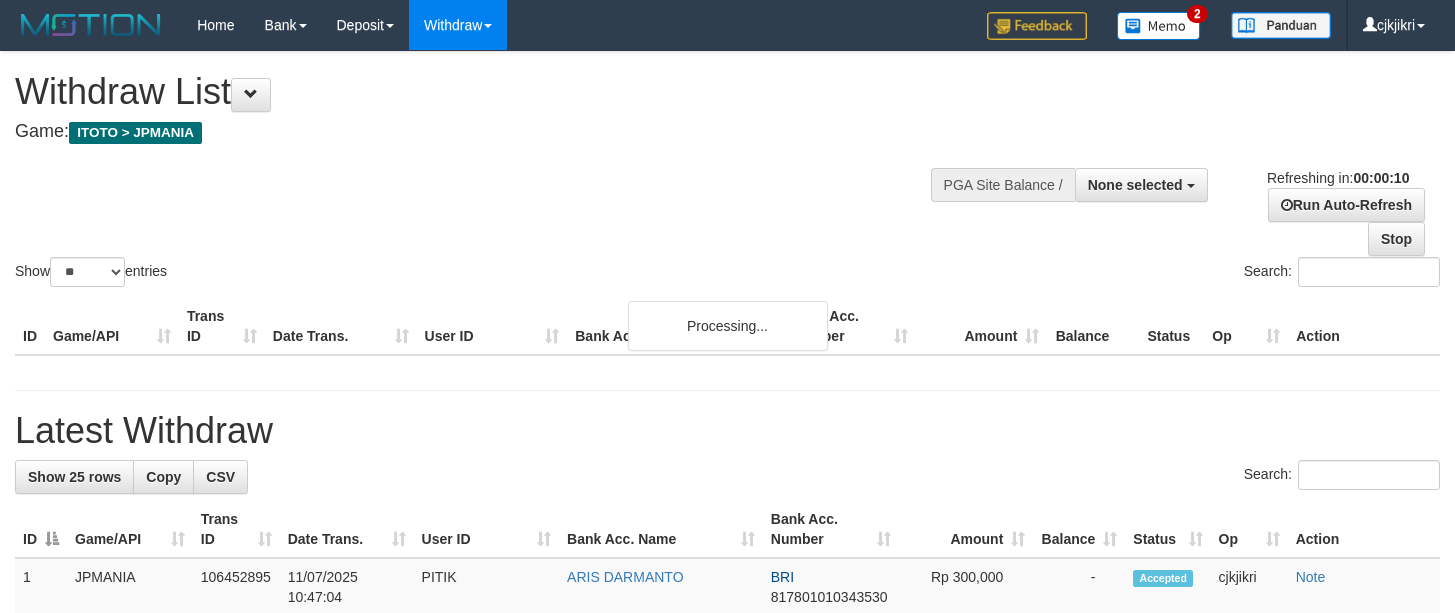 select 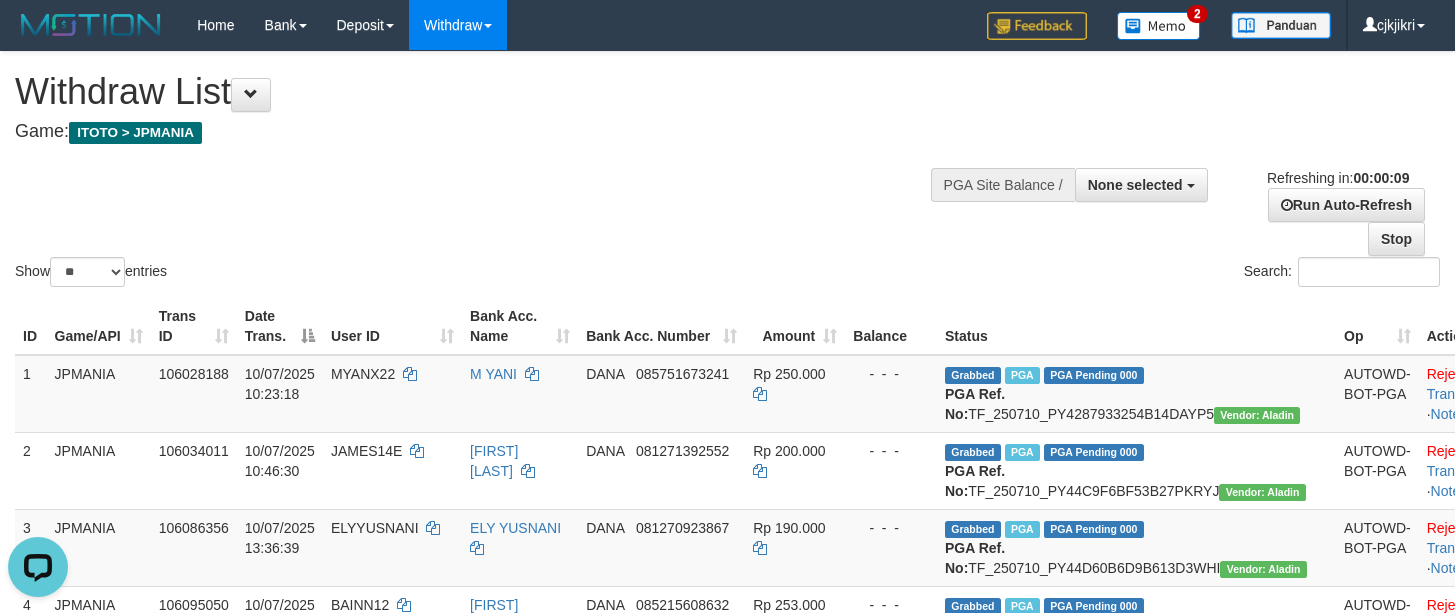 scroll, scrollTop: 0, scrollLeft: 0, axis: both 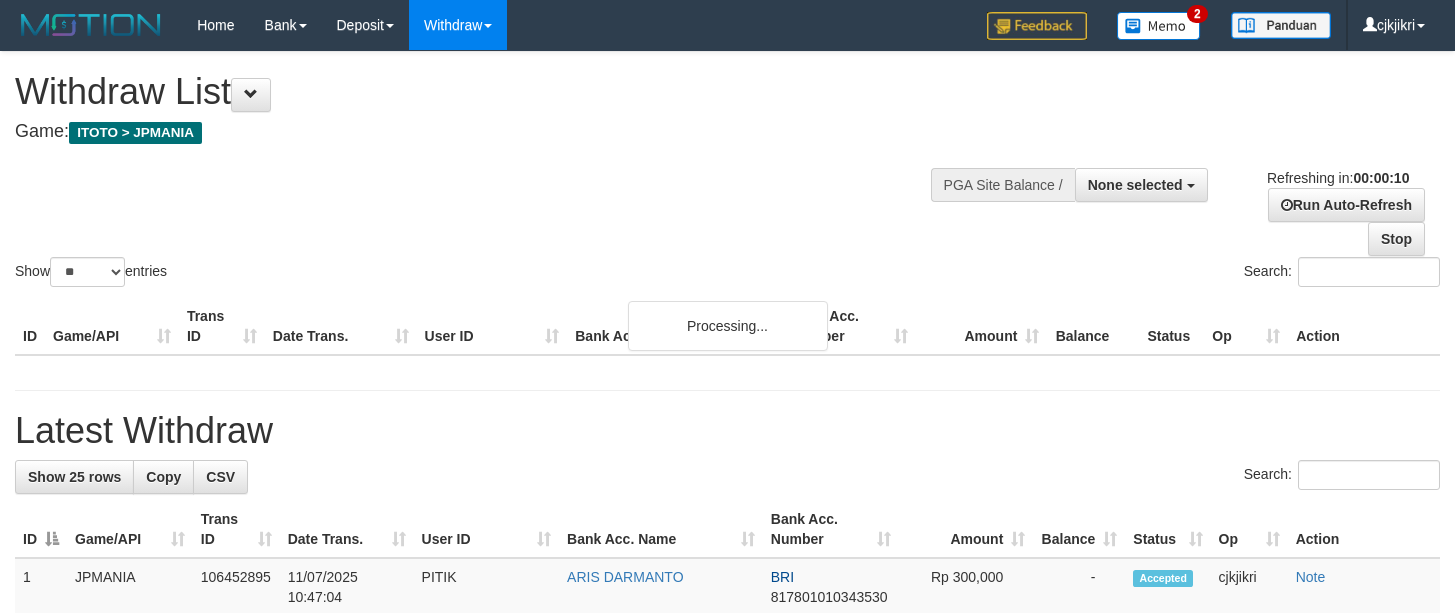 select 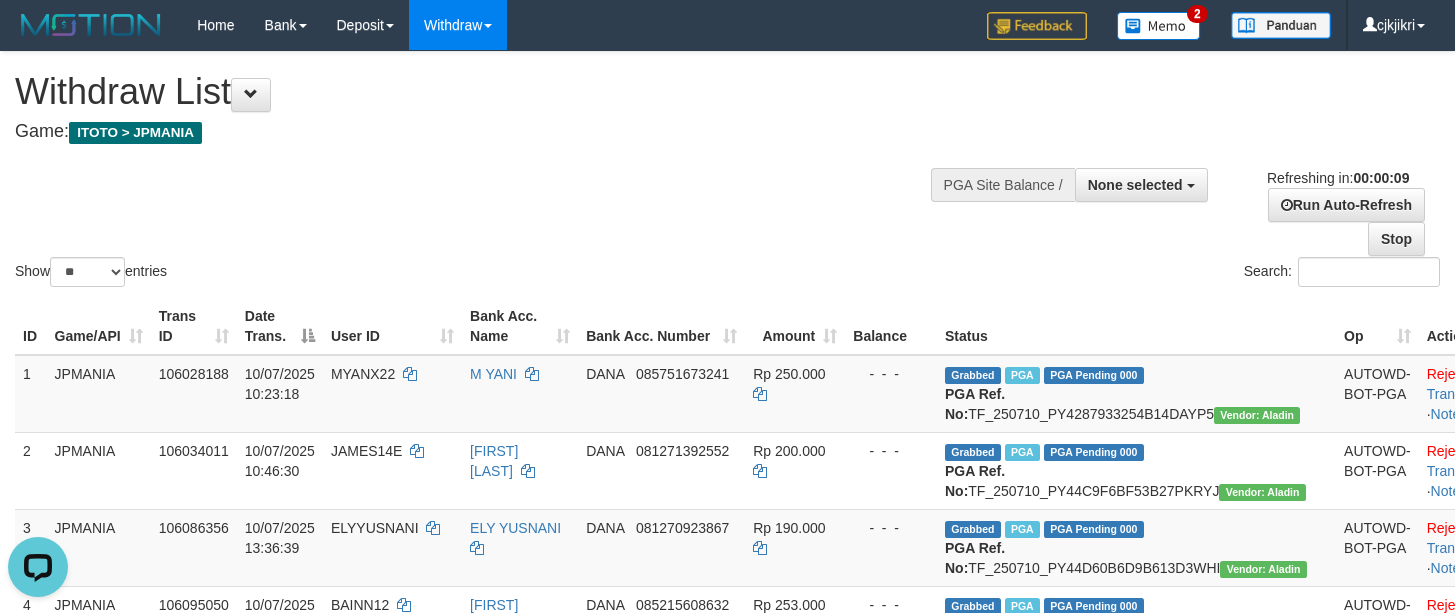 scroll, scrollTop: 0, scrollLeft: 0, axis: both 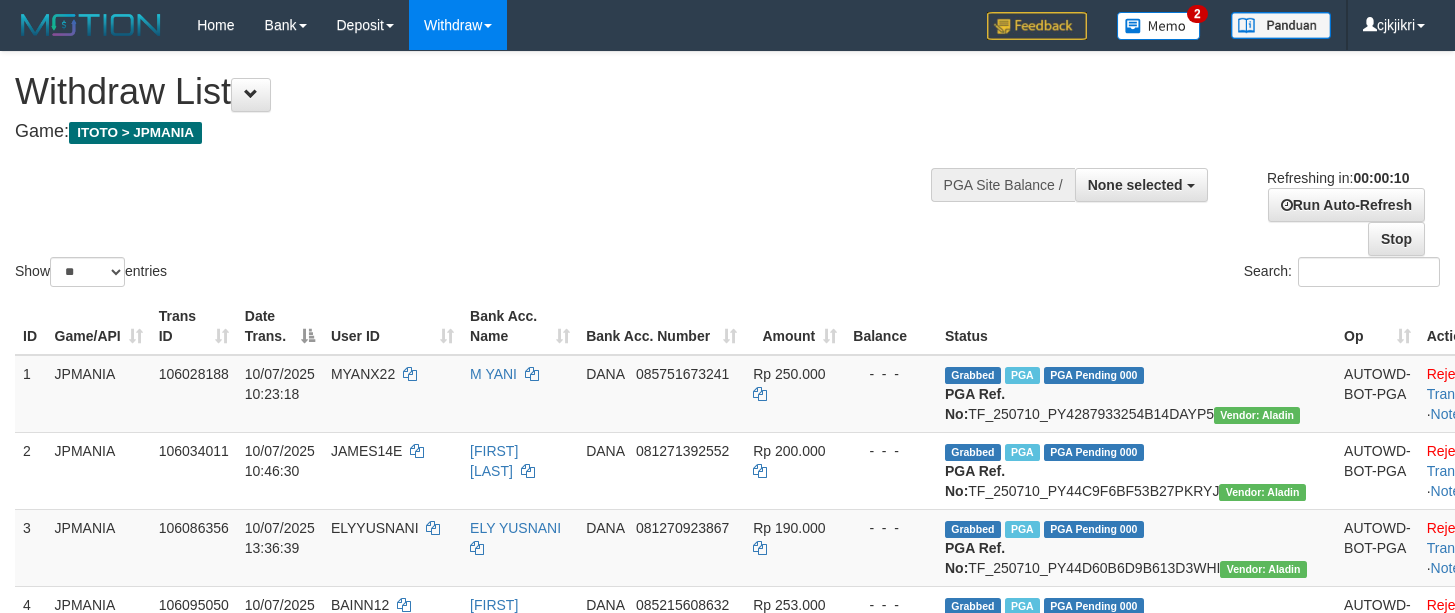 select 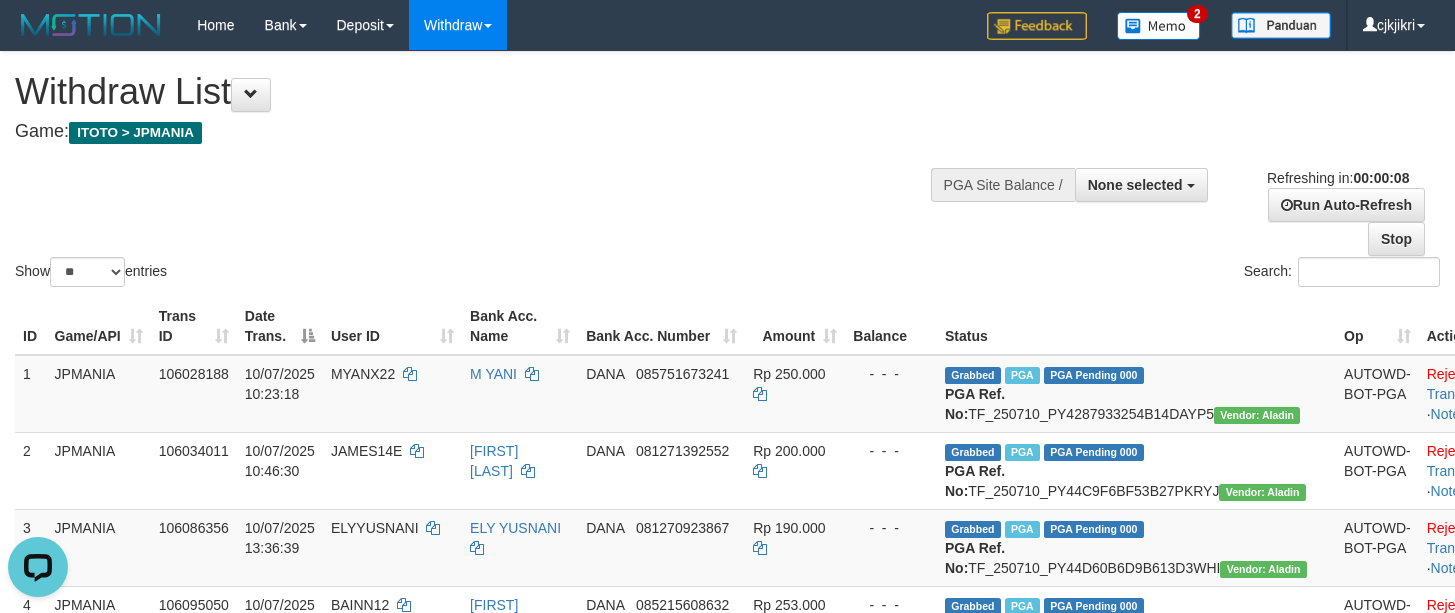 scroll, scrollTop: 0, scrollLeft: 0, axis: both 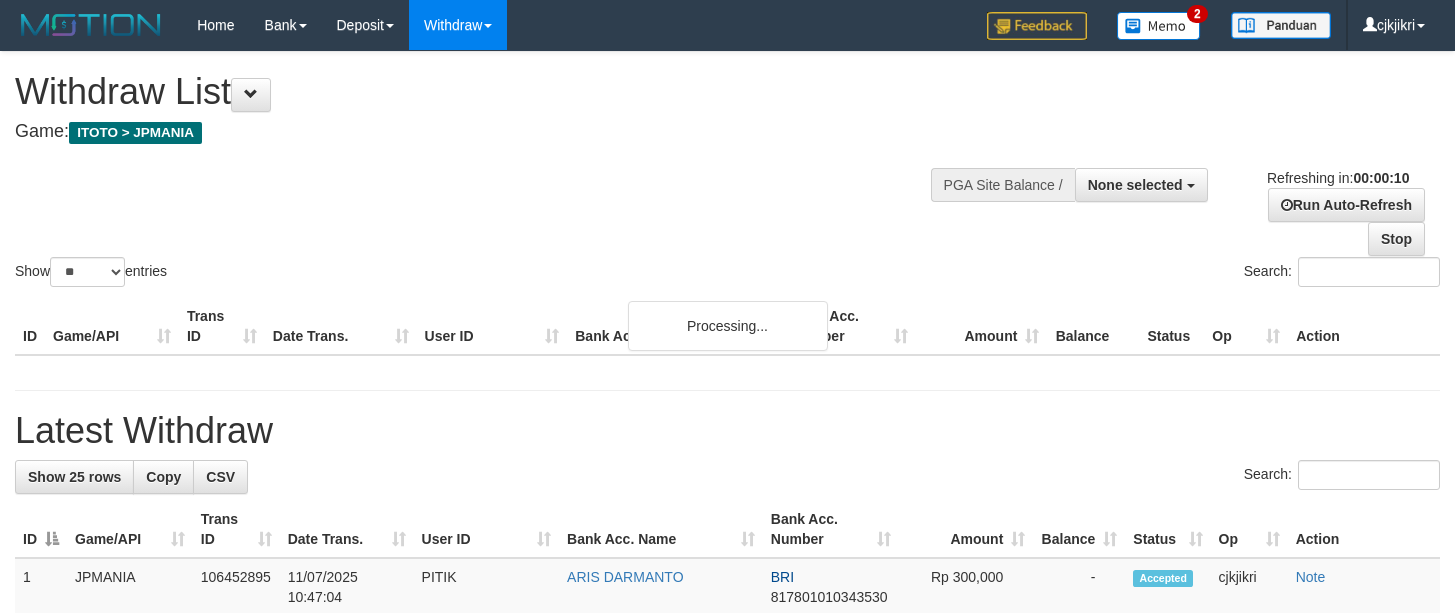 select 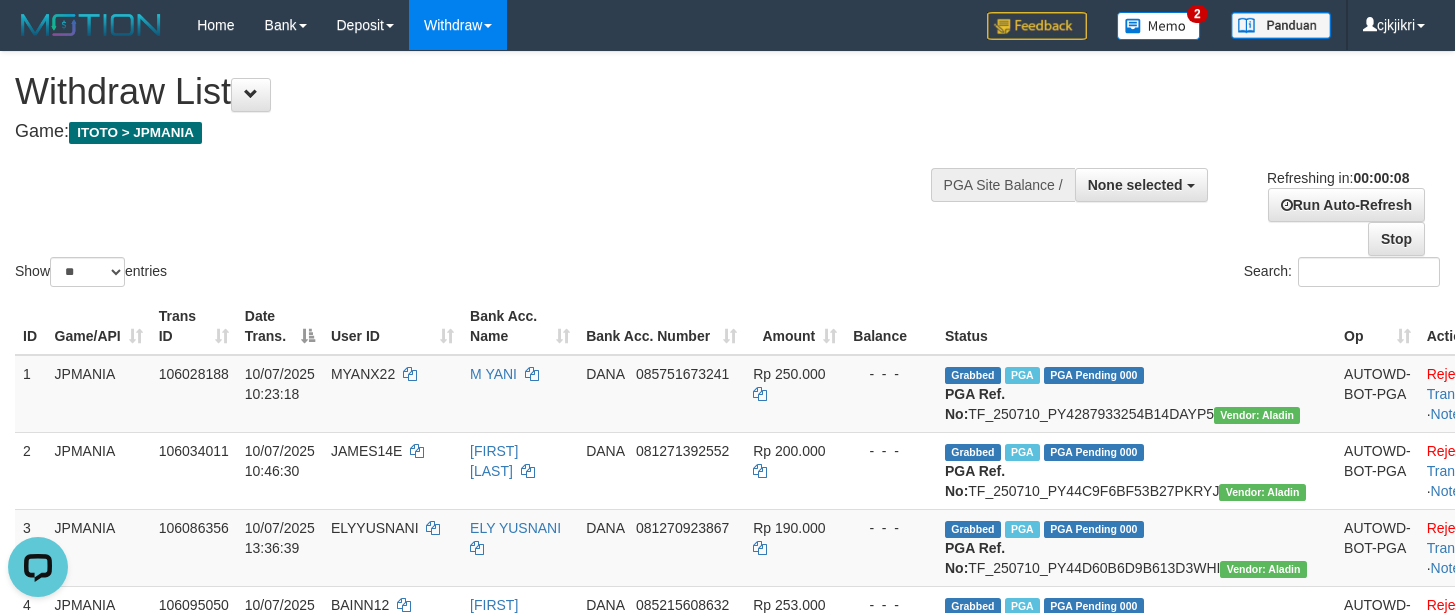 scroll, scrollTop: 0, scrollLeft: 0, axis: both 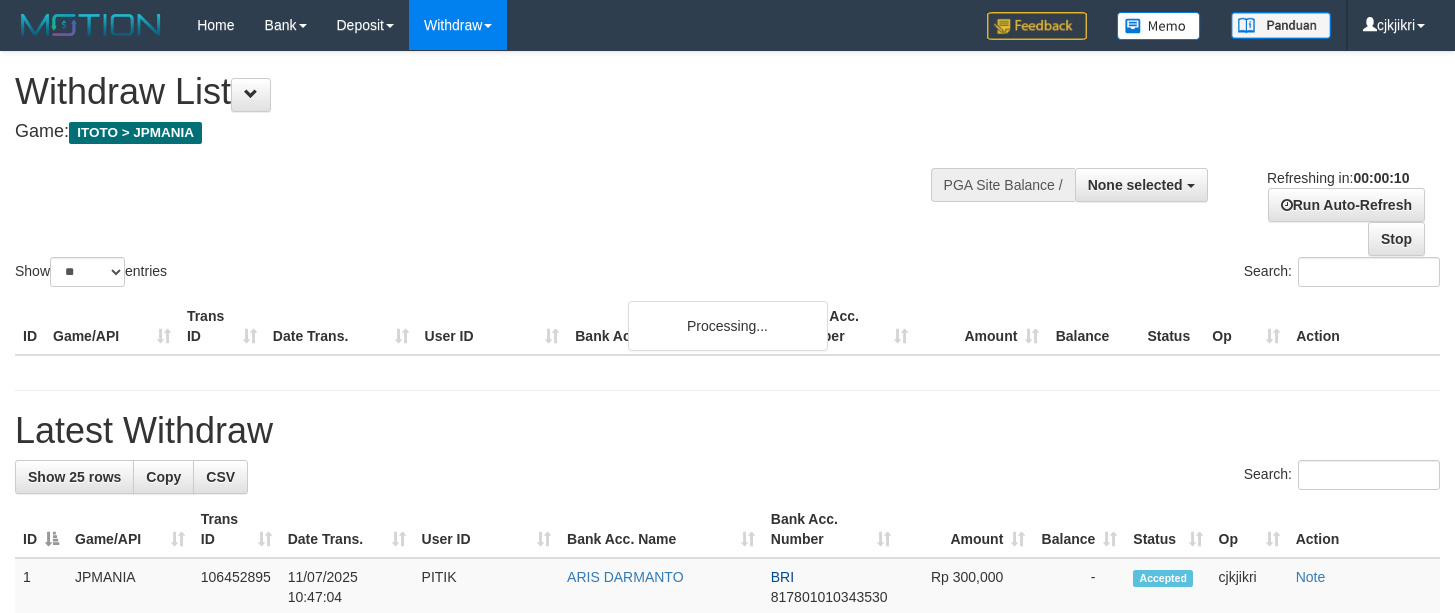 select 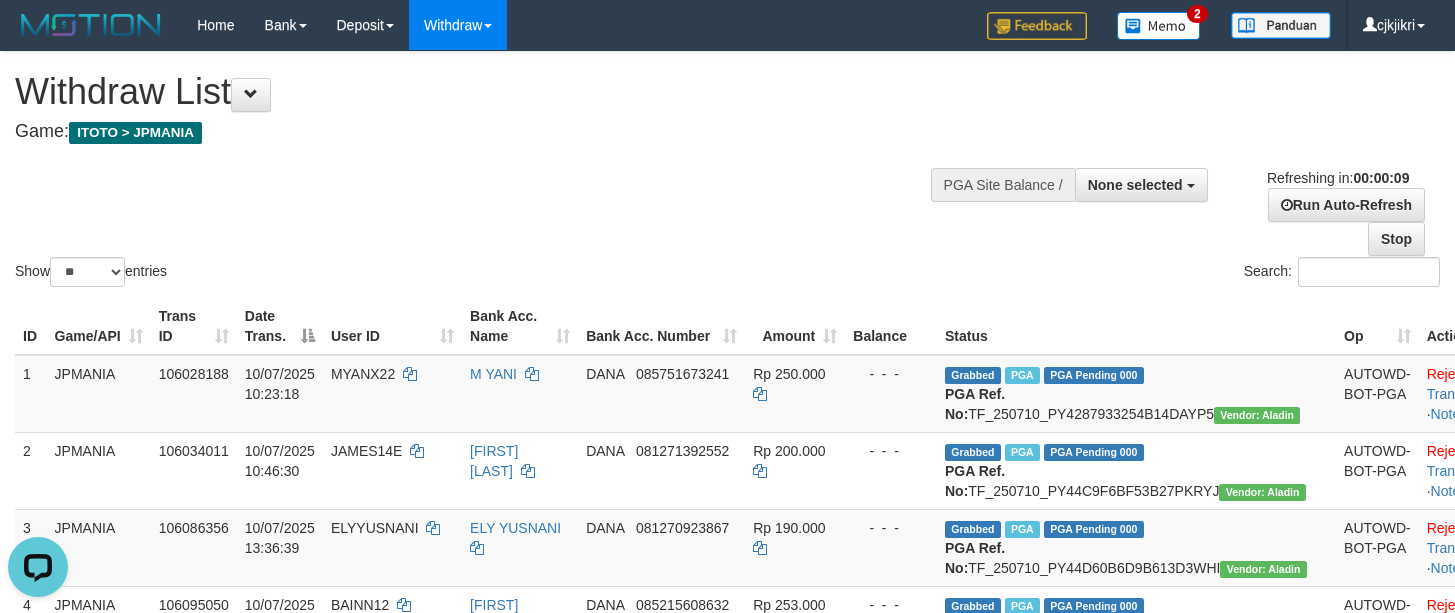 scroll, scrollTop: 0, scrollLeft: 0, axis: both 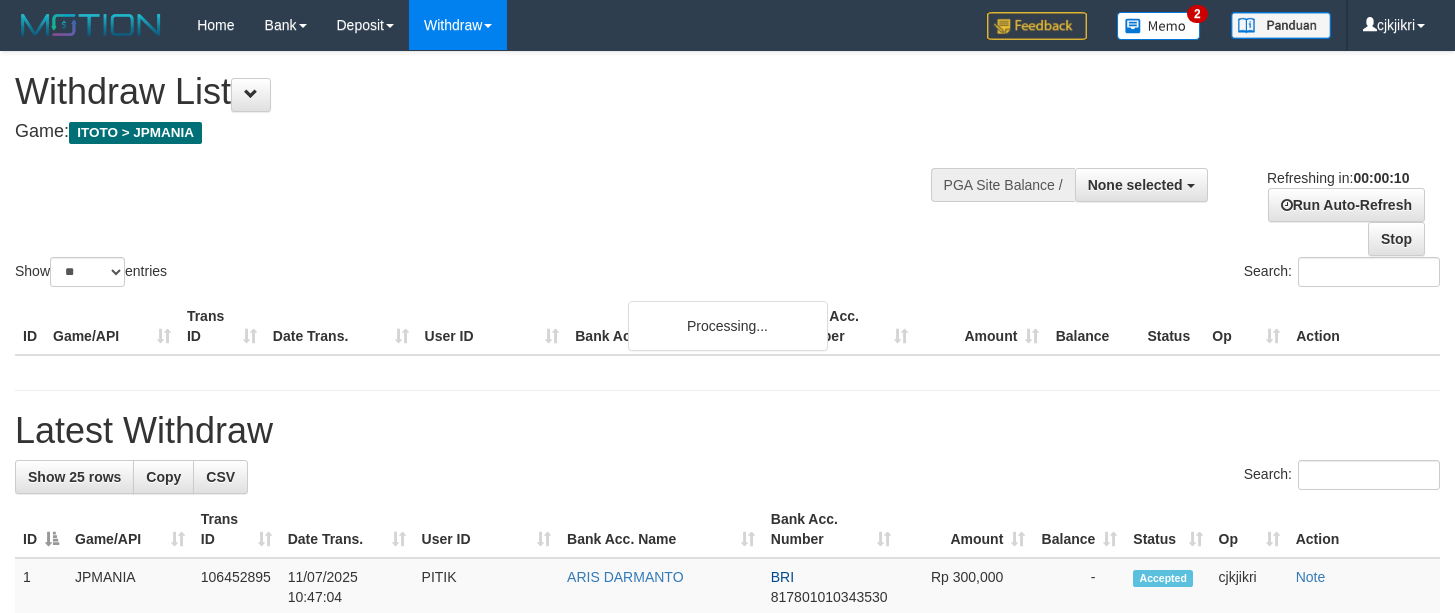 select 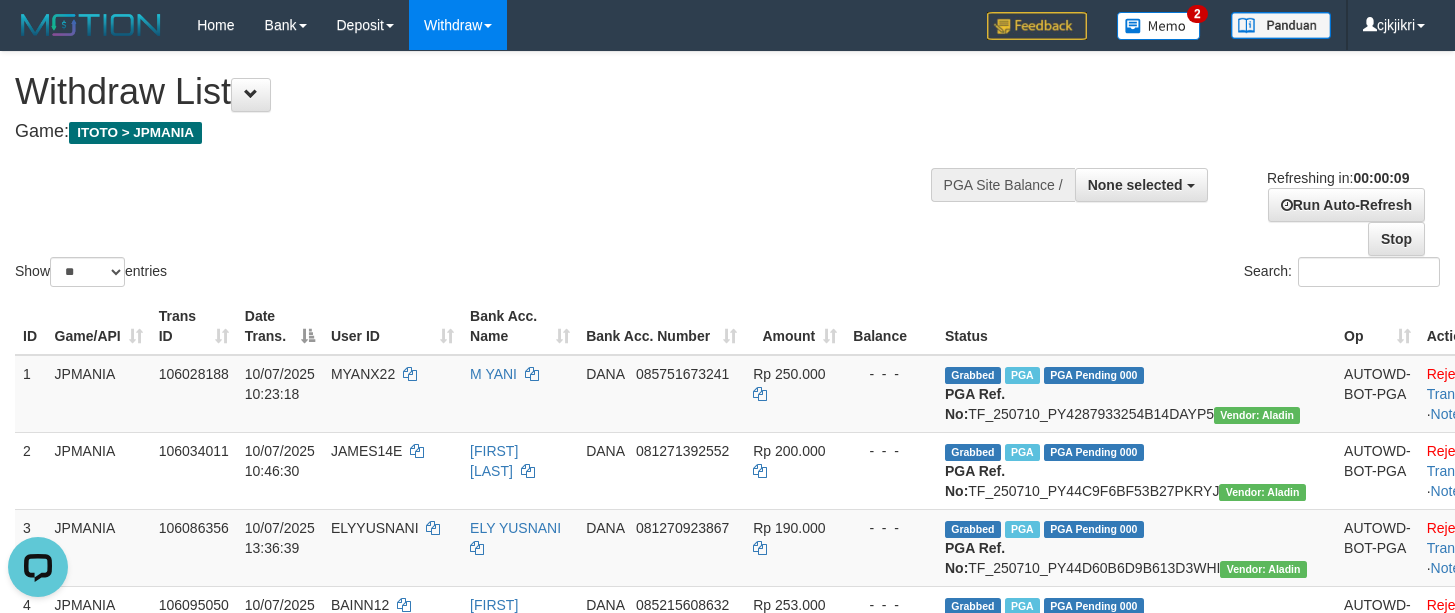 scroll, scrollTop: 0, scrollLeft: 0, axis: both 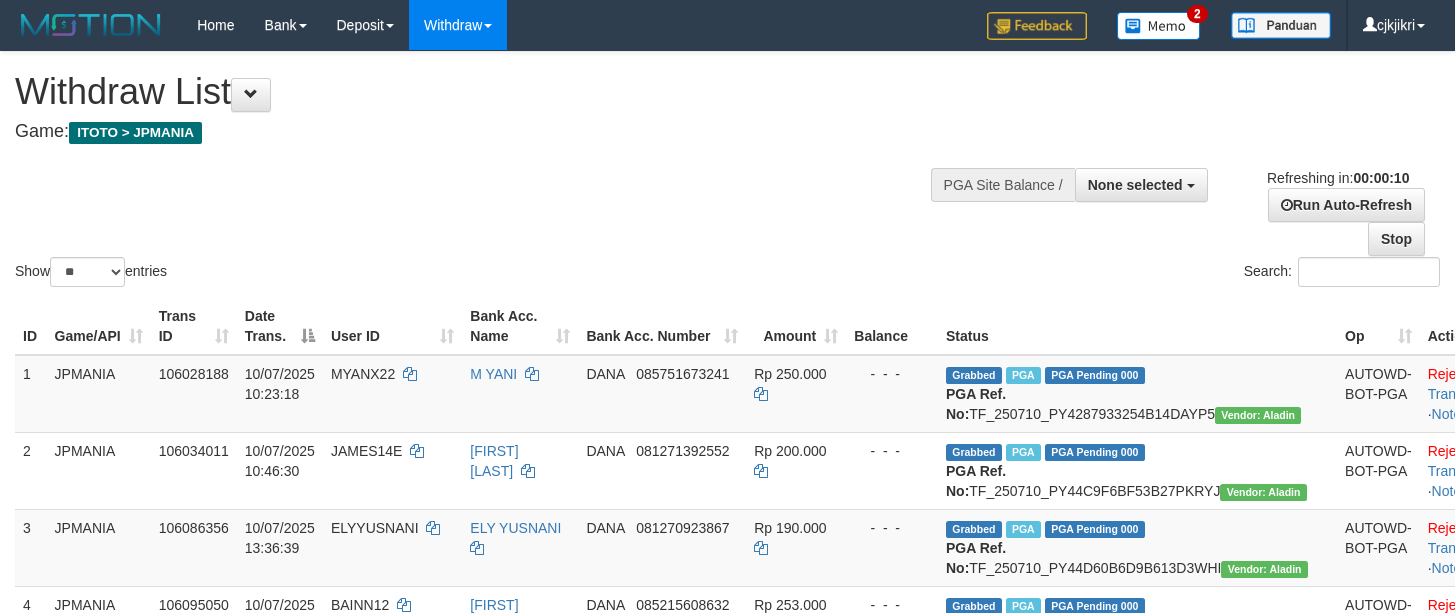 select 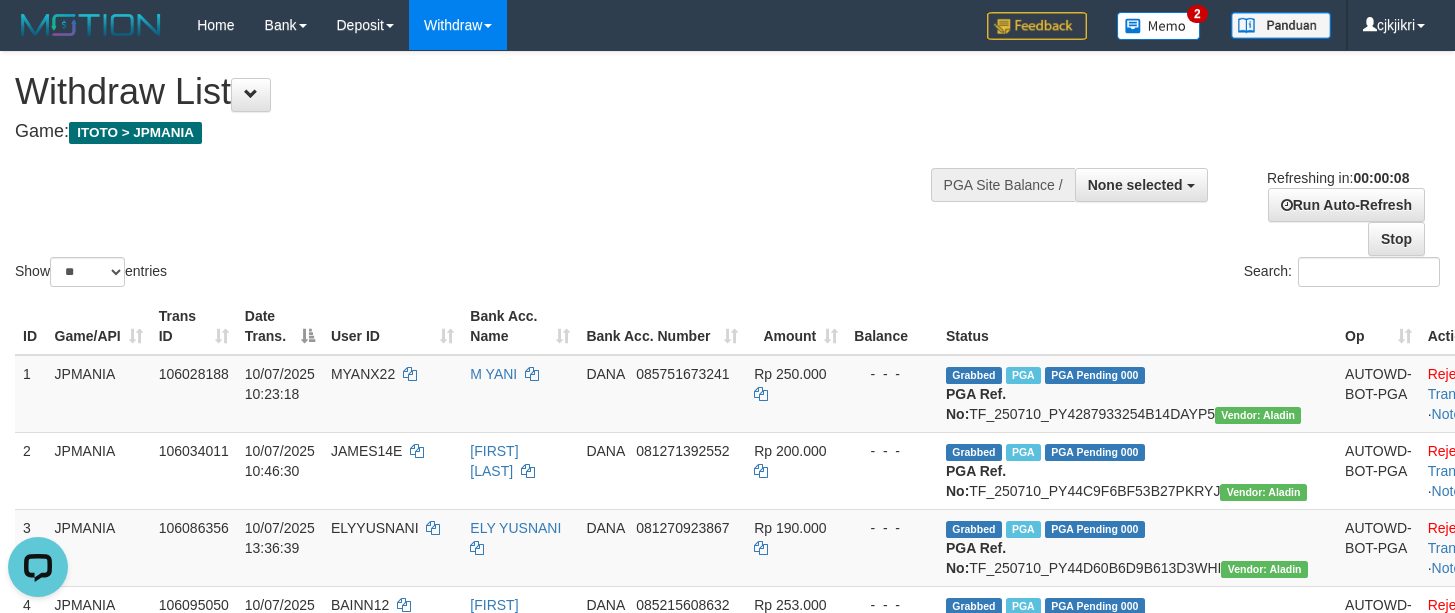scroll, scrollTop: 0, scrollLeft: 0, axis: both 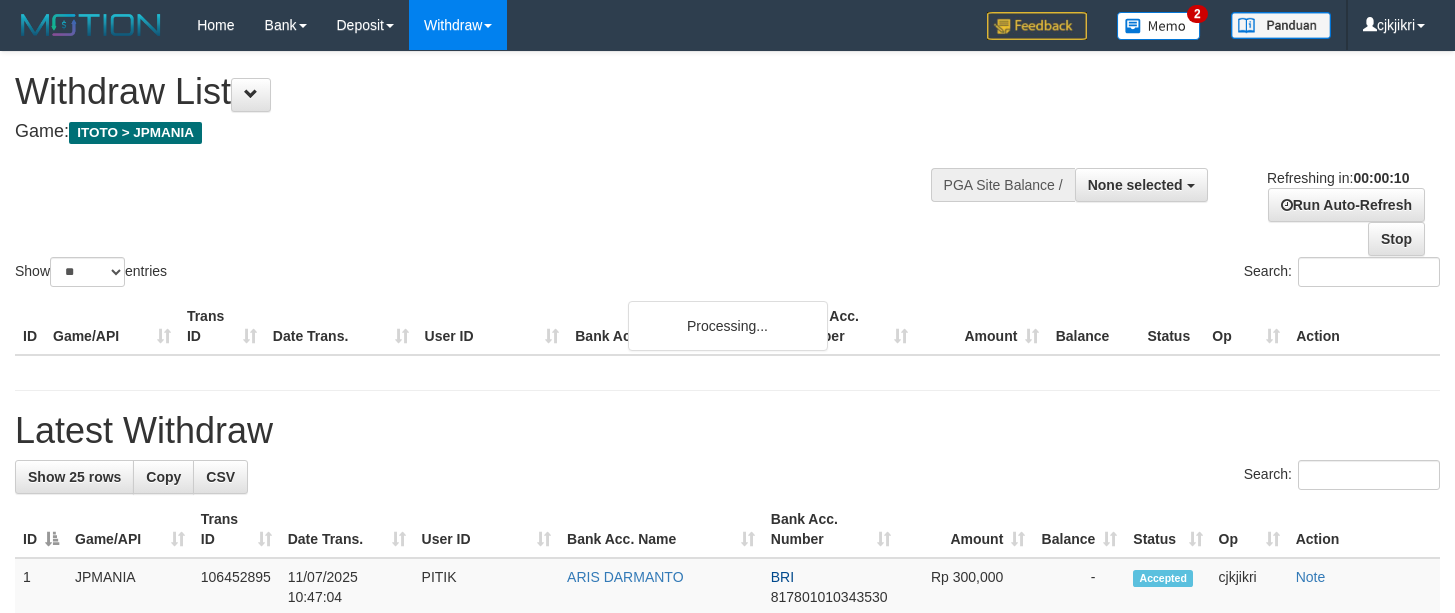 select 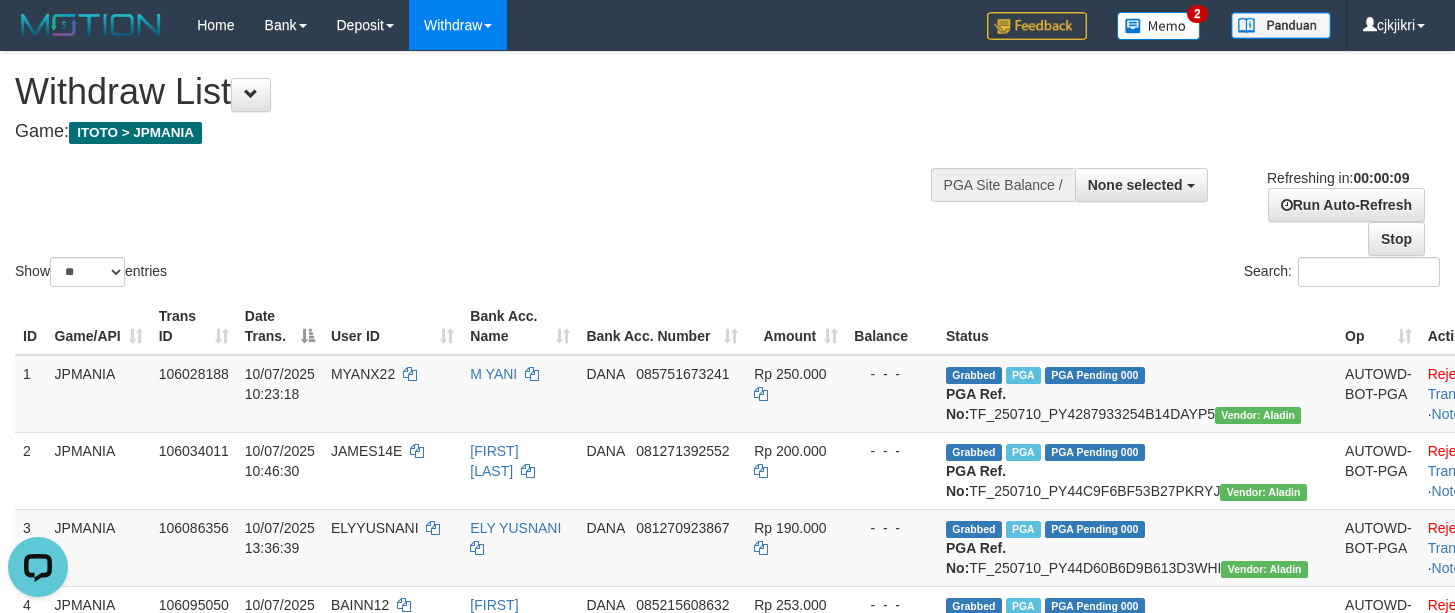 scroll, scrollTop: 0, scrollLeft: 0, axis: both 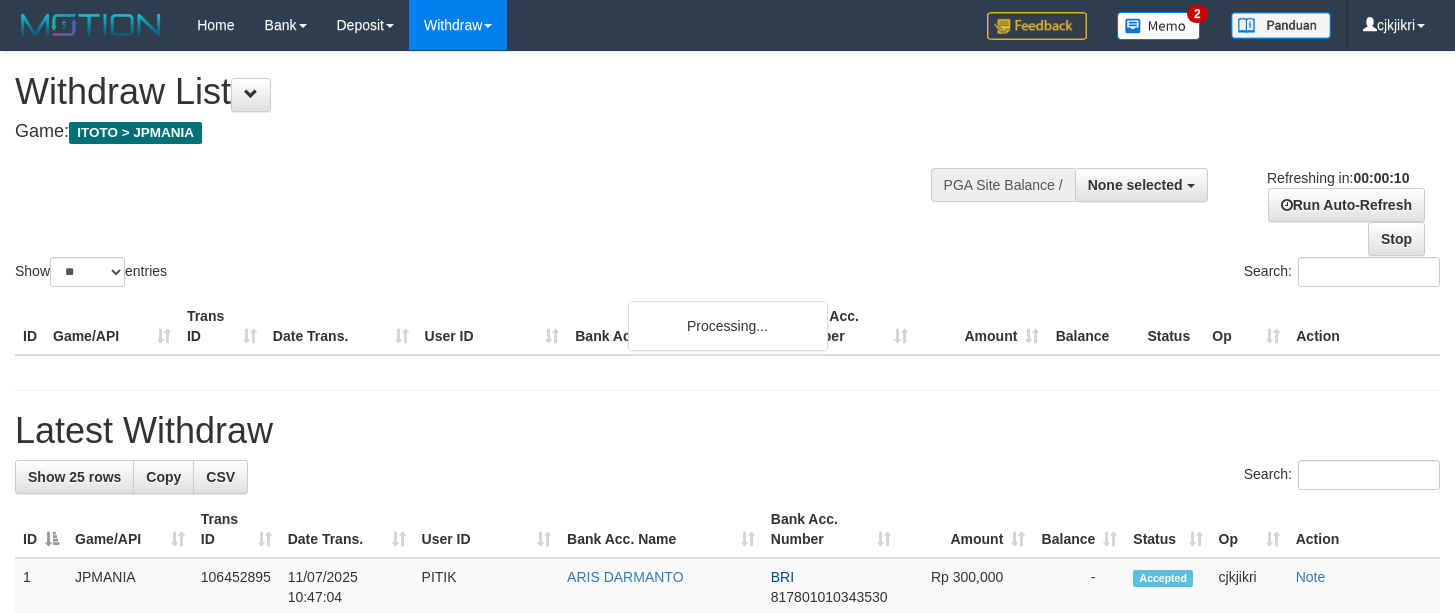 select 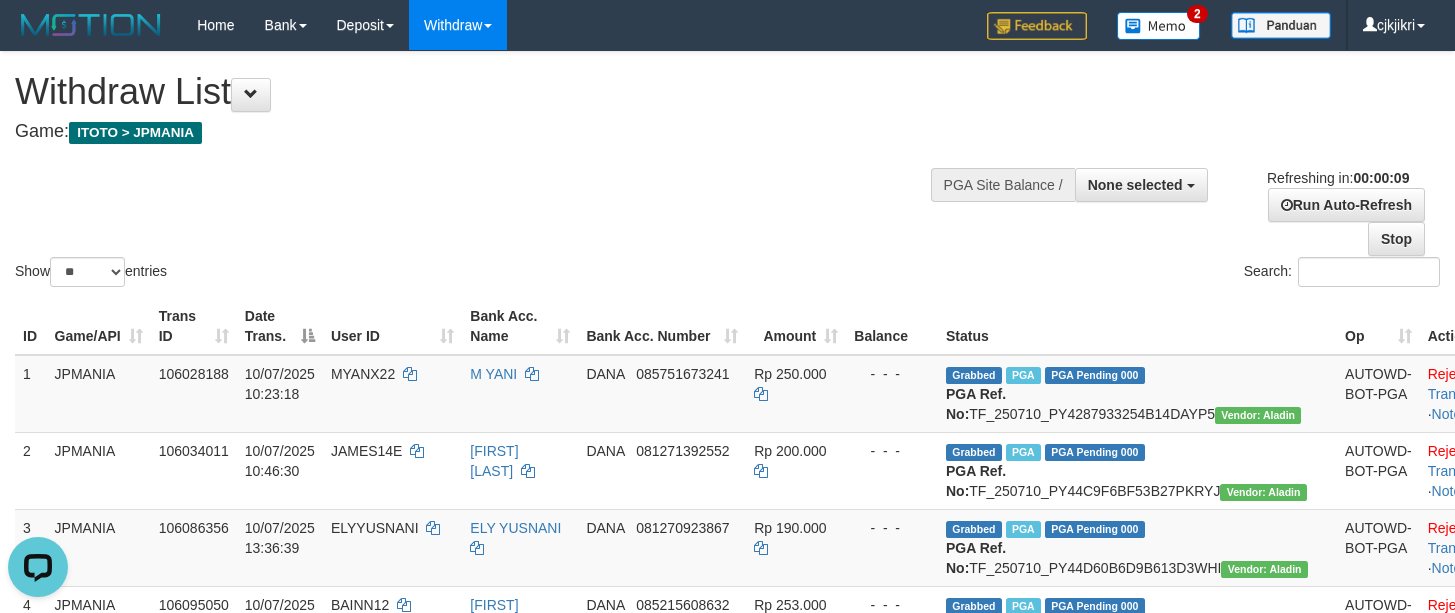 scroll, scrollTop: 0, scrollLeft: 0, axis: both 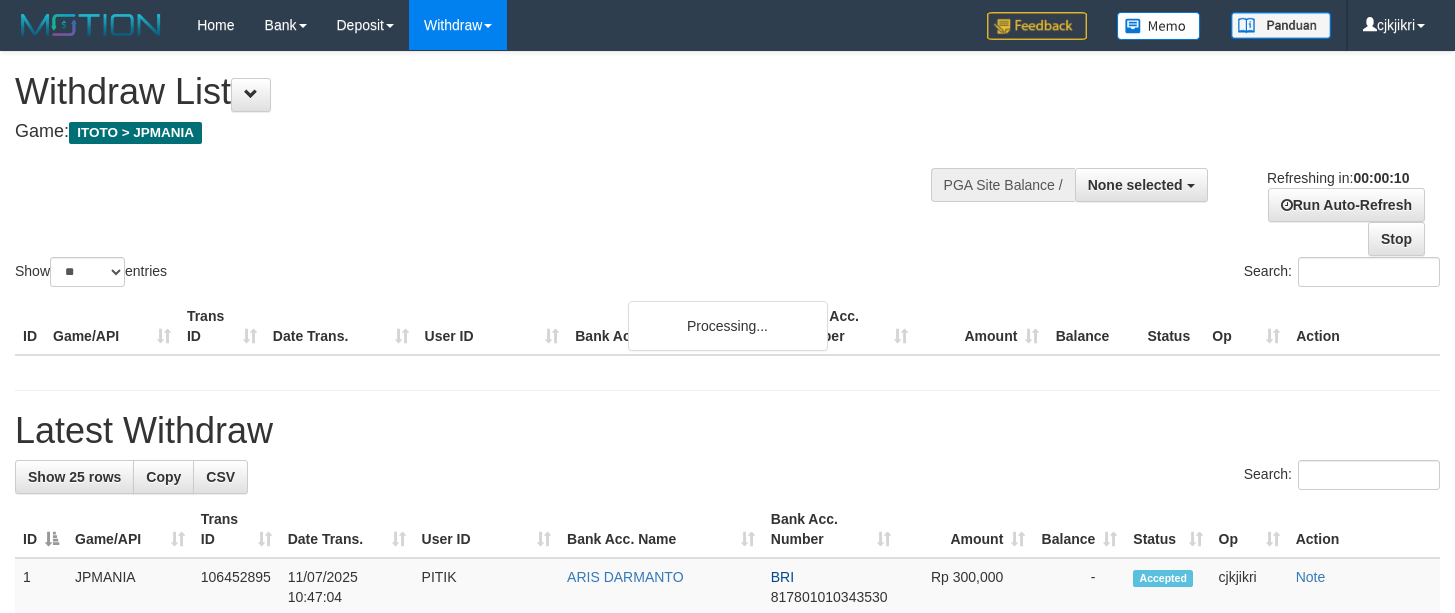 select 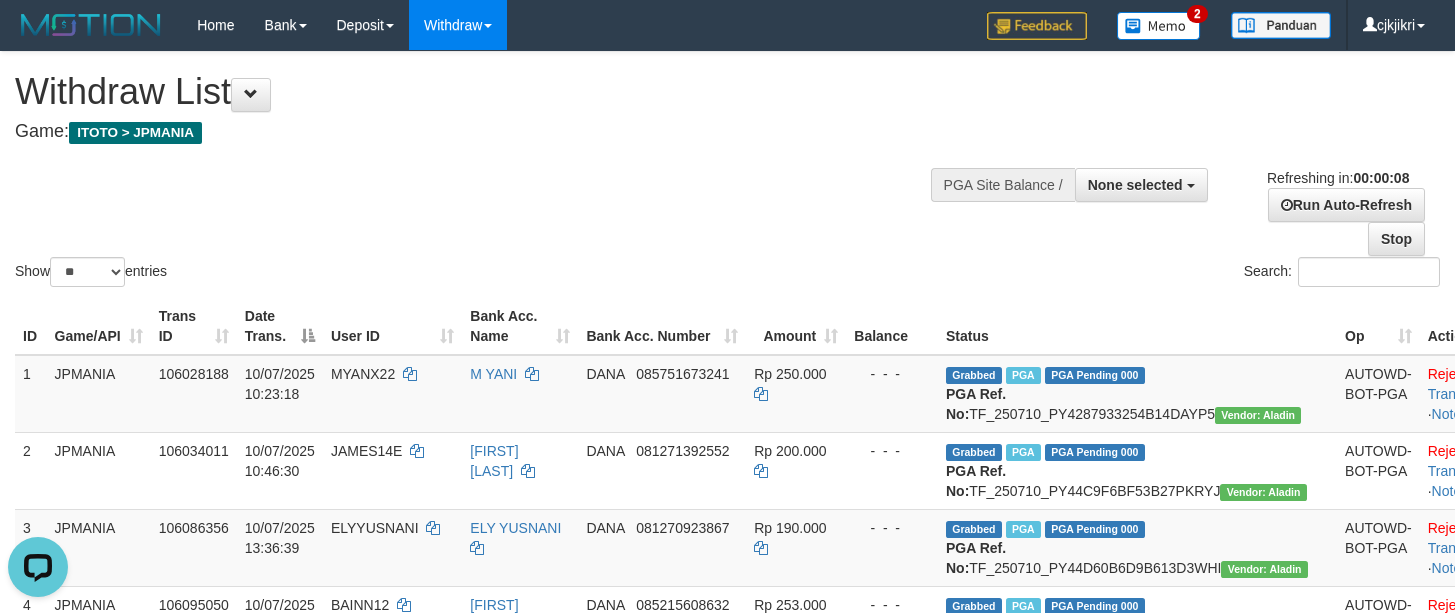 scroll, scrollTop: 0, scrollLeft: 0, axis: both 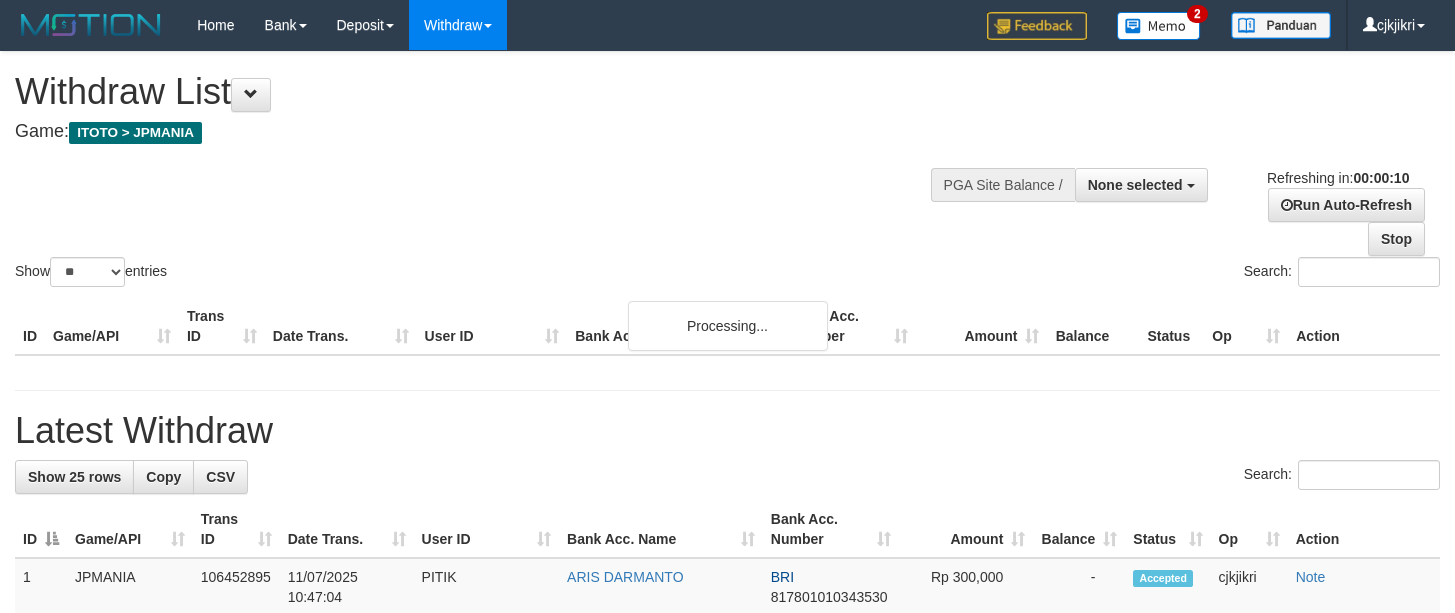 select 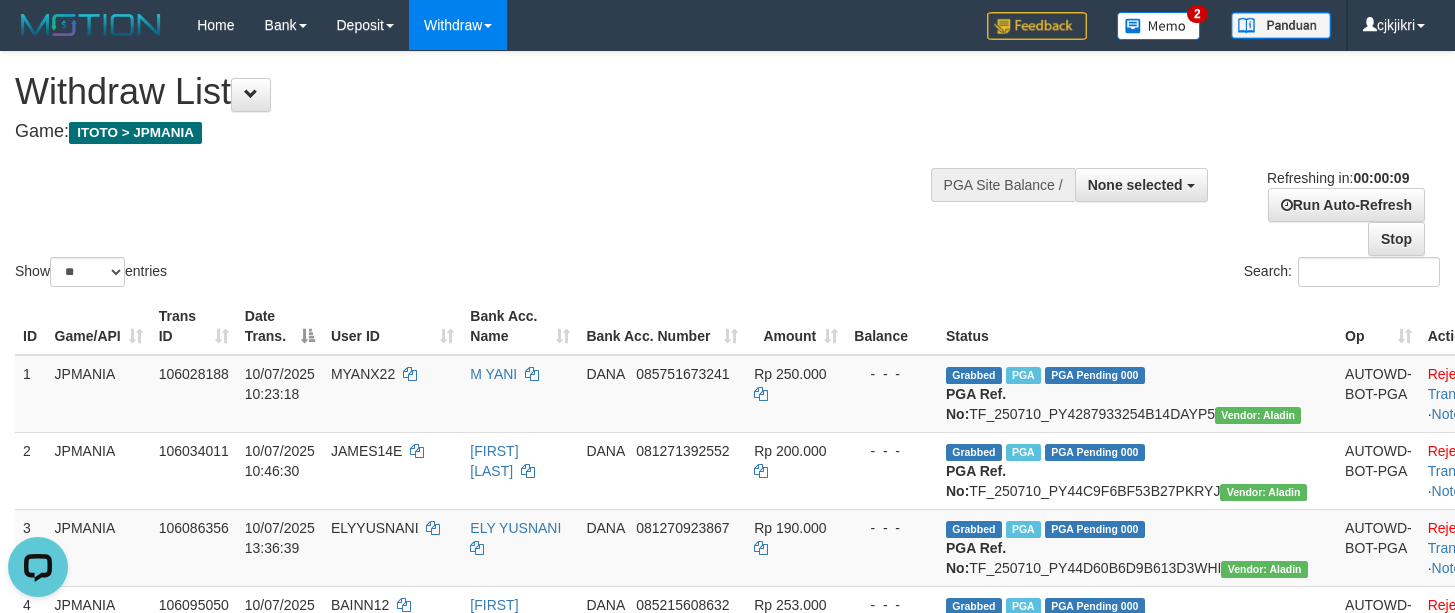 scroll, scrollTop: 0, scrollLeft: 0, axis: both 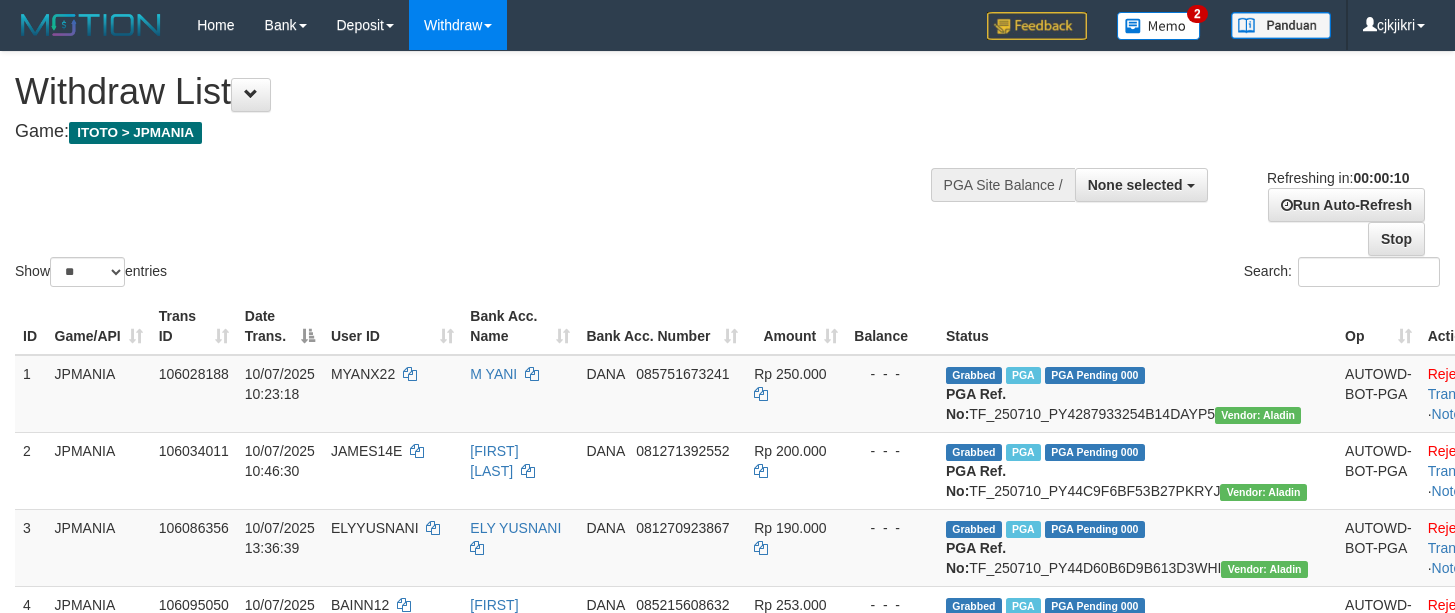 select 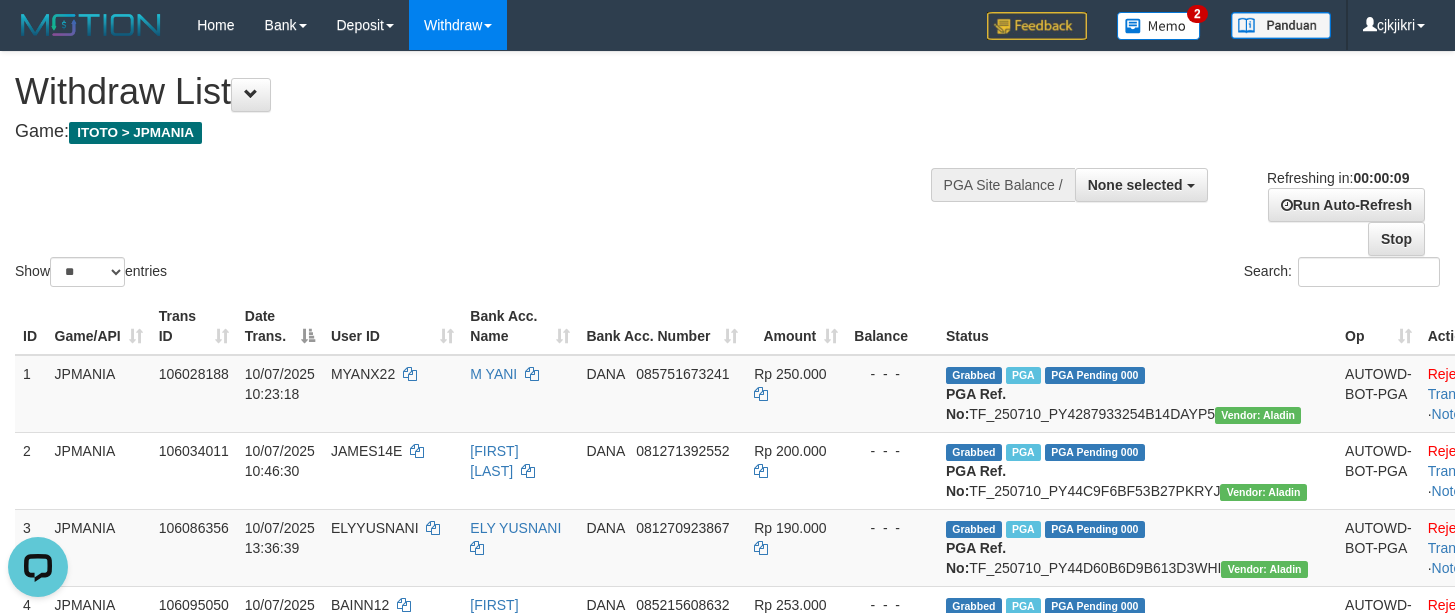 scroll, scrollTop: 0, scrollLeft: 0, axis: both 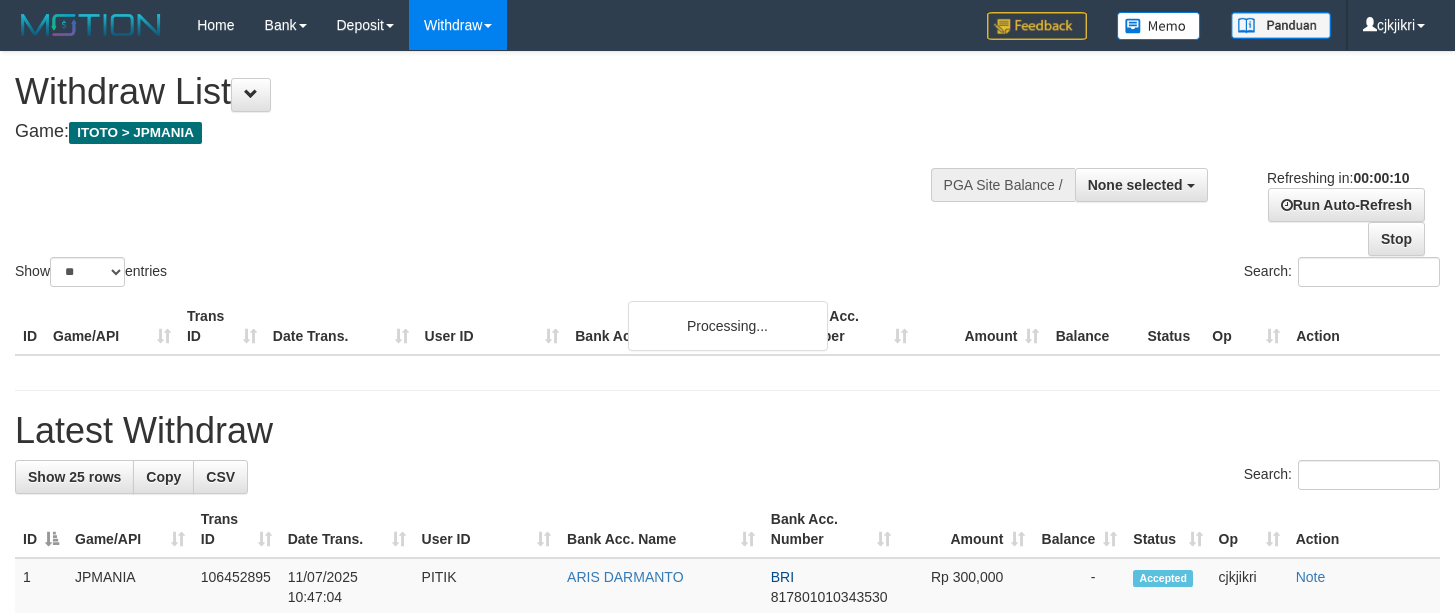 select 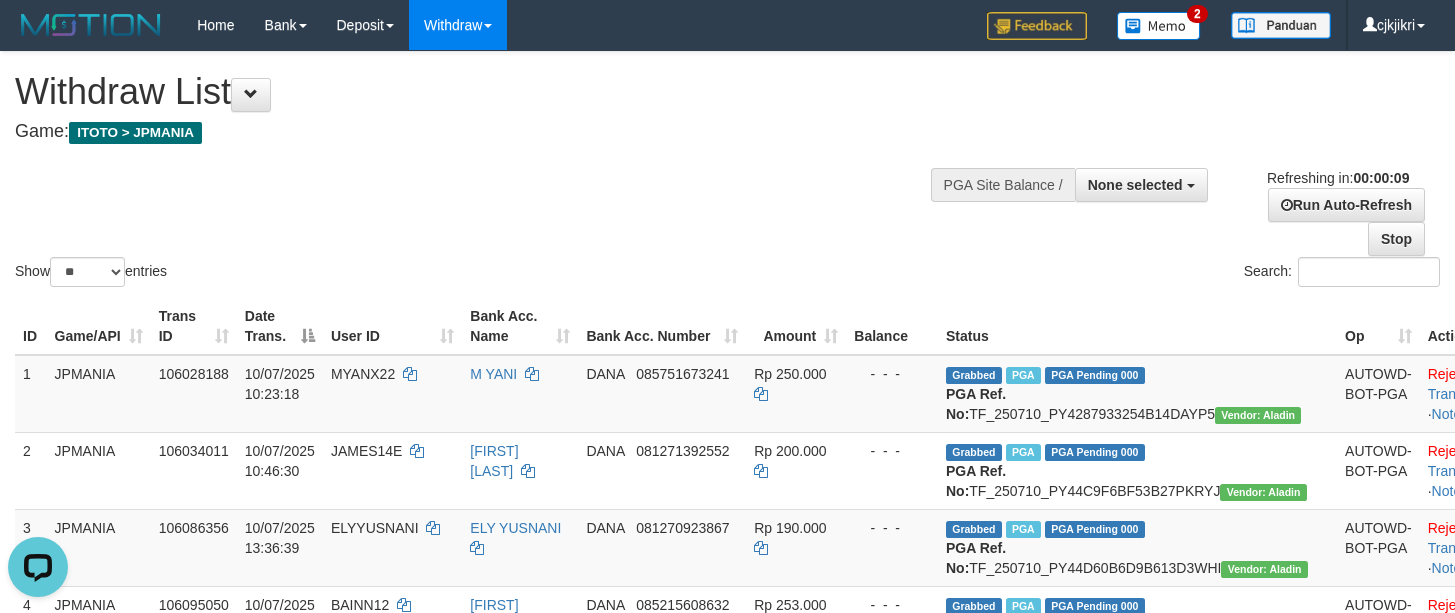 scroll, scrollTop: 0, scrollLeft: 0, axis: both 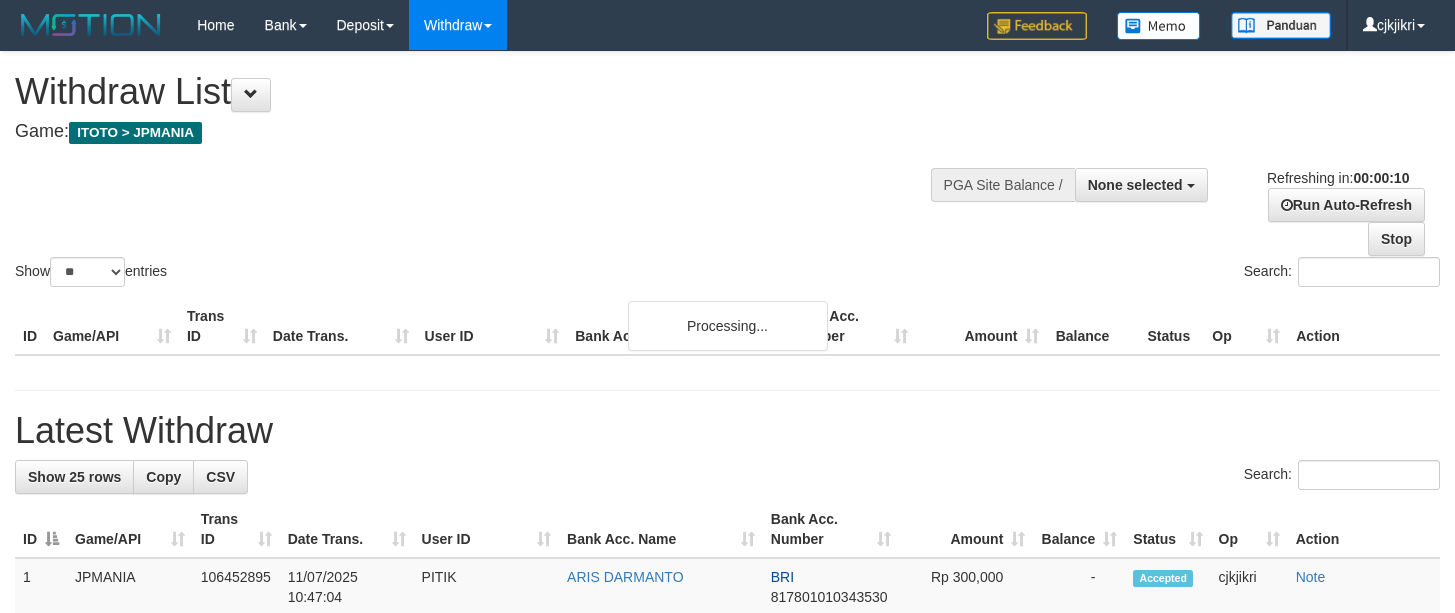 select 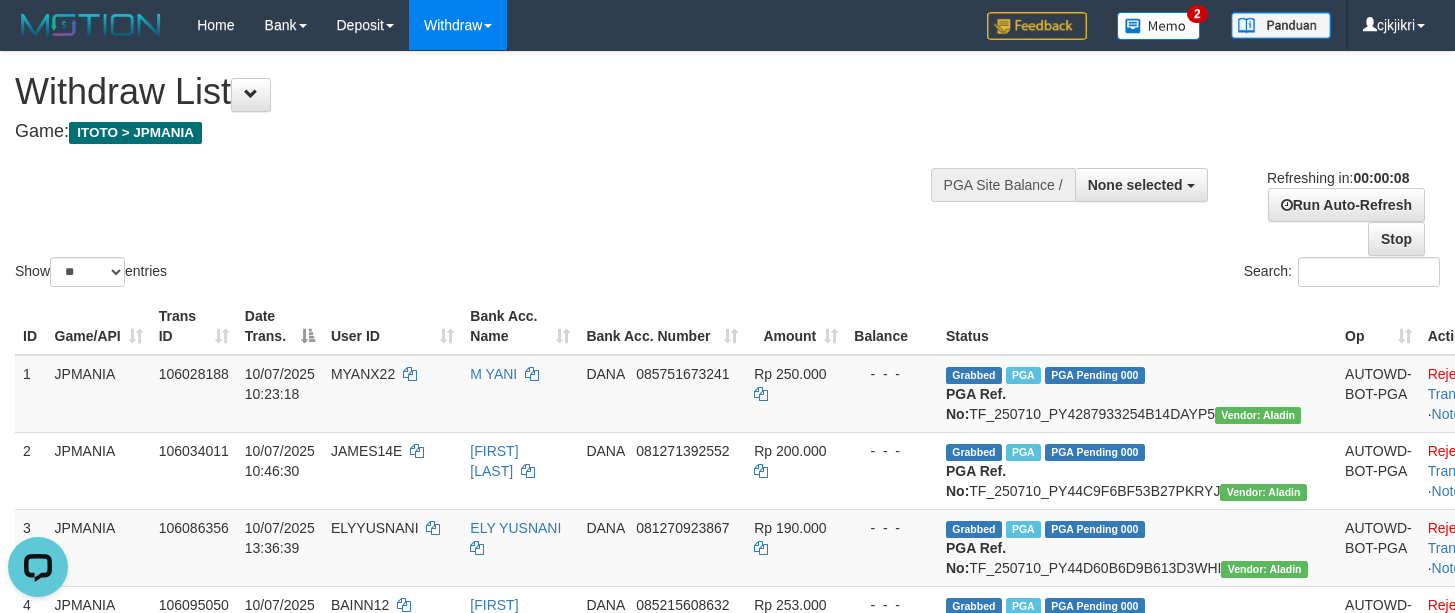 scroll, scrollTop: 0, scrollLeft: 0, axis: both 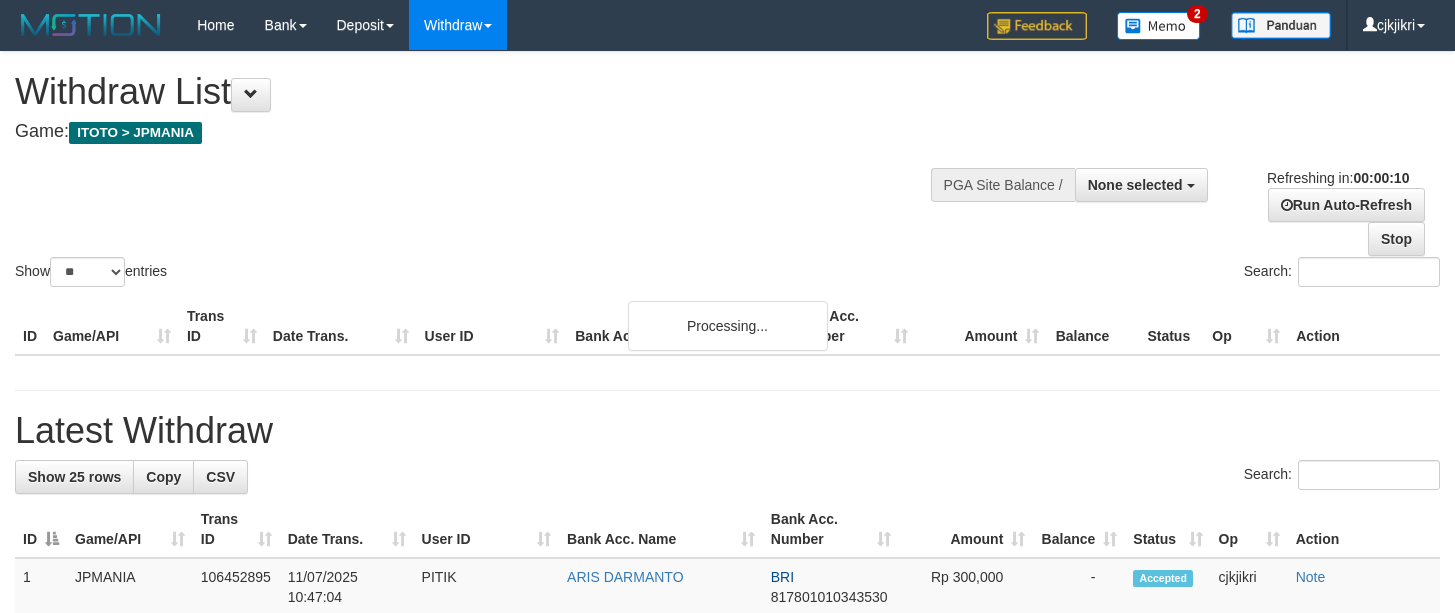 select 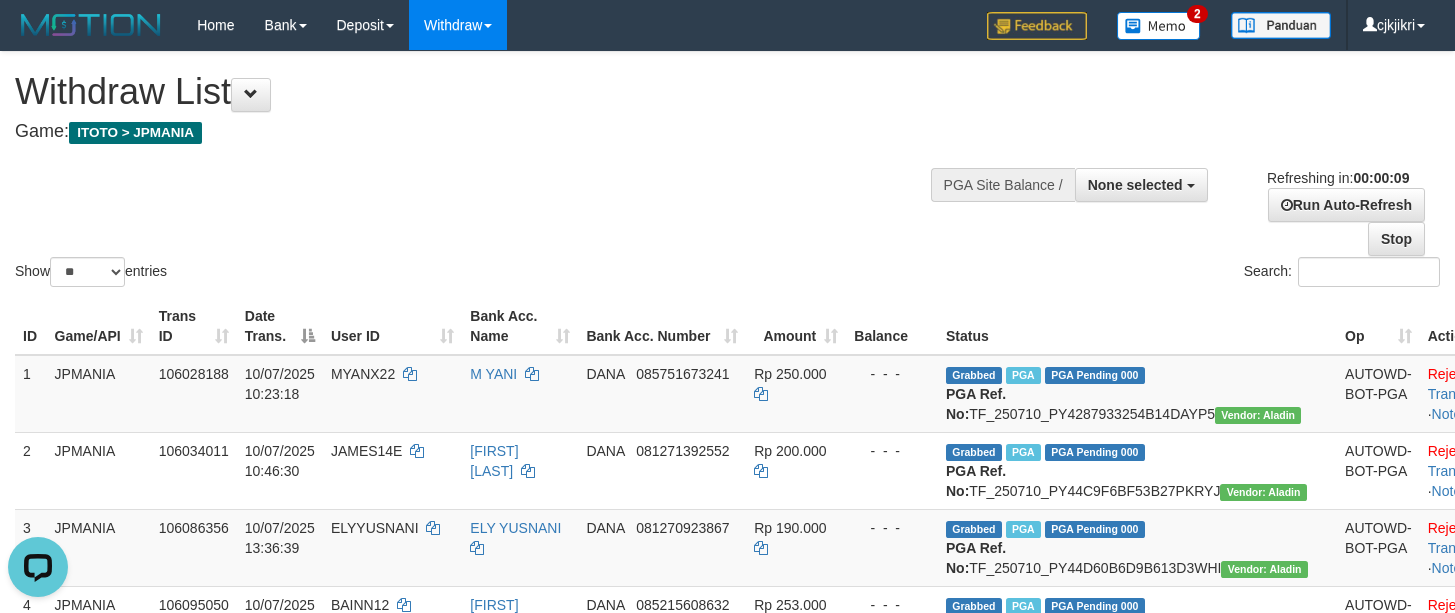 scroll, scrollTop: 0, scrollLeft: 0, axis: both 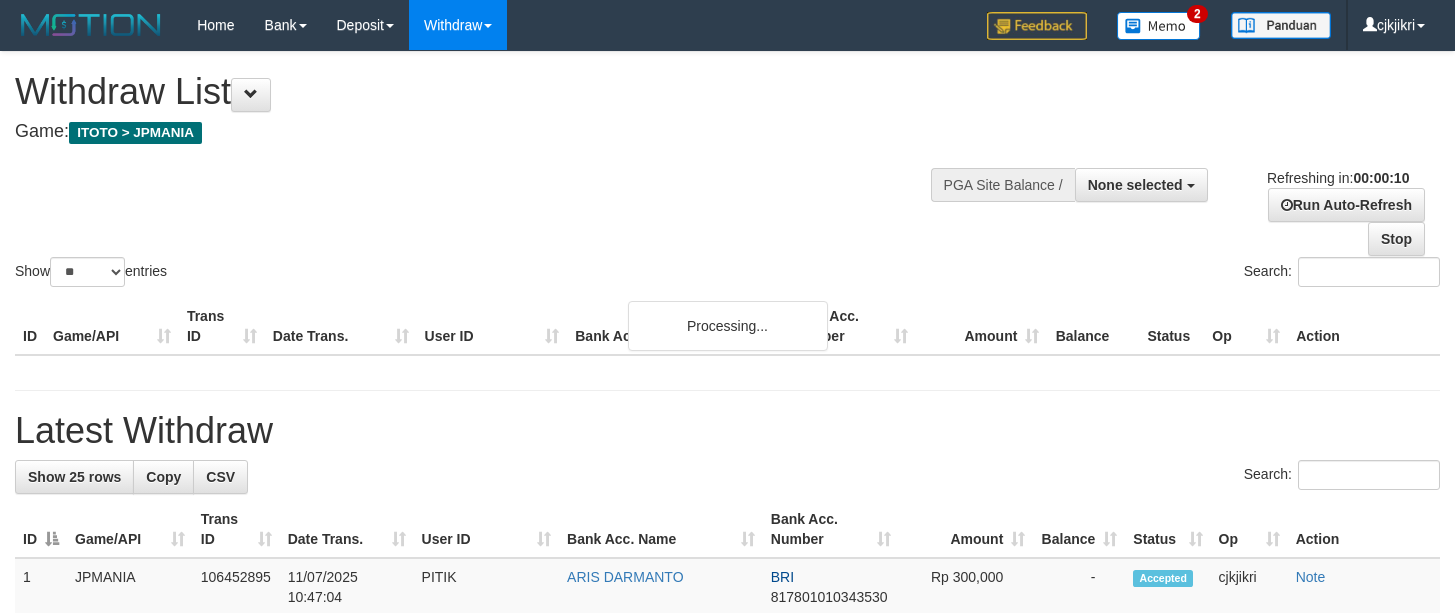 select 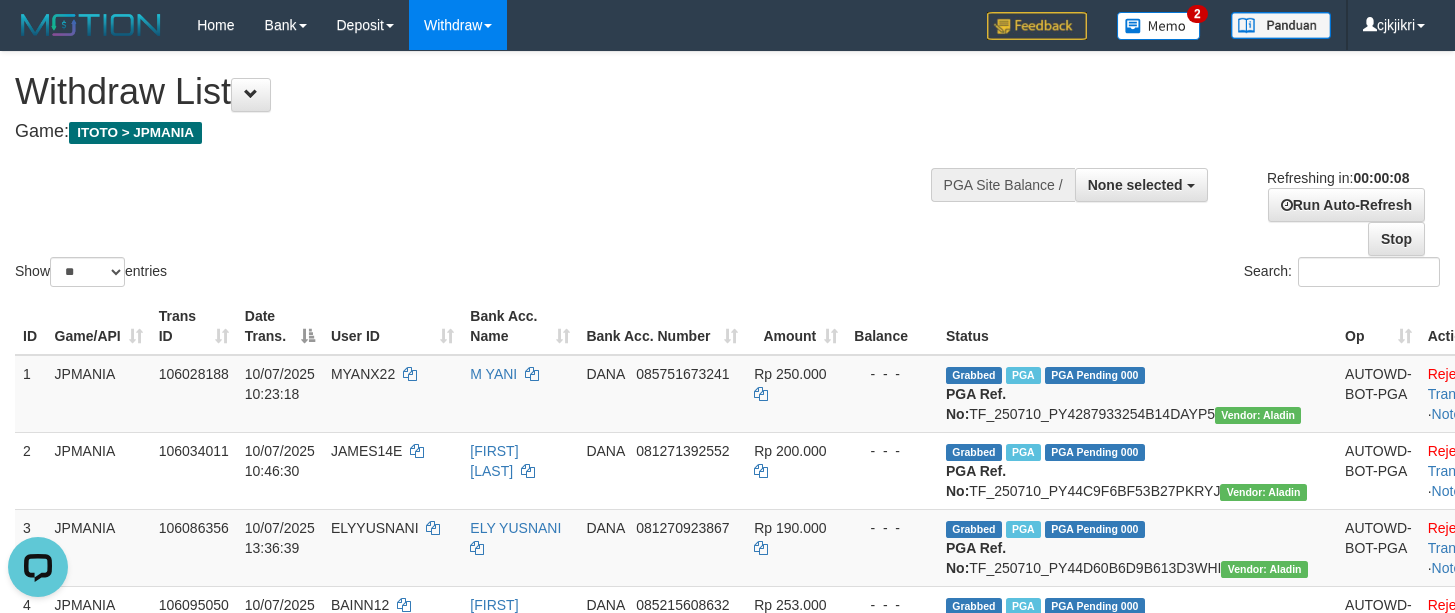 scroll, scrollTop: 0, scrollLeft: 0, axis: both 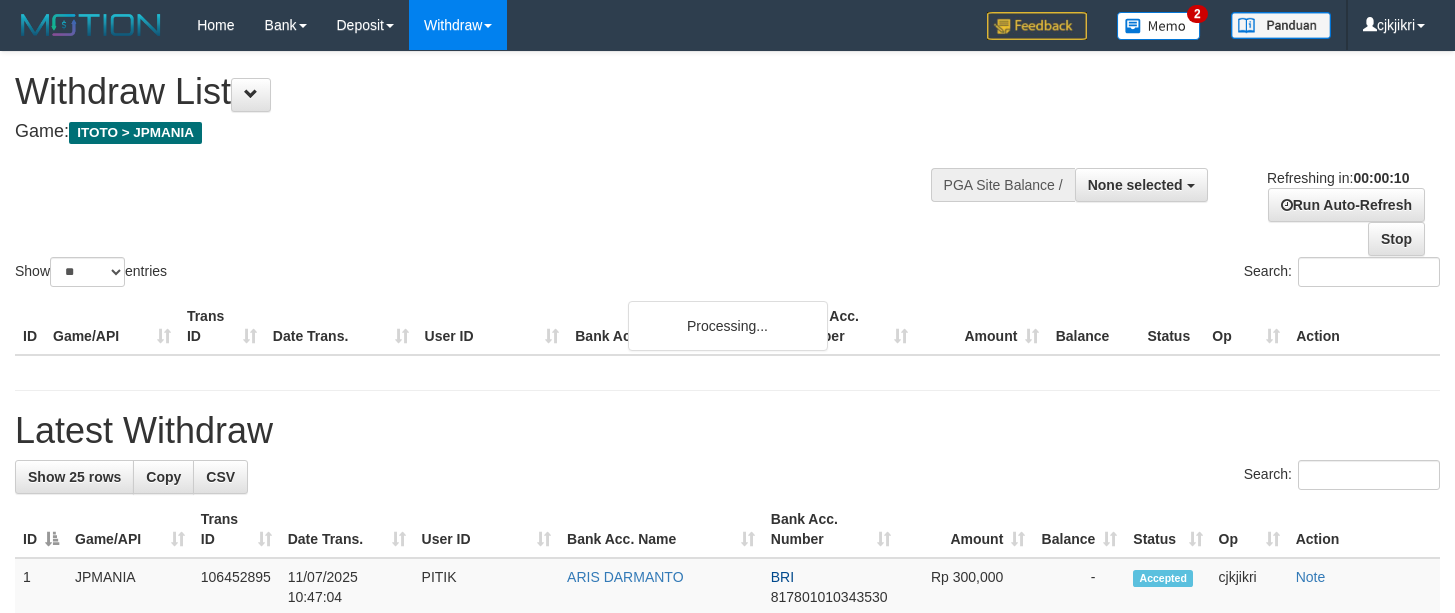 select 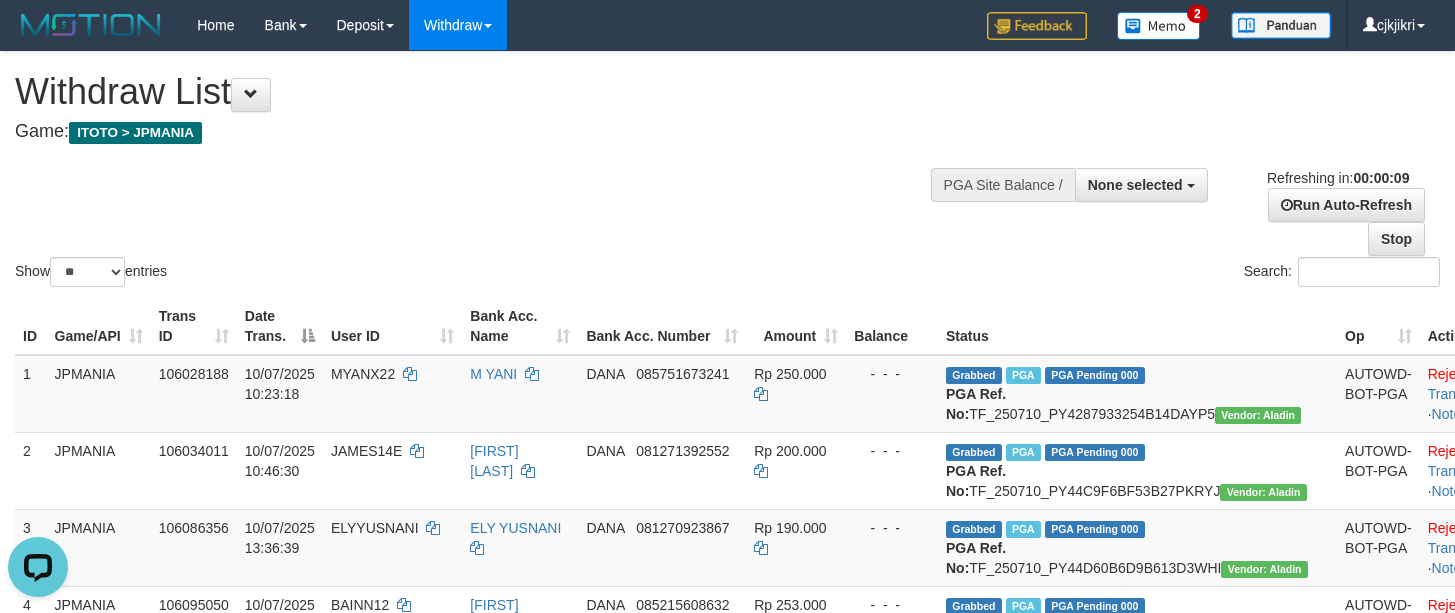scroll, scrollTop: 0, scrollLeft: 0, axis: both 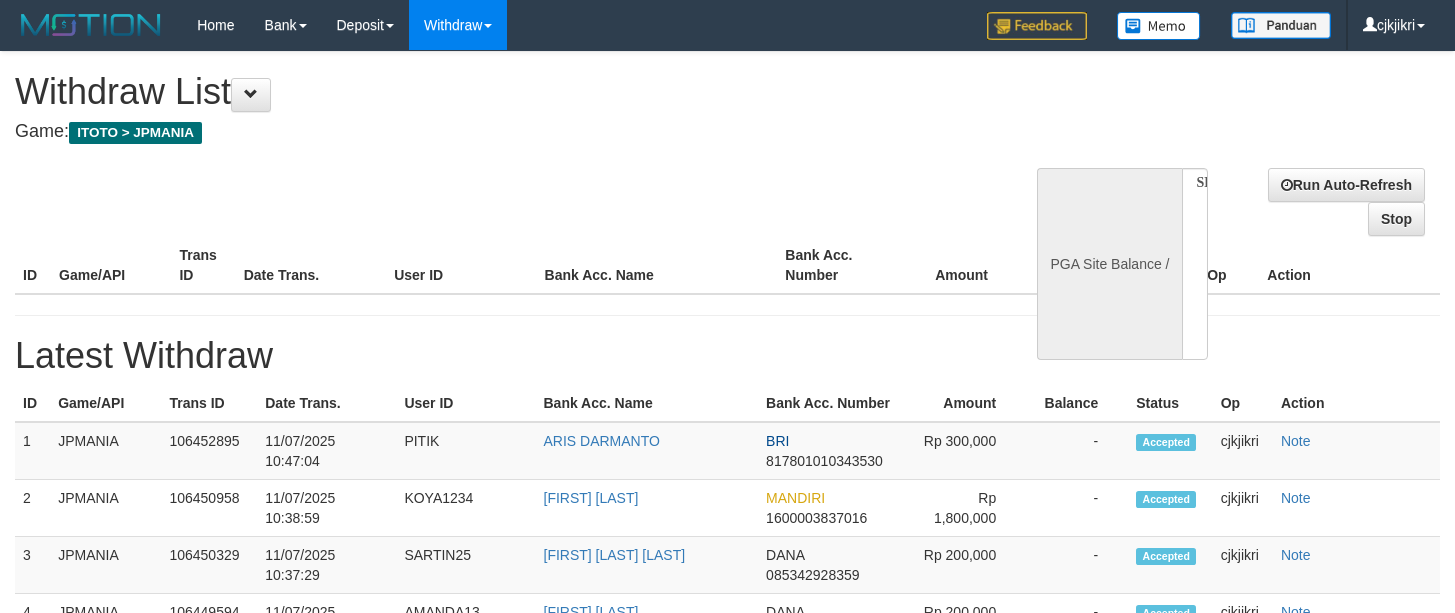 select 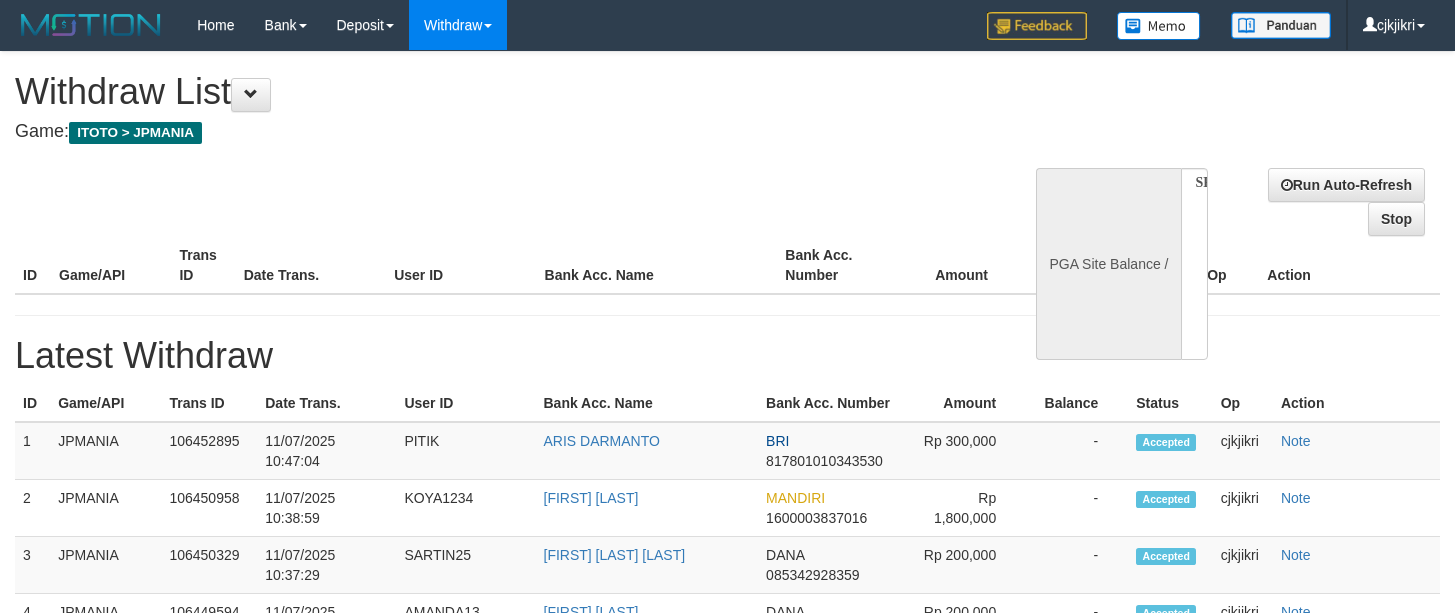 scroll, scrollTop: 0, scrollLeft: 0, axis: both 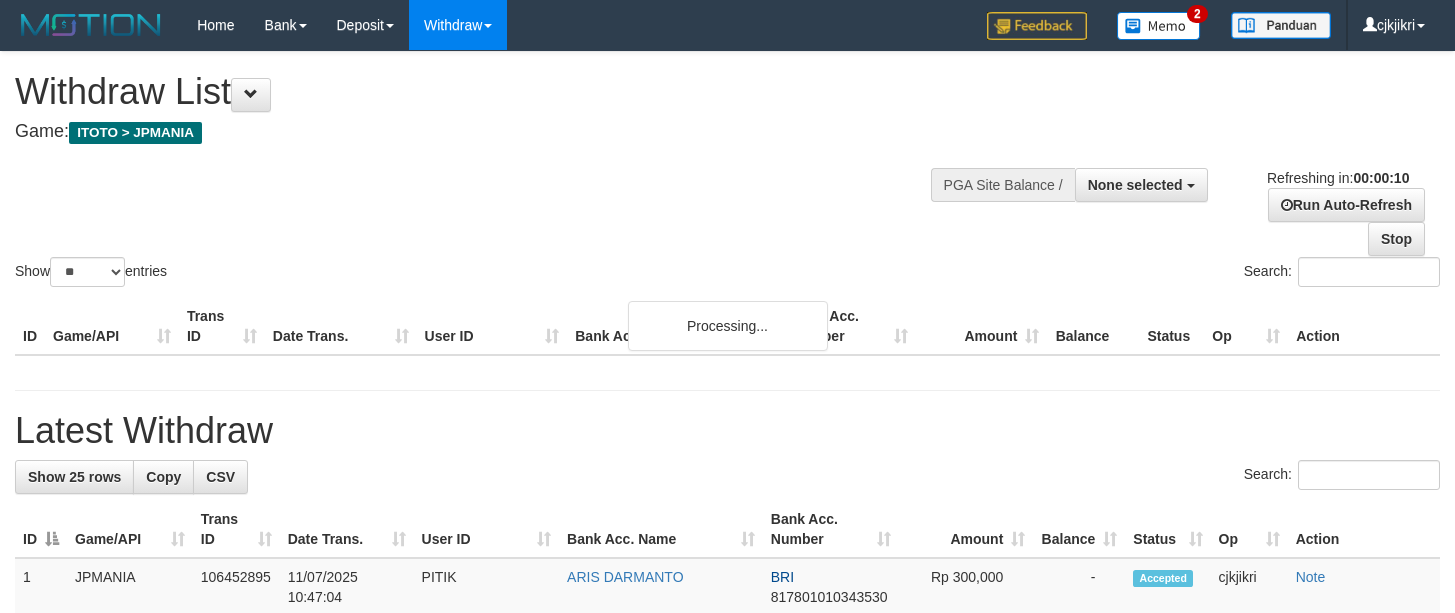 select 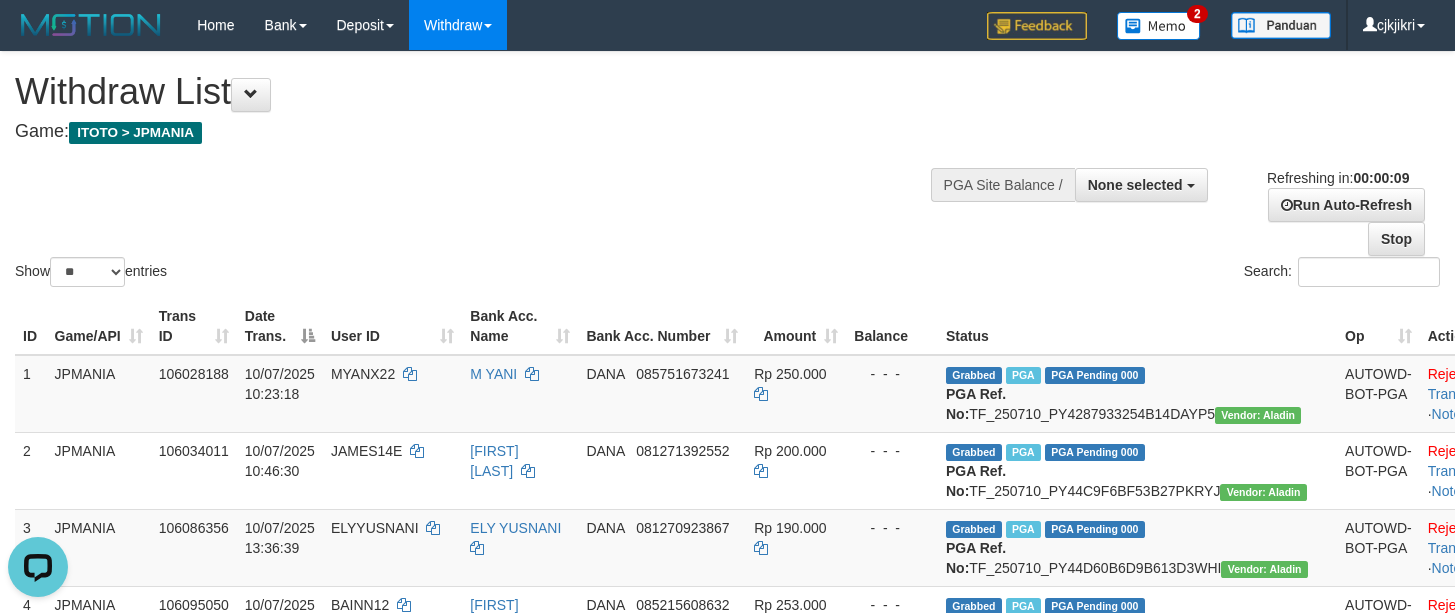 scroll, scrollTop: 0, scrollLeft: 0, axis: both 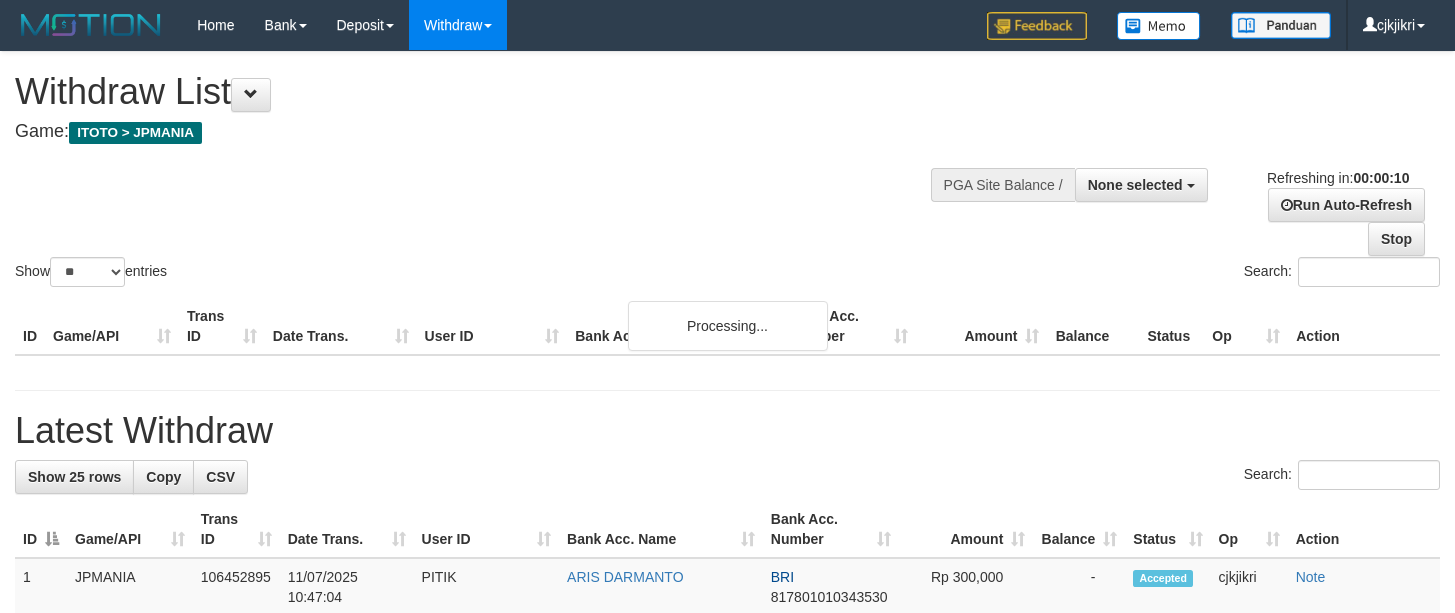select 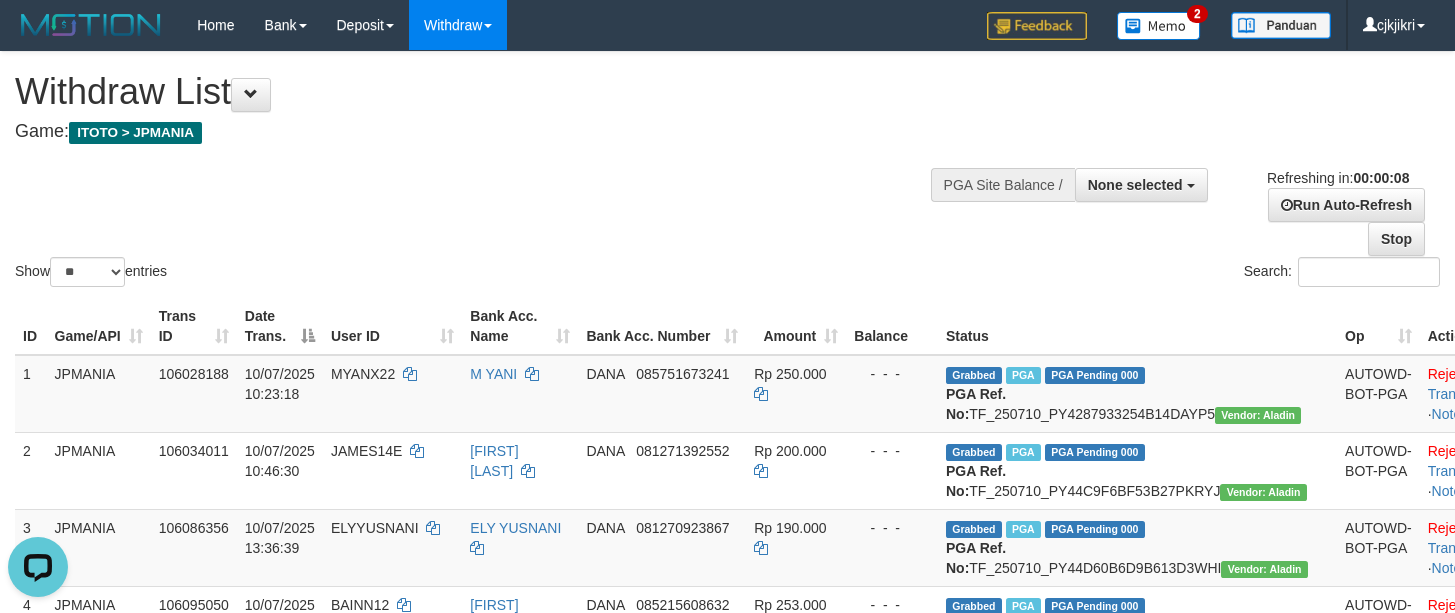 scroll, scrollTop: 0, scrollLeft: 0, axis: both 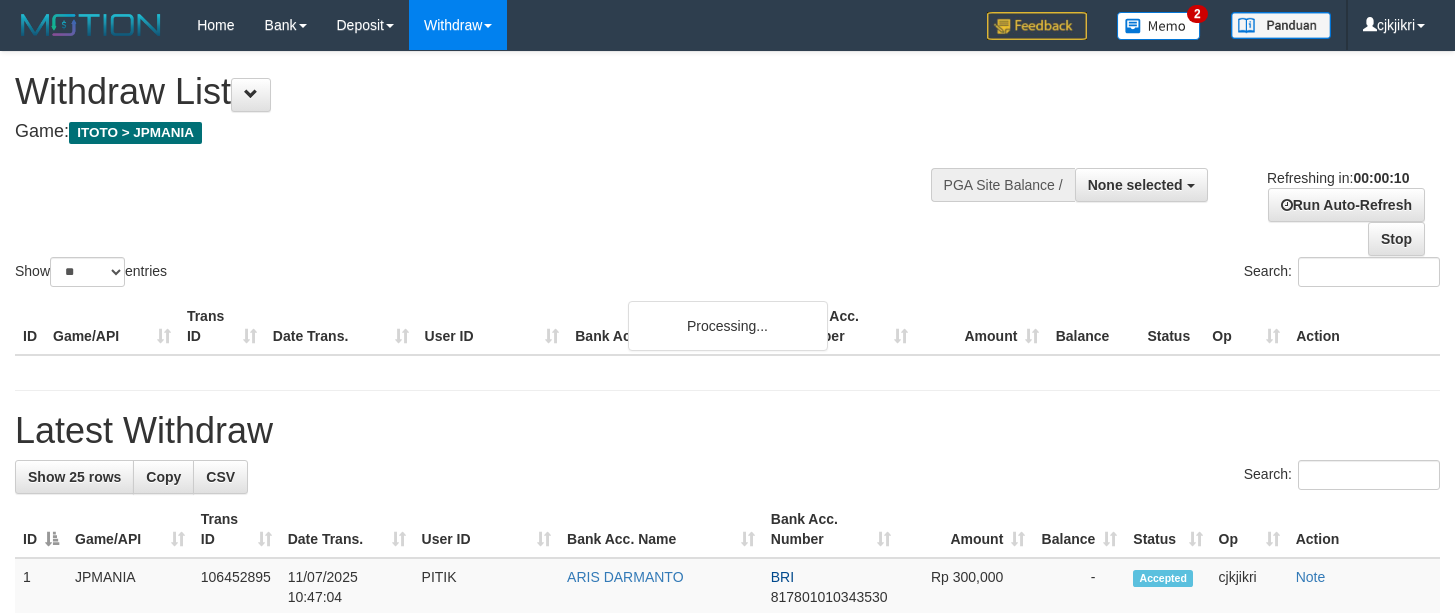 select 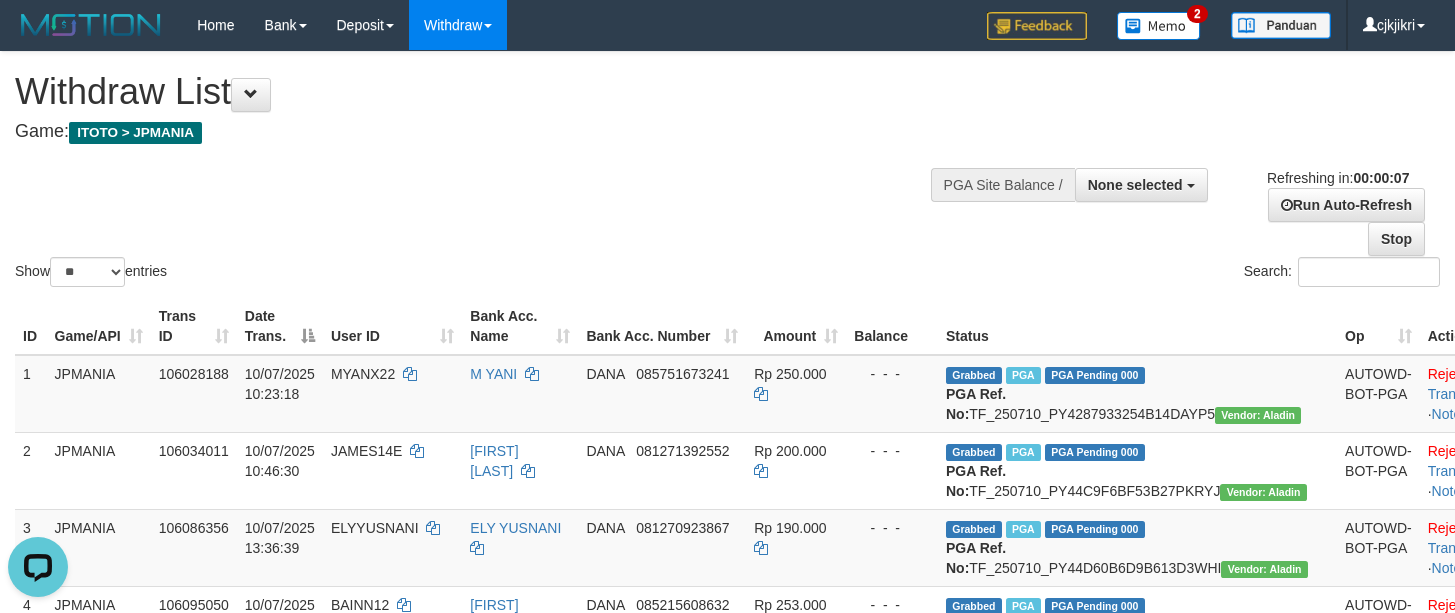 scroll, scrollTop: 0, scrollLeft: 0, axis: both 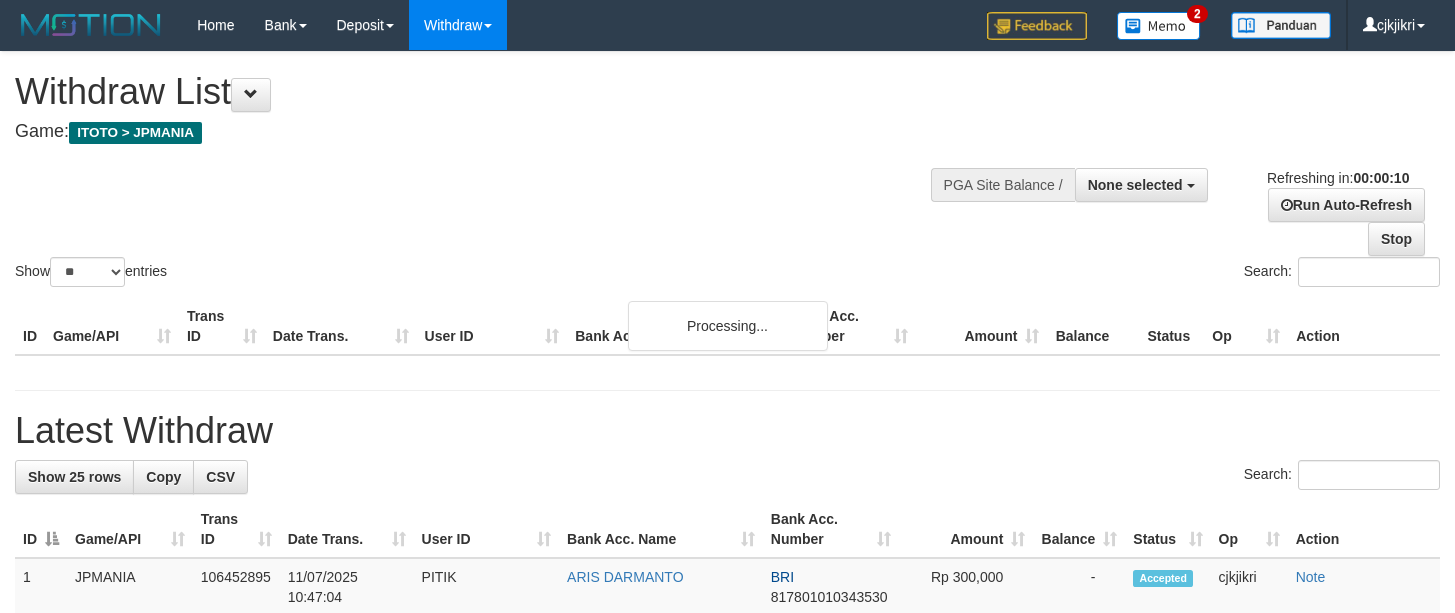 select 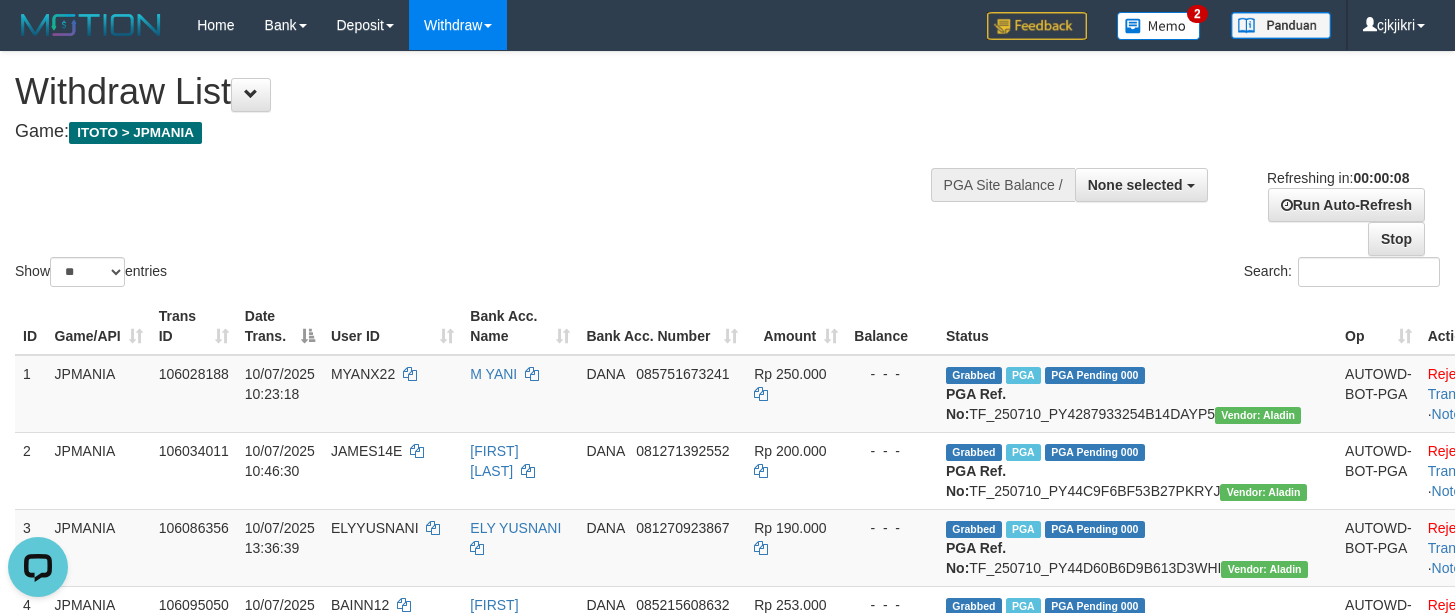 scroll, scrollTop: 0, scrollLeft: 0, axis: both 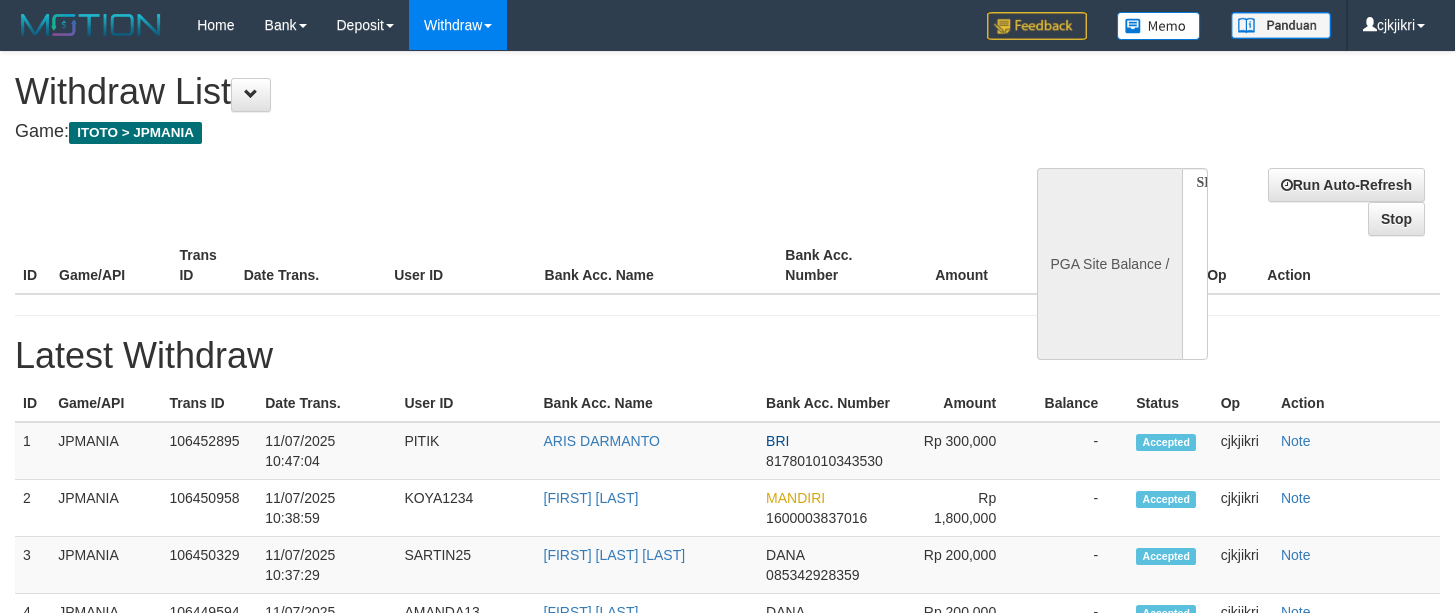 select 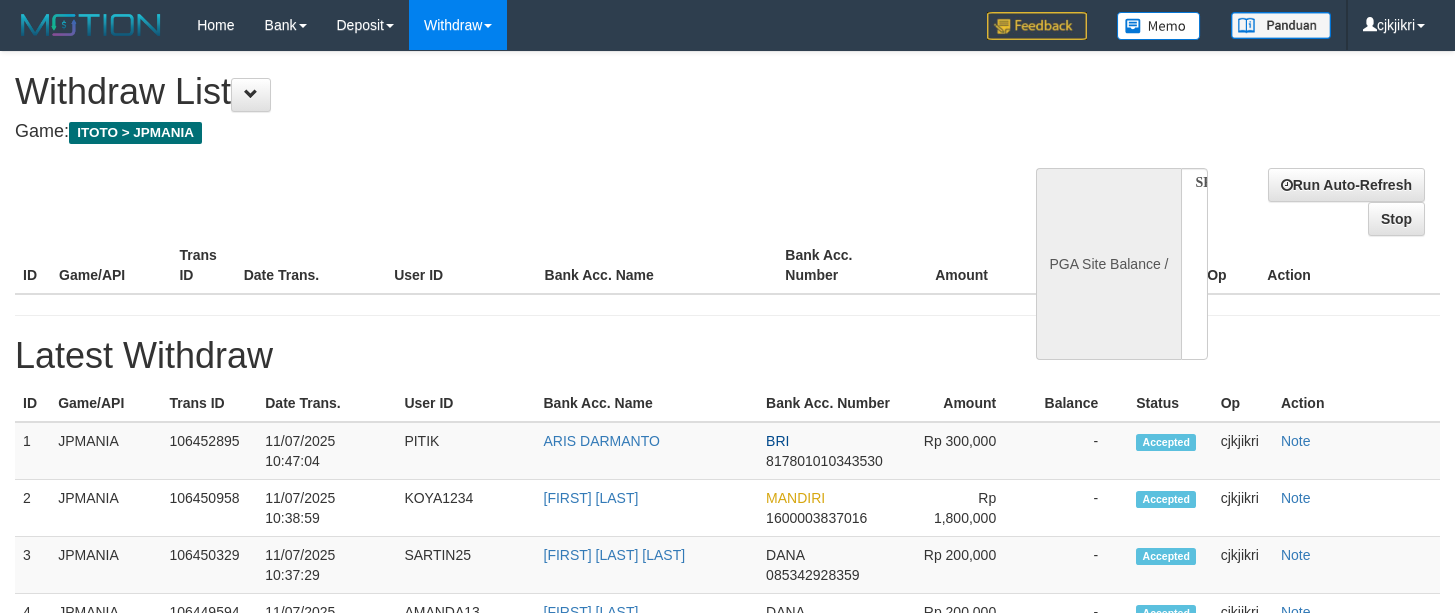 select on "**" 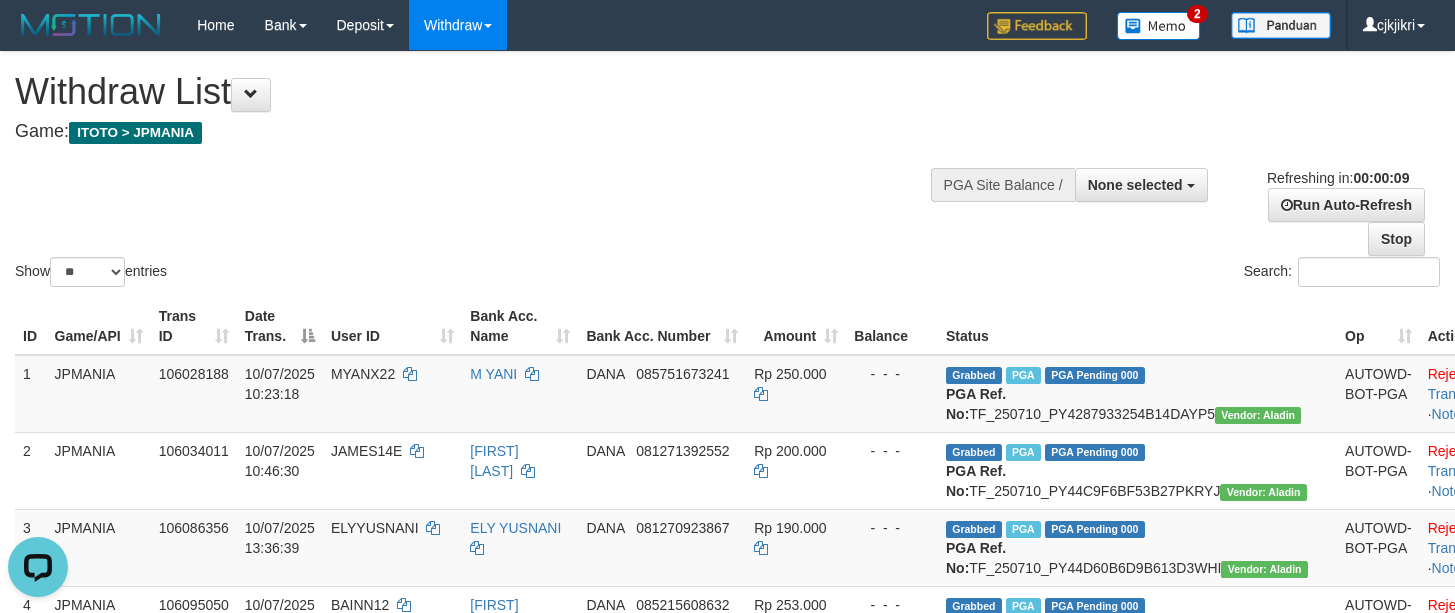 scroll, scrollTop: 0, scrollLeft: 0, axis: both 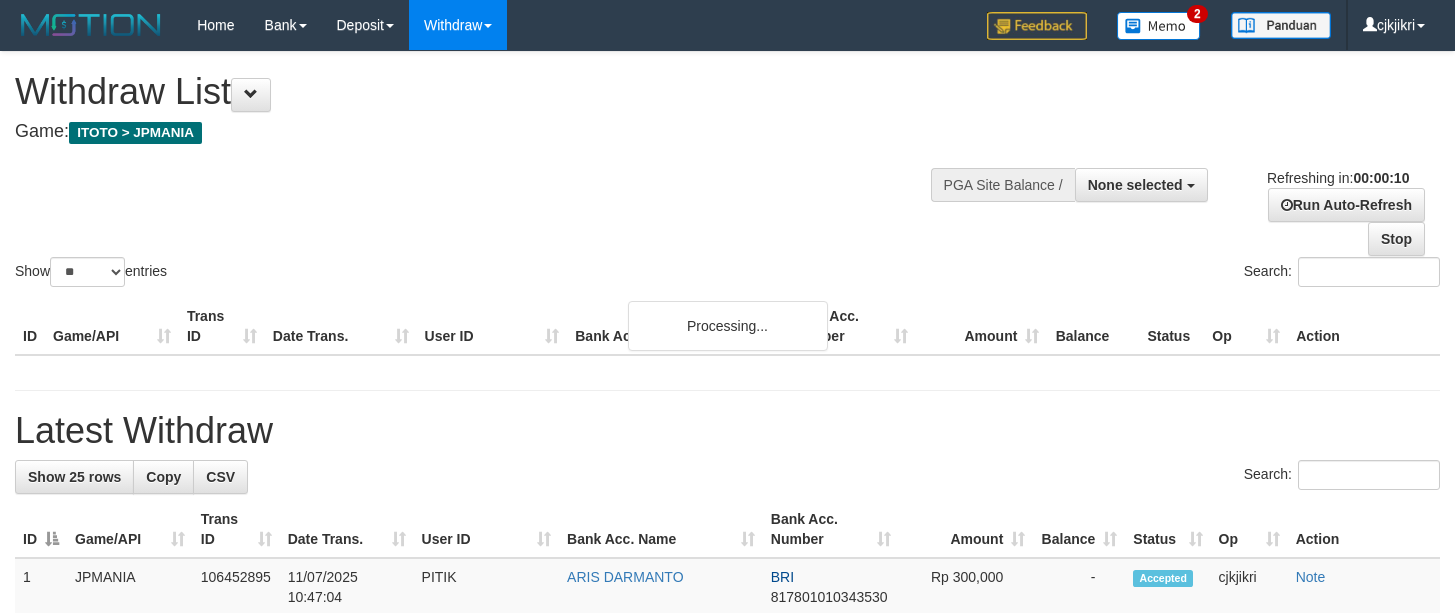 select 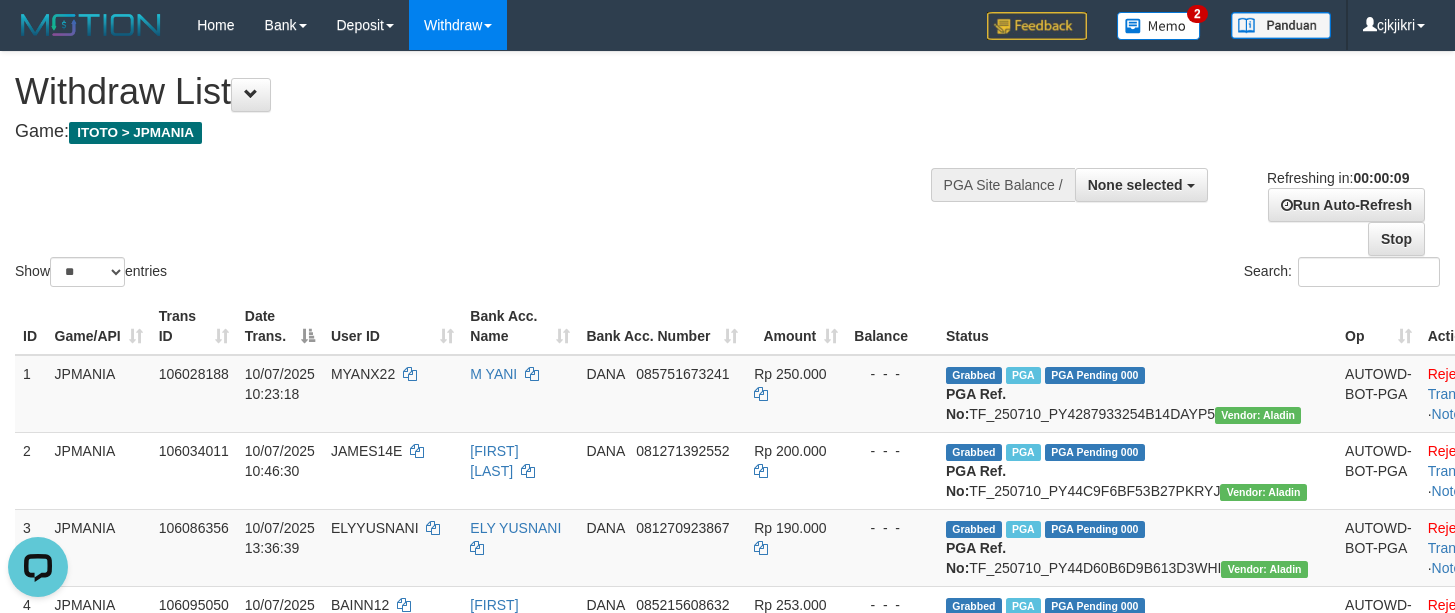 scroll, scrollTop: 0, scrollLeft: 0, axis: both 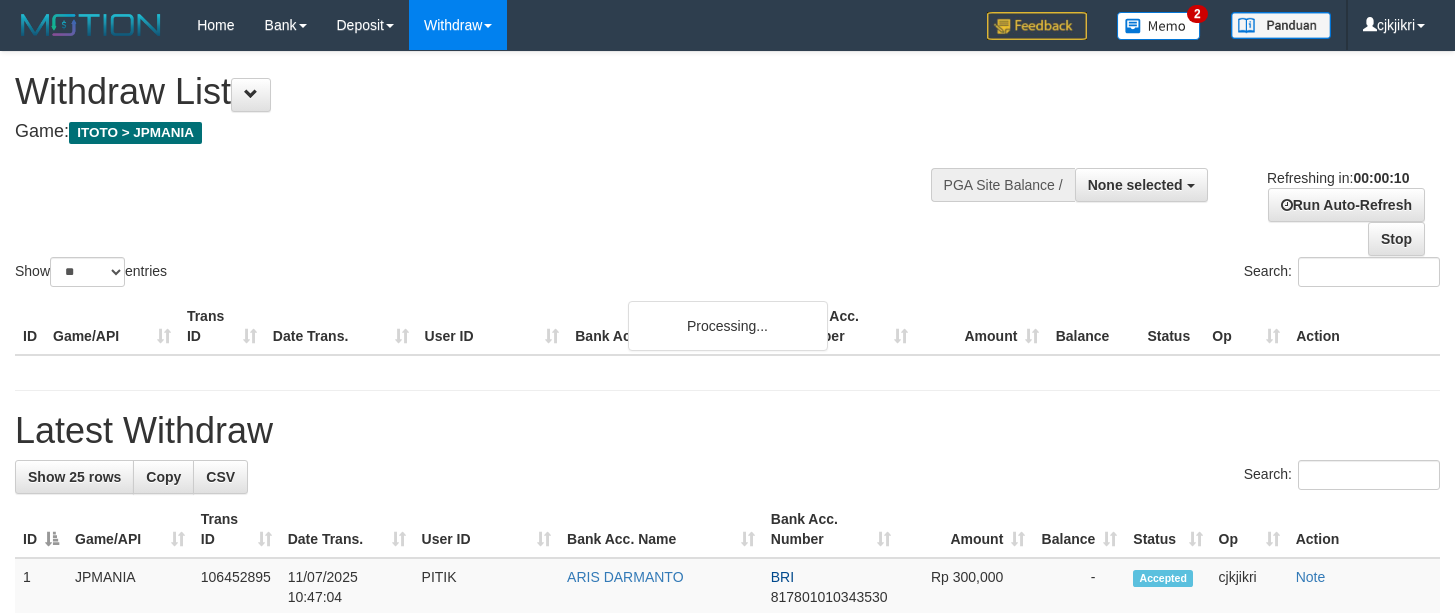 select 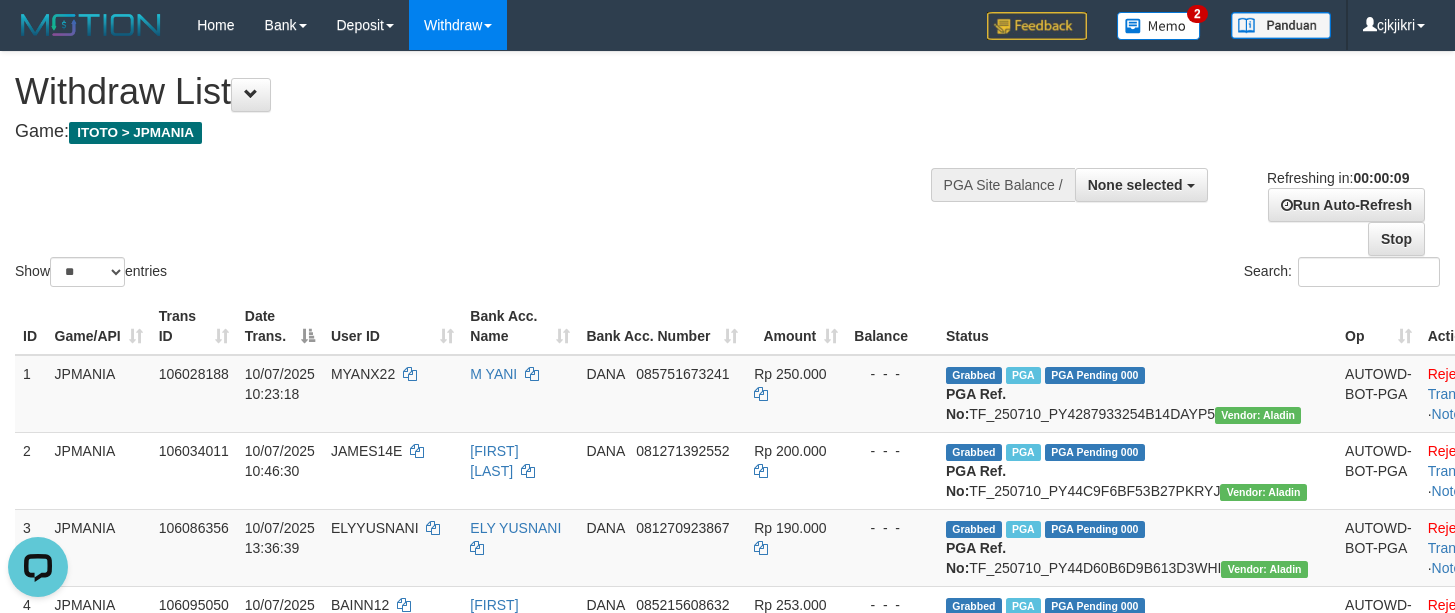 scroll, scrollTop: 0, scrollLeft: 0, axis: both 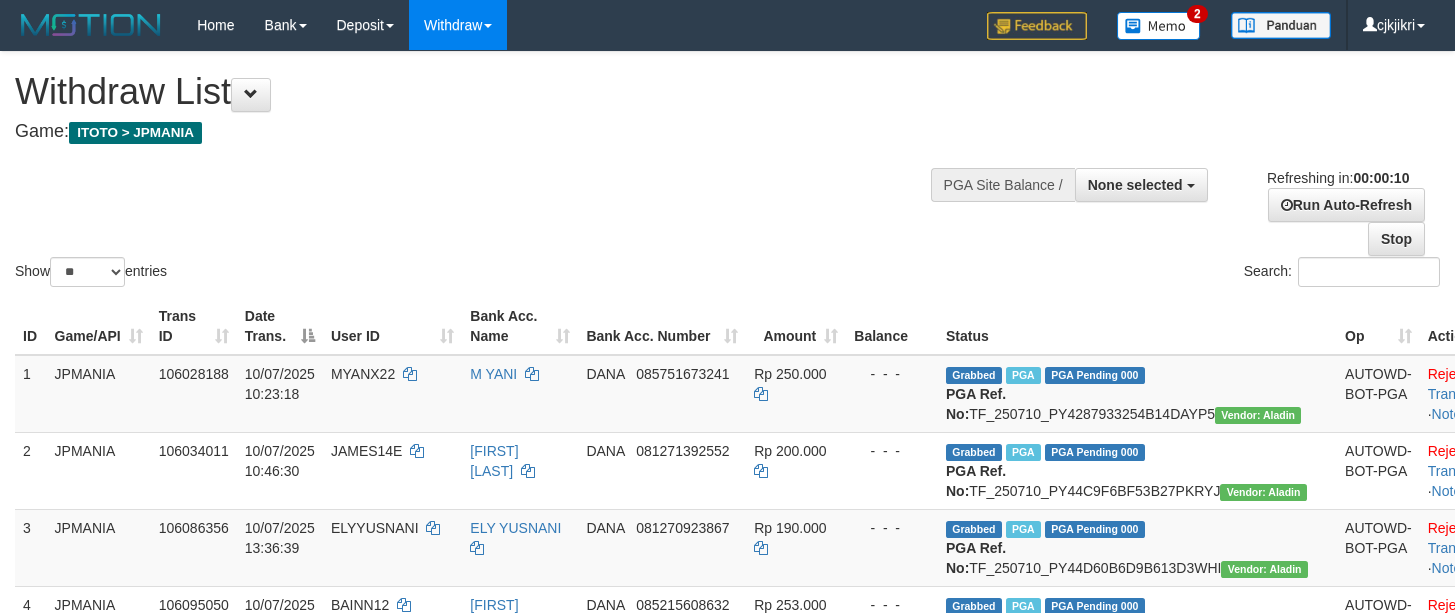 select 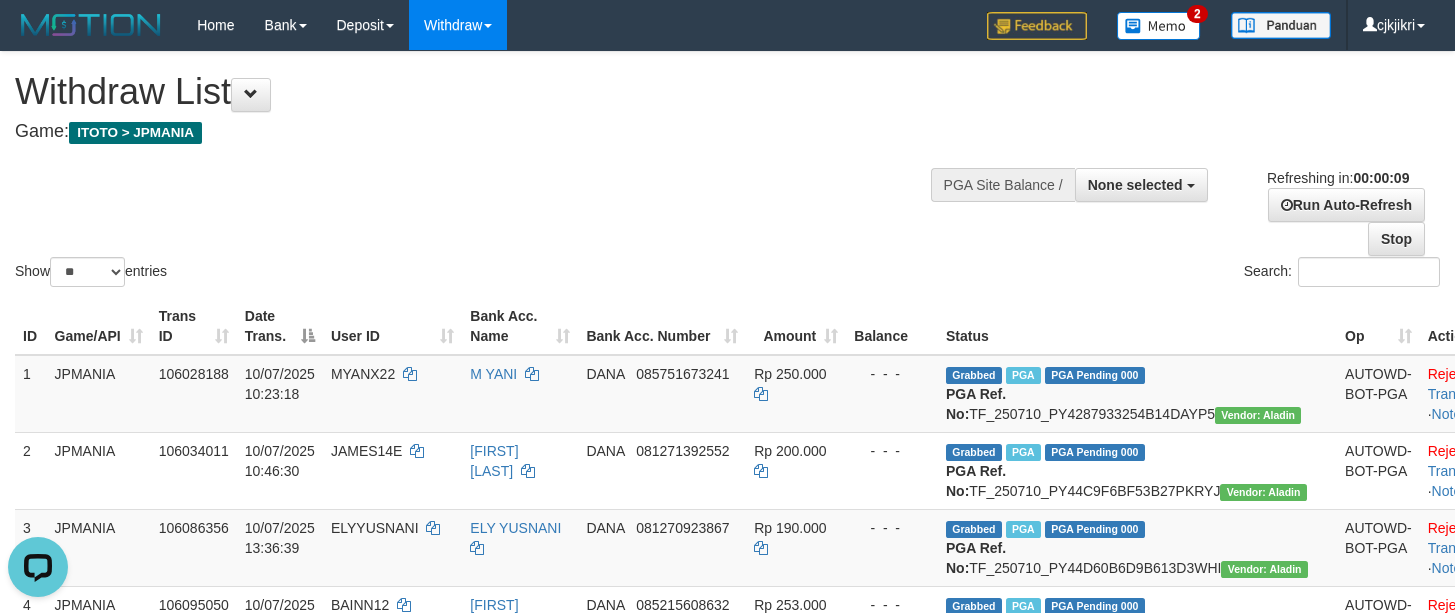 scroll, scrollTop: 0, scrollLeft: 0, axis: both 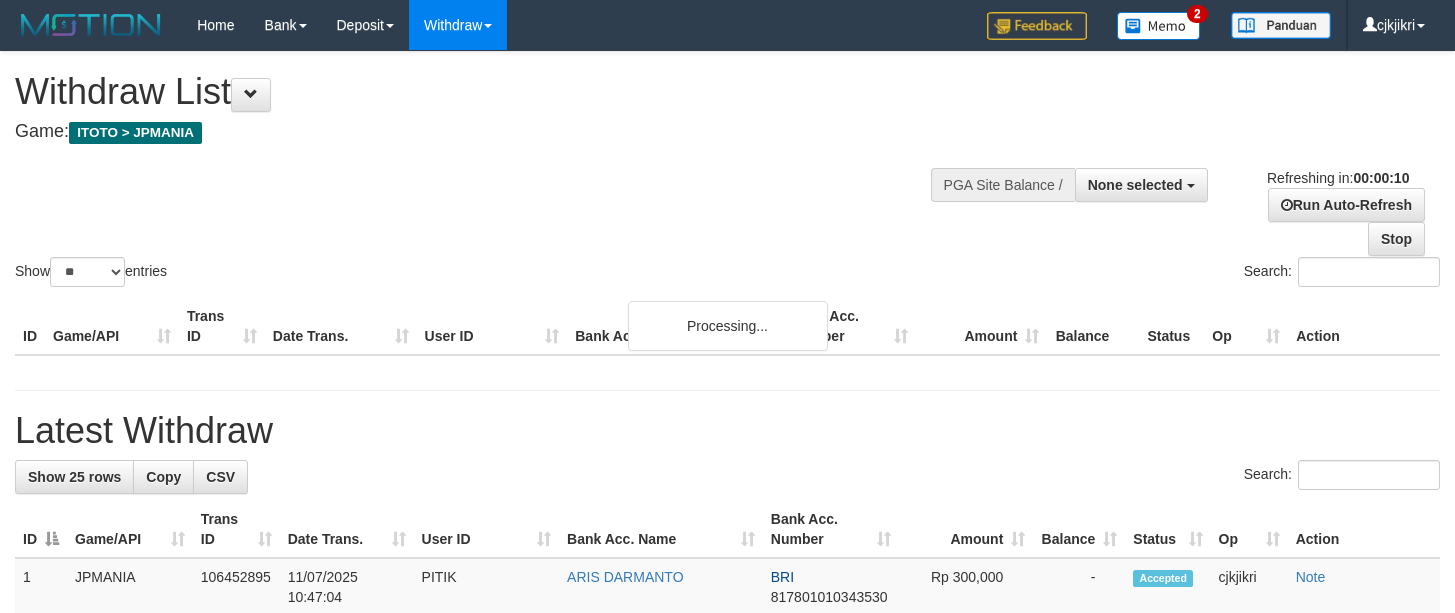 select 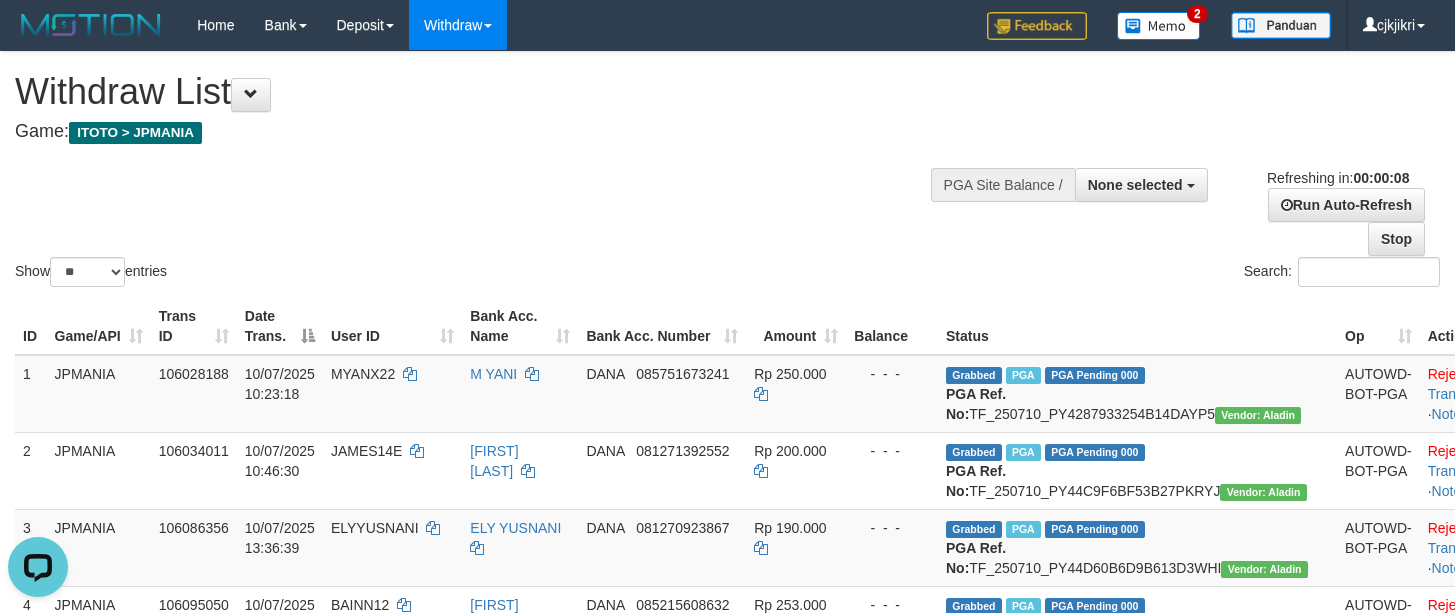 scroll, scrollTop: 0, scrollLeft: 0, axis: both 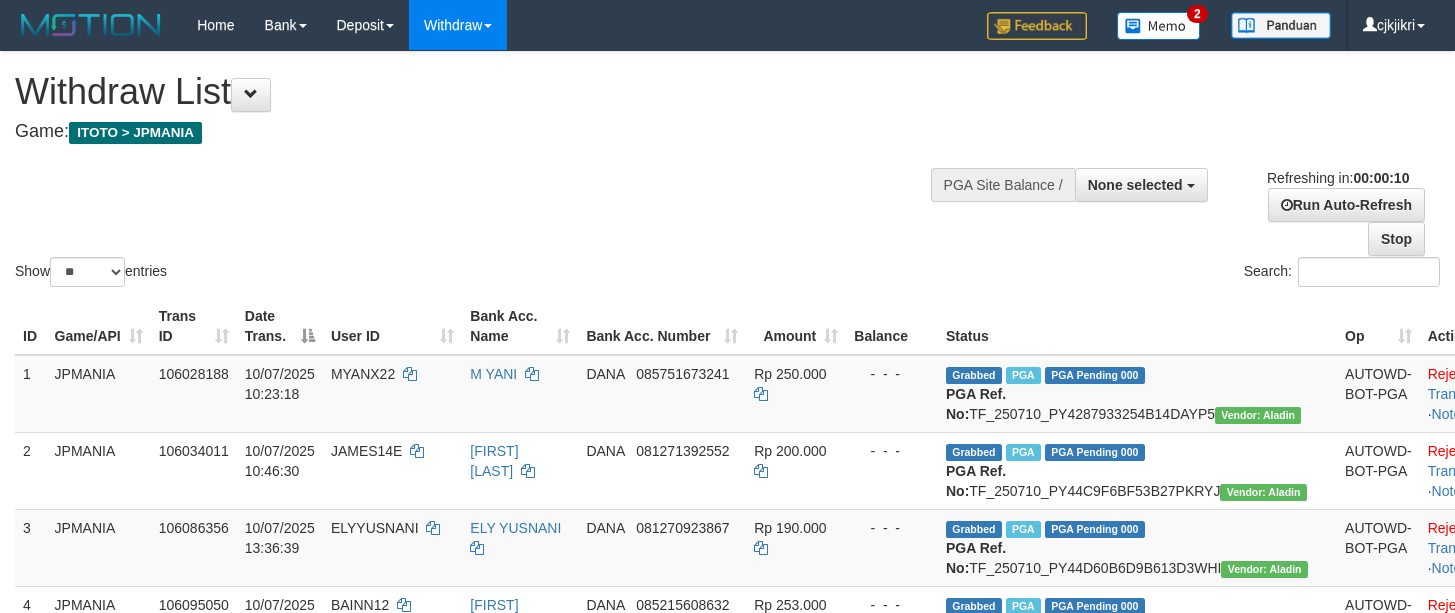 select 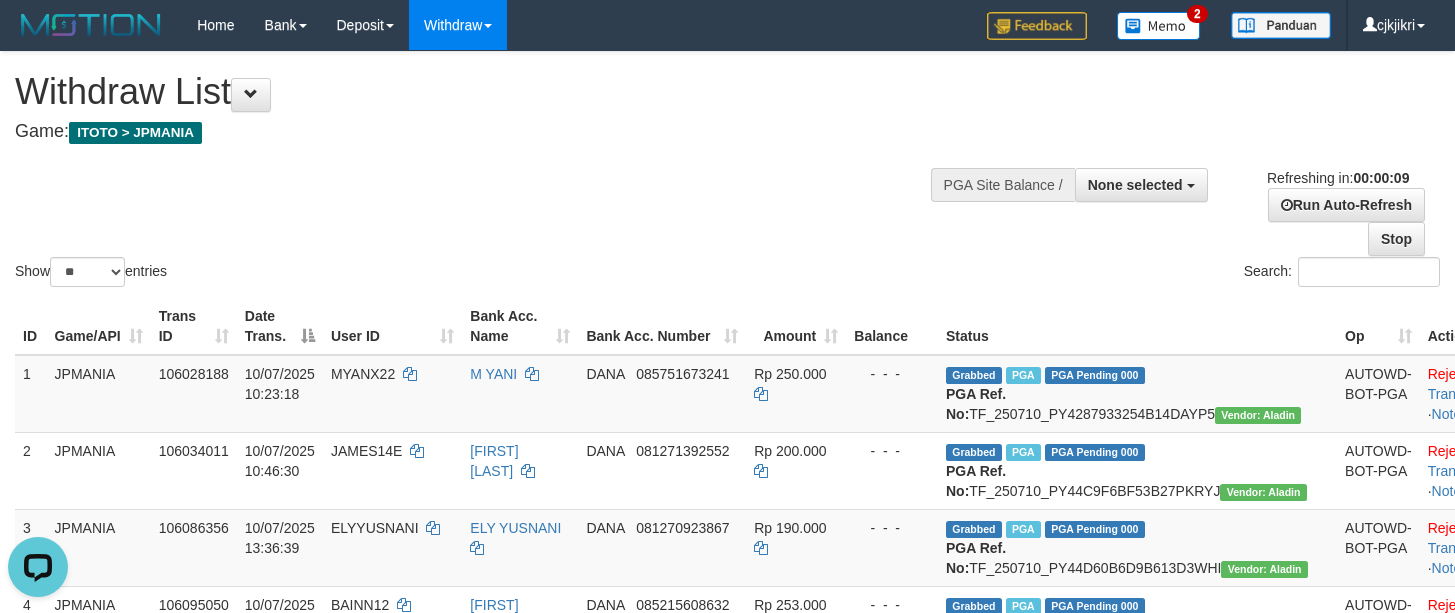 scroll, scrollTop: 0, scrollLeft: 0, axis: both 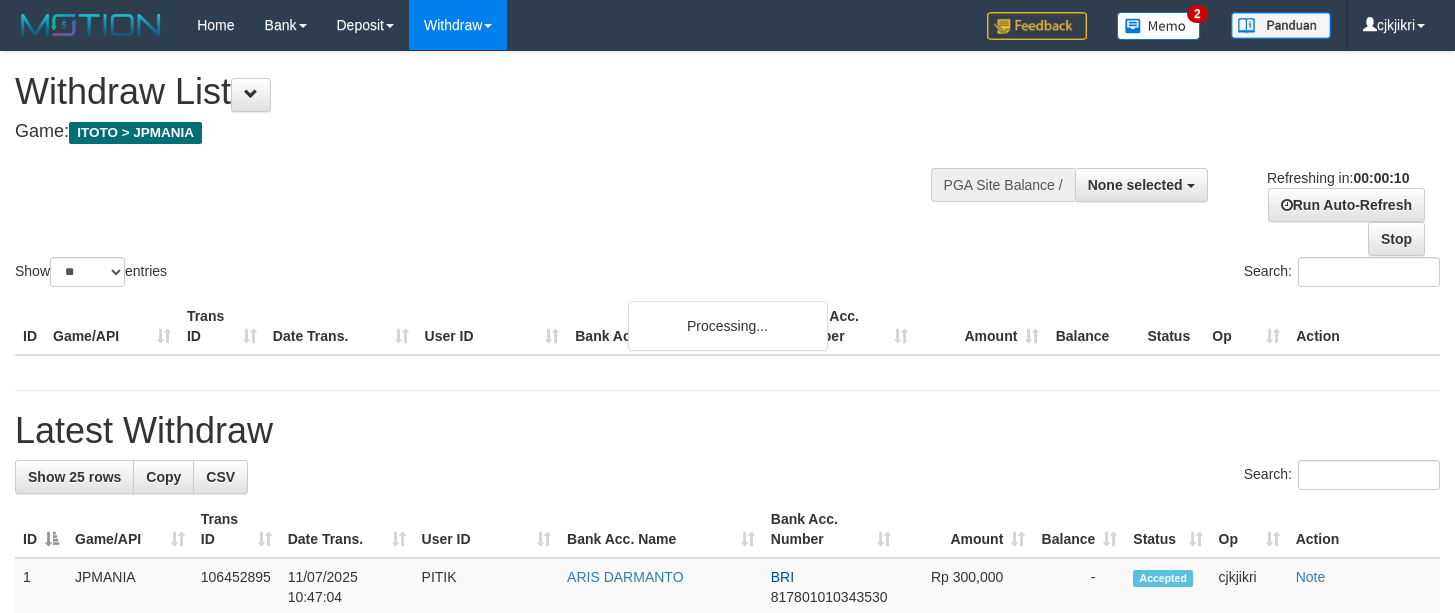 select 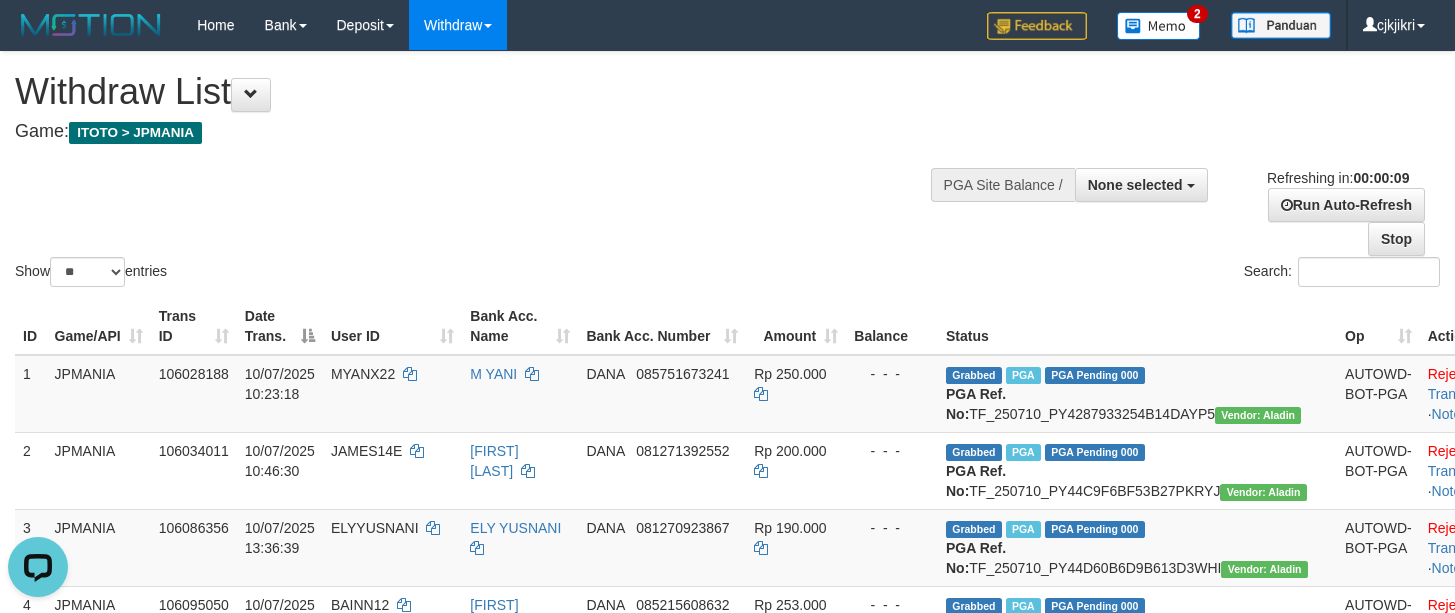 scroll, scrollTop: 0, scrollLeft: 0, axis: both 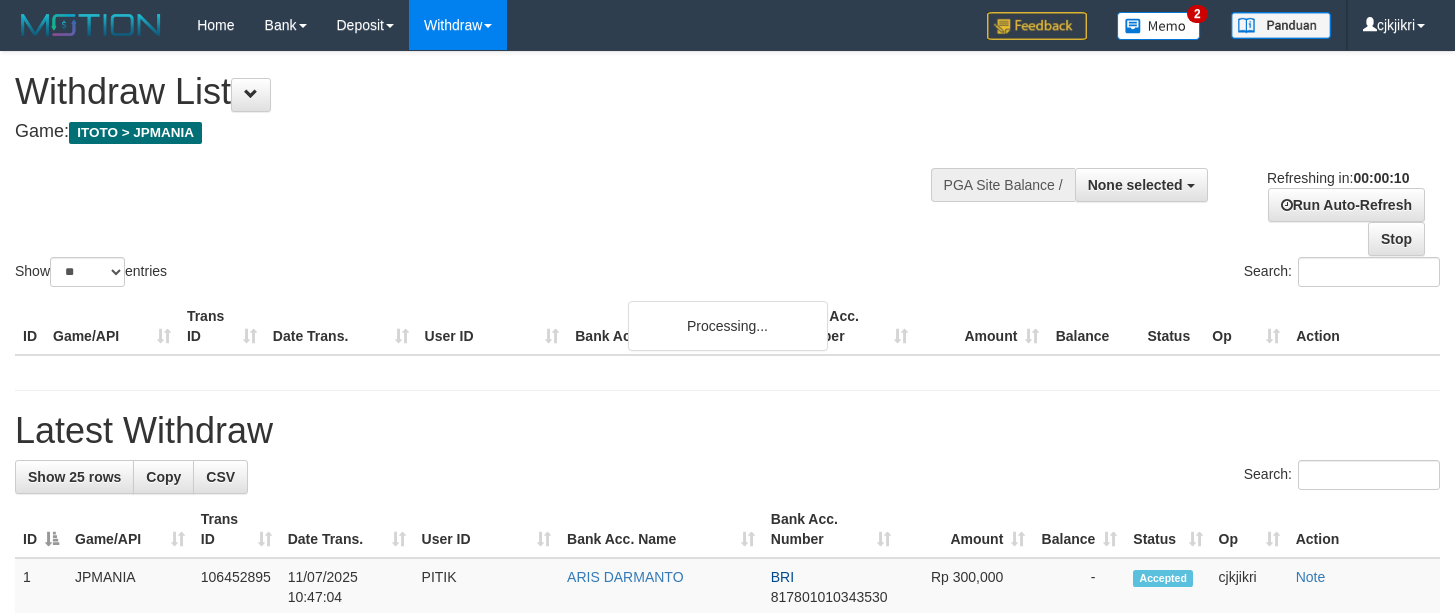 select 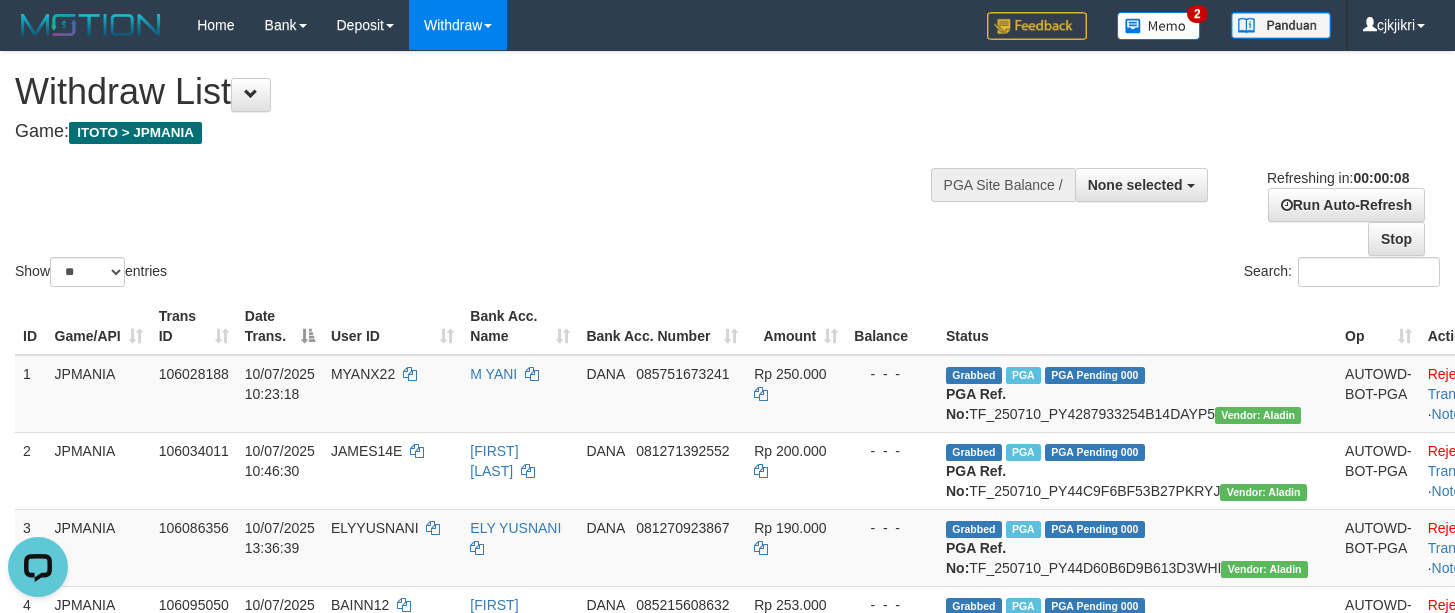 scroll, scrollTop: 0, scrollLeft: 0, axis: both 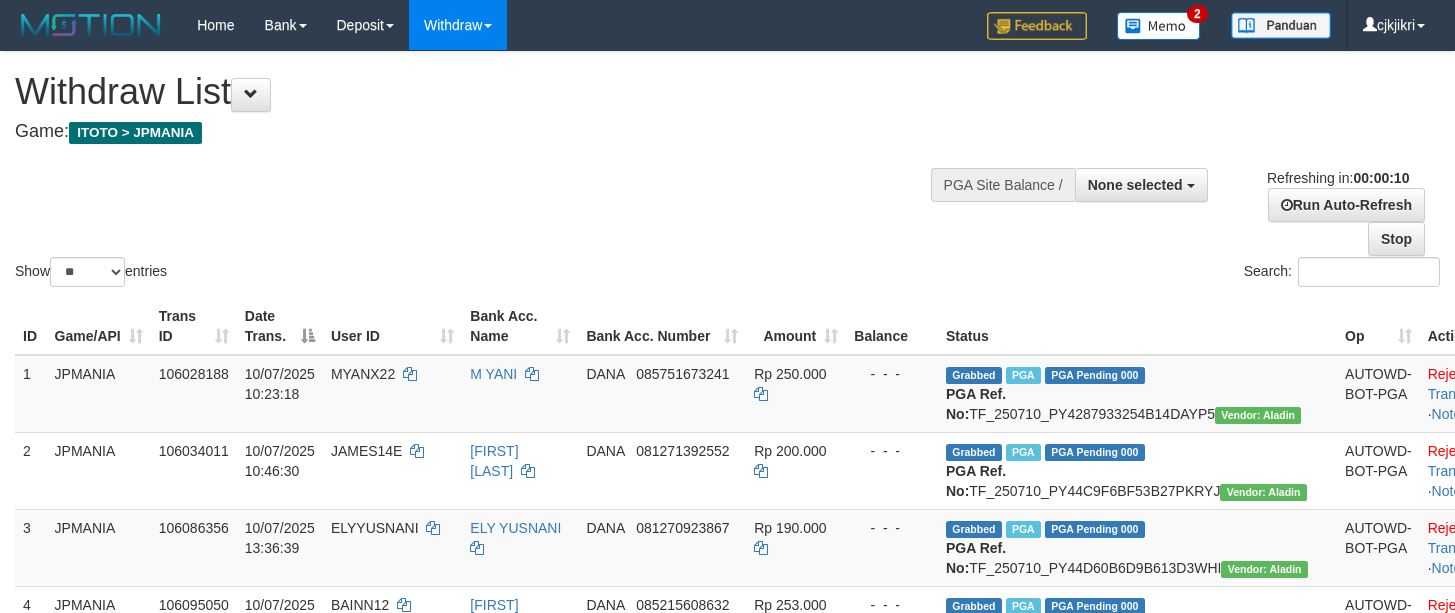 select 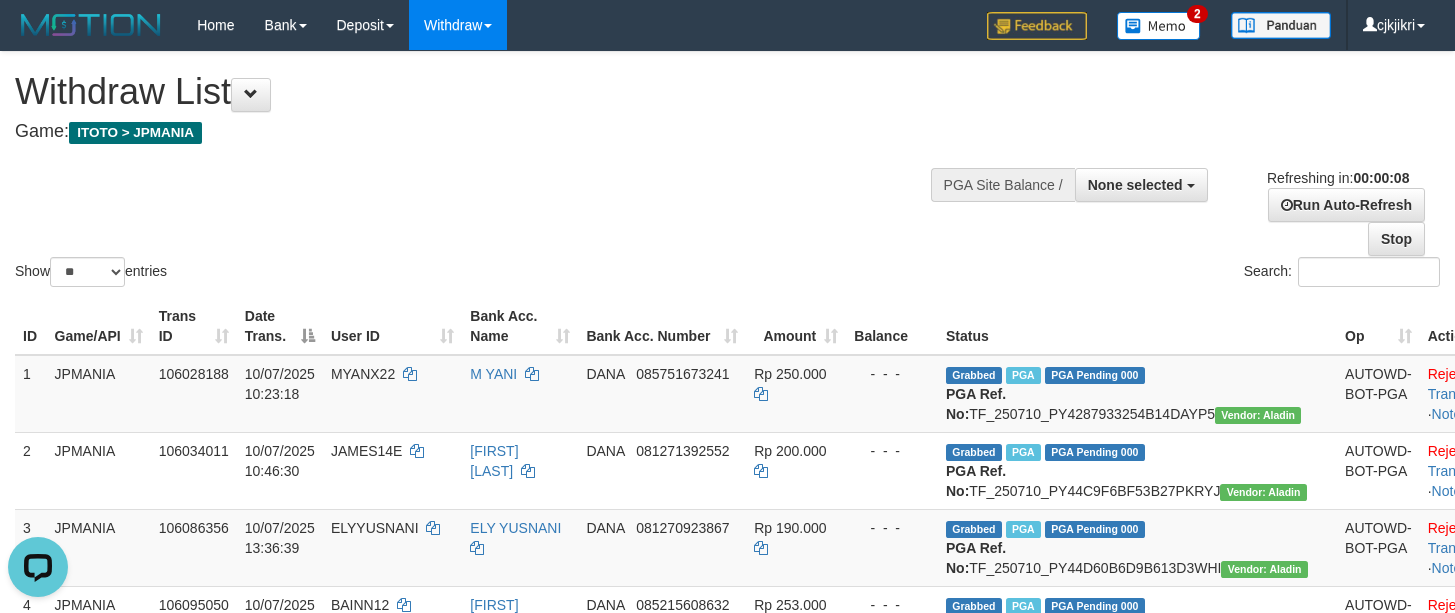 scroll, scrollTop: 0, scrollLeft: 0, axis: both 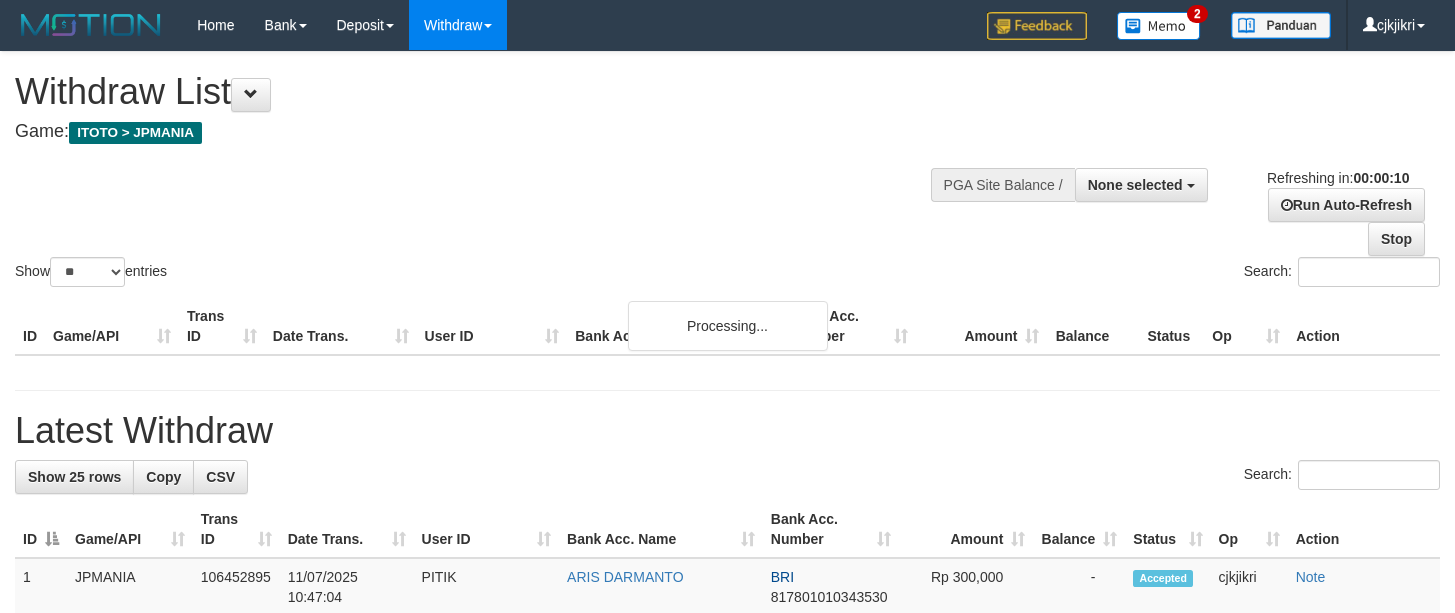 select 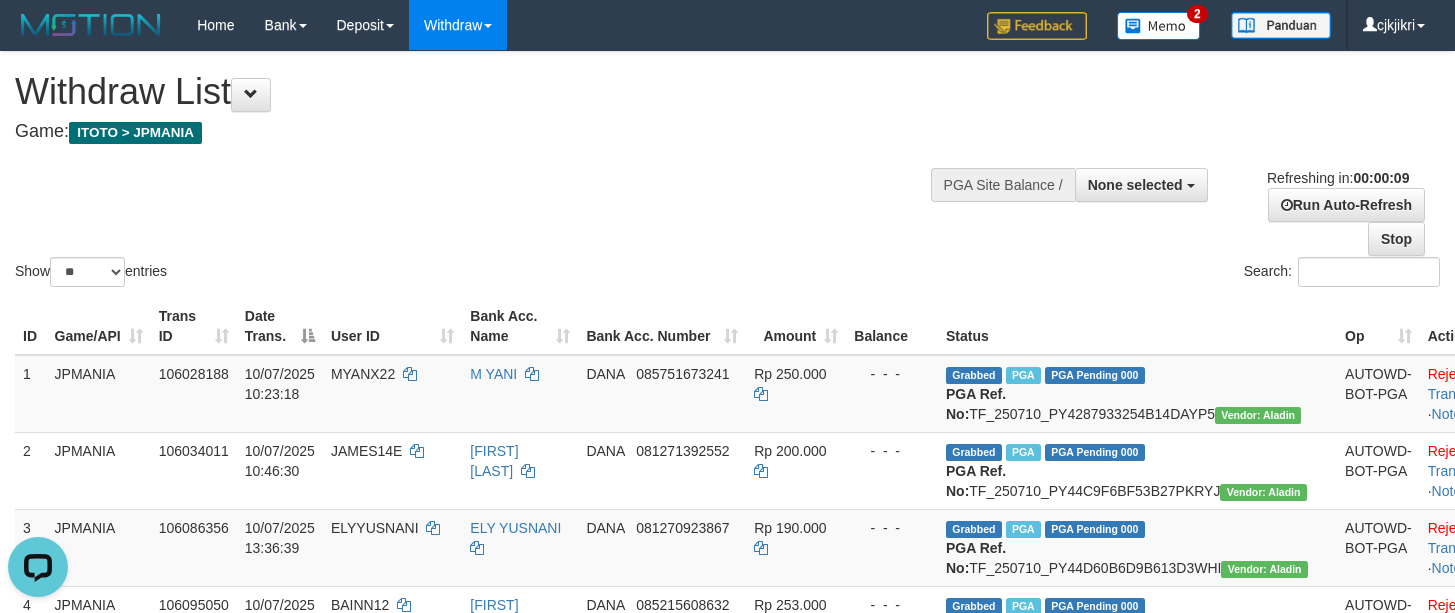 scroll, scrollTop: 0, scrollLeft: 0, axis: both 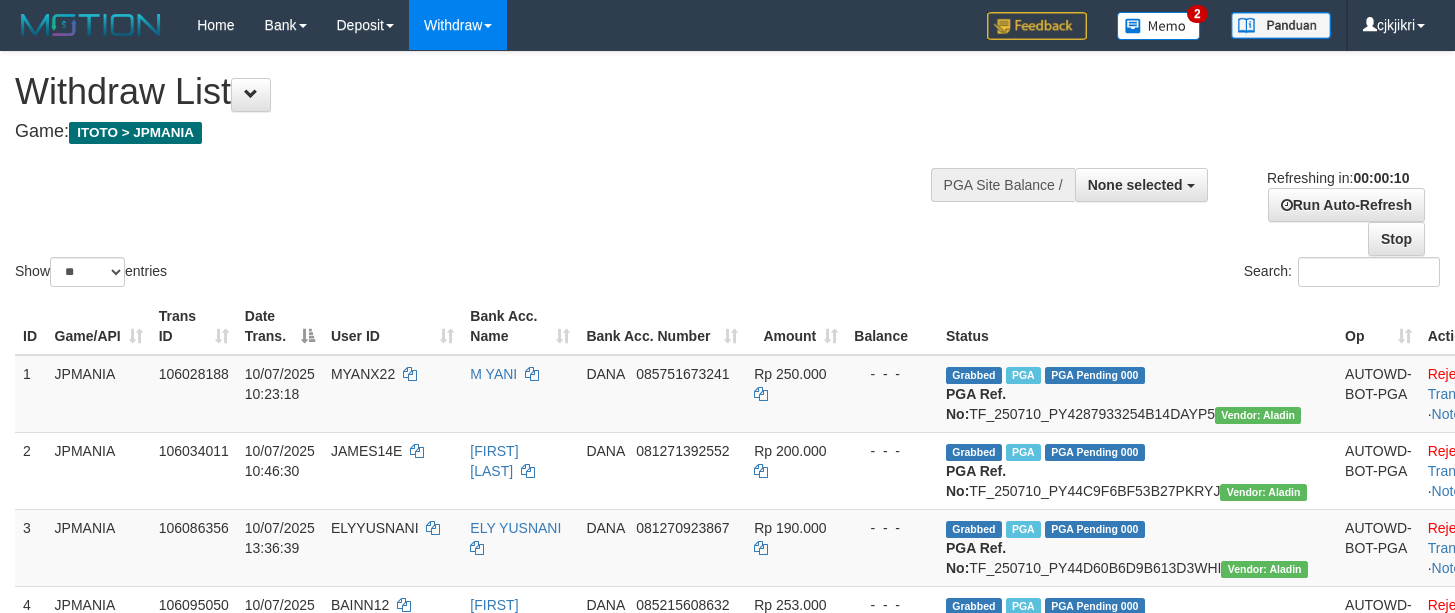 select 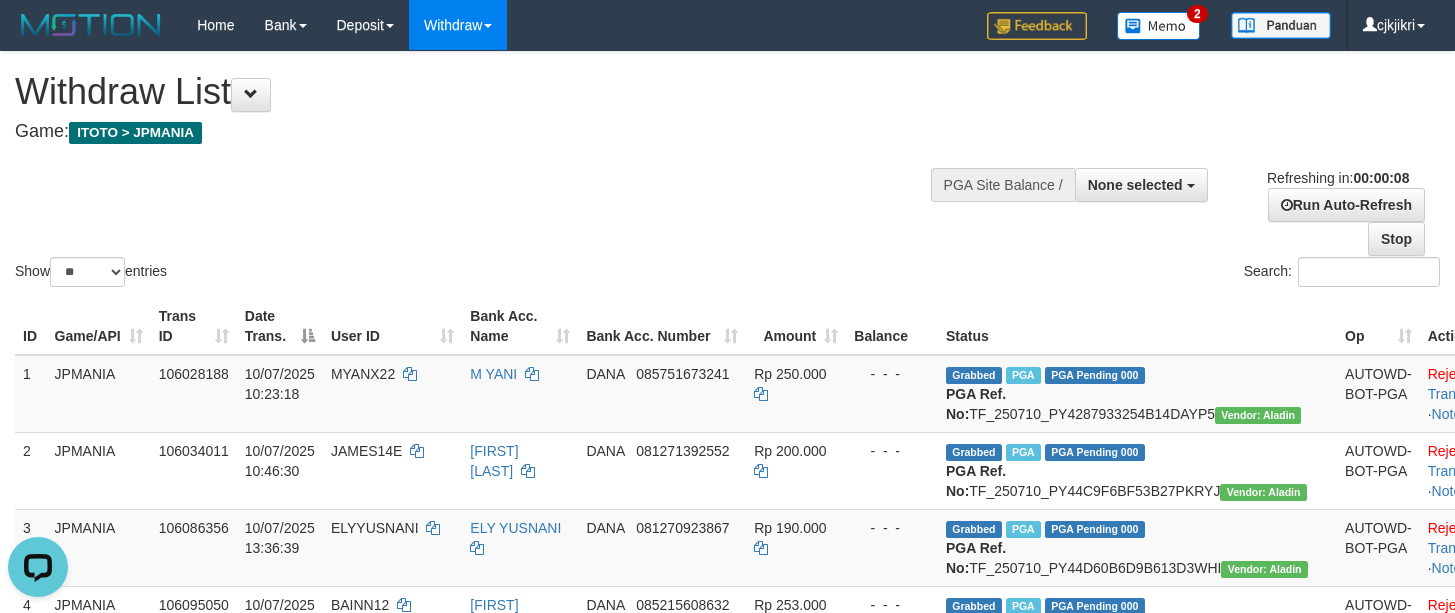 scroll, scrollTop: 0, scrollLeft: 0, axis: both 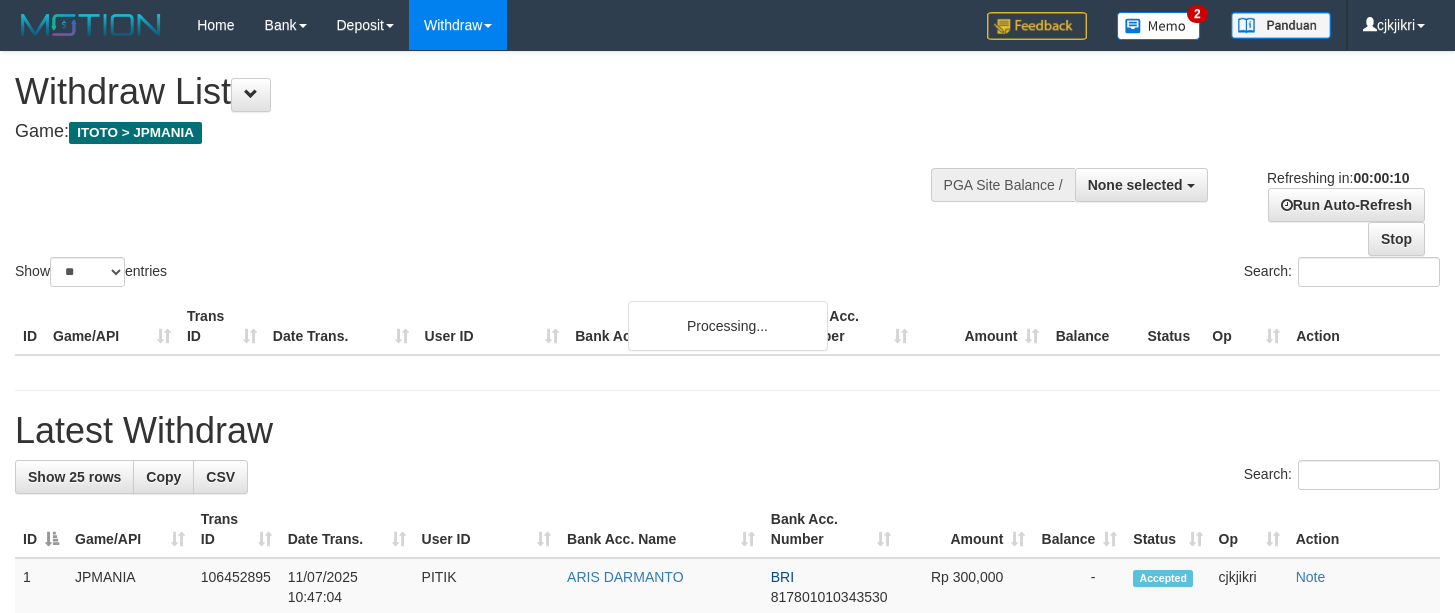 select 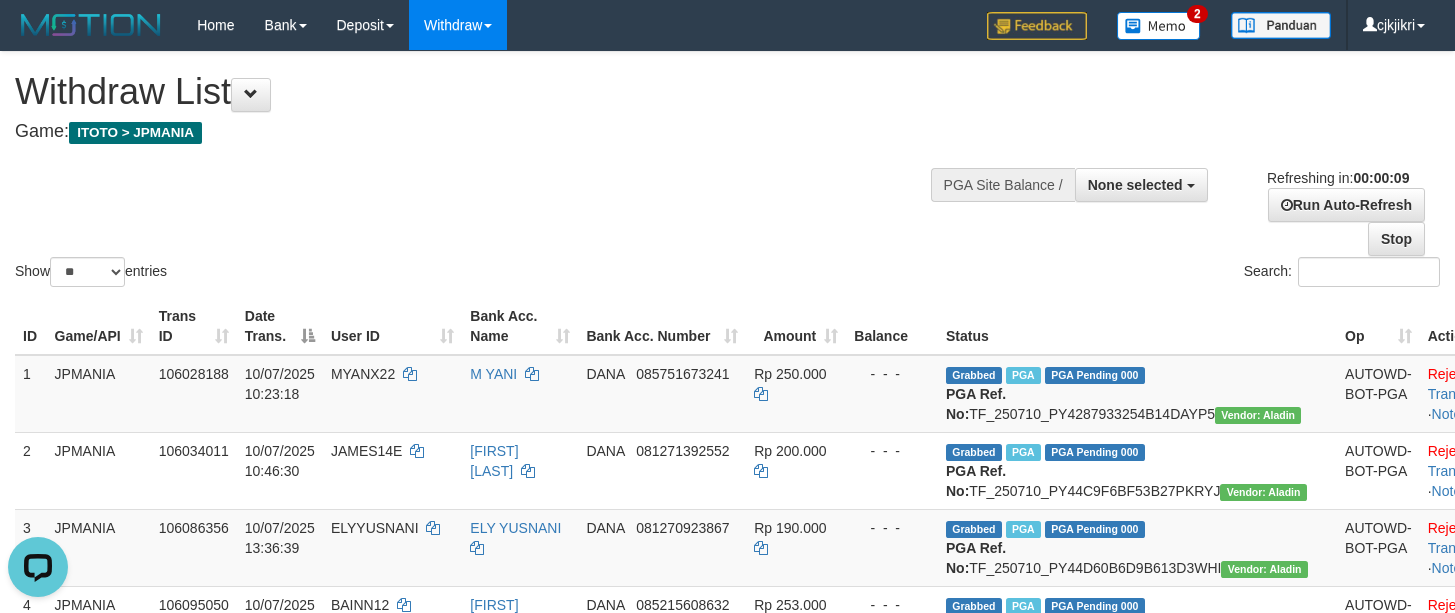 scroll, scrollTop: 0, scrollLeft: 0, axis: both 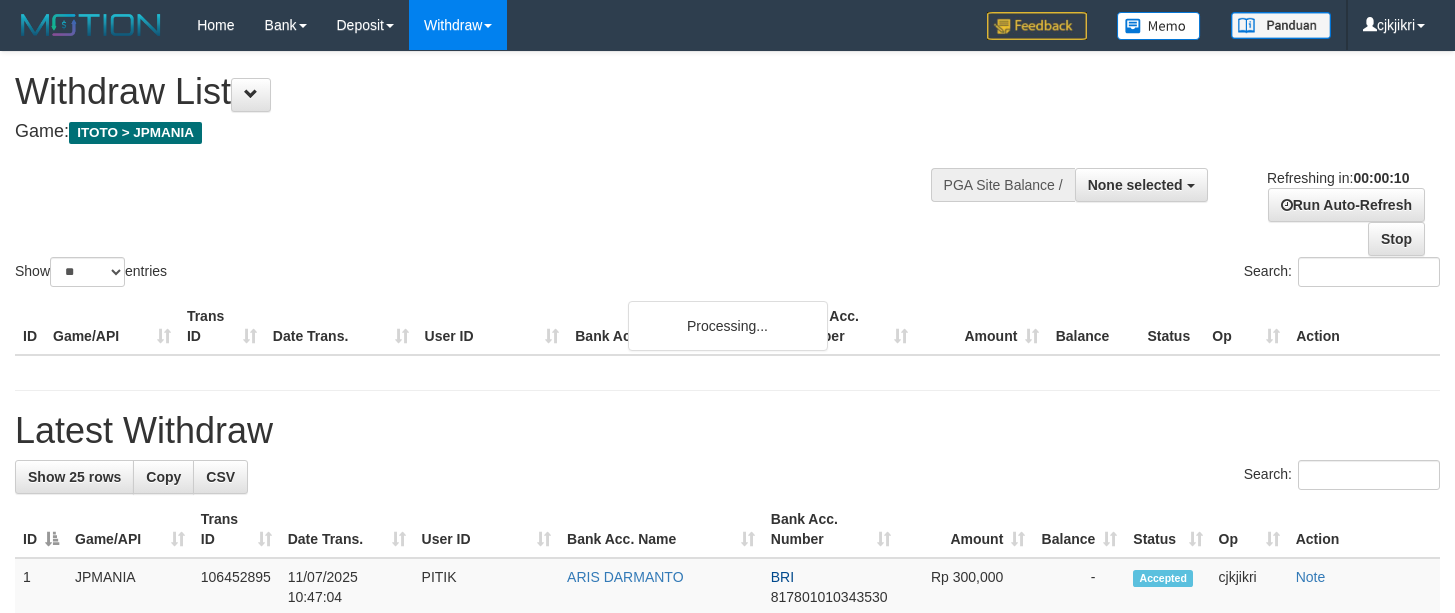select 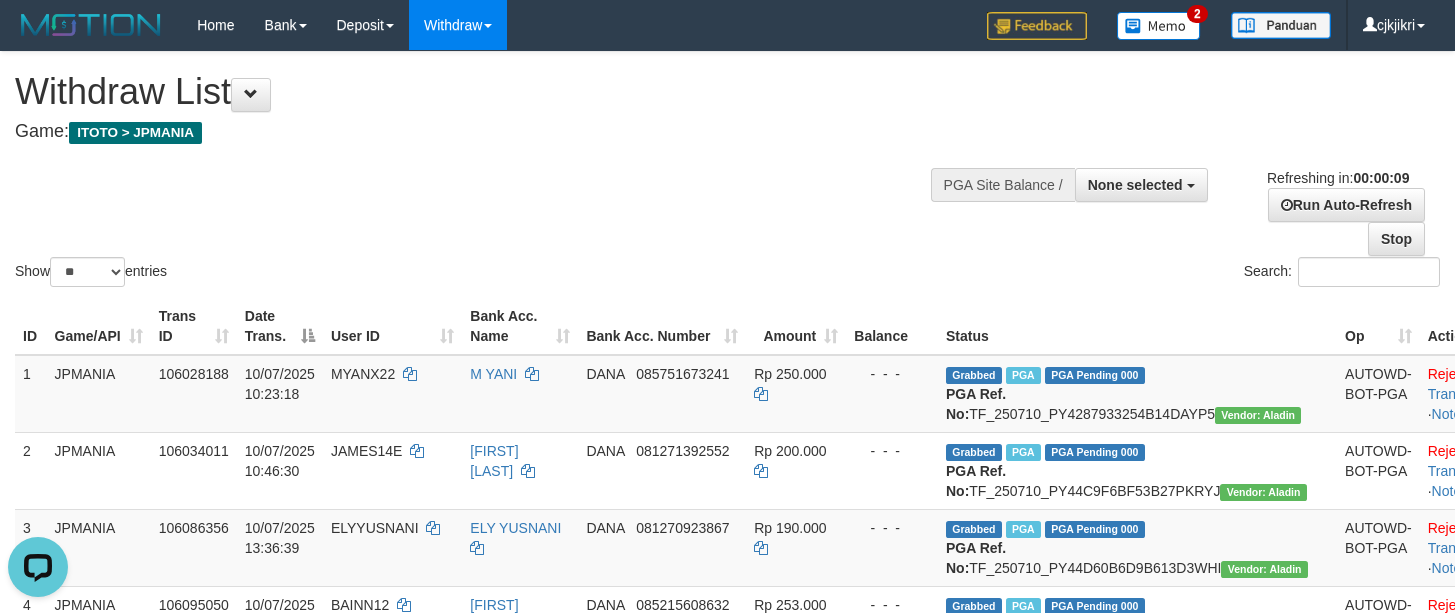 scroll, scrollTop: 0, scrollLeft: 0, axis: both 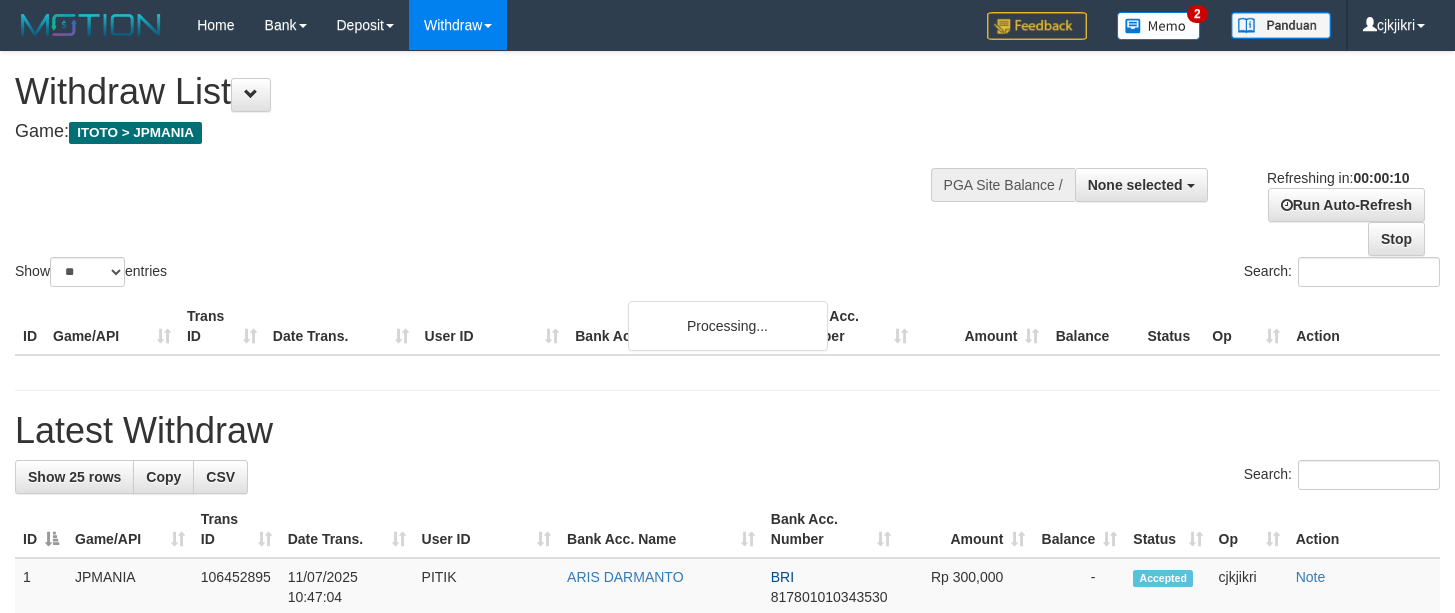 select 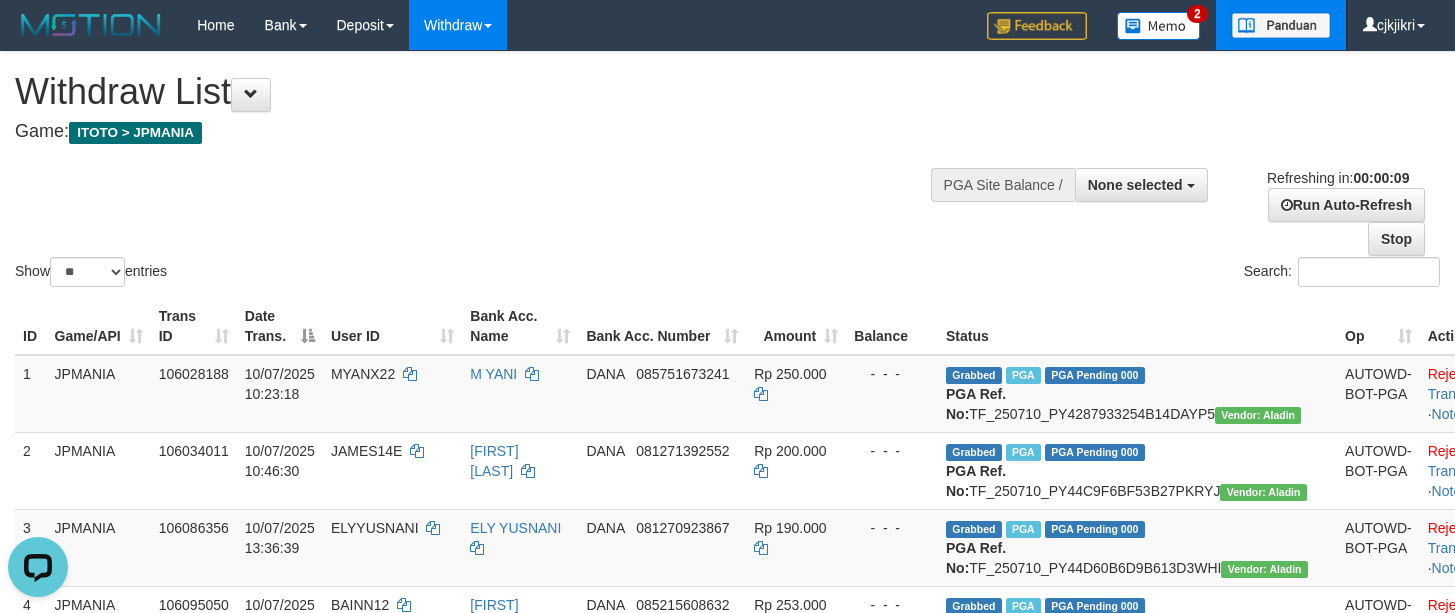 scroll, scrollTop: 0, scrollLeft: 0, axis: both 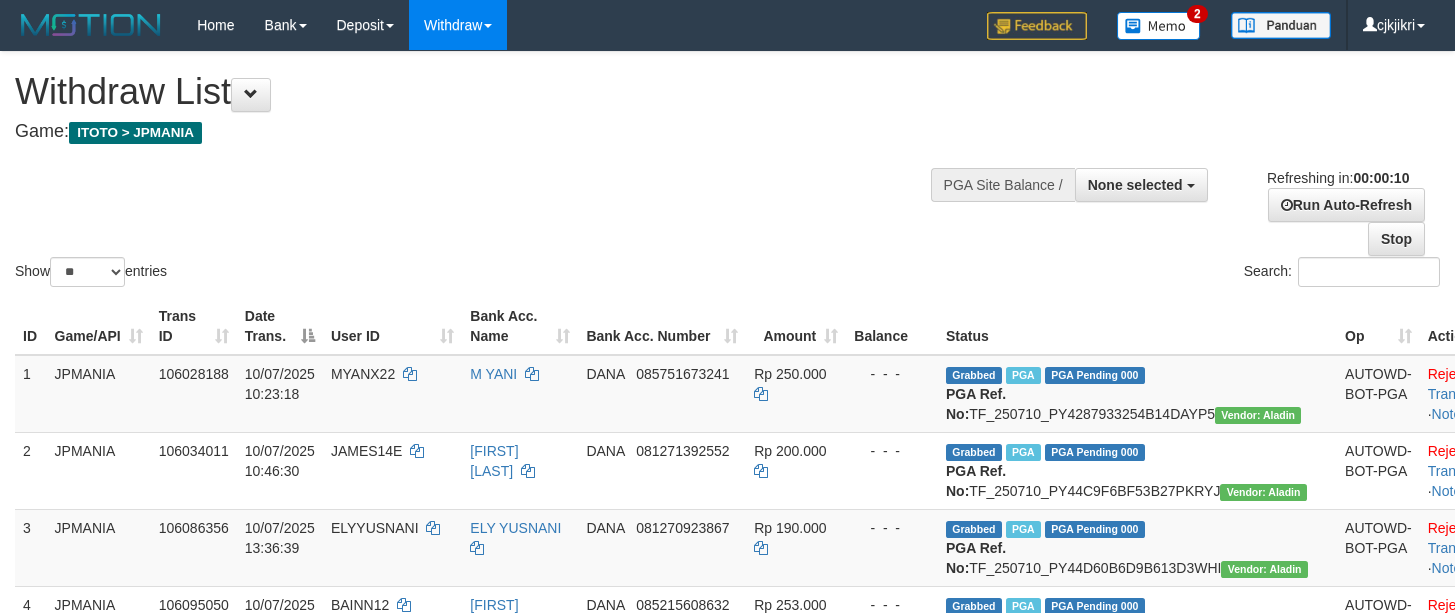 select 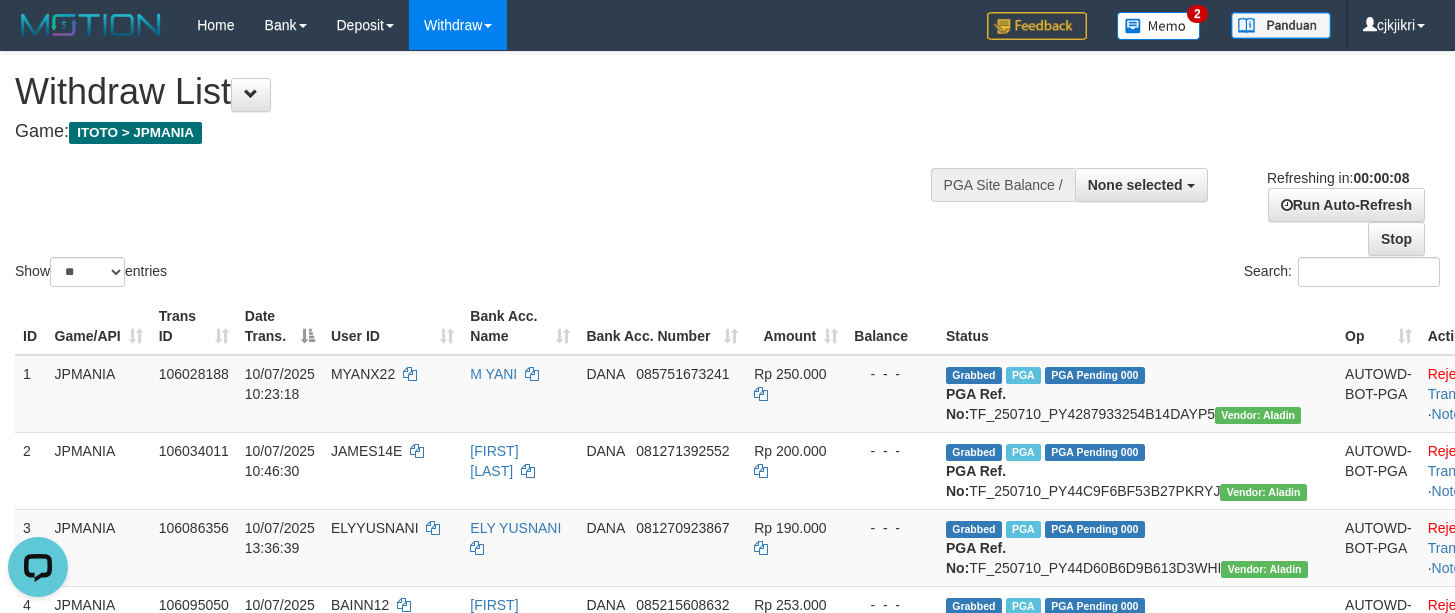 scroll, scrollTop: 0, scrollLeft: 0, axis: both 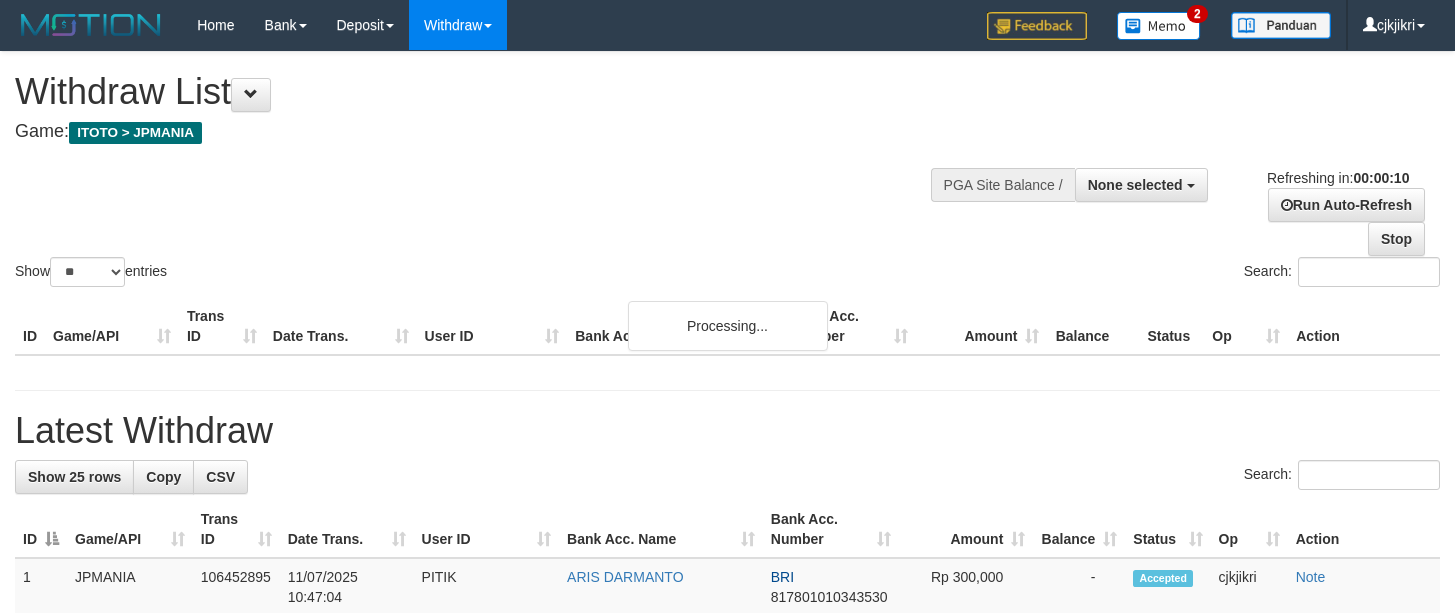 select 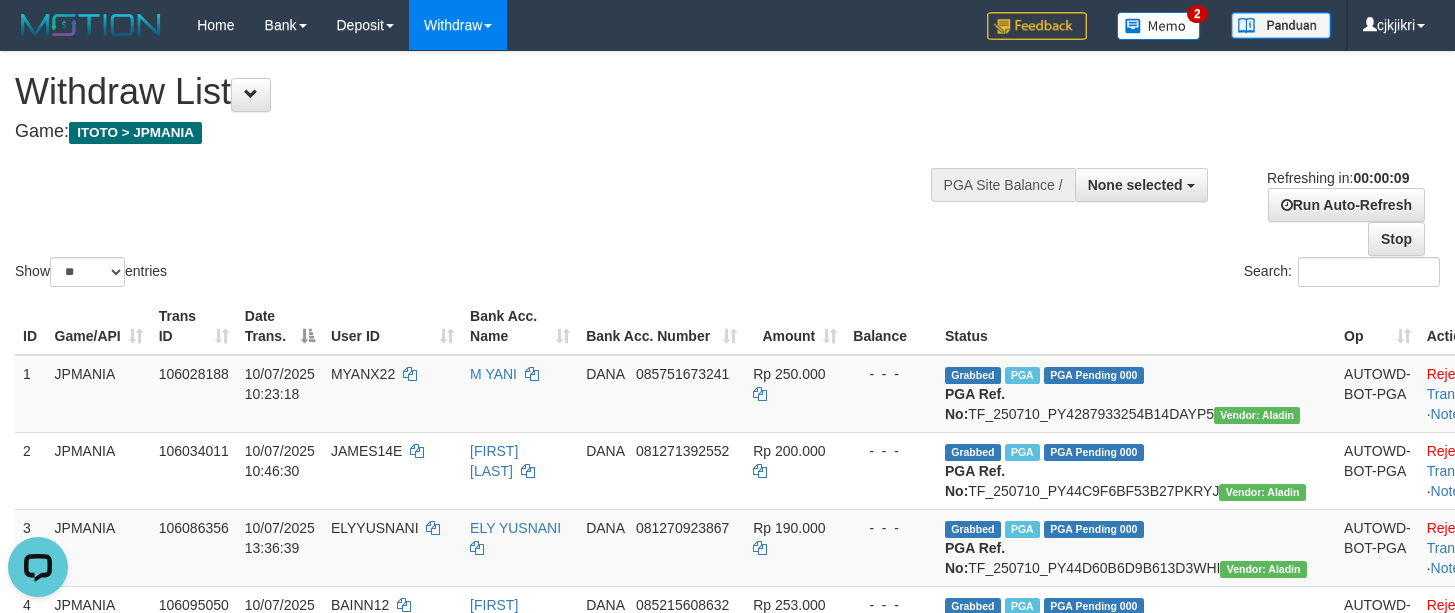 scroll, scrollTop: 0, scrollLeft: 0, axis: both 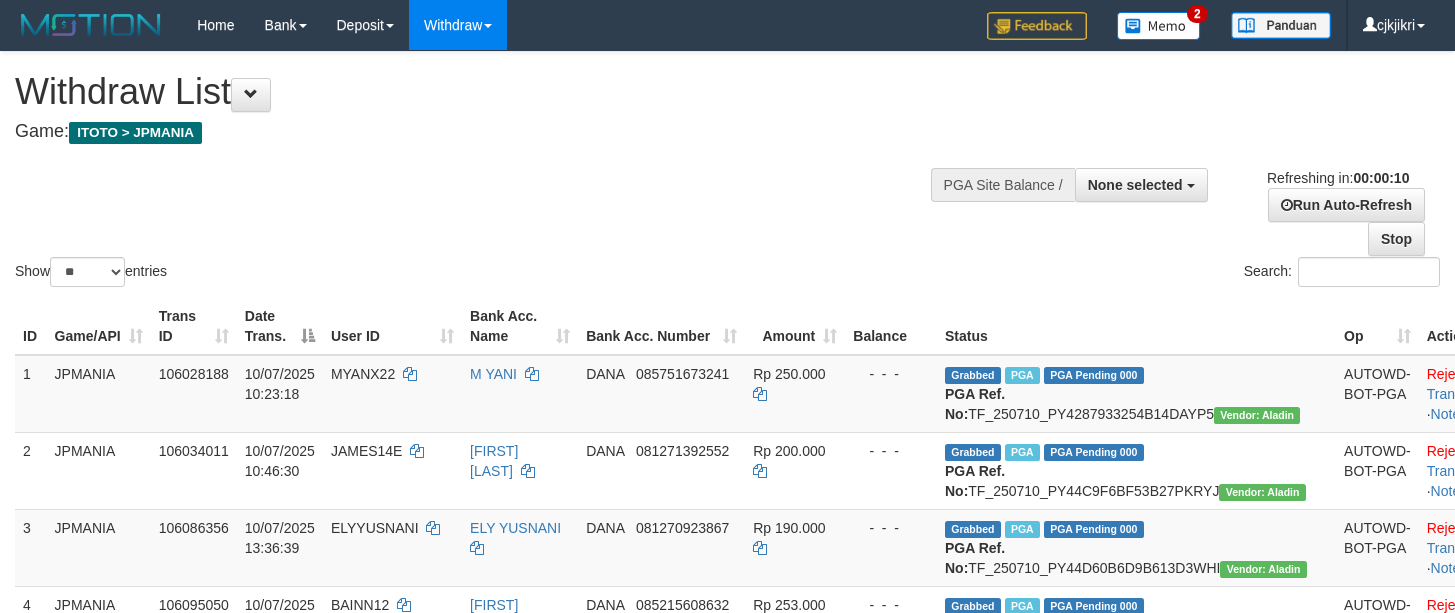 select 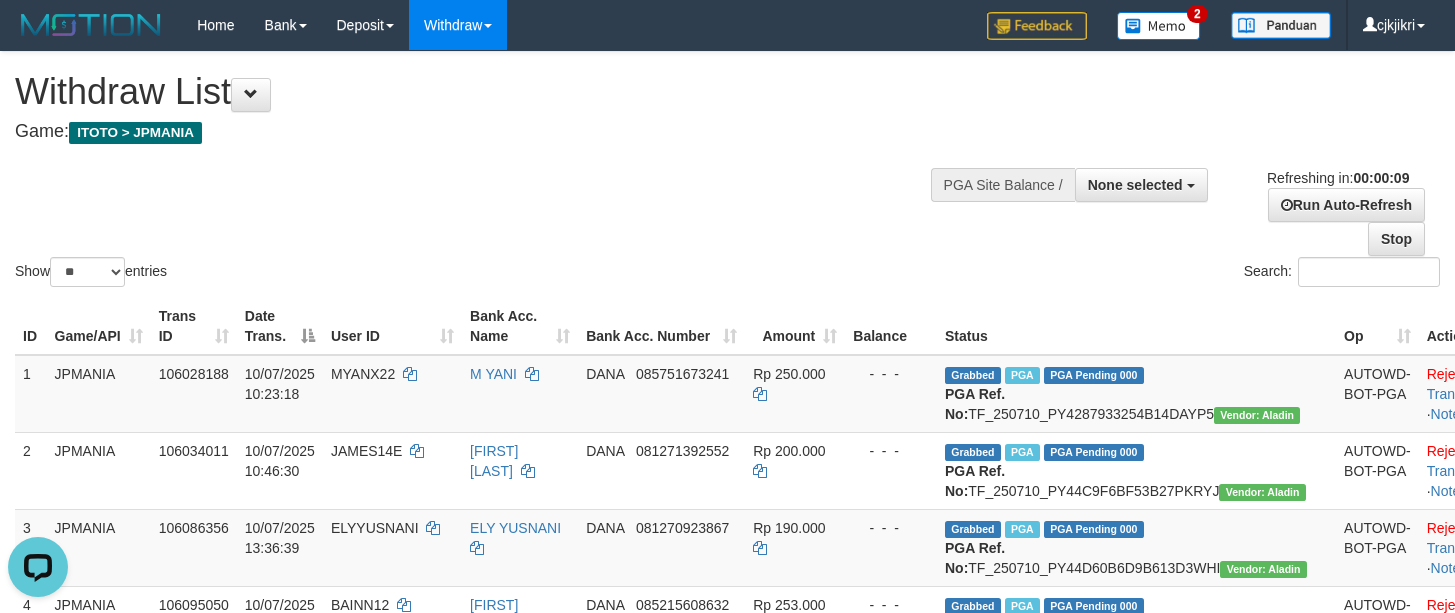 scroll, scrollTop: 0, scrollLeft: 0, axis: both 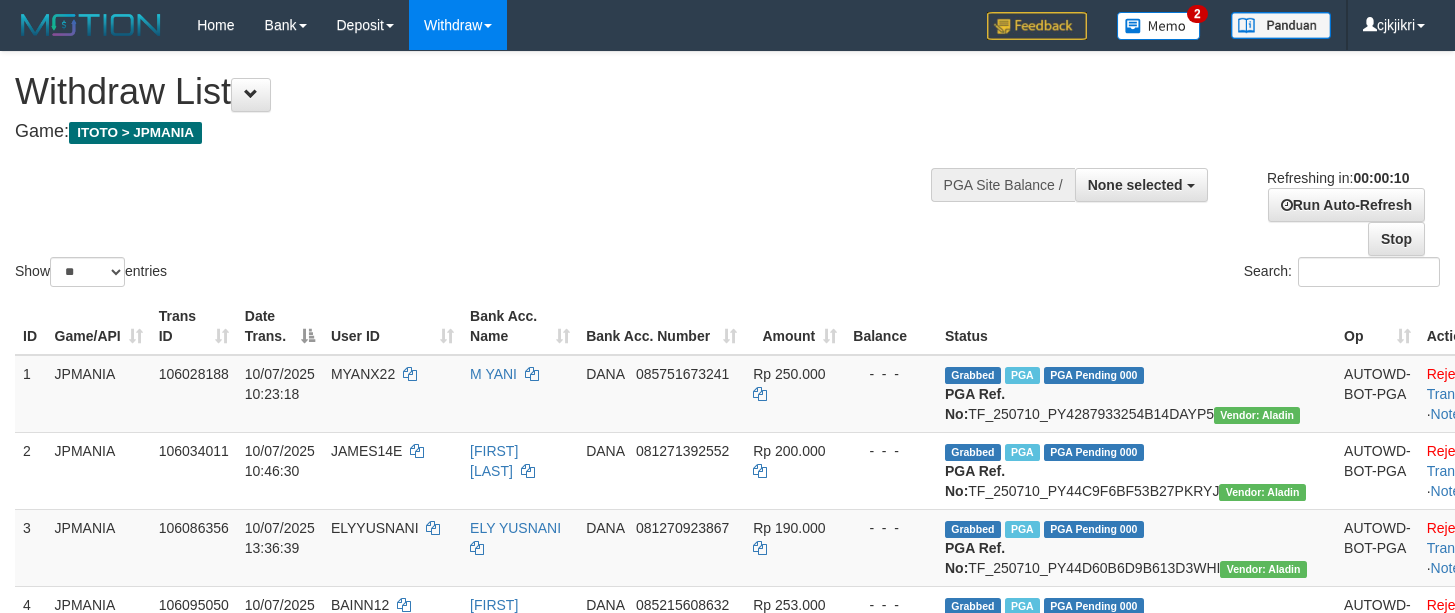 select 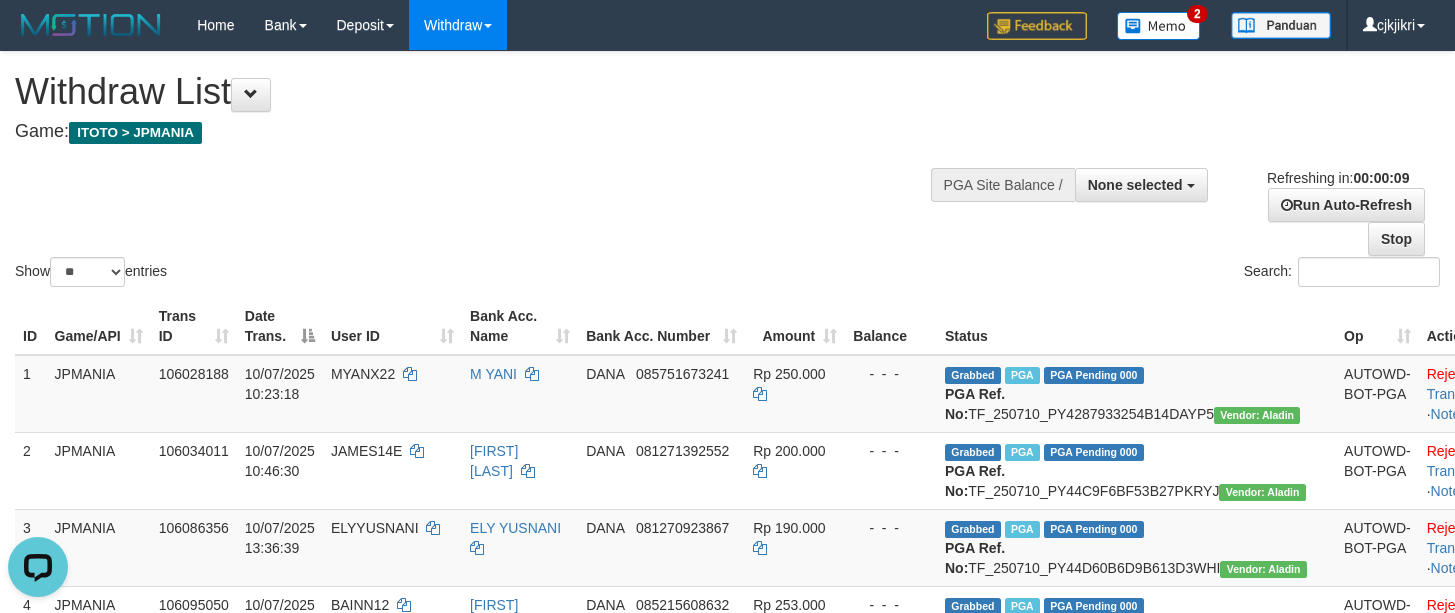 scroll, scrollTop: 0, scrollLeft: 0, axis: both 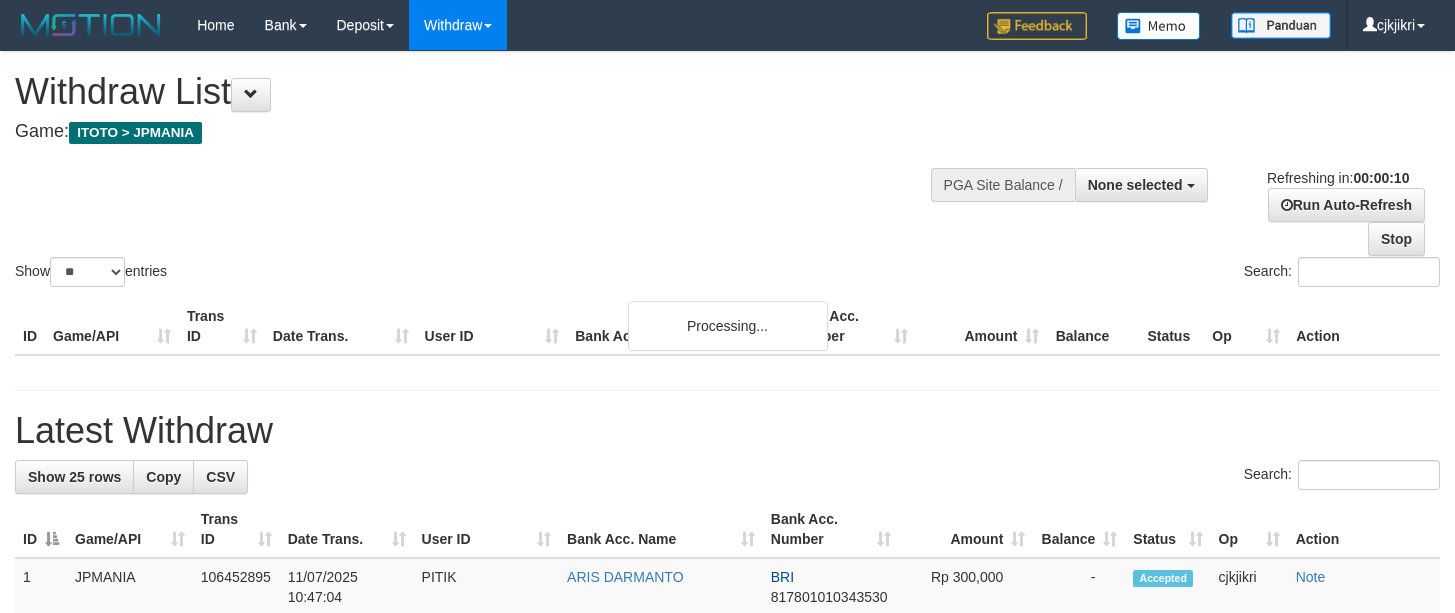 select 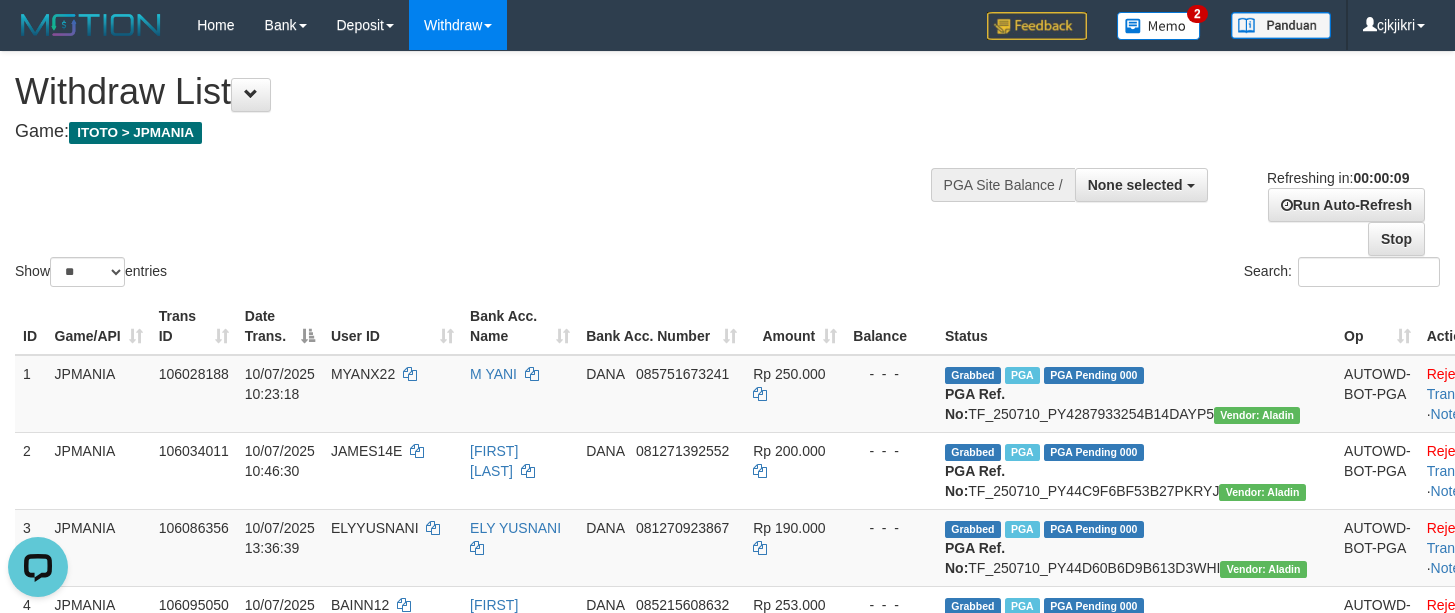 scroll, scrollTop: 0, scrollLeft: 0, axis: both 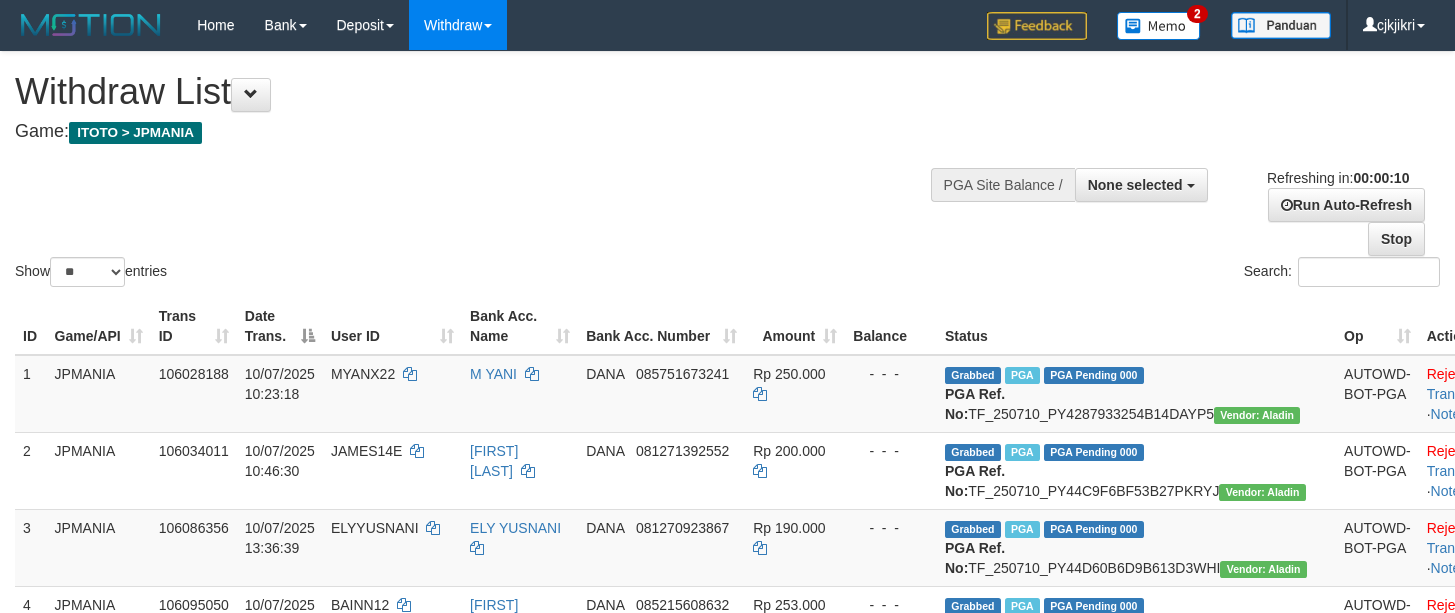 select 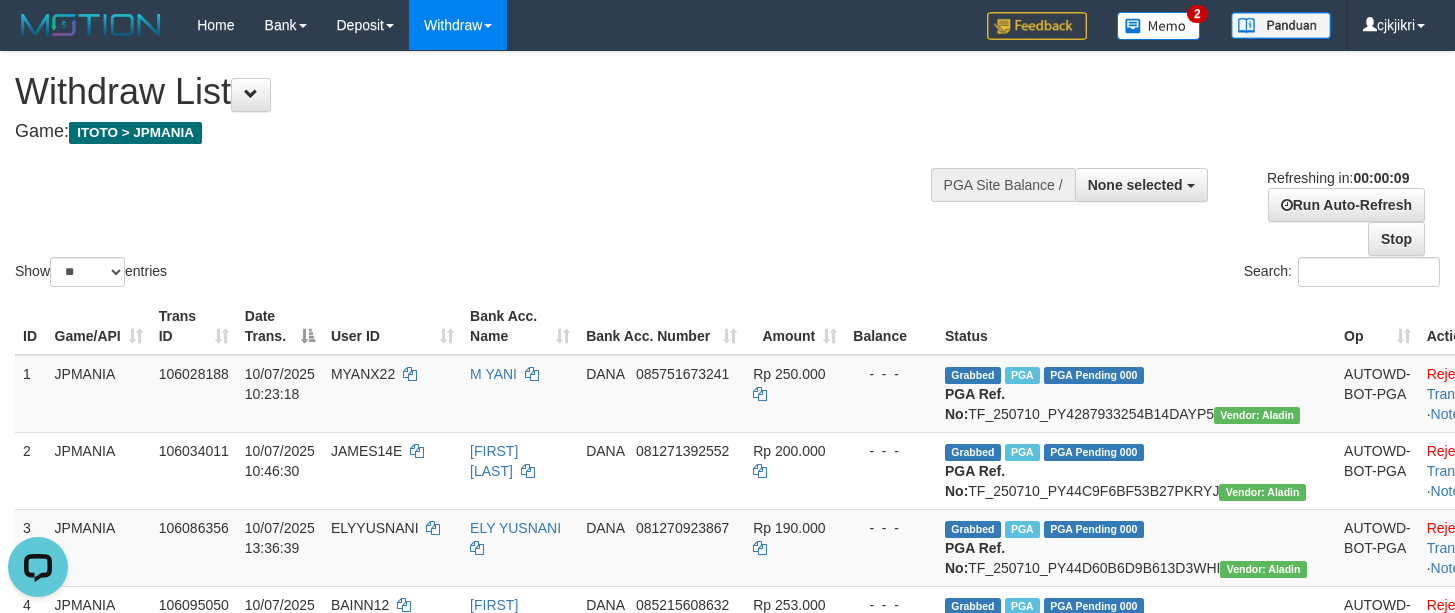 scroll, scrollTop: 0, scrollLeft: 0, axis: both 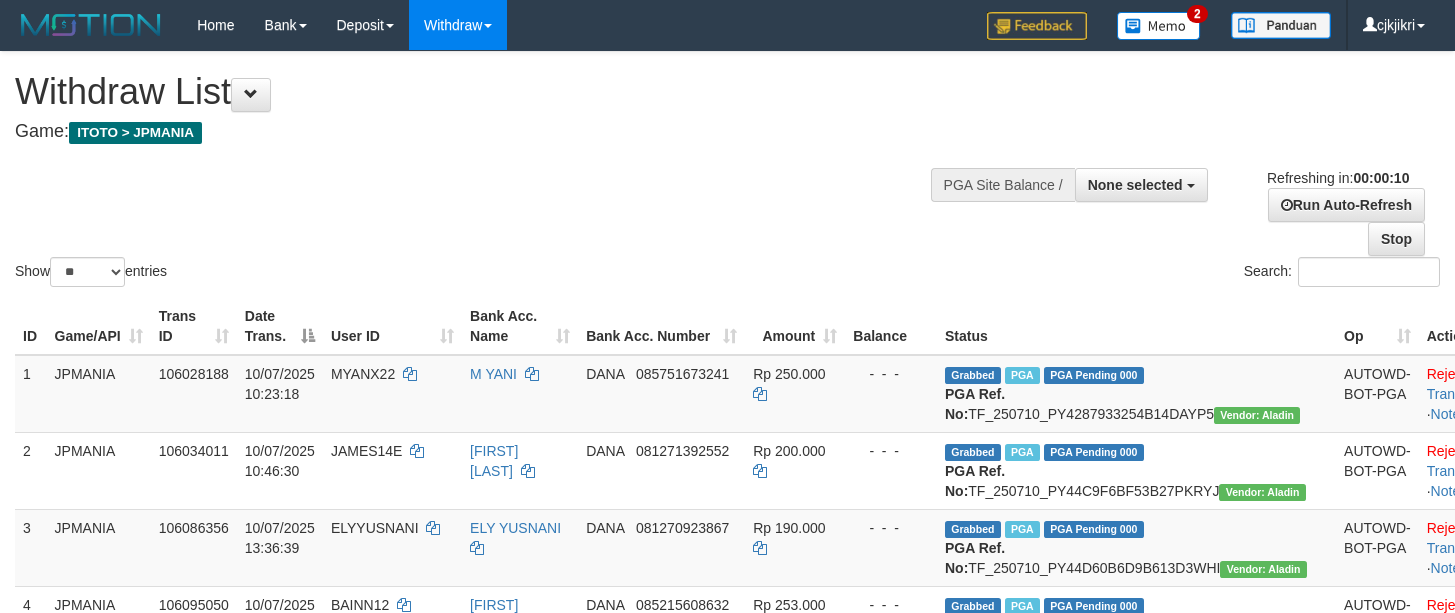 select 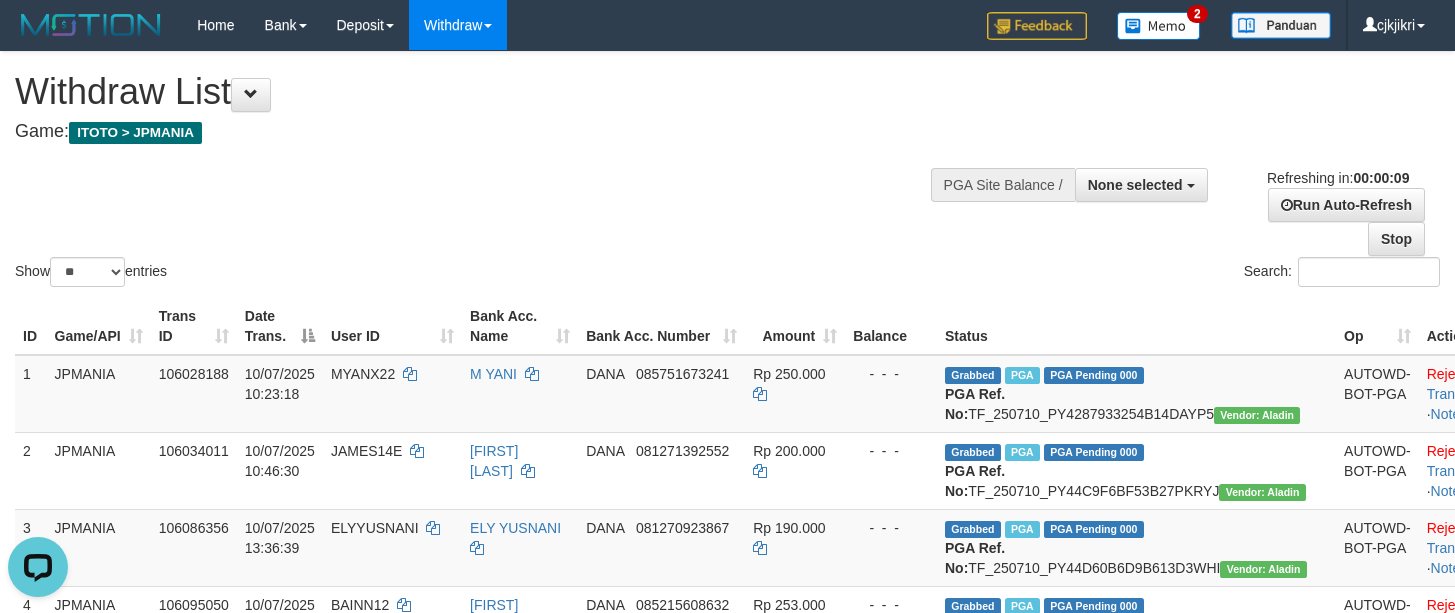 scroll, scrollTop: 0, scrollLeft: 0, axis: both 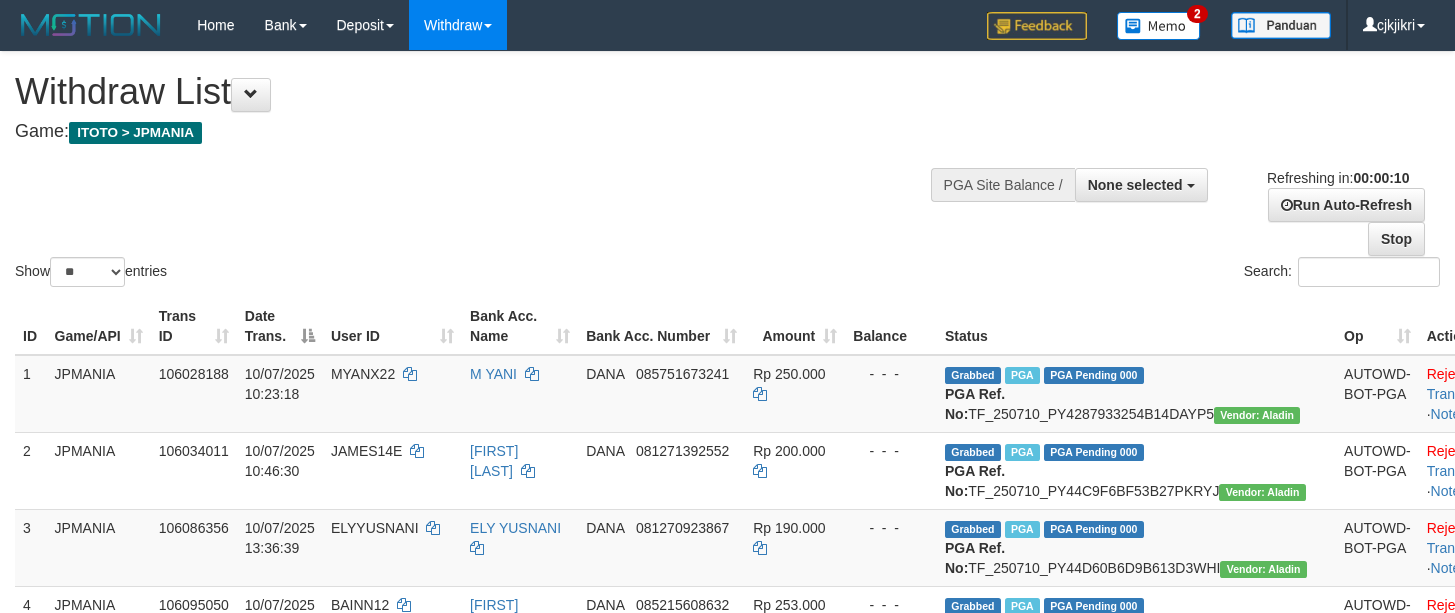 select 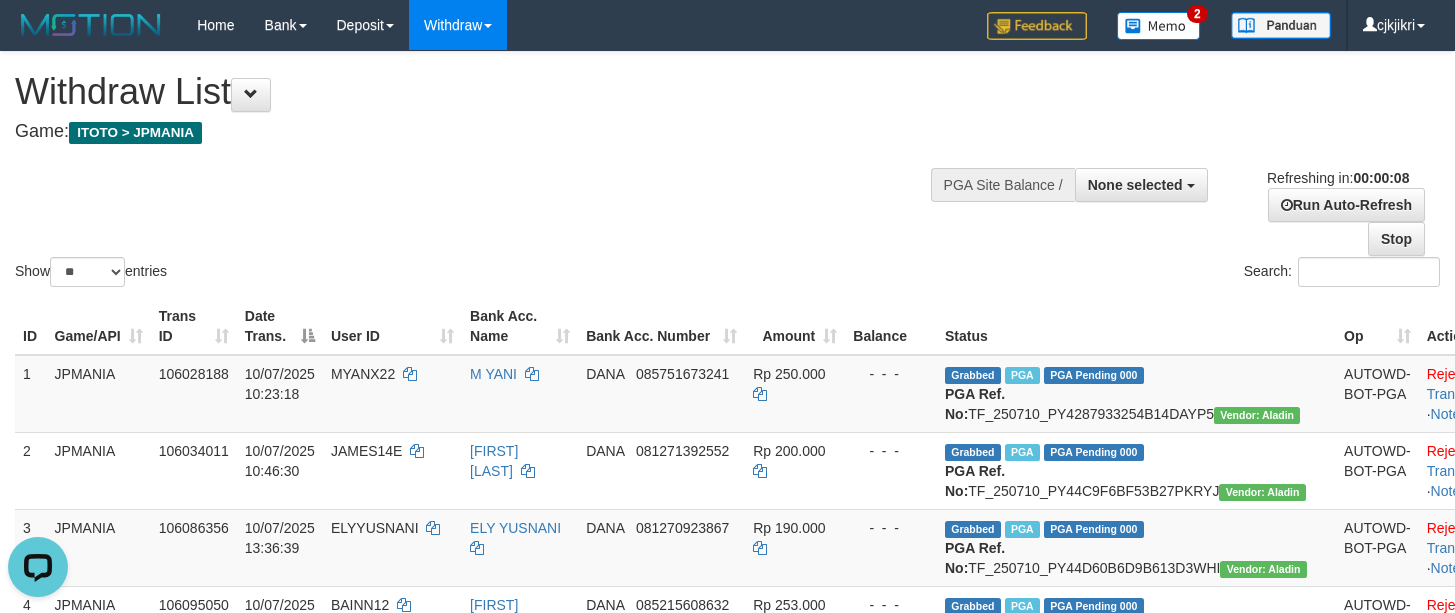 scroll, scrollTop: 0, scrollLeft: 0, axis: both 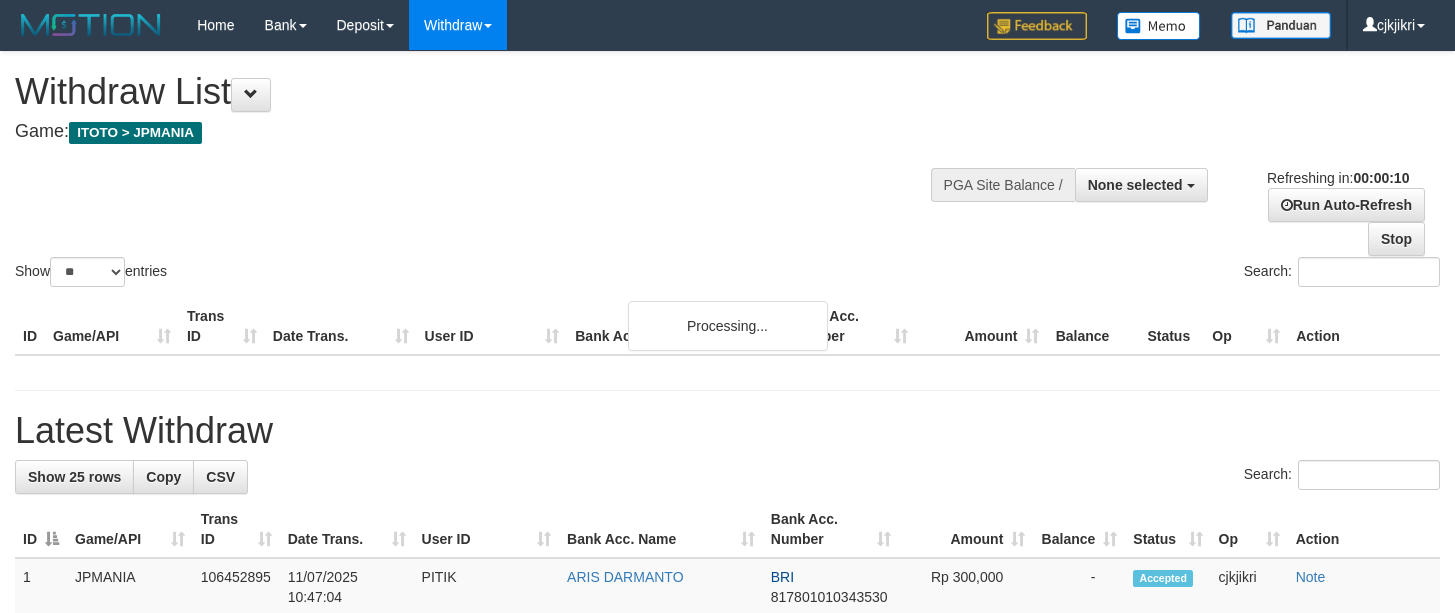 select 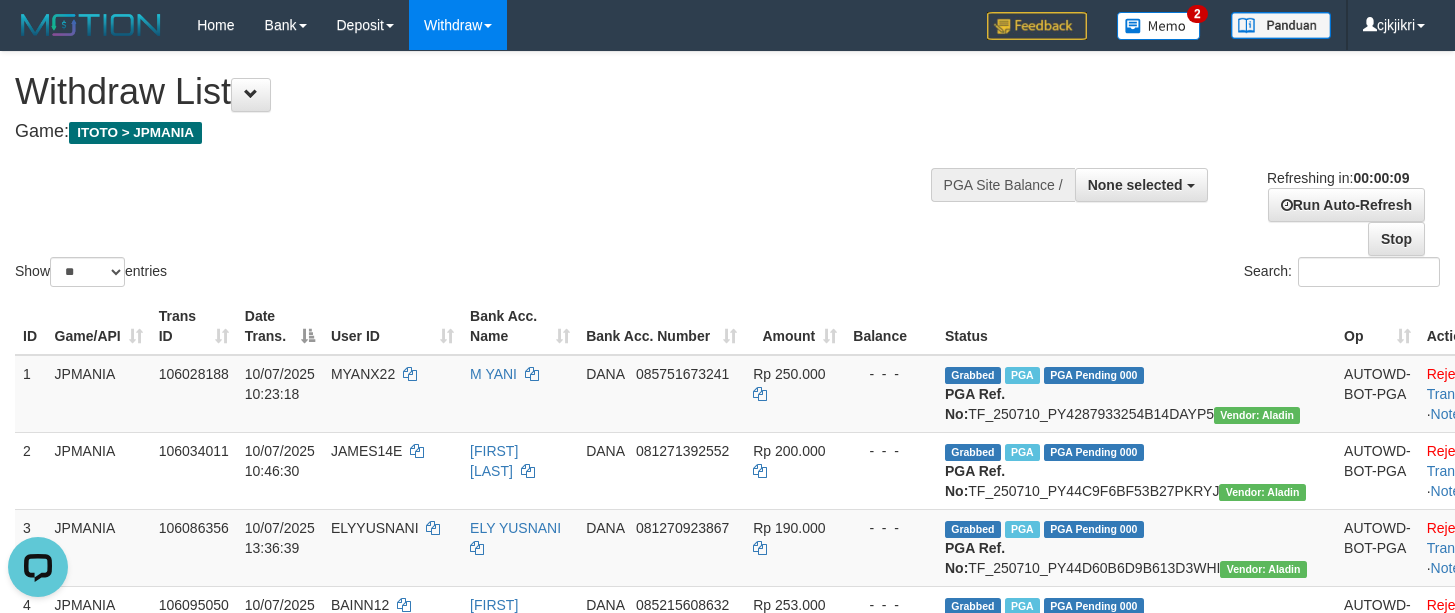 scroll, scrollTop: 0, scrollLeft: 0, axis: both 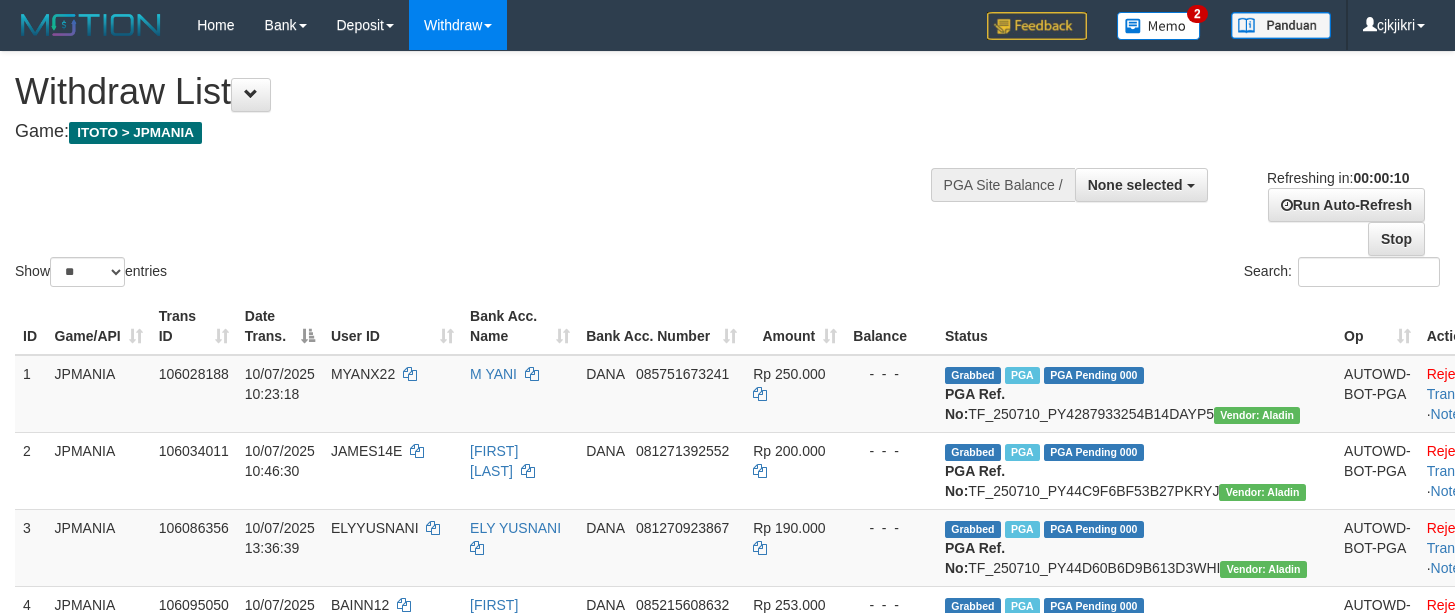 select 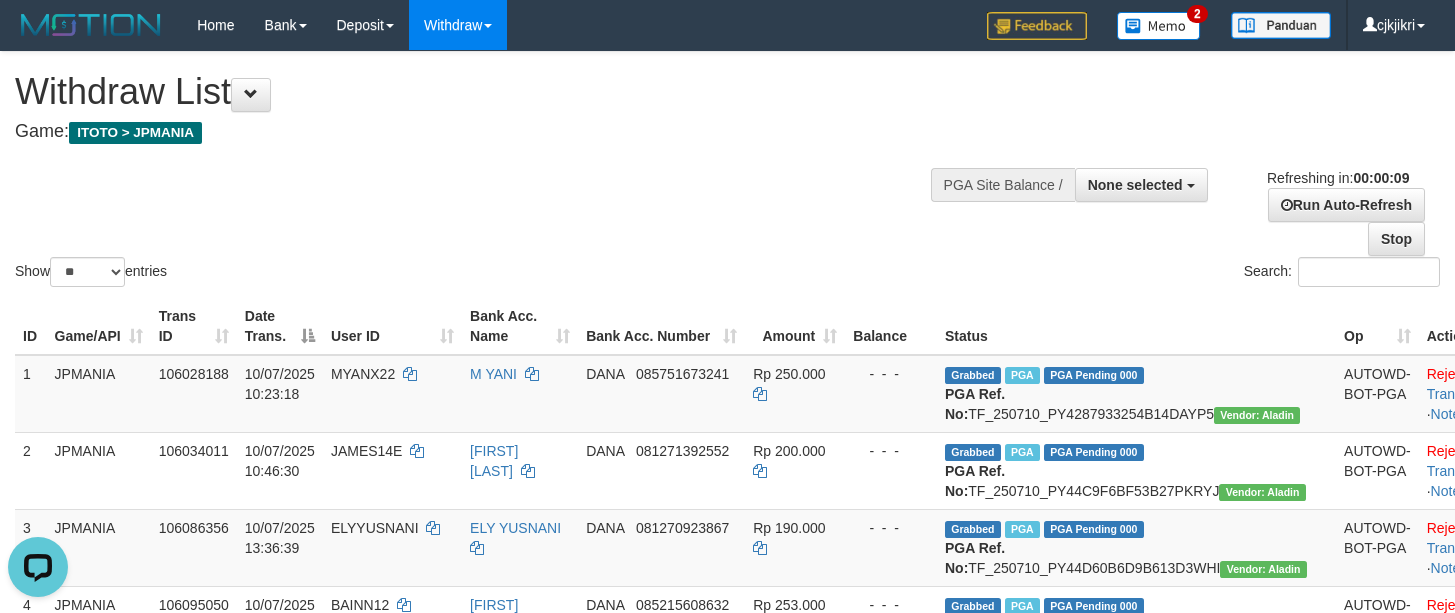 scroll, scrollTop: 0, scrollLeft: 0, axis: both 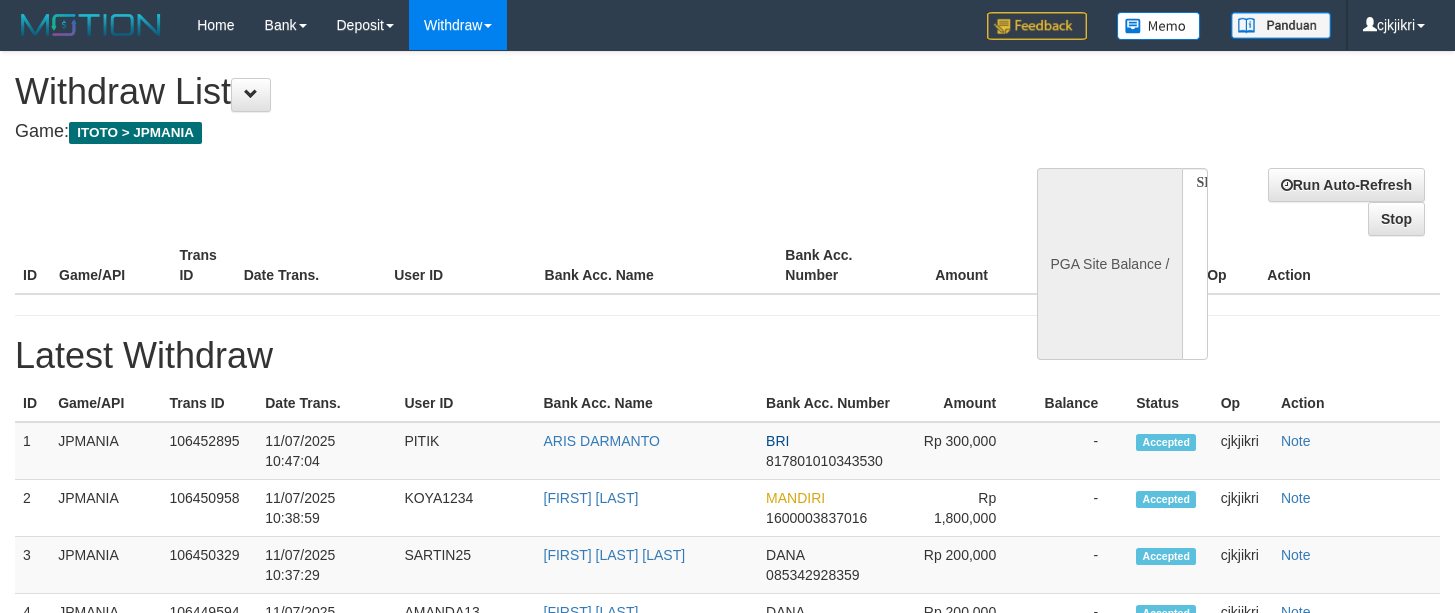 select 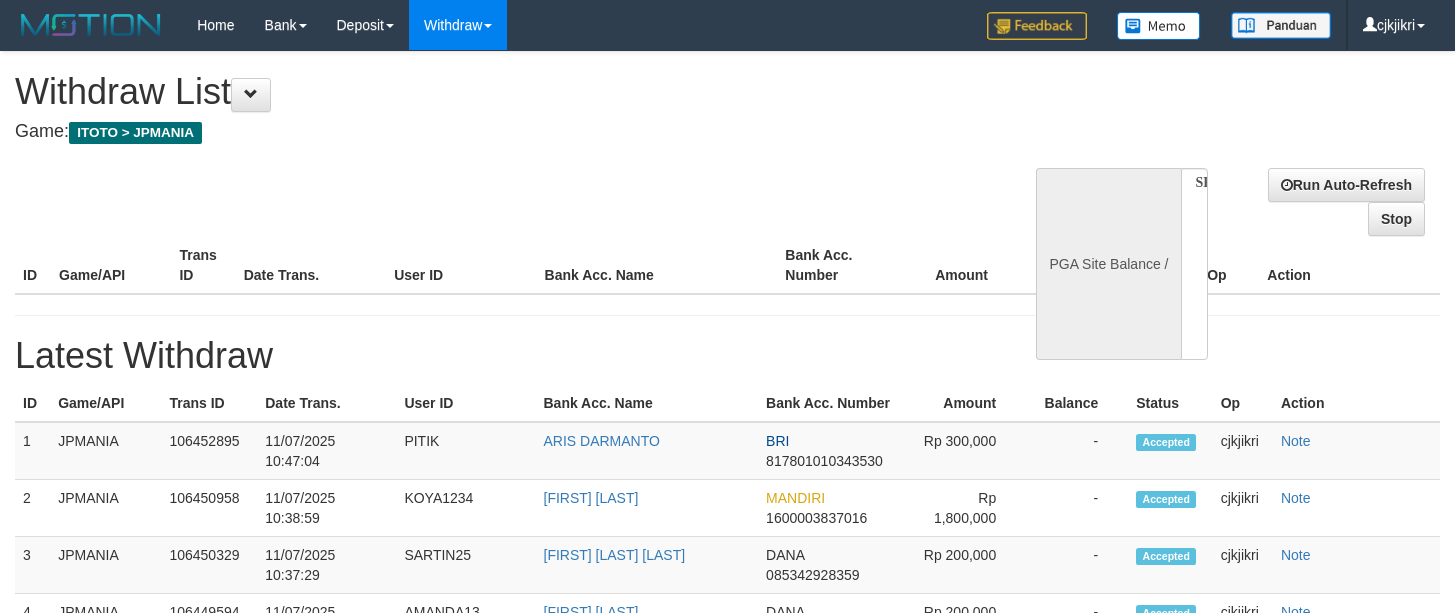 scroll, scrollTop: 0, scrollLeft: 0, axis: both 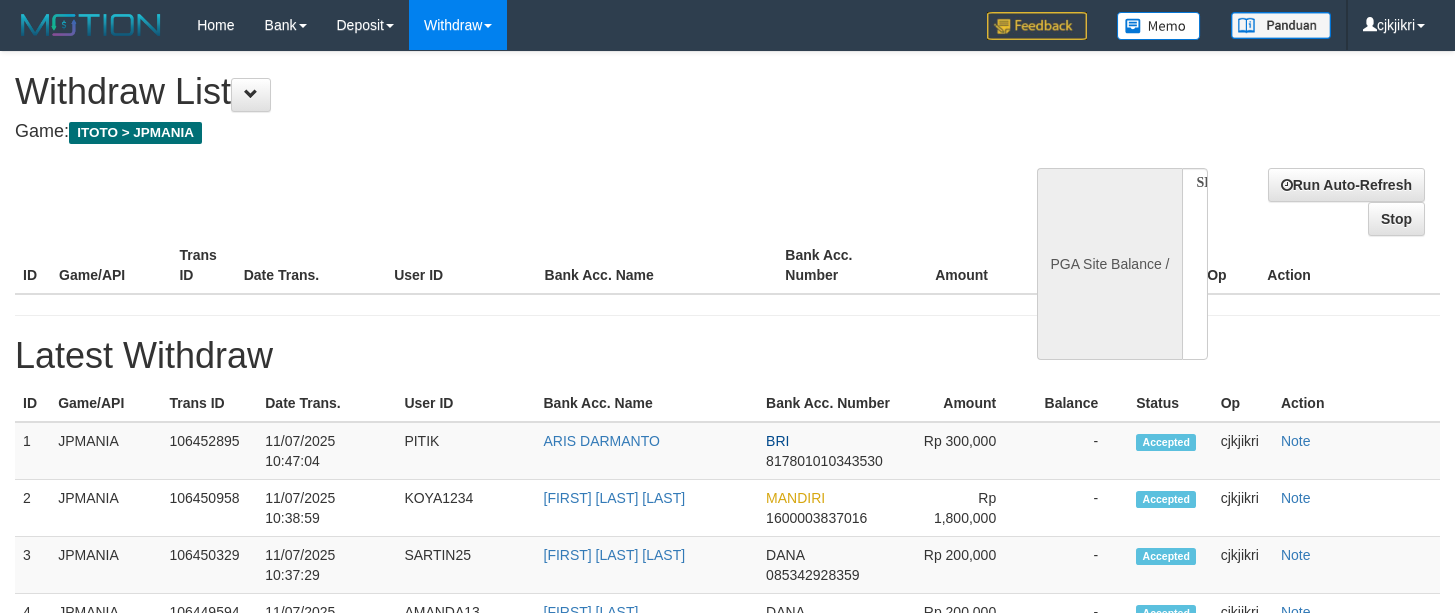 select 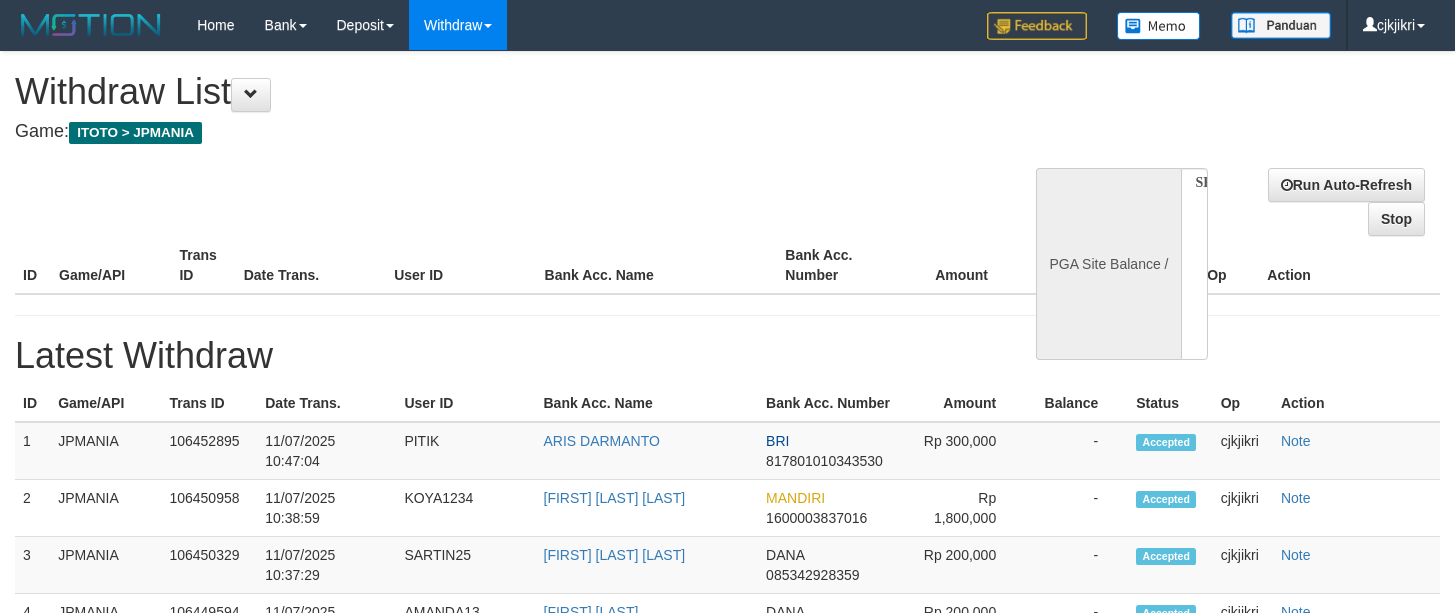 scroll, scrollTop: 0, scrollLeft: 0, axis: both 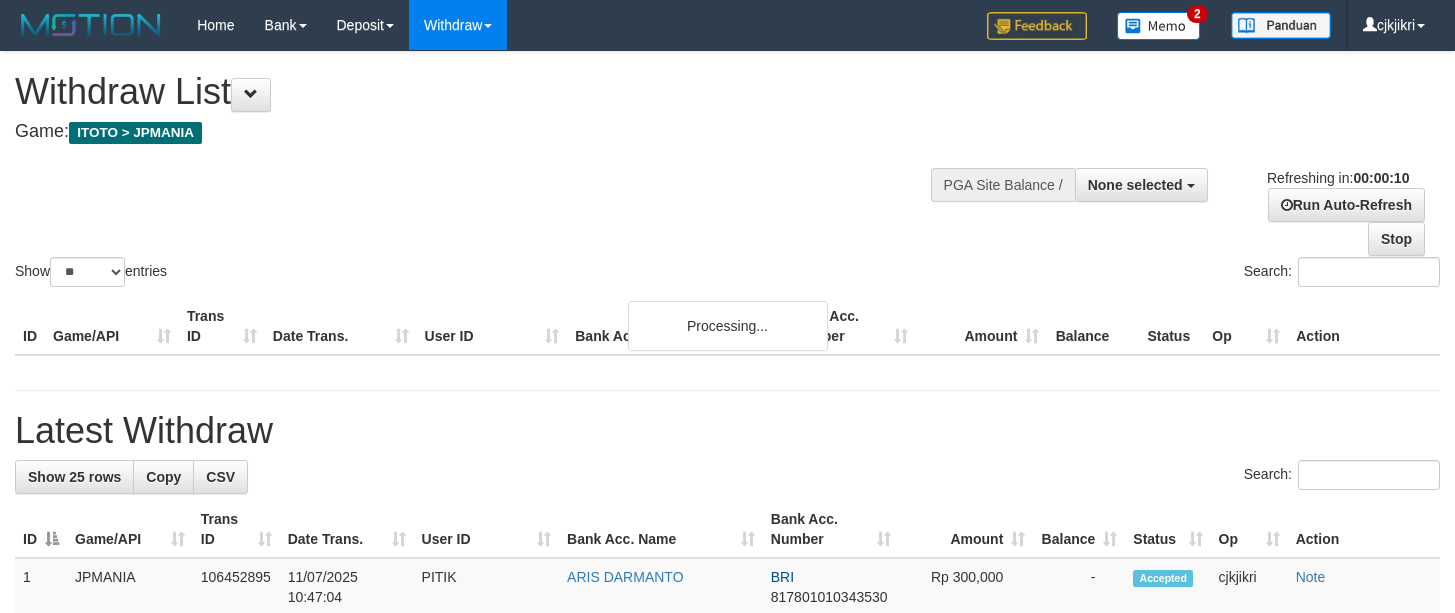 select 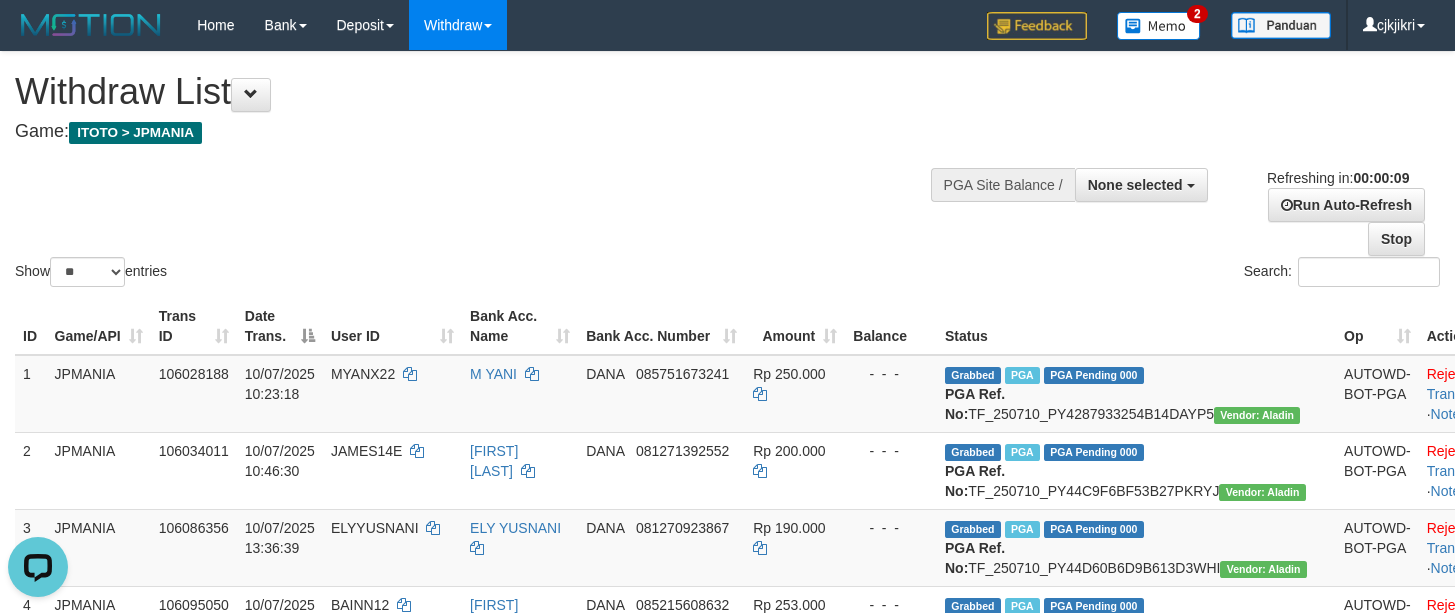 scroll, scrollTop: 0, scrollLeft: 0, axis: both 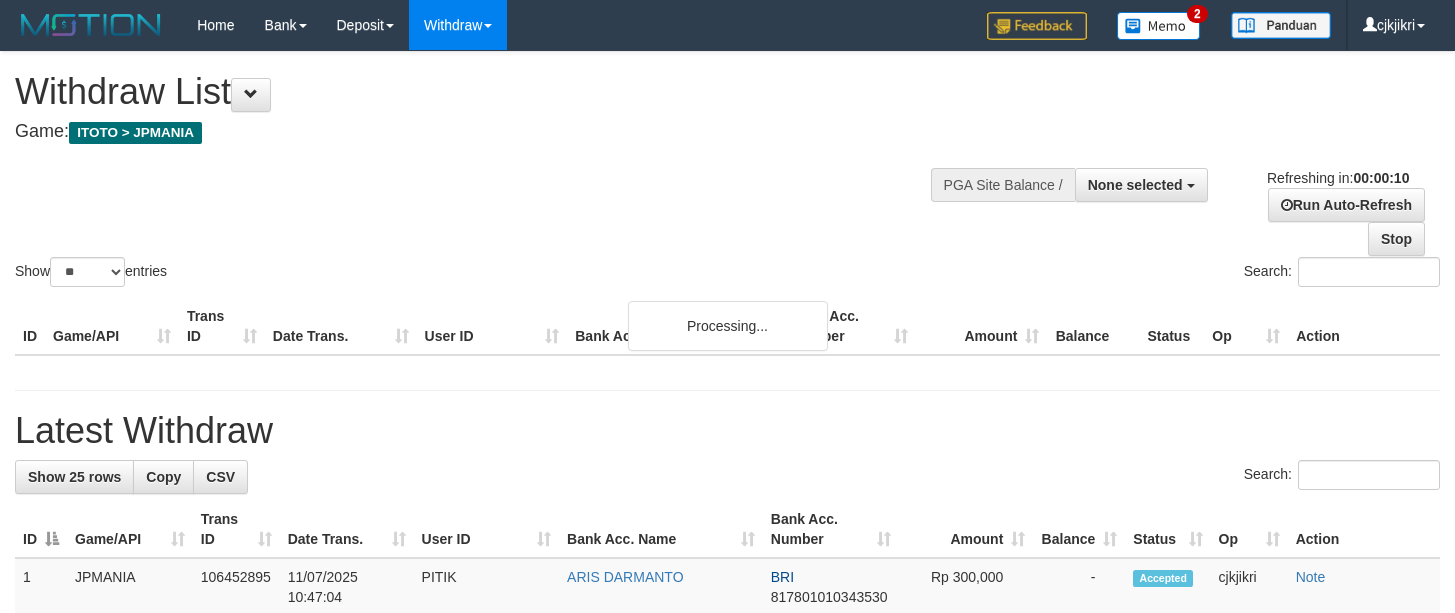 select 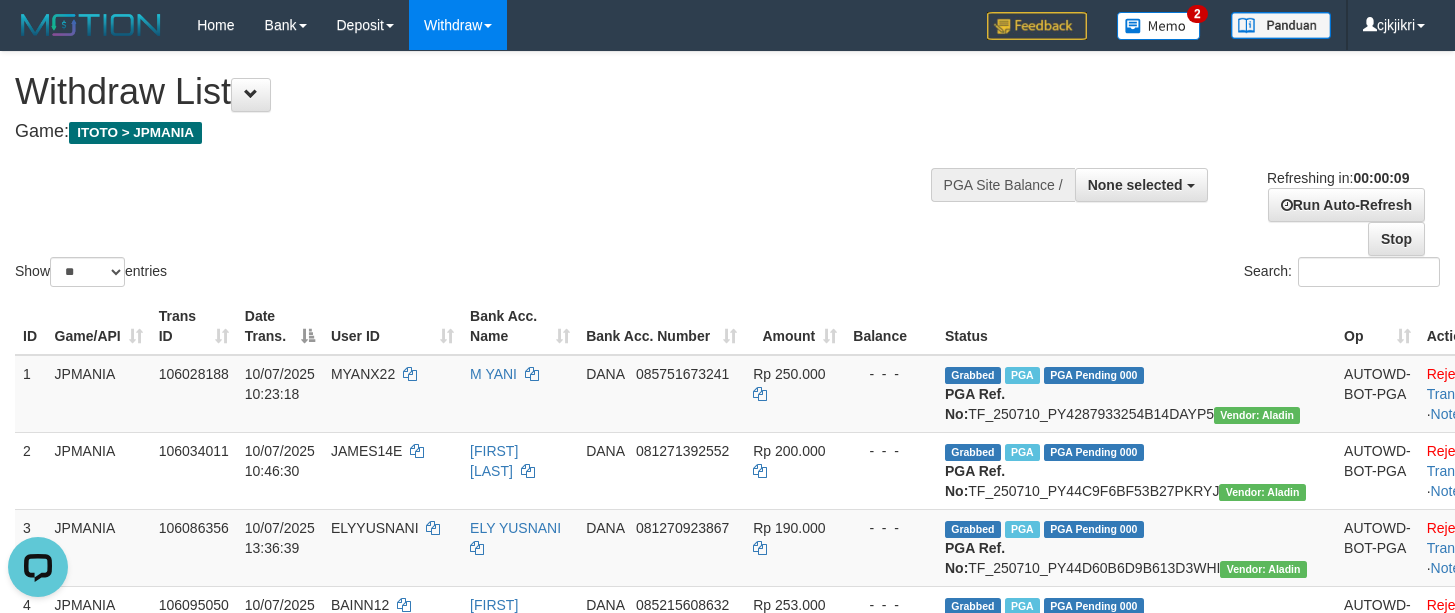 scroll, scrollTop: 0, scrollLeft: 0, axis: both 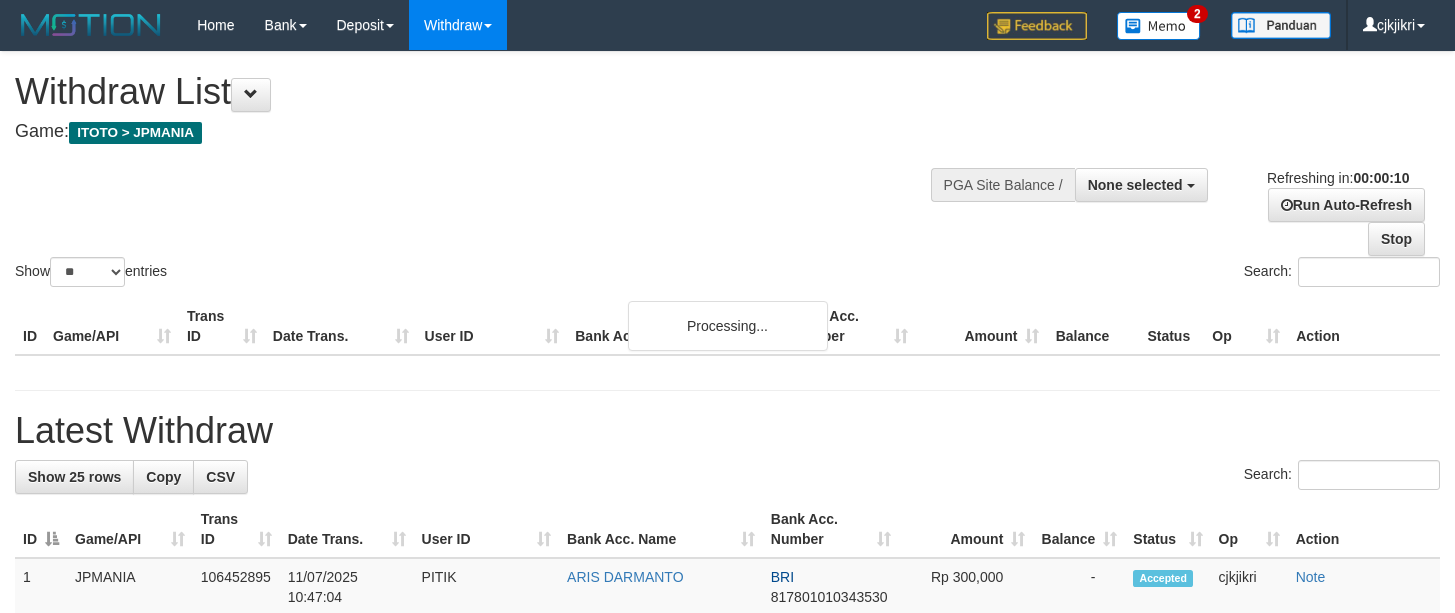select 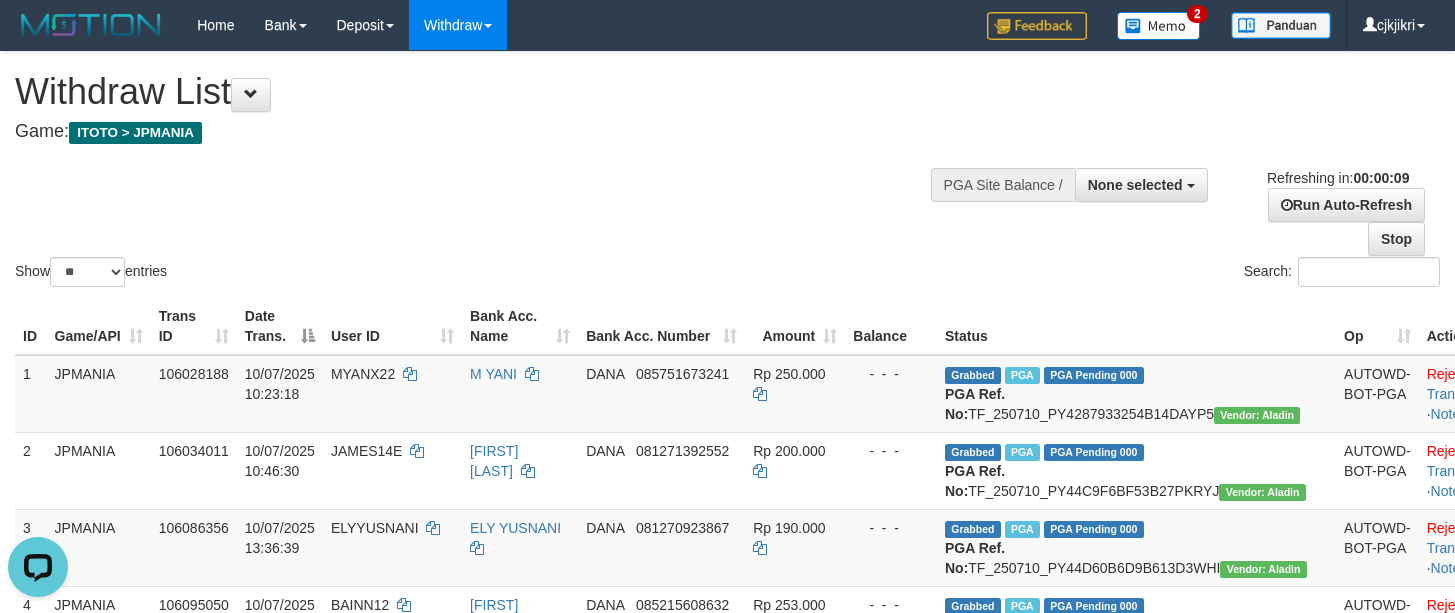 scroll, scrollTop: 0, scrollLeft: 0, axis: both 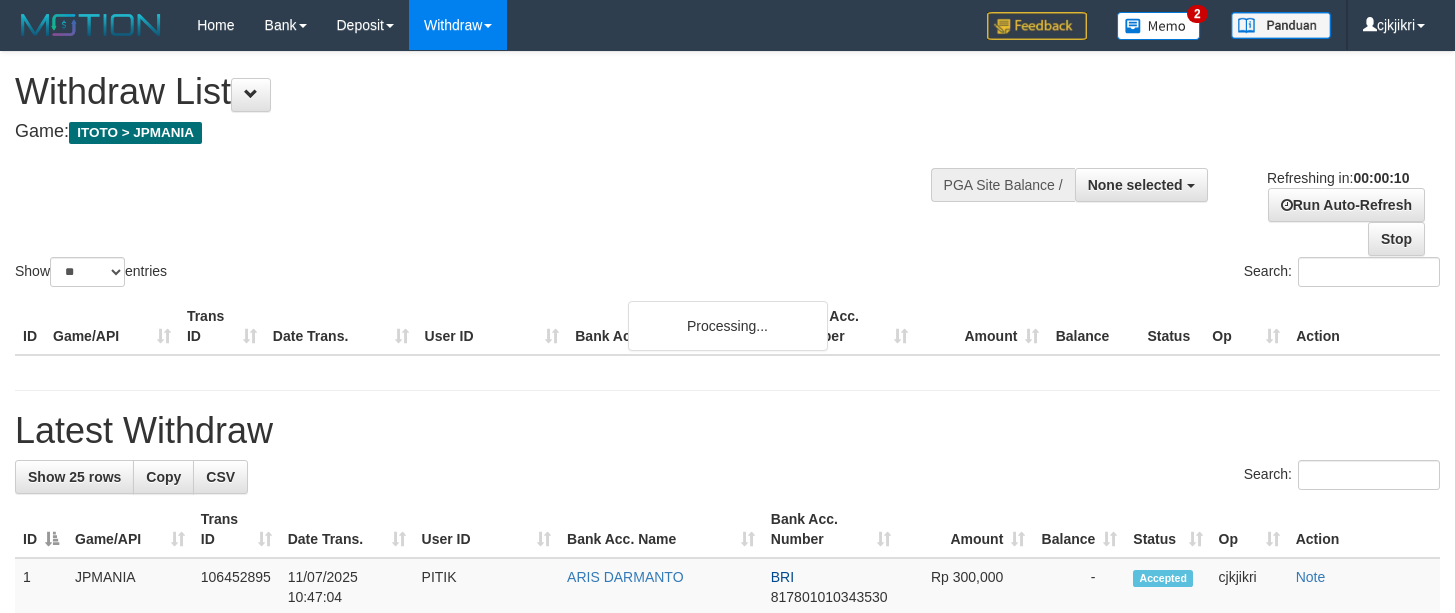 select 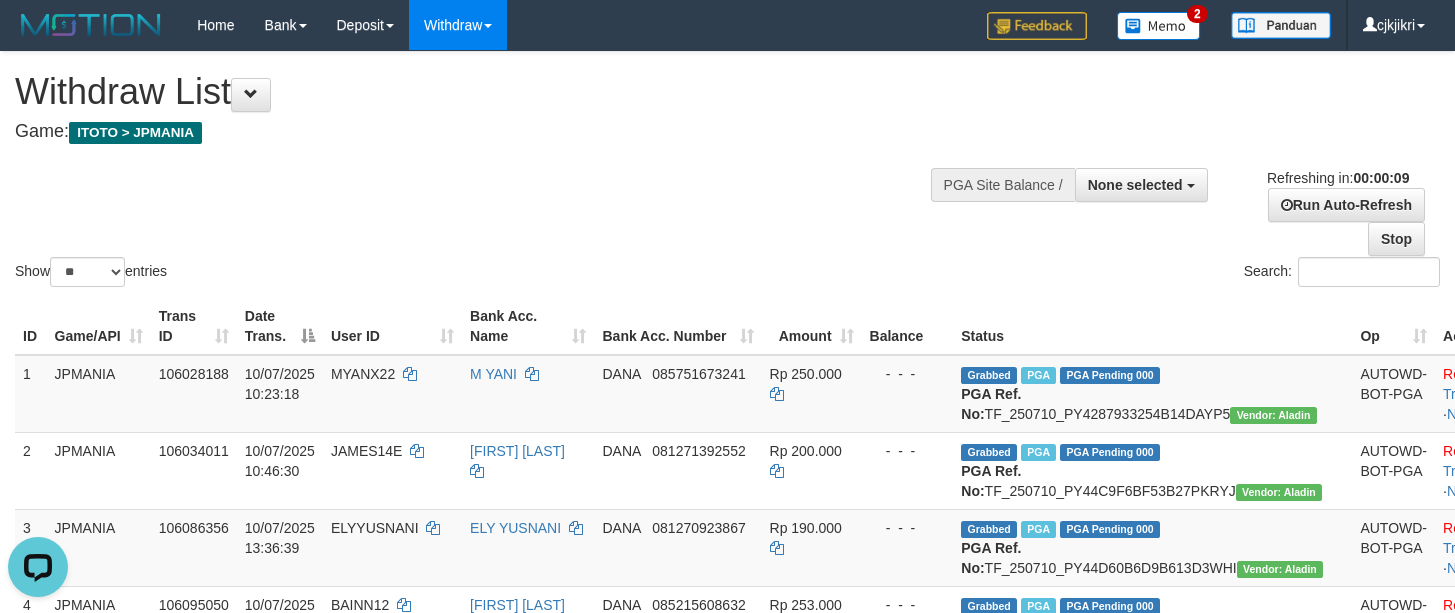 scroll, scrollTop: 0, scrollLeft: 0, axis: both 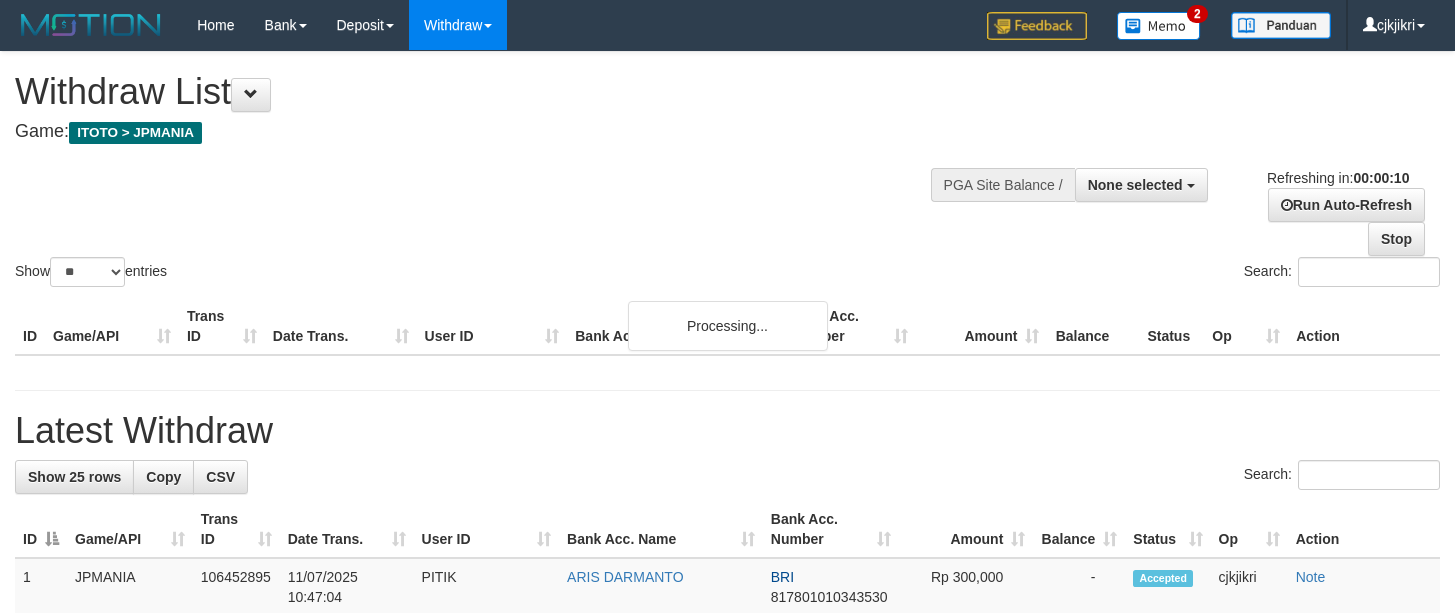 select 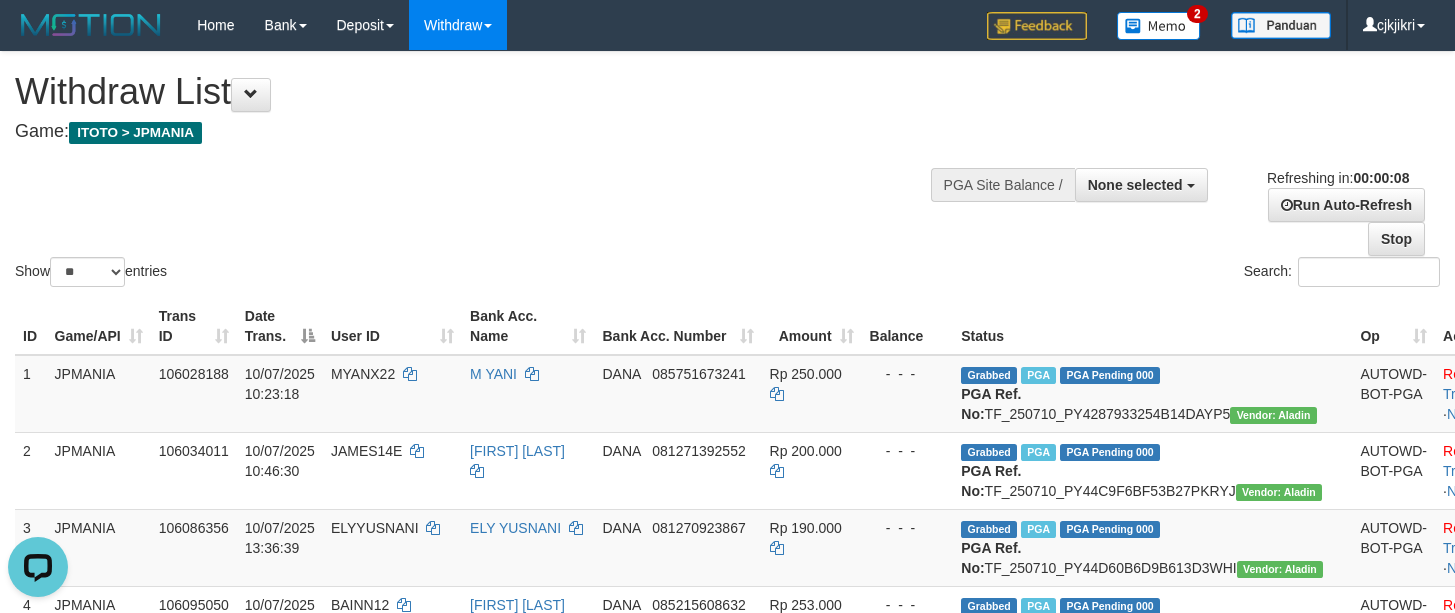 scroll, scrollTop: 0, scrollLeft: 0, axis: both 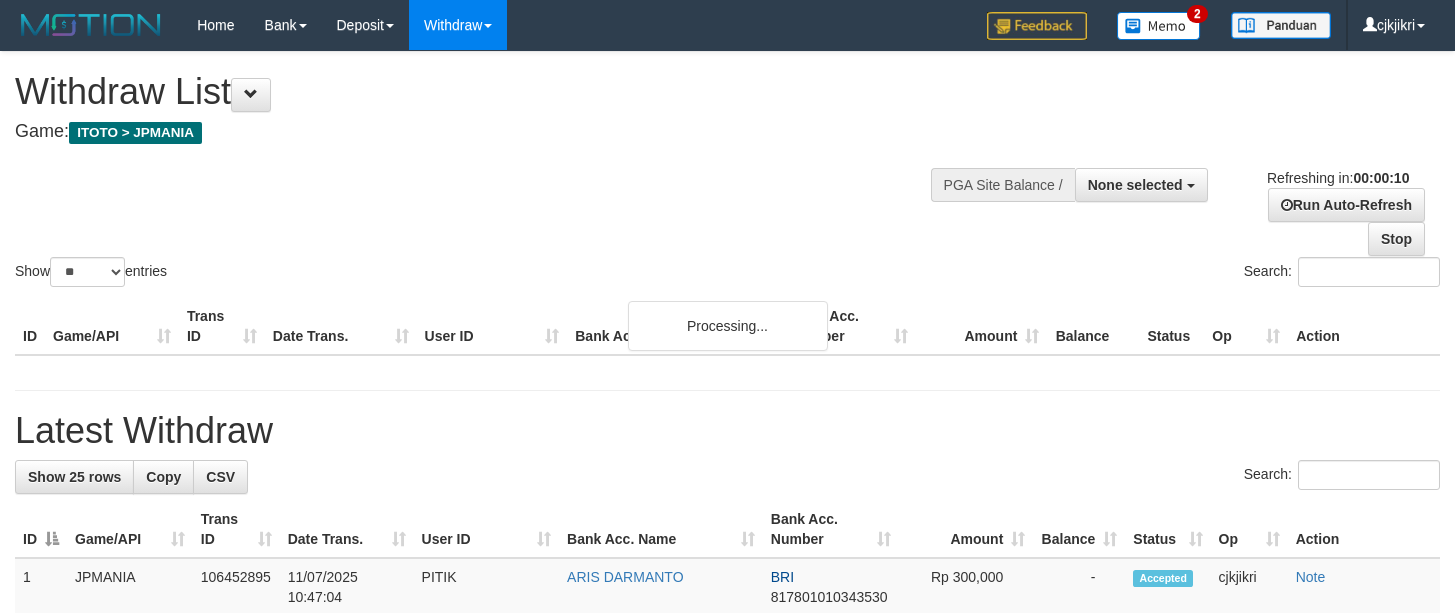 select 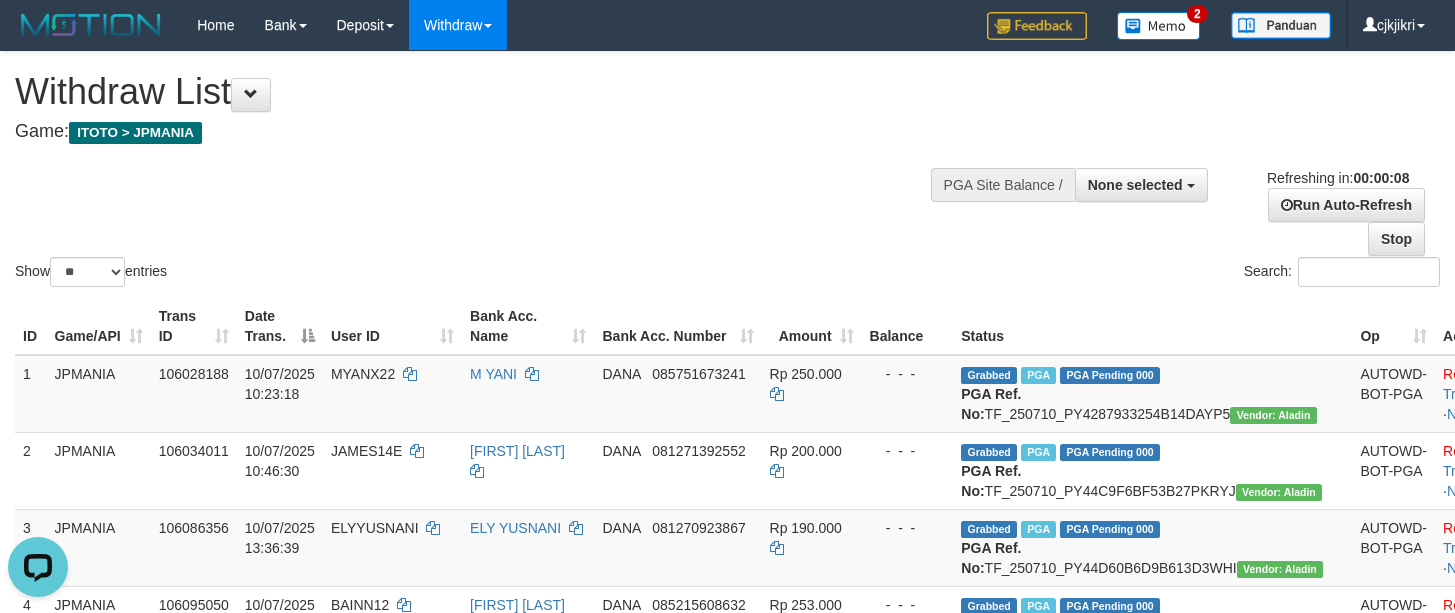 scroll, scrollTop: 0, scrollLeft: 0, axis: both 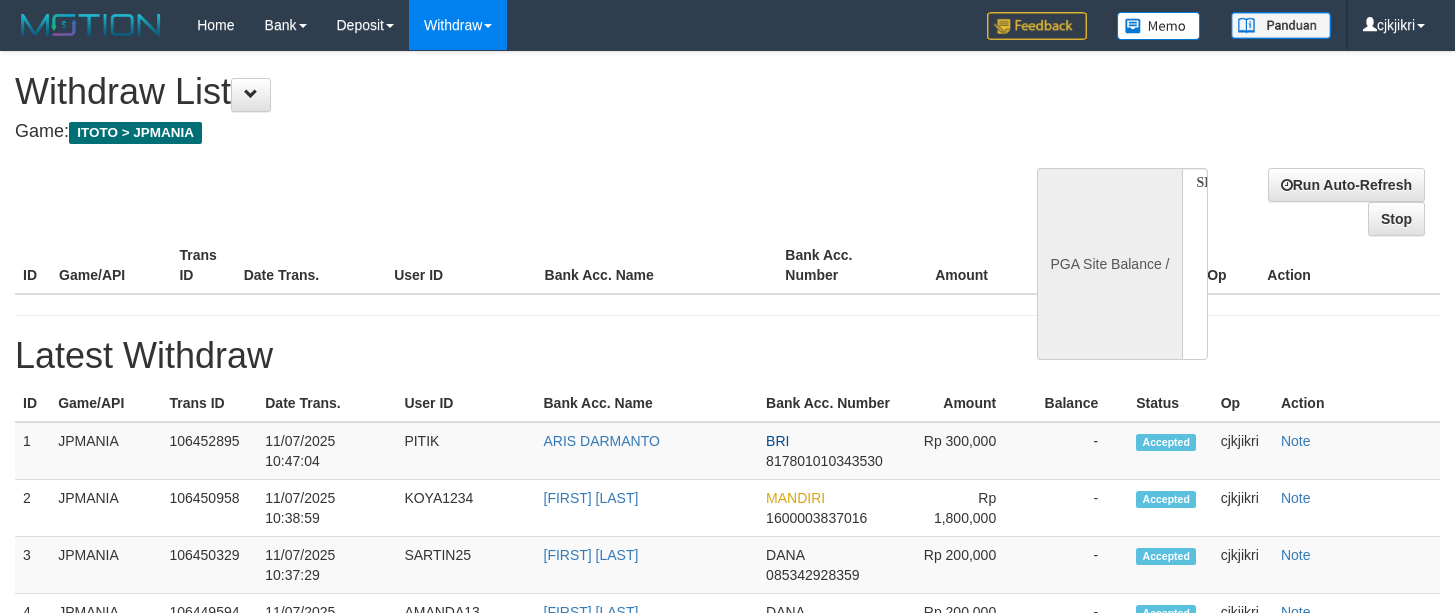 select 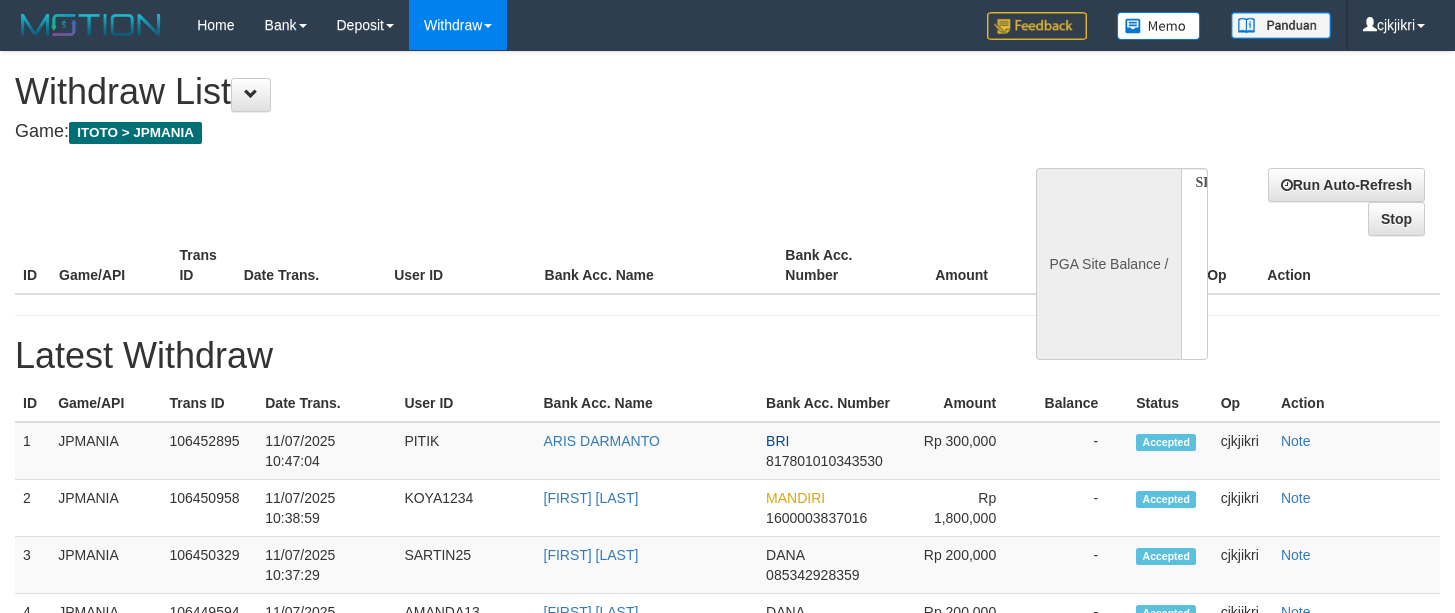 scroll, scrollTop: 0, scrollLeft: 0, axis: both 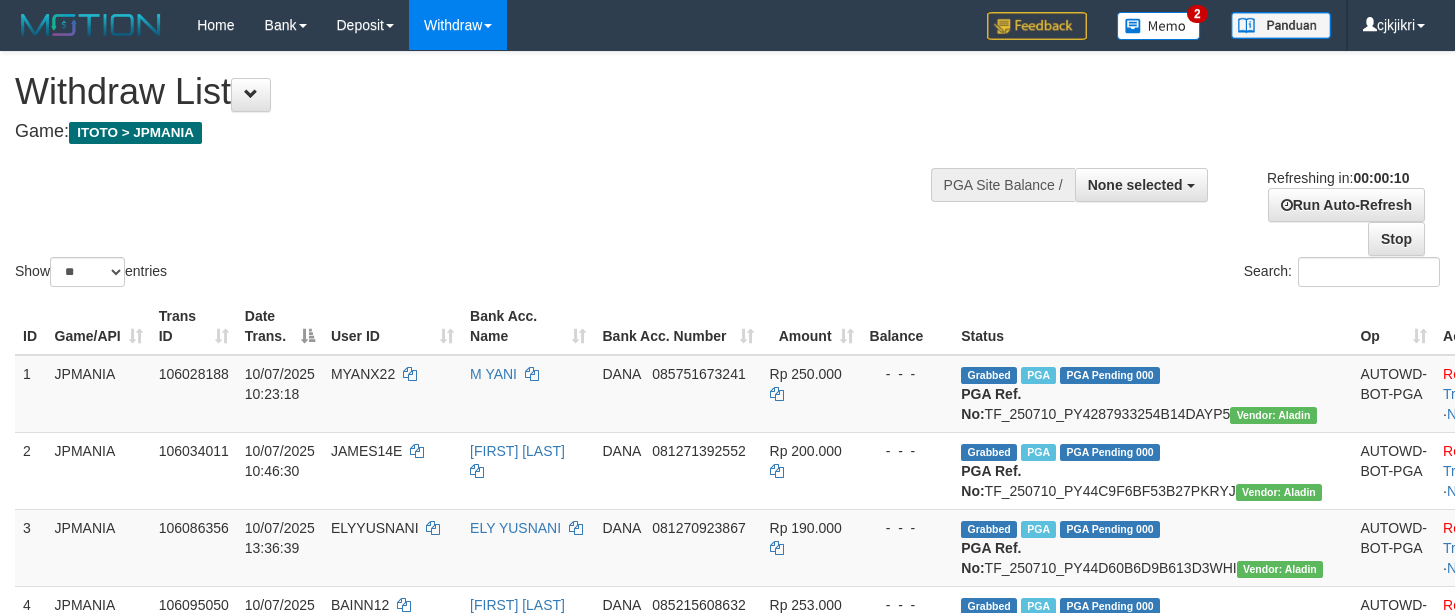 select 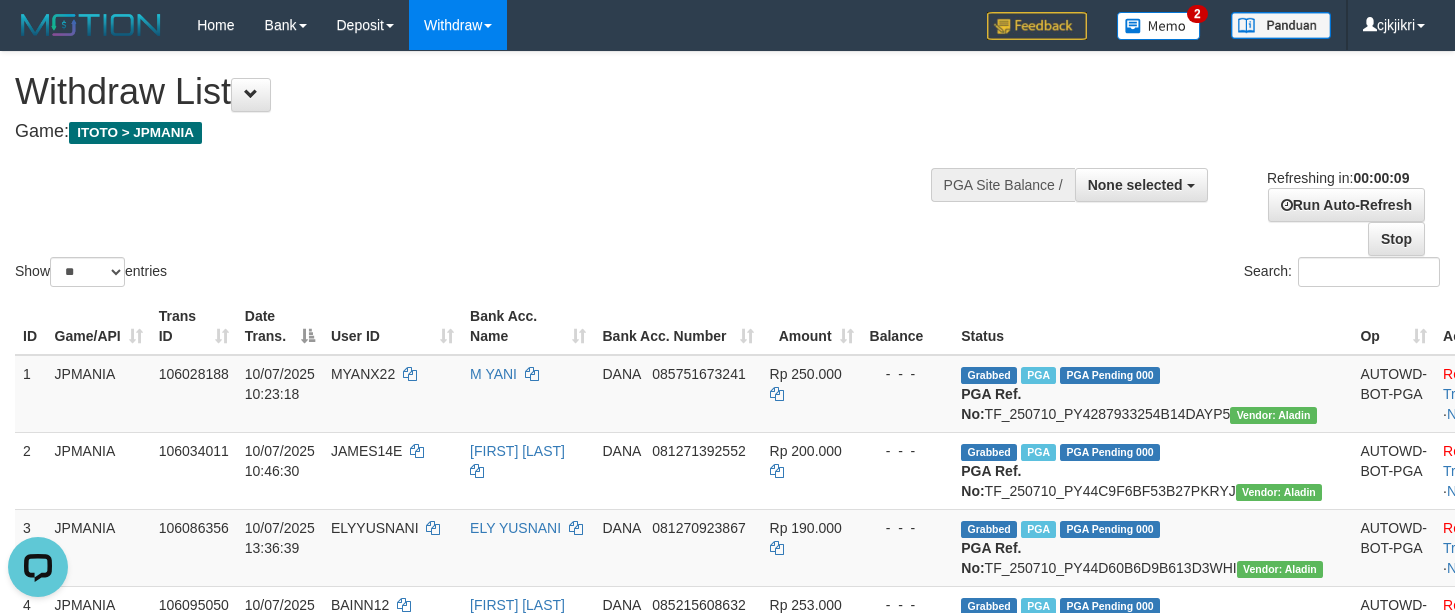 scroll, scrollTop: 0, scrollLeft: 0, axis: both 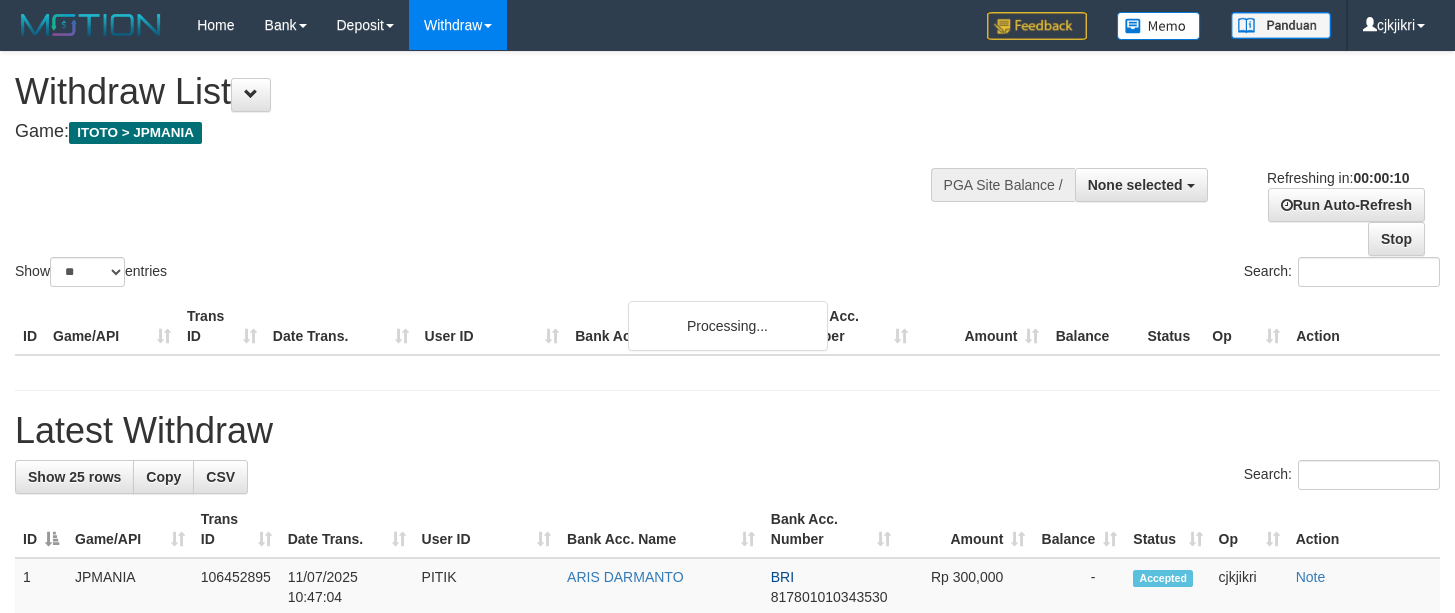 select 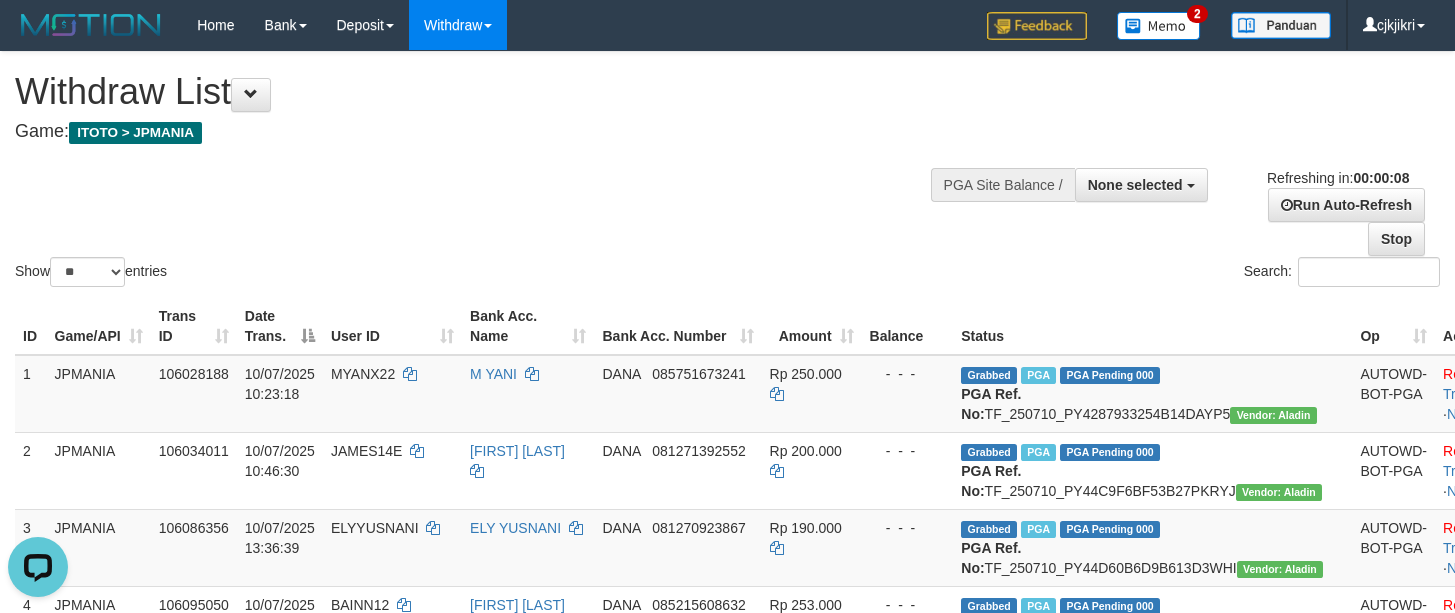 scroll, scrollTop: 0, scrollLeft: 0, axis: both 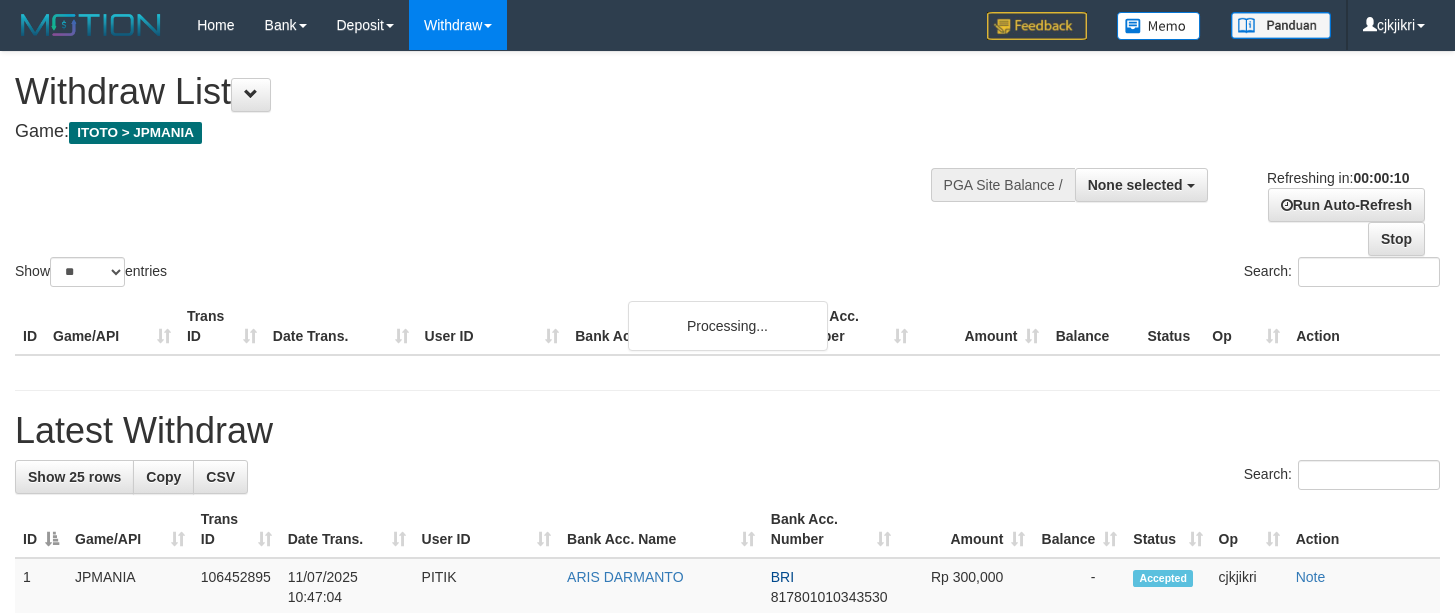 select 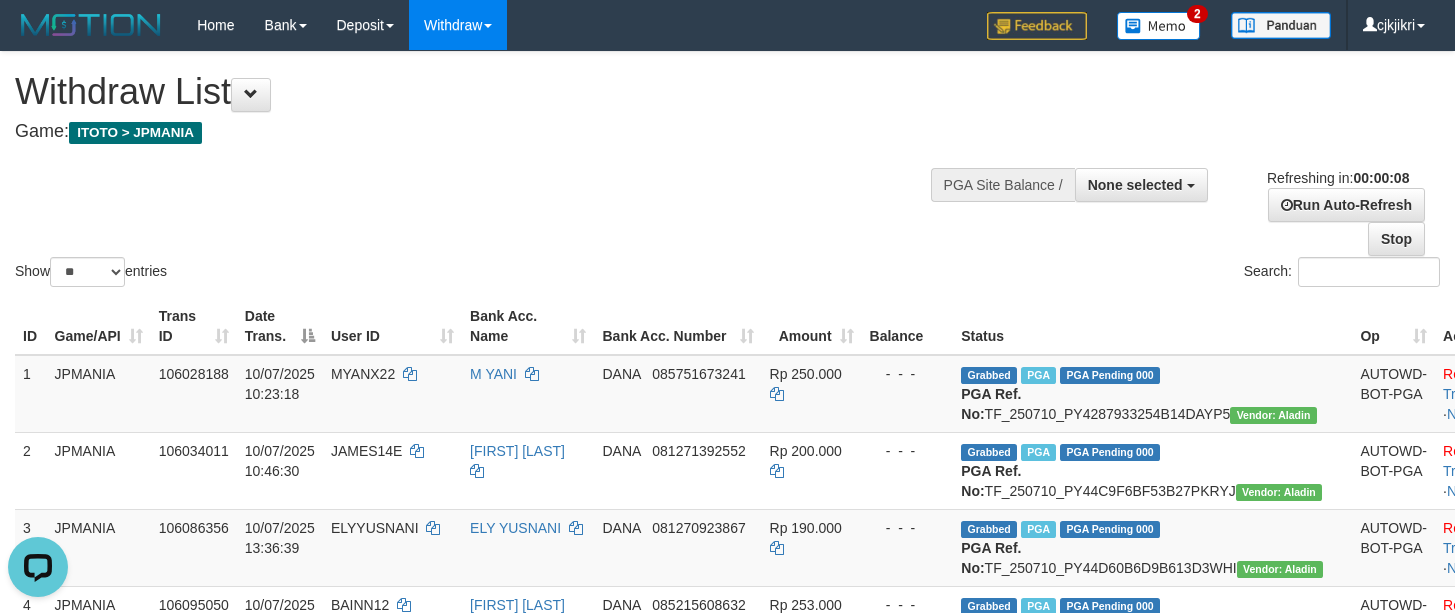 scroll, scrollTop: 0, scrollLeft: 0, axis: both 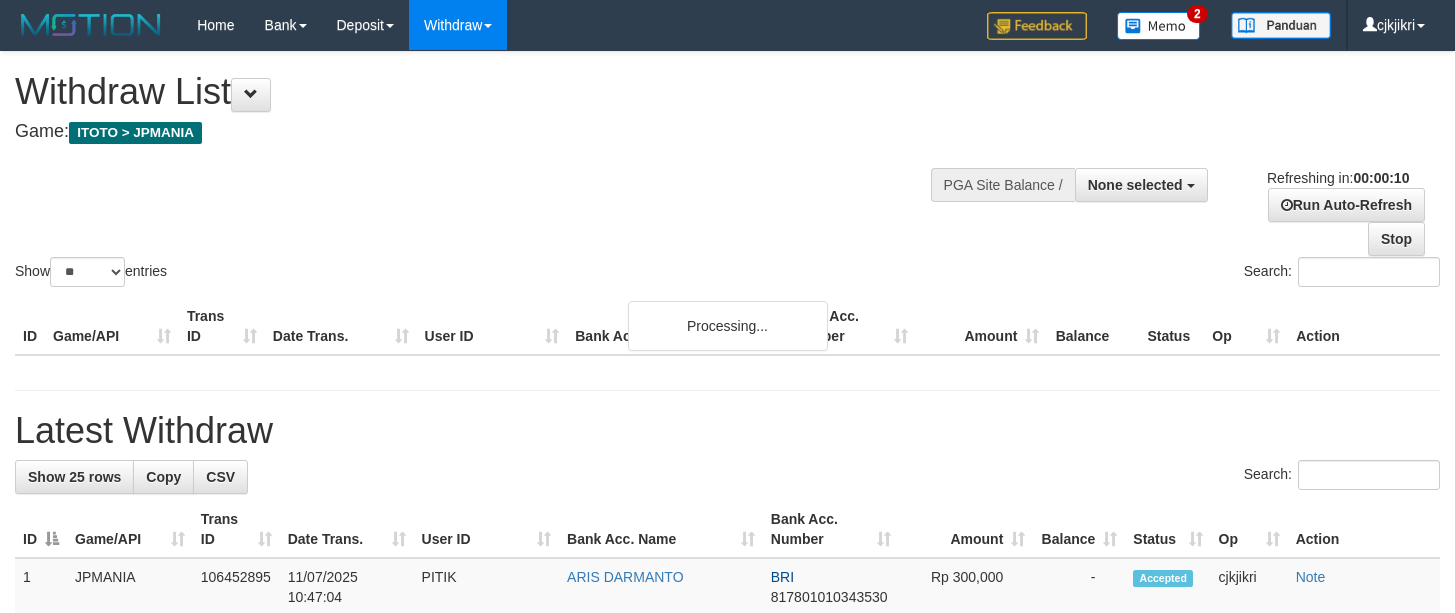 select 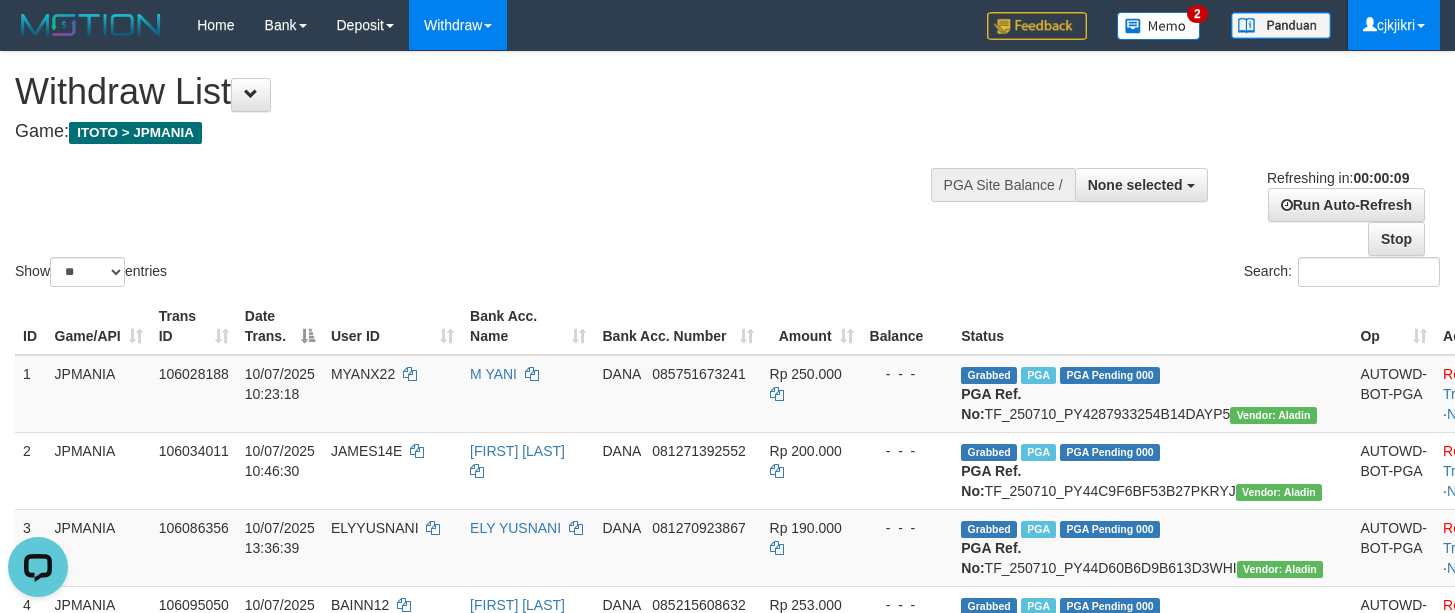 scroll, scrollTop: 0, scrollLeft: 0, axis: both 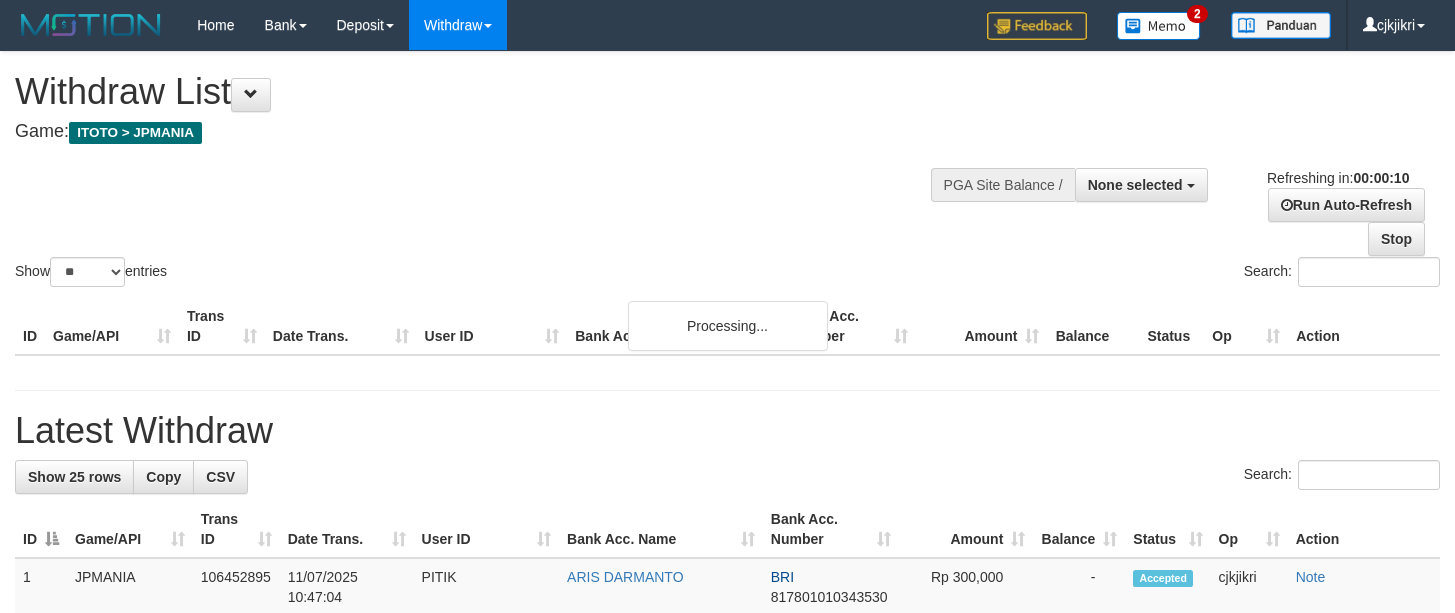 select 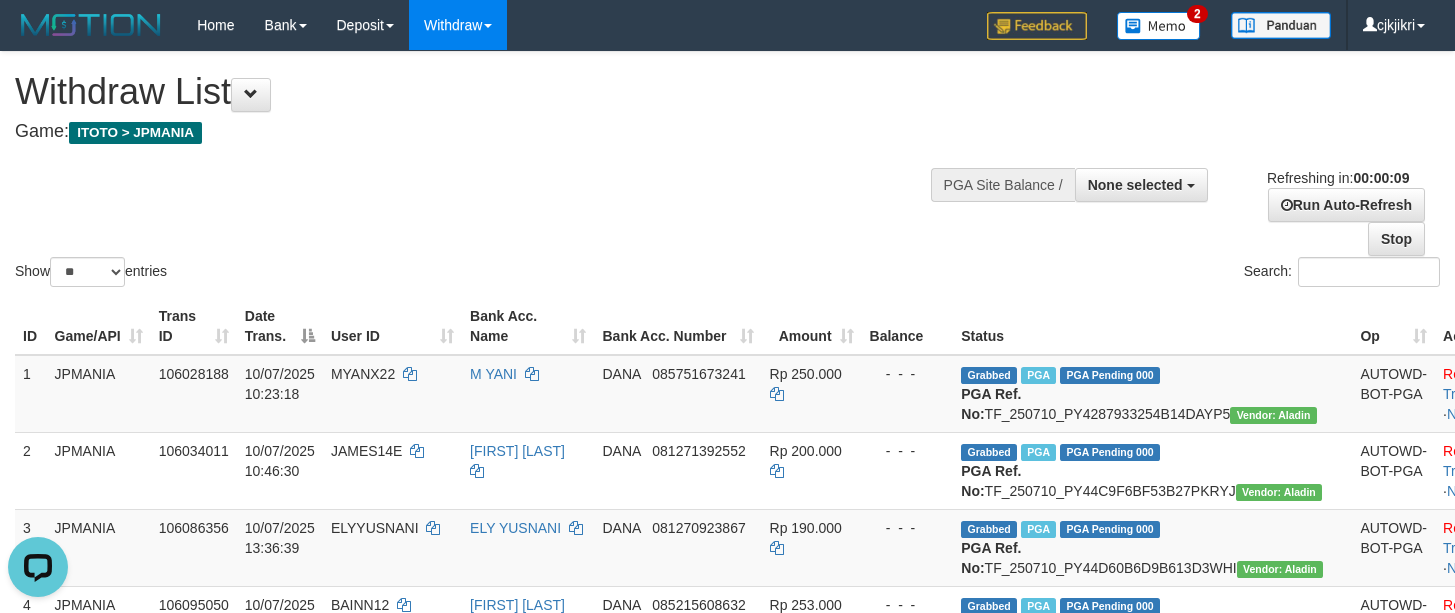 scroll, scrollTop: 0, scrollLeft: 0, axis: both 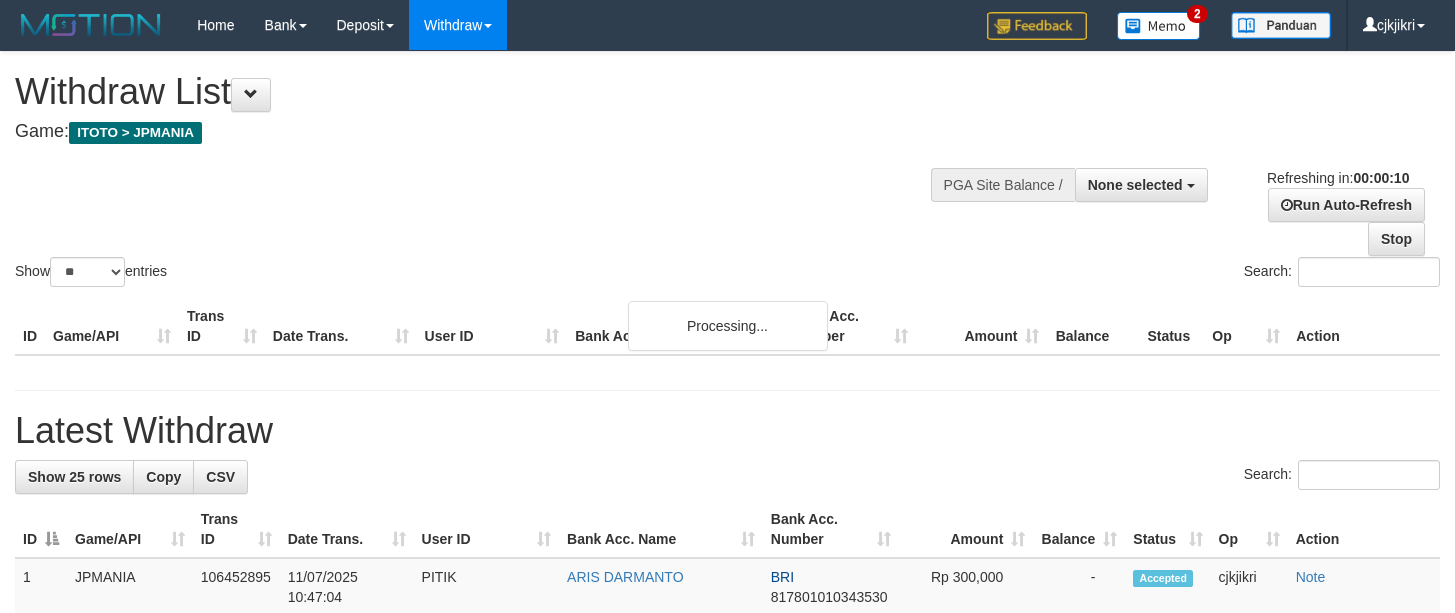 select 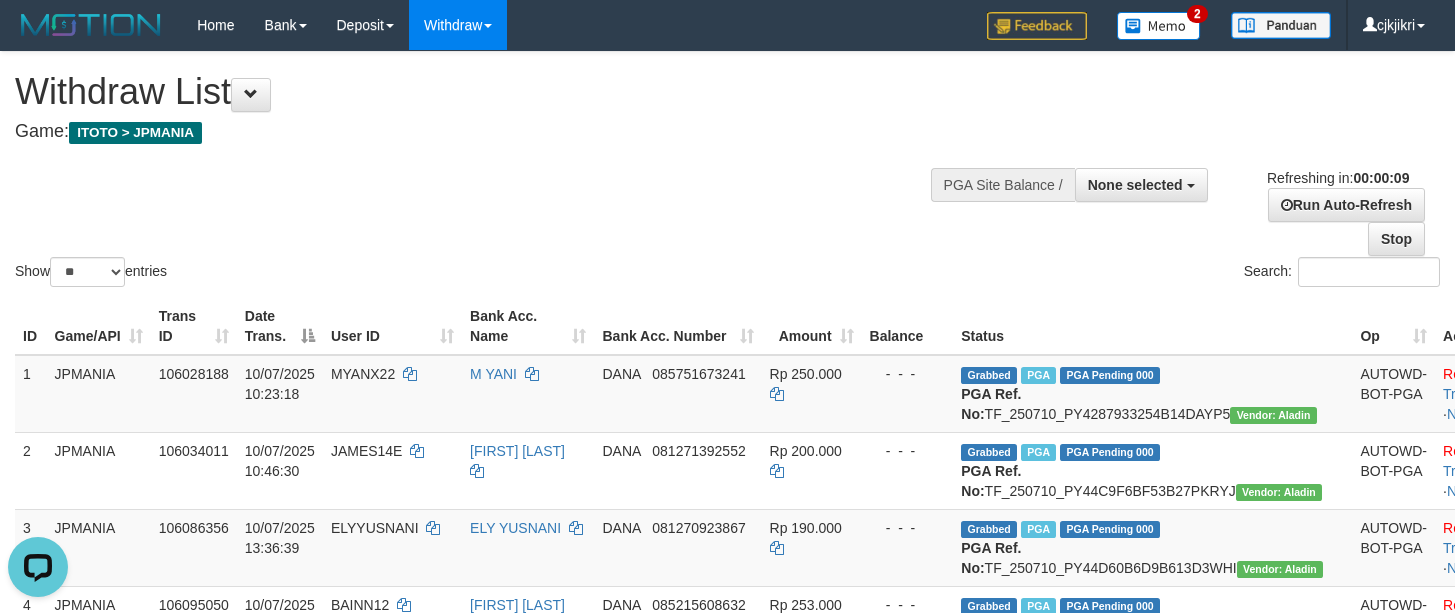 scroll, scrollTop: 0, scrollLeft: 0, axis: both 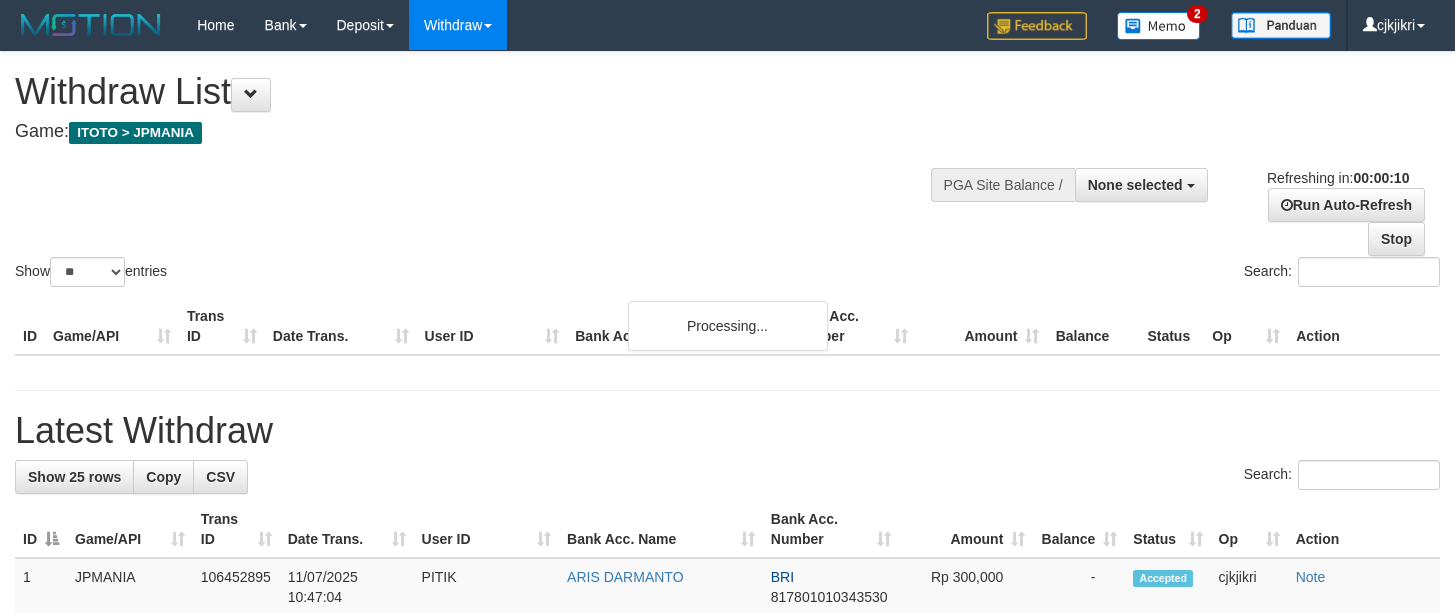 select 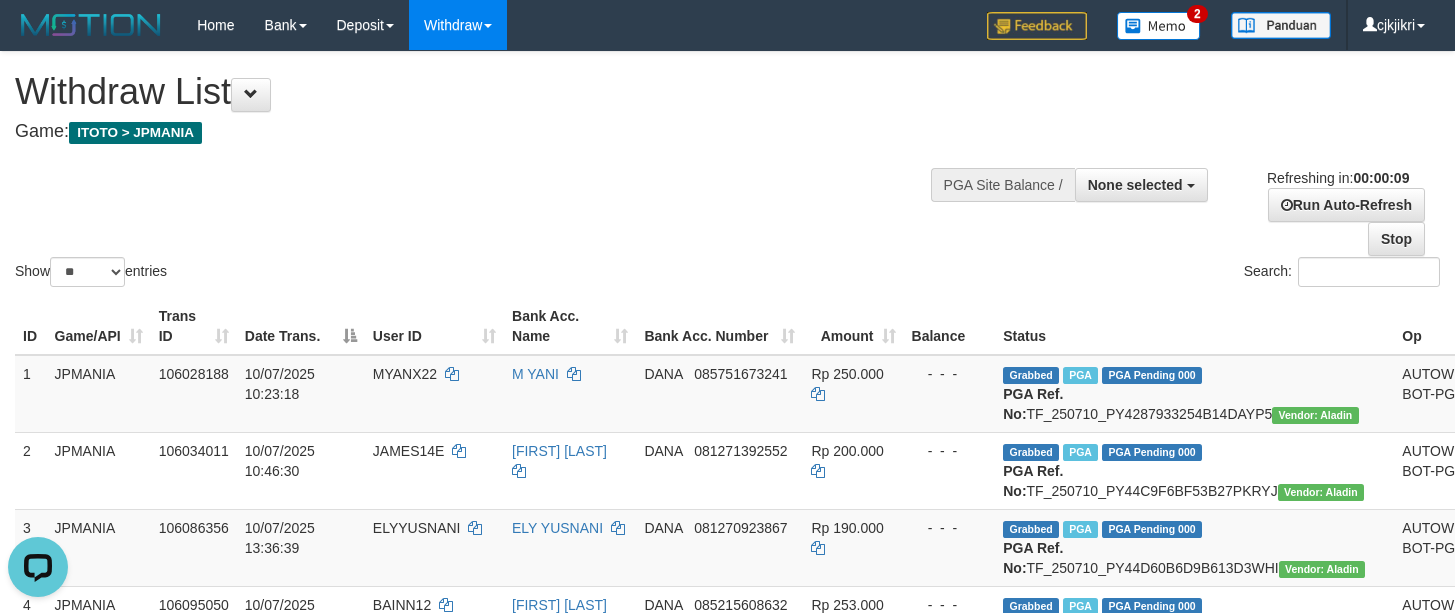 scroll, scrollTop: 0, scrollLeft: 0, axis: both 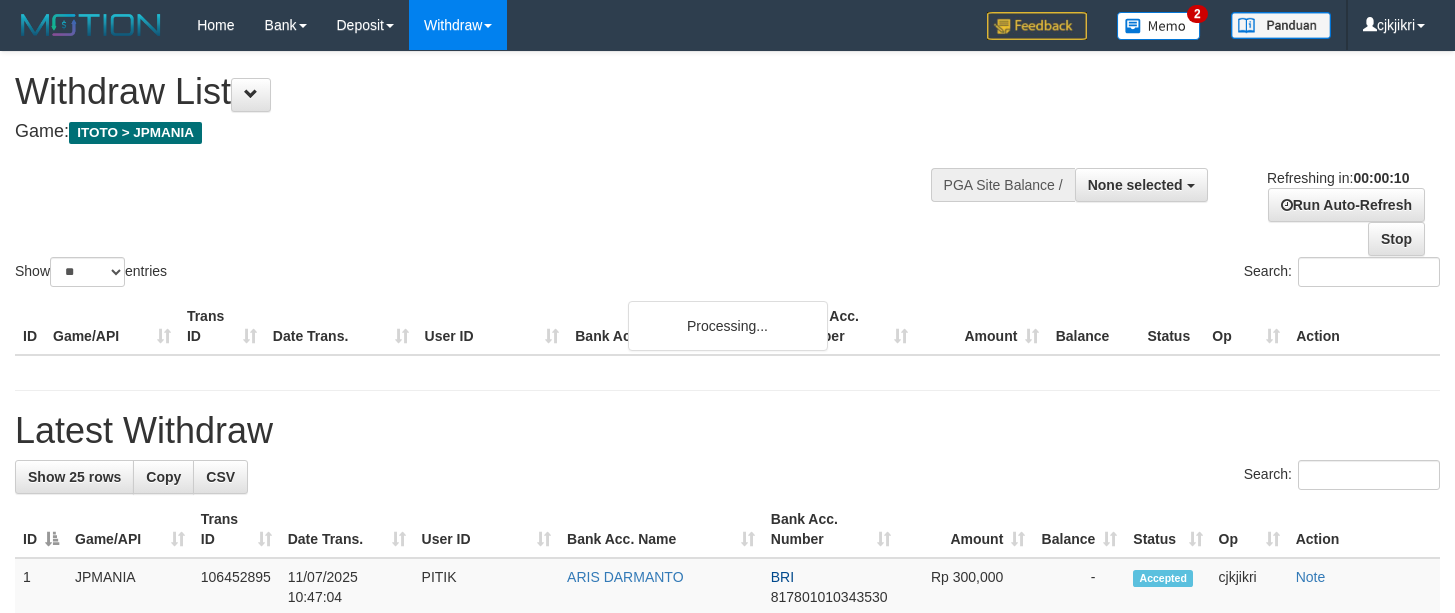 select 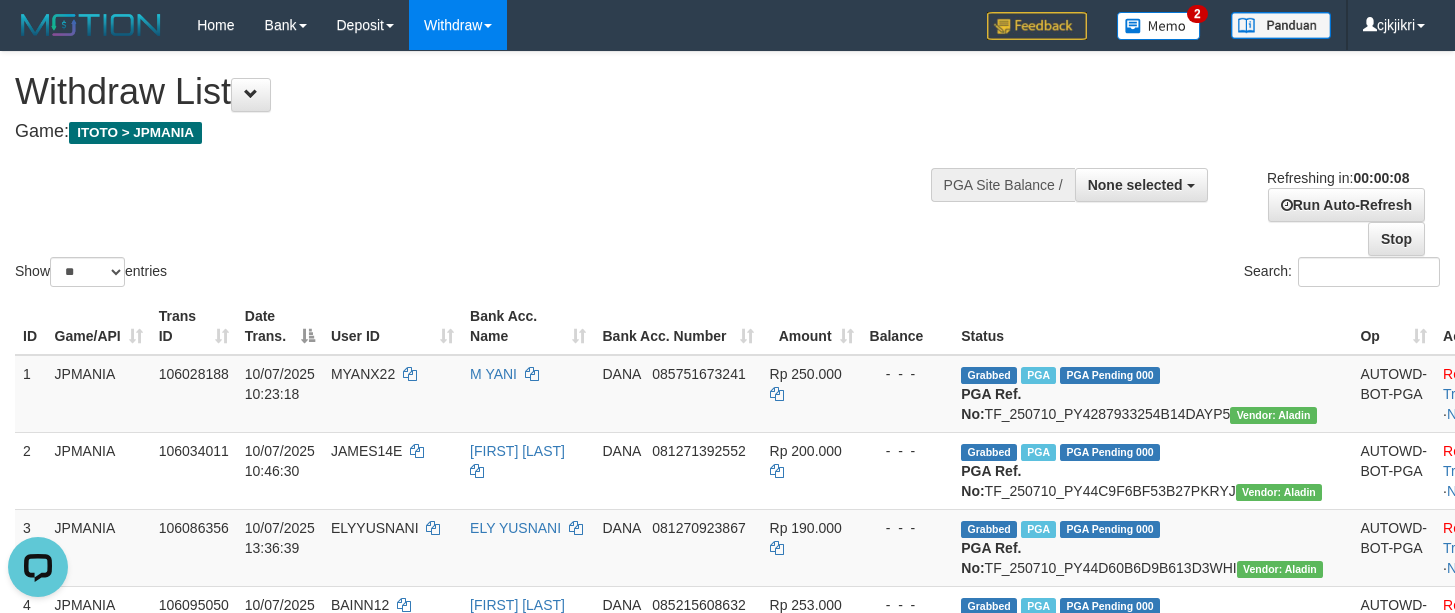 scroll, scrollTop: 0, scrollLeft: 0, axis: both 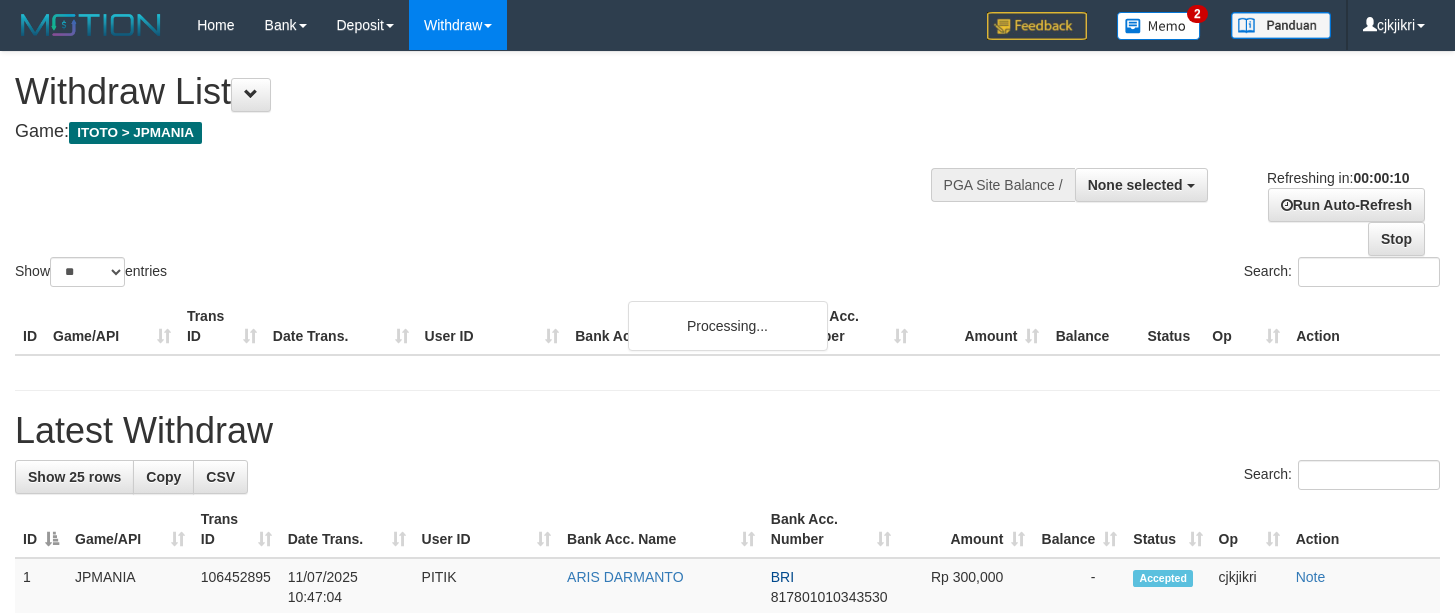 select 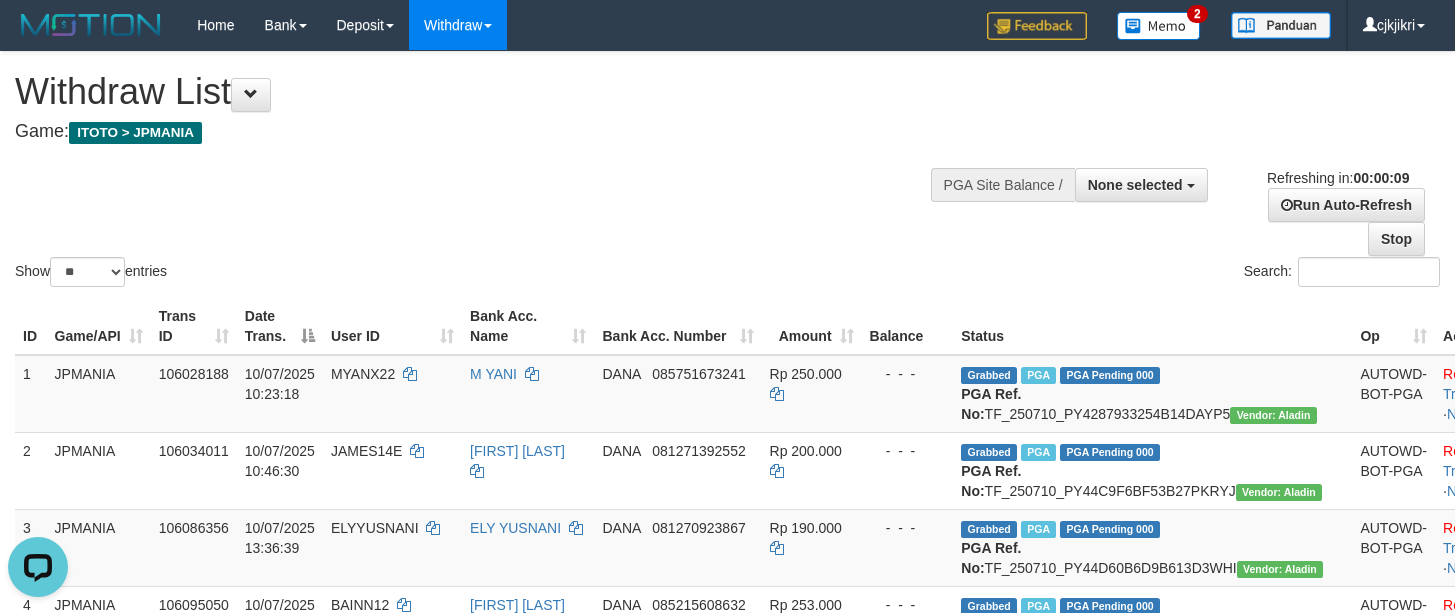 scroll, scrollTop: 0, scrollLeft: 0, axis: both 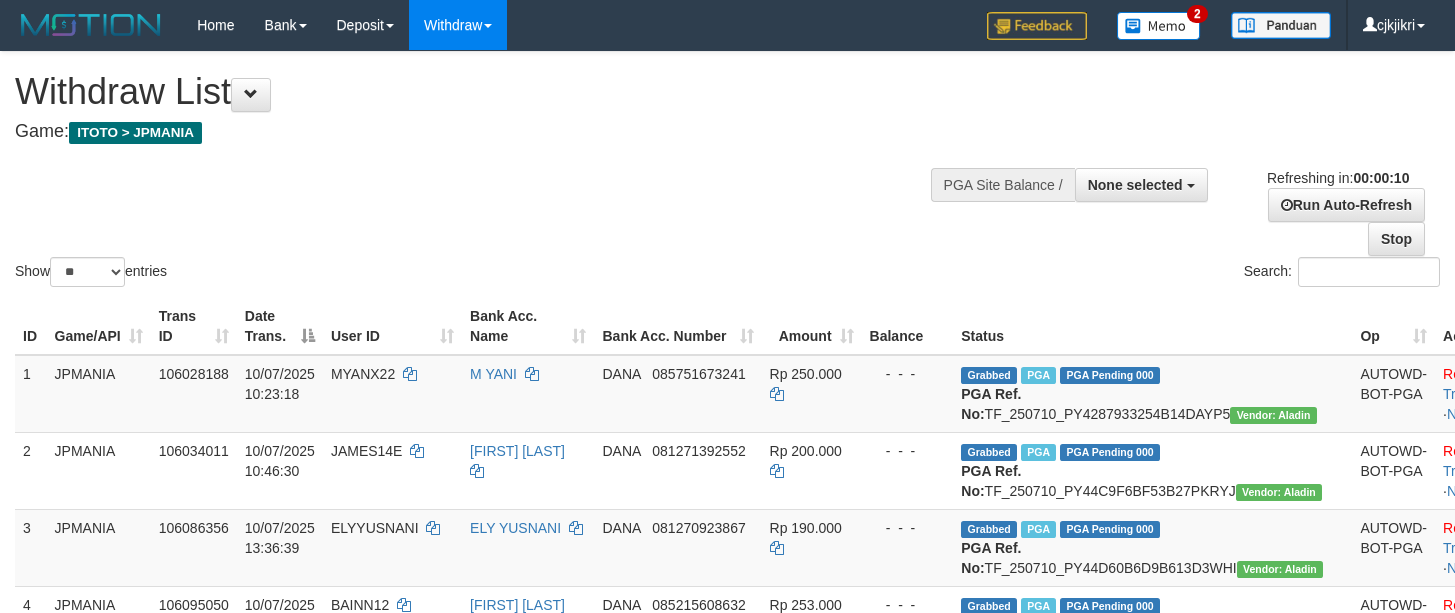select 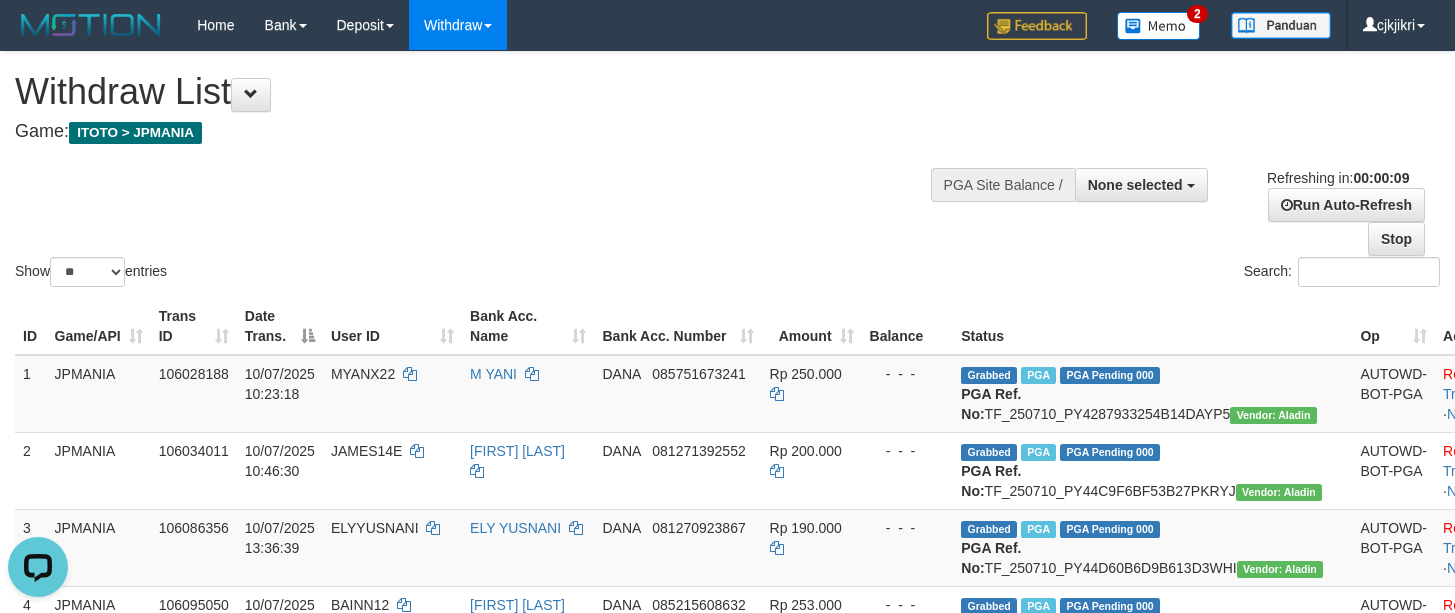 scroll, scrollTop: 0, scrollLeft: 0, axis: both 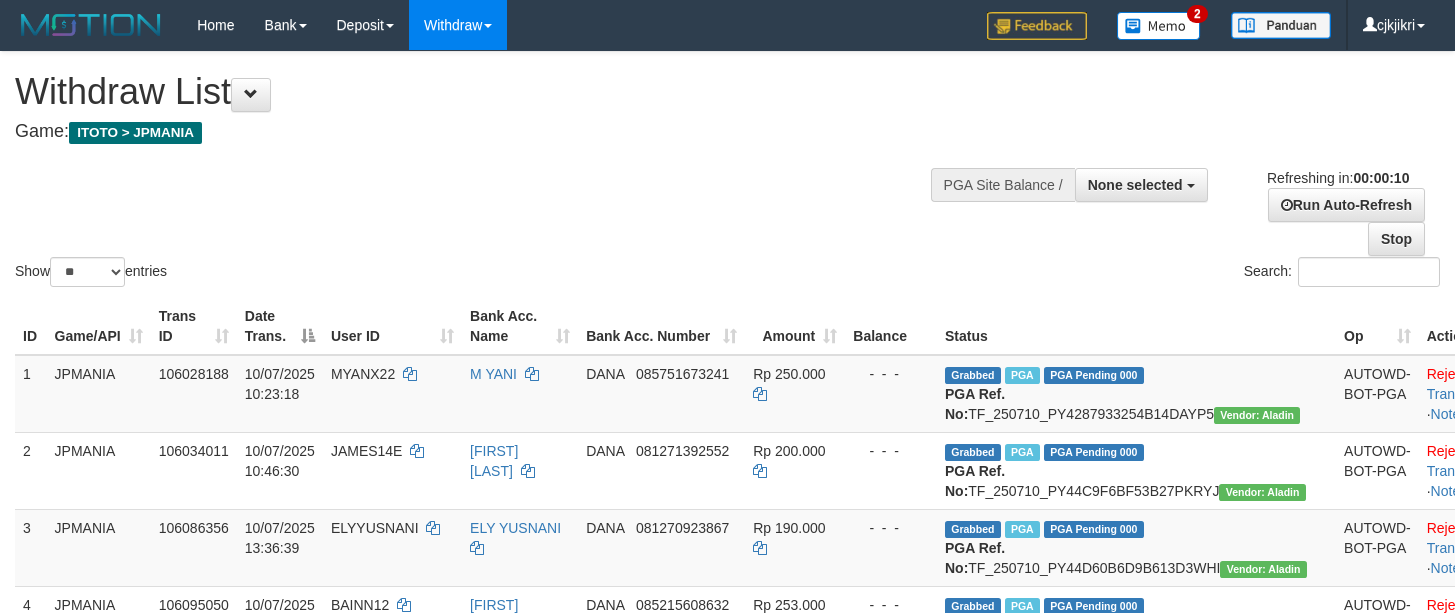 select 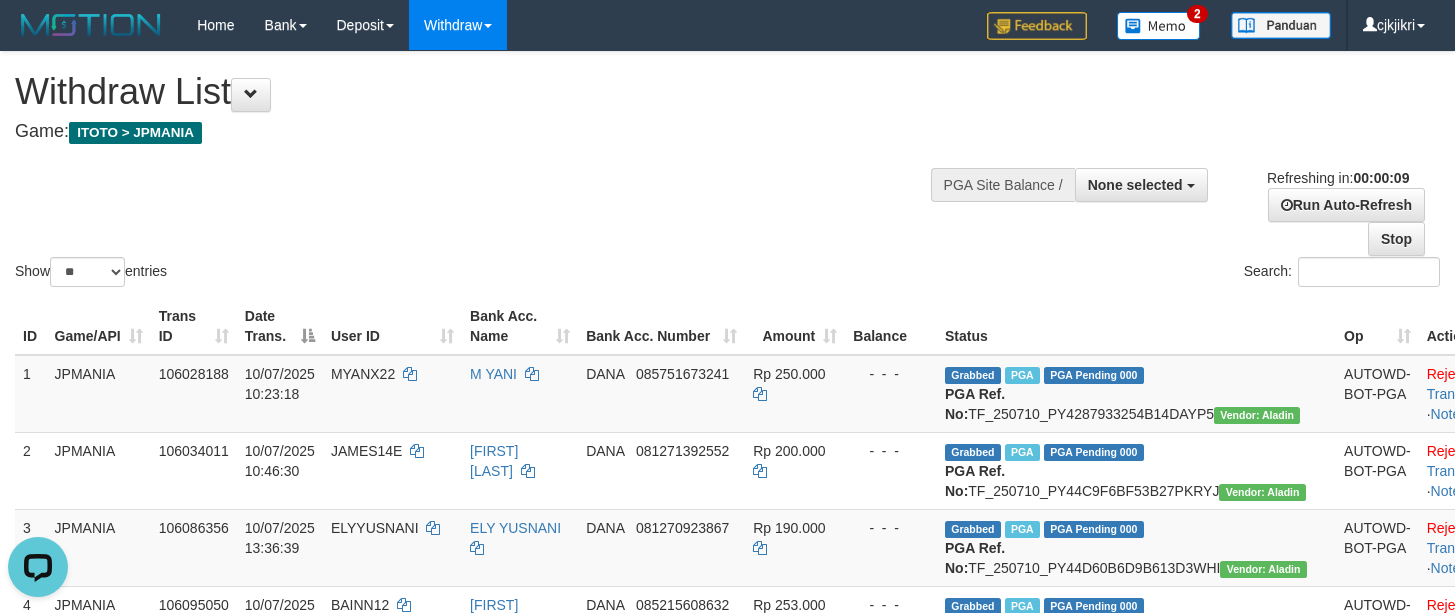 scroll, scrollTop: 0, scrollLeft: 0, axis: both 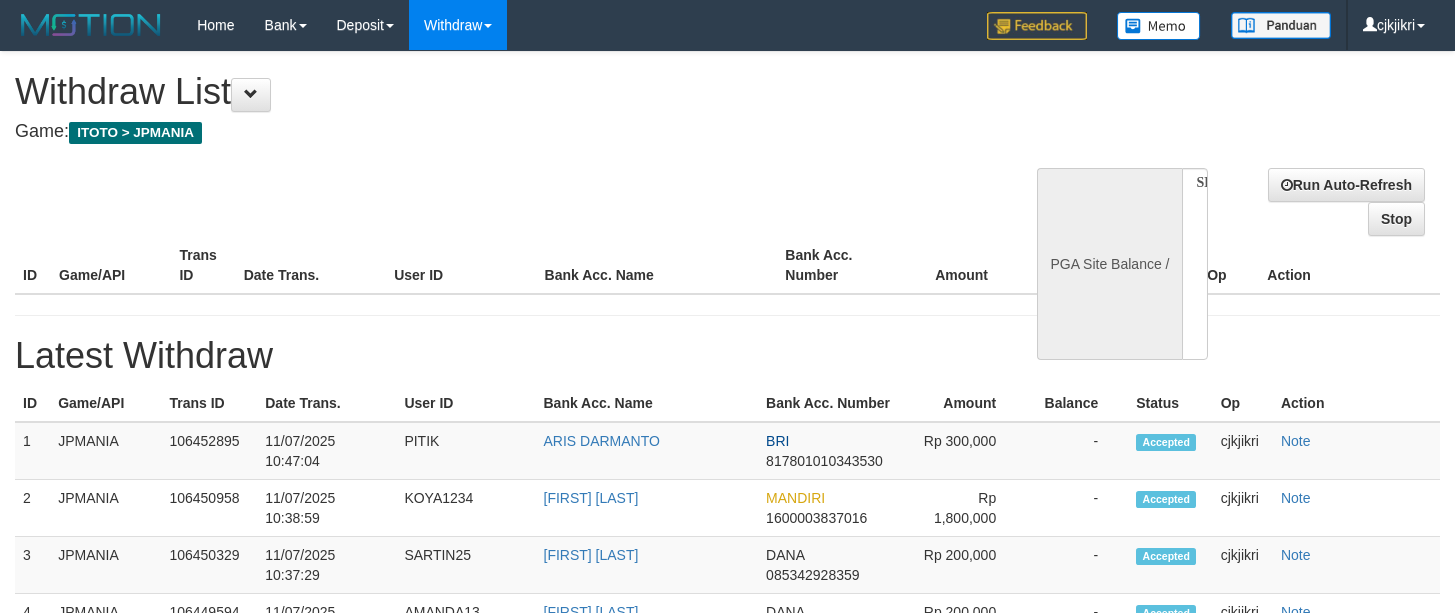 select 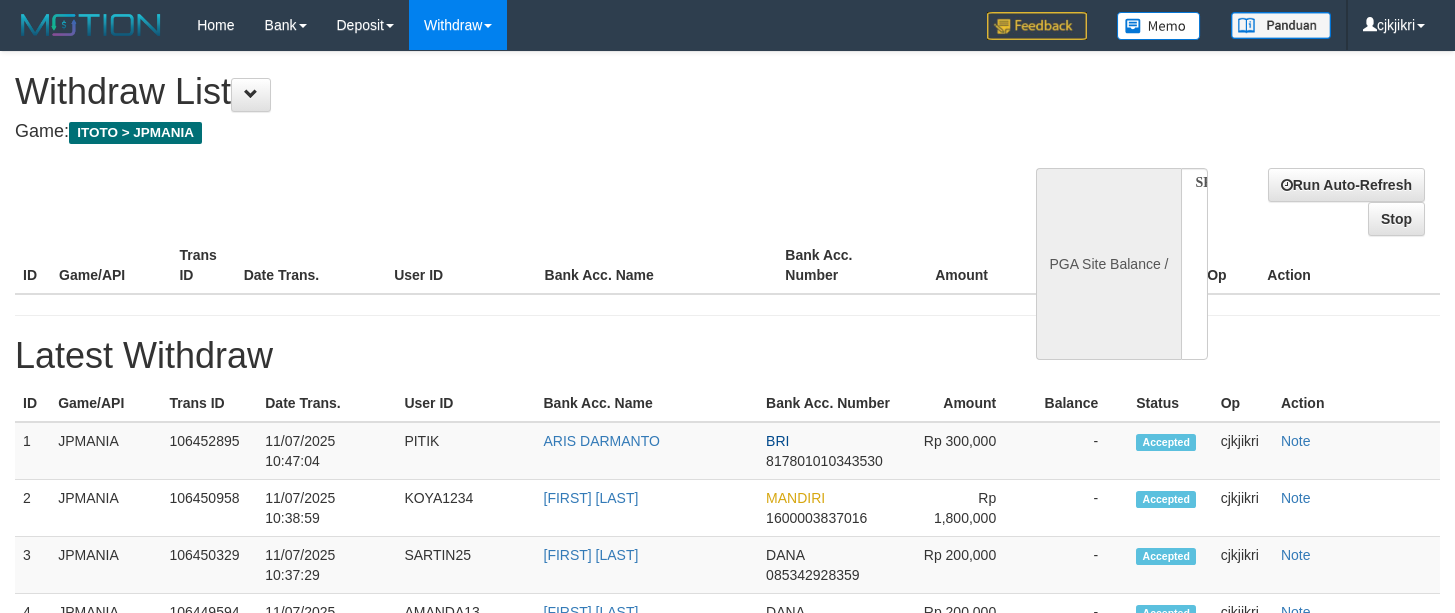 scroll, scrollTop: 0, scrollLeft: 0, axis: both 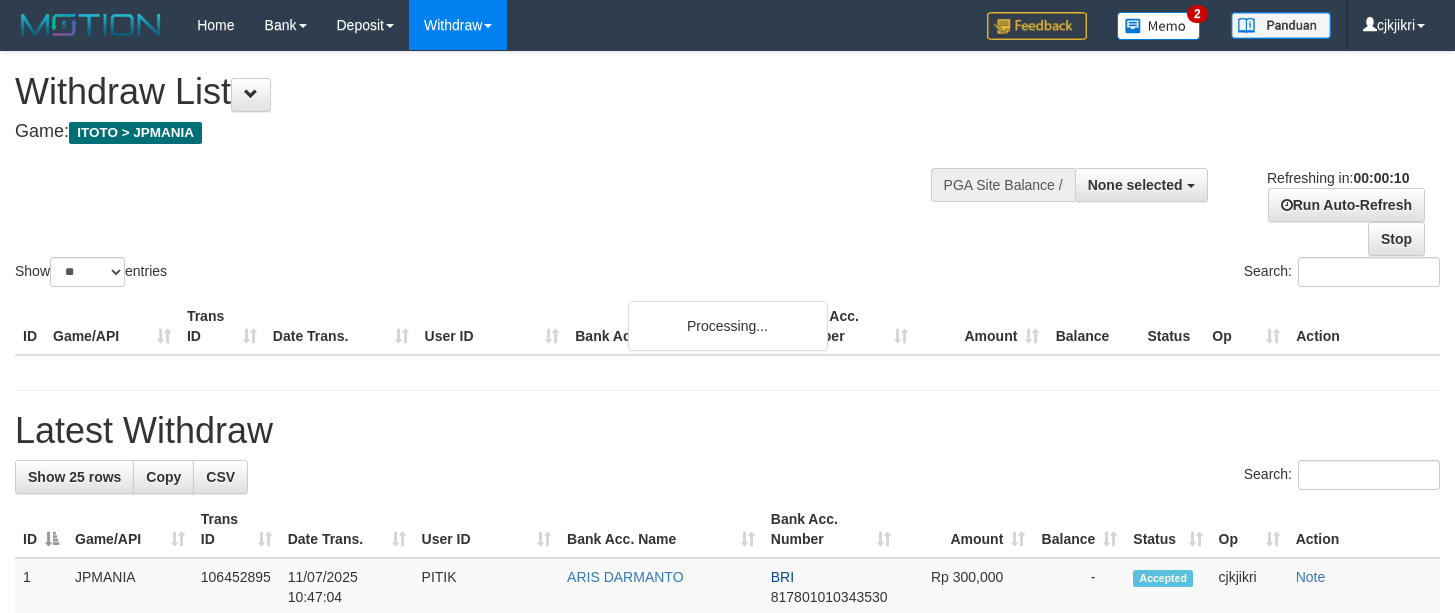select 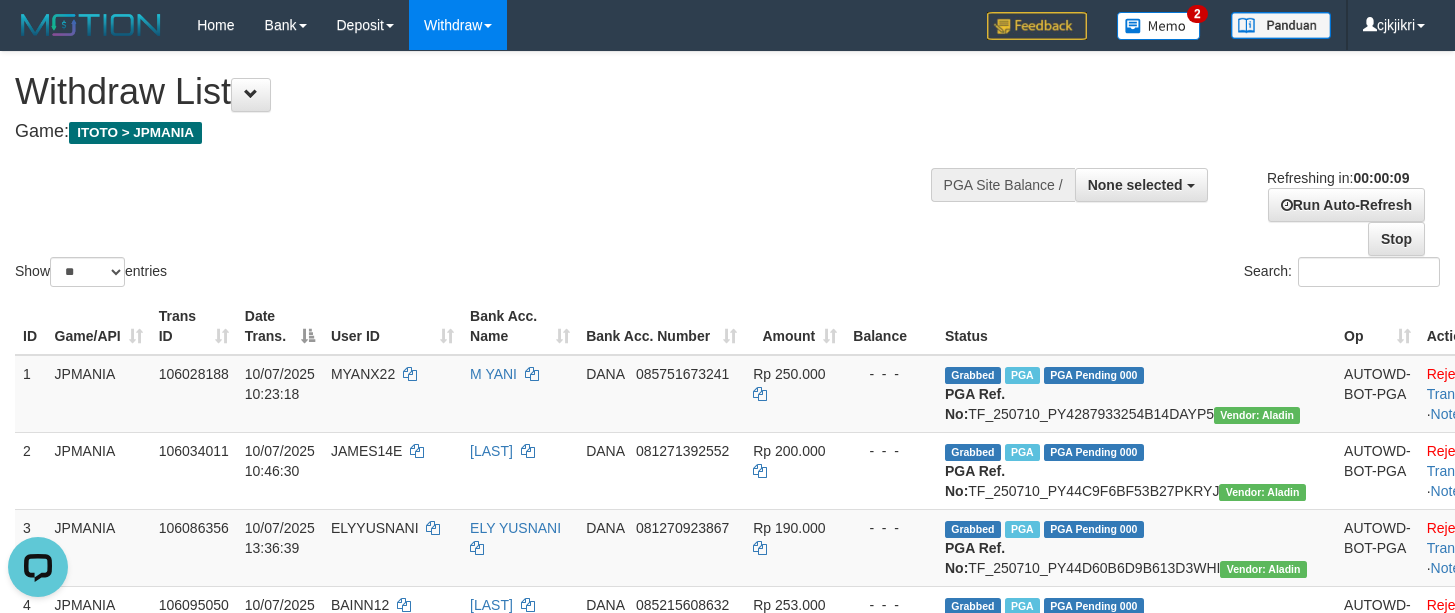 scroll, scrollTop: 0, scrollLeft: 0, axis: both 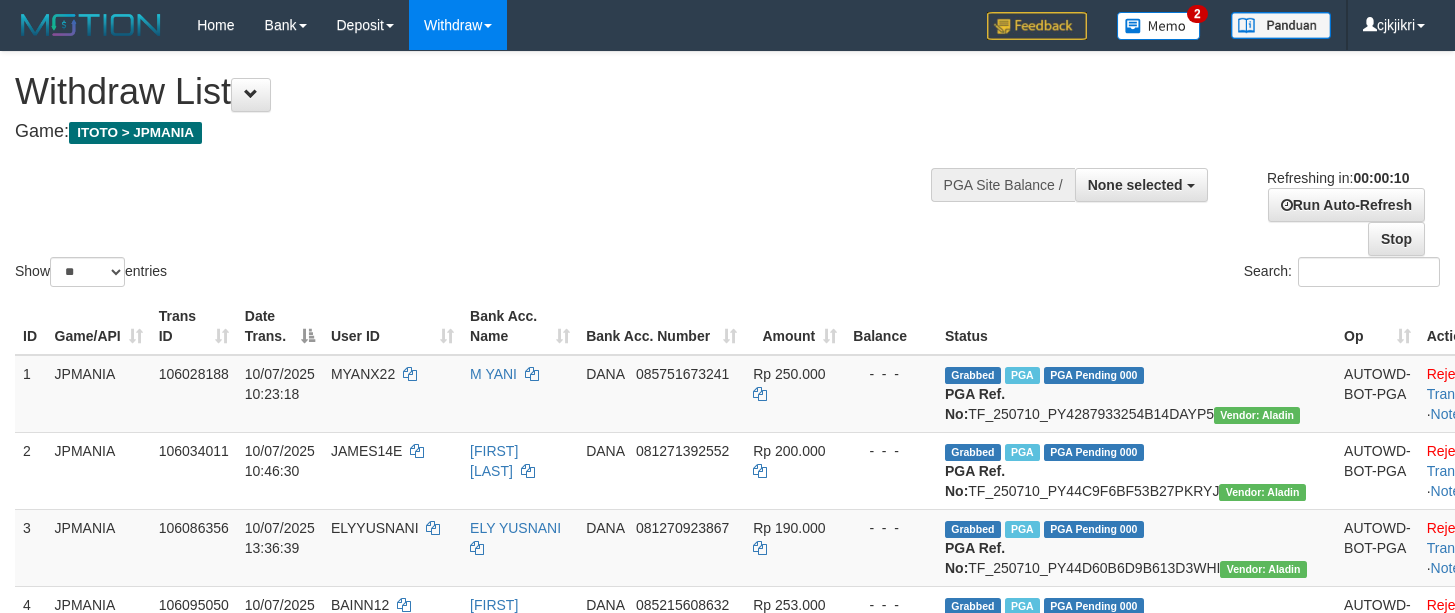 select 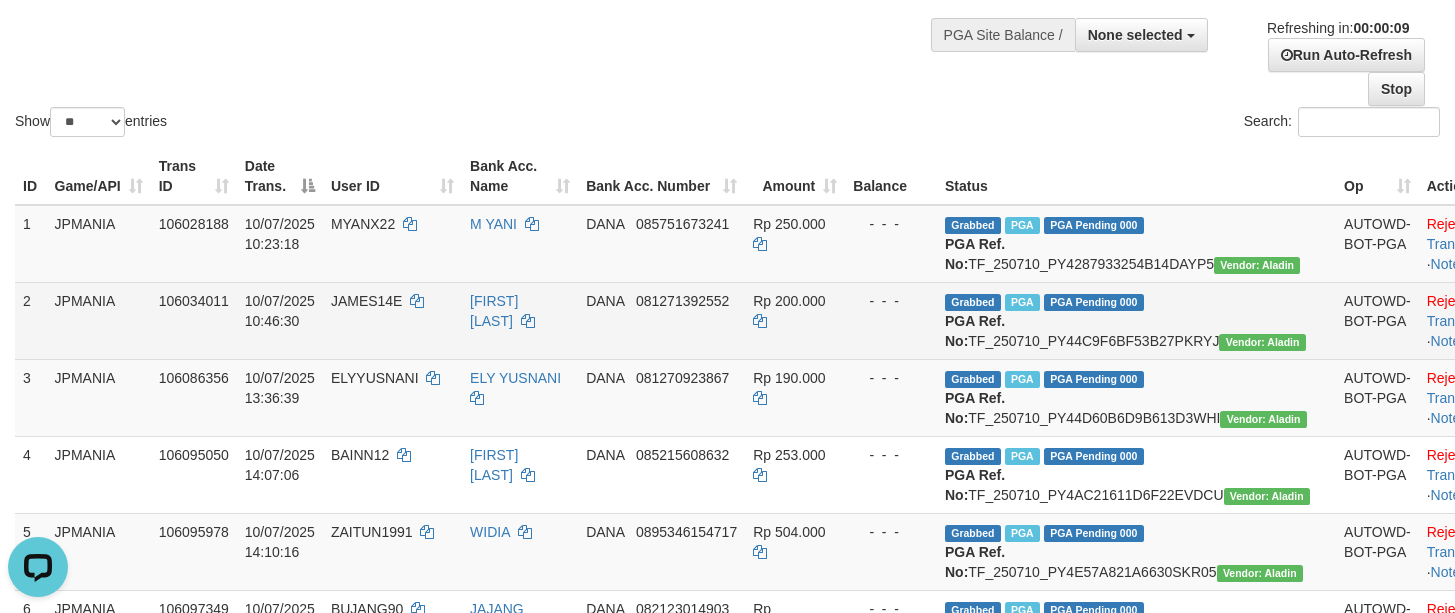 scroll, scrollTop: 0, scrollLeft: 0, axis: both 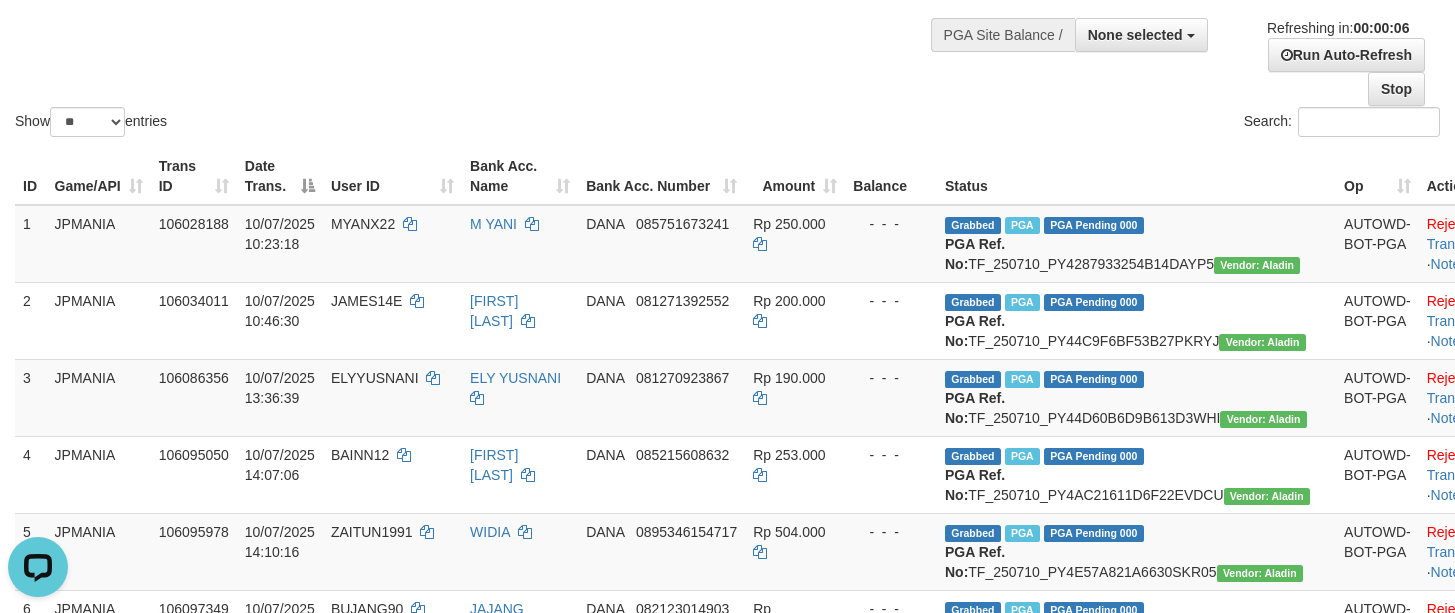 click on "Show  ** ** ** ***  entries" at bounding box center [364, 124] 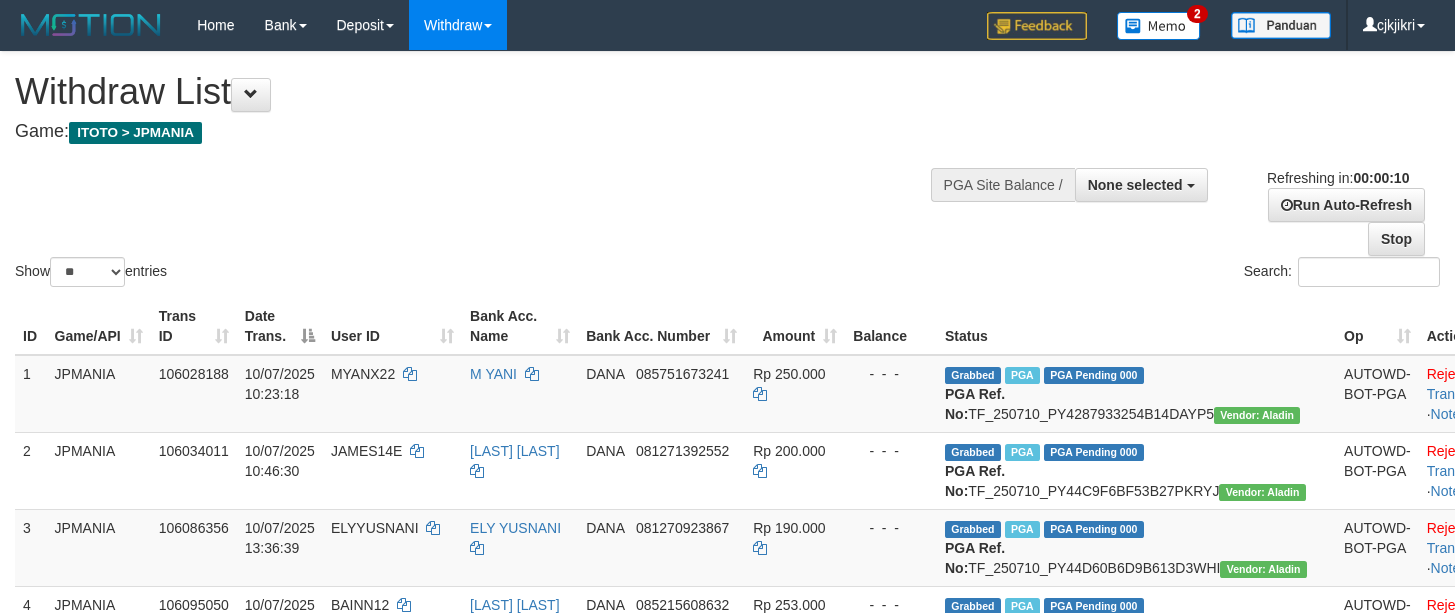 select 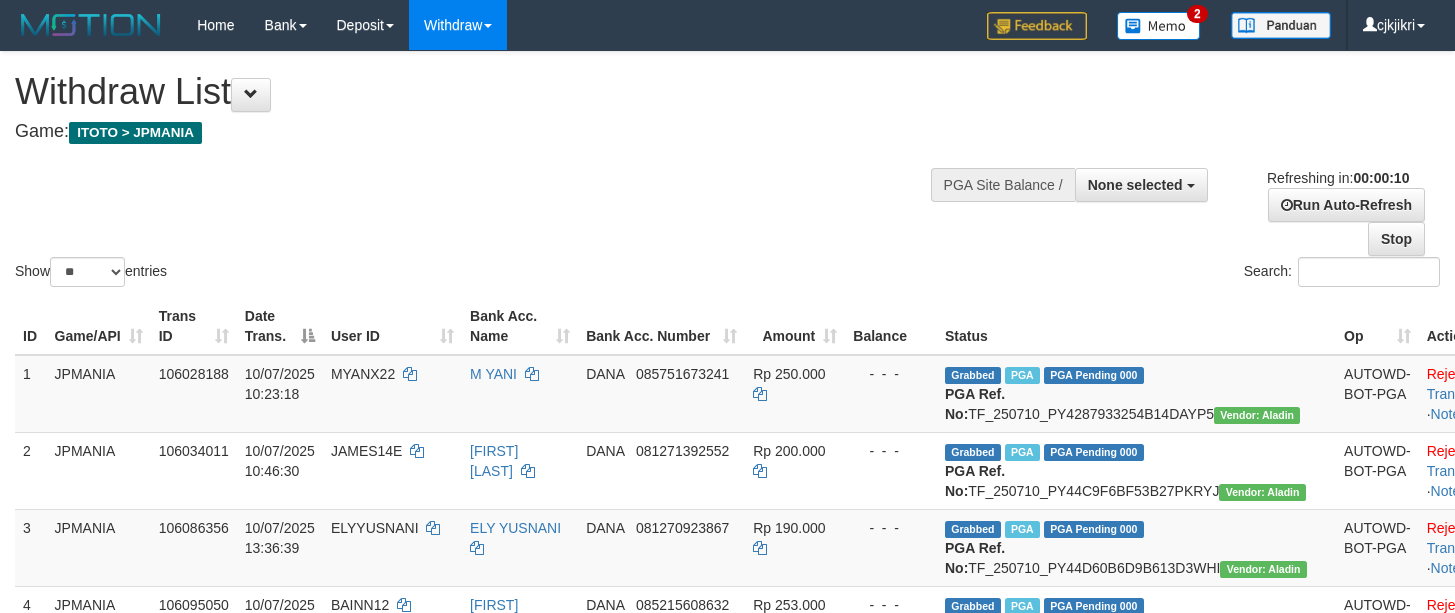 select 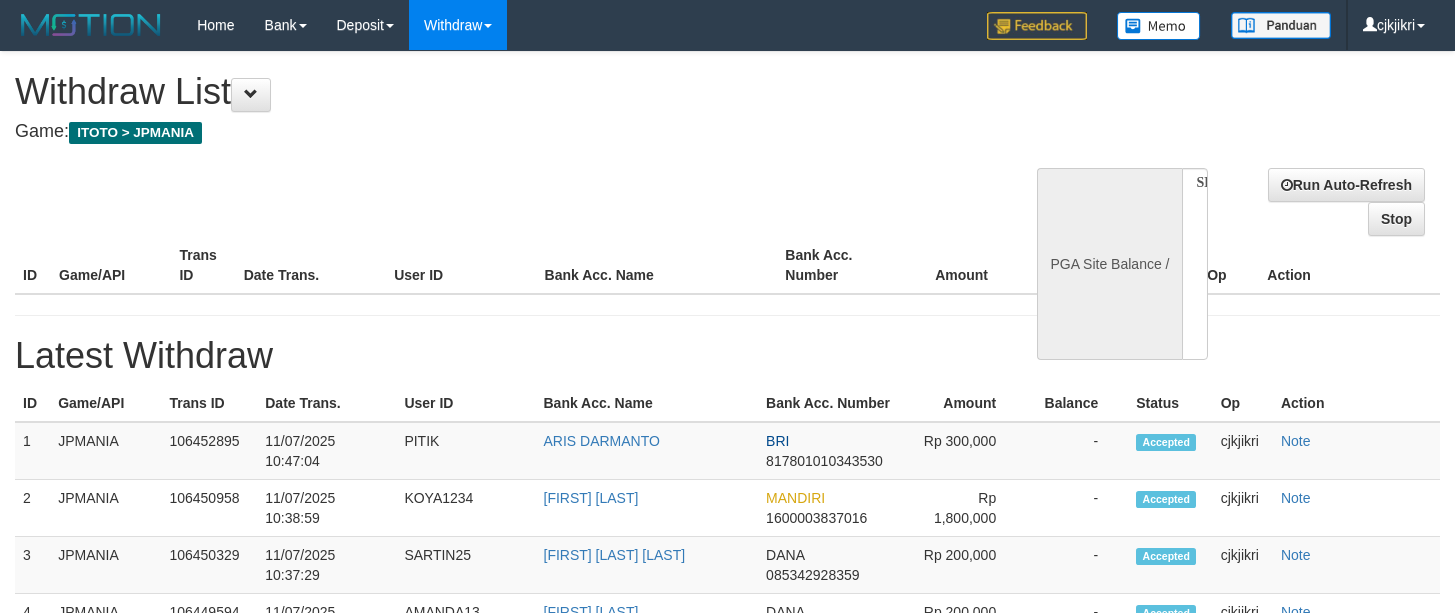select 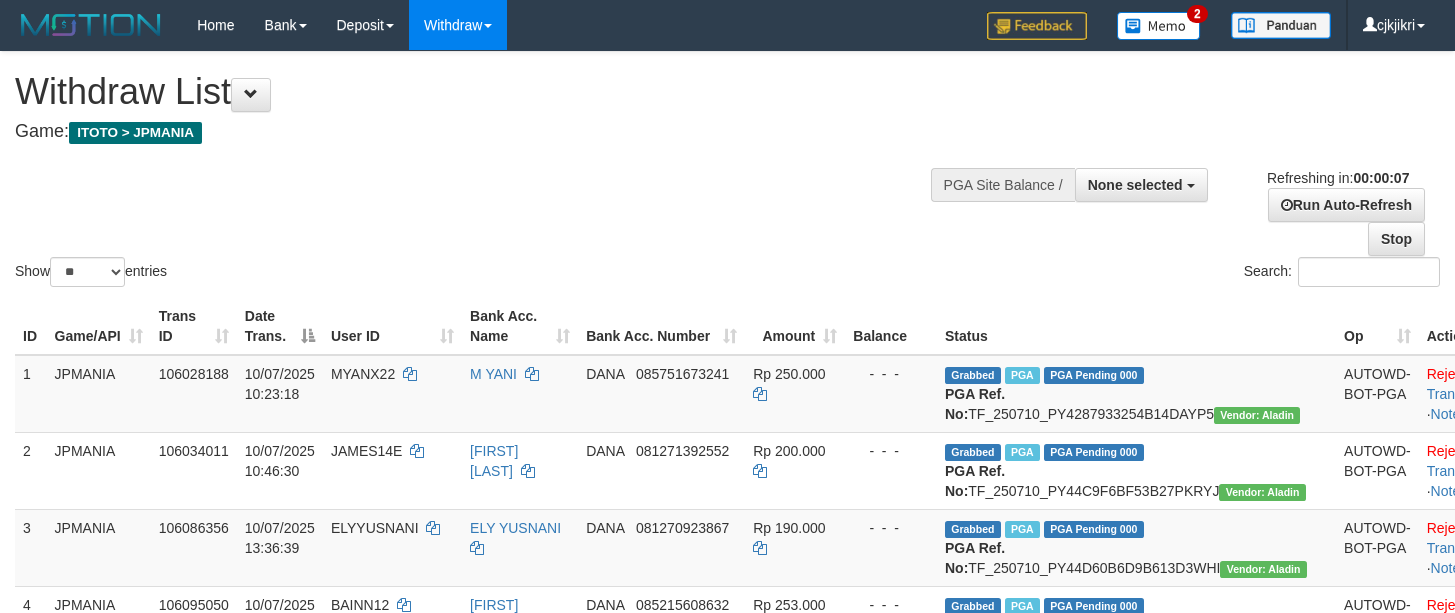 scroll, scrollTop: 0, scrollLeft: 0, axis: both 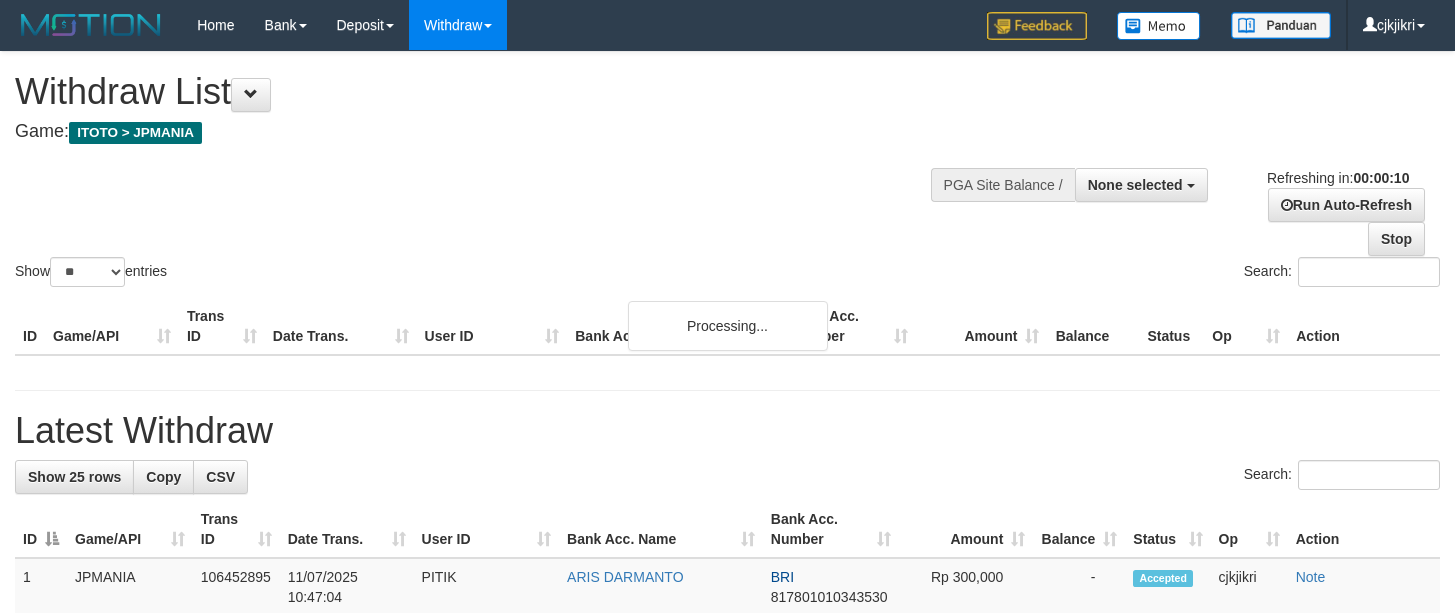 select 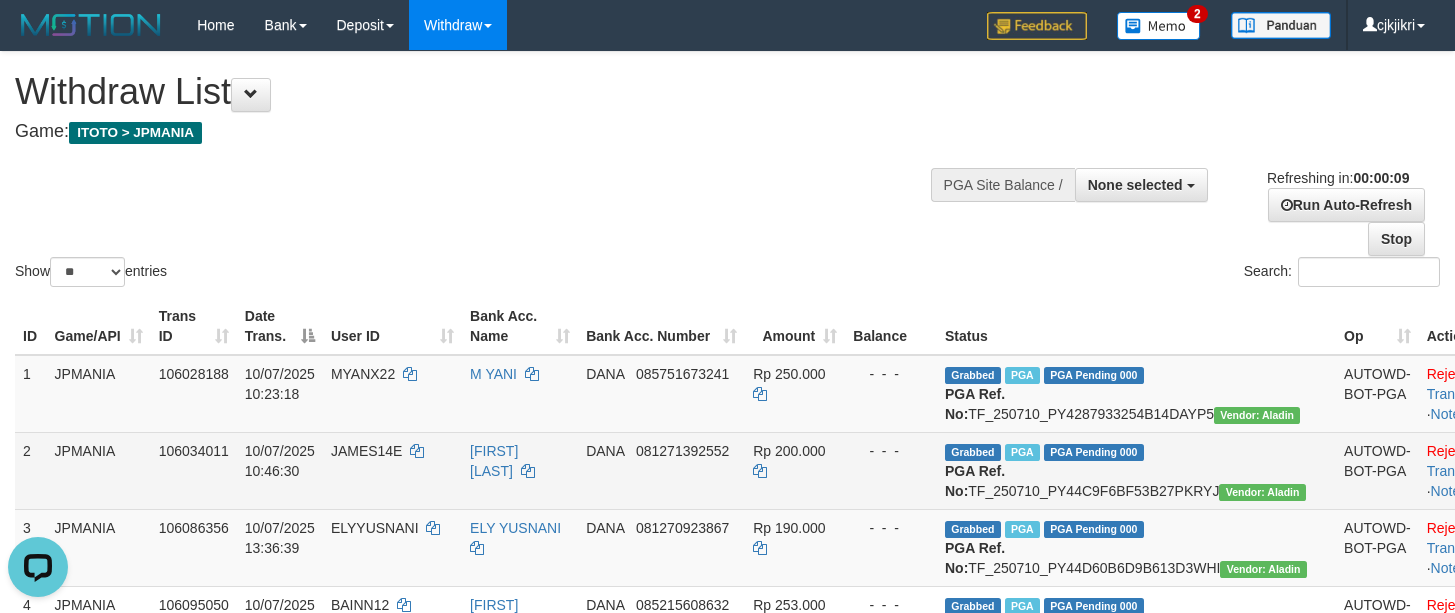 scroll, scrollTop: 0, scrollLeft: 0, axis: both 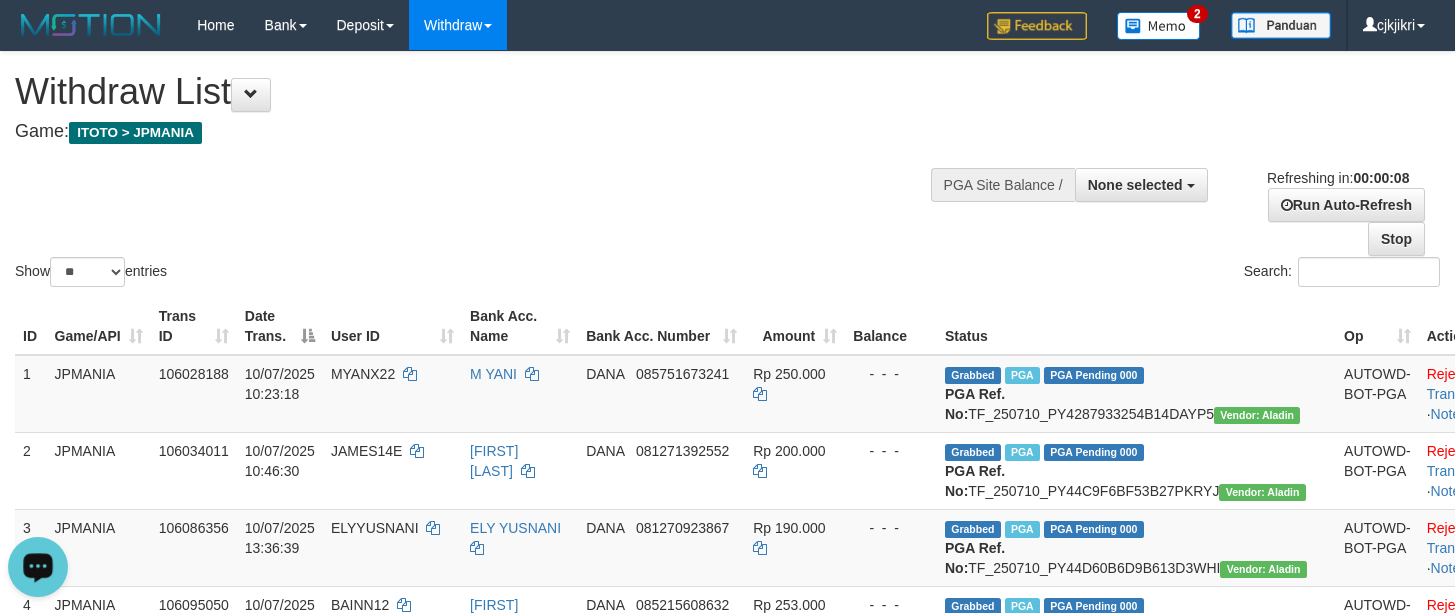 click 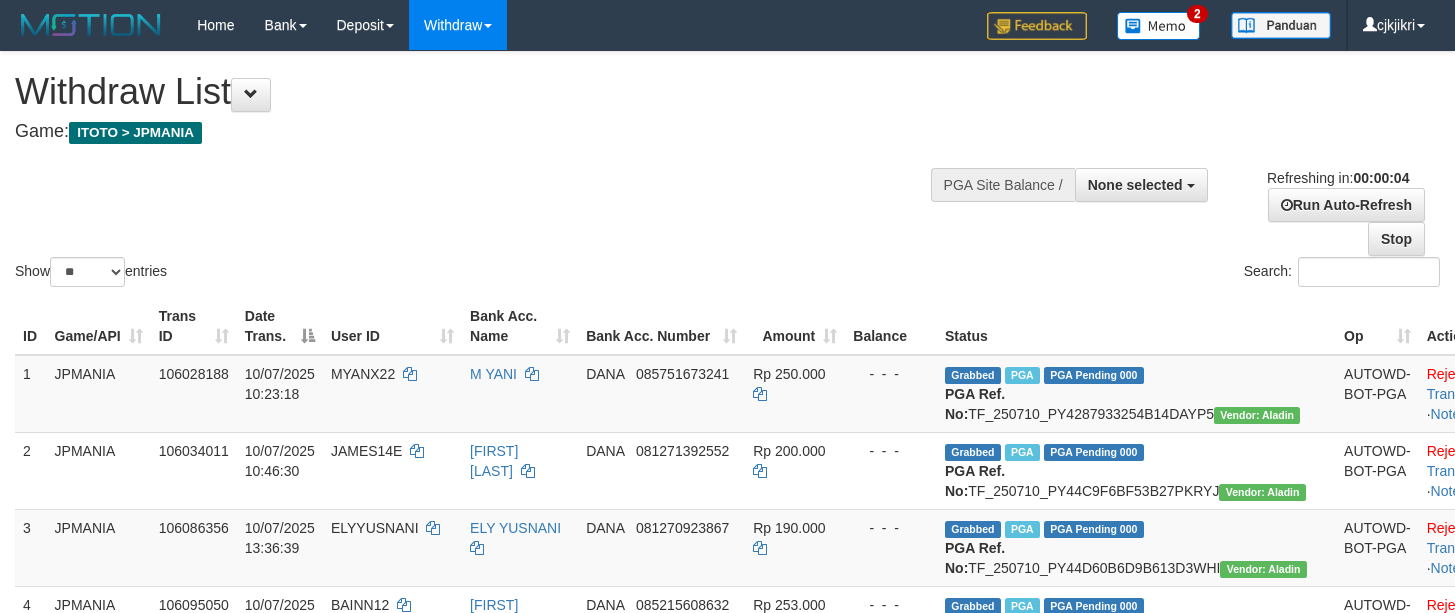 click on "Show  ** ** ** ***  entries Search:" at bounding box center (727, 171) 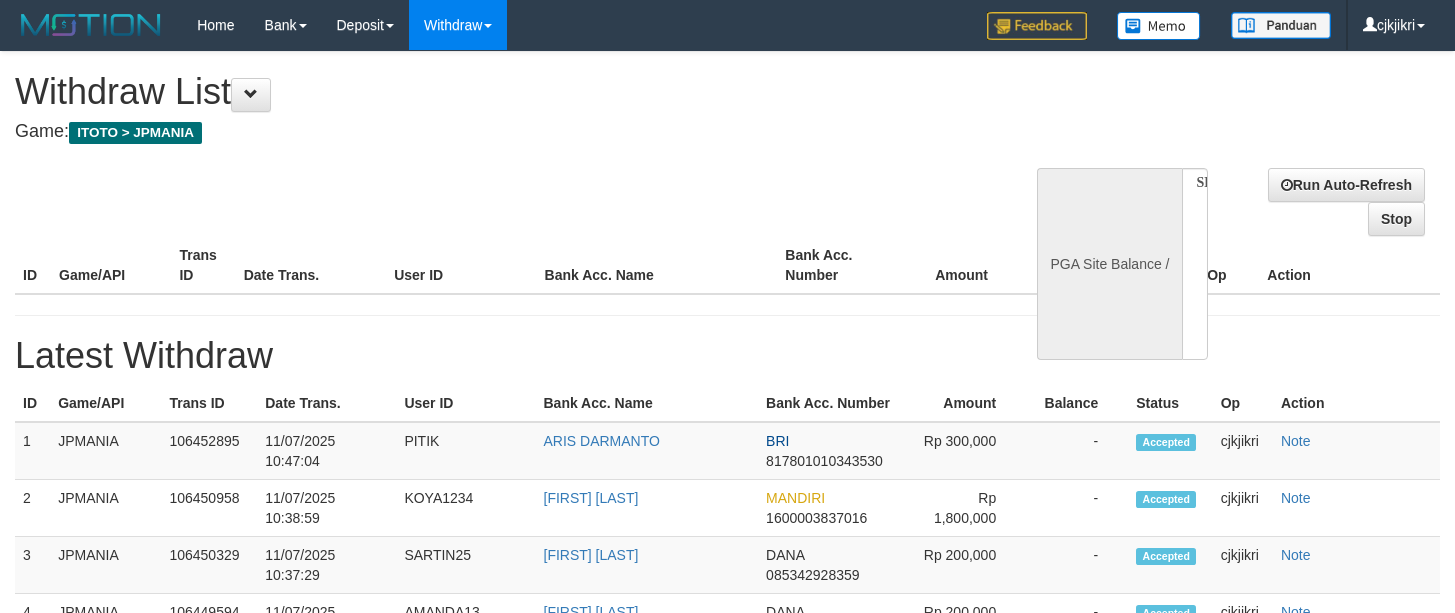 select 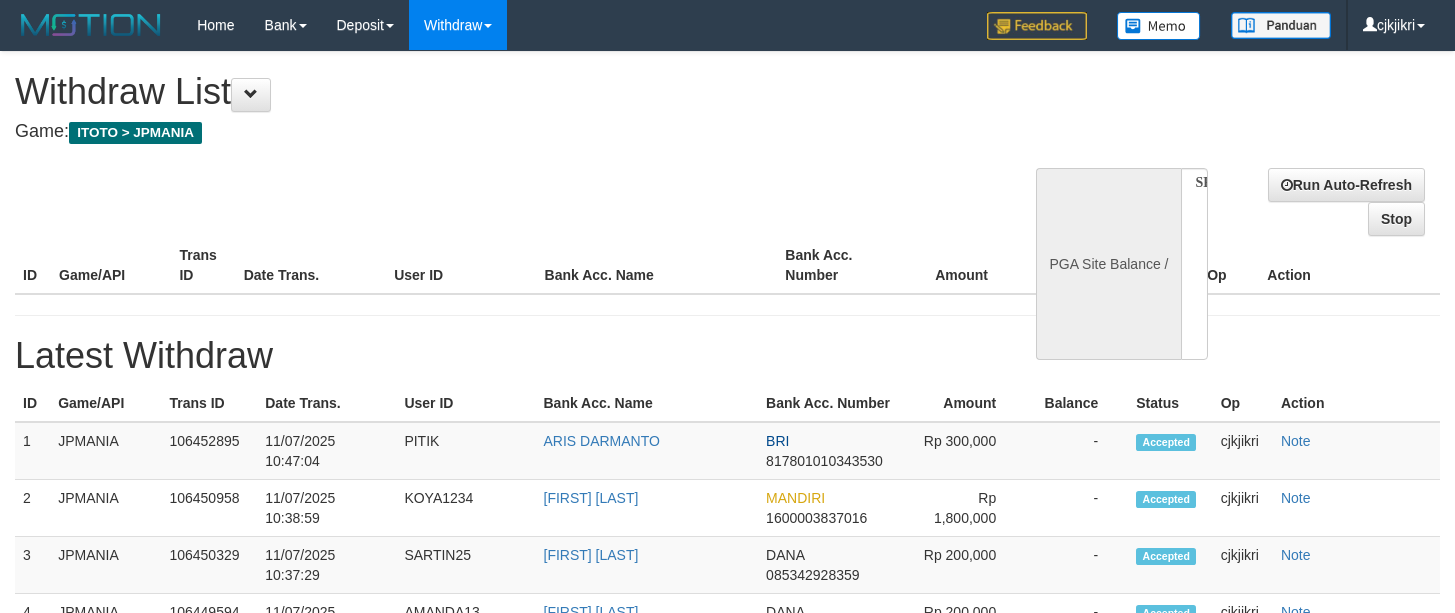scroll, scrollTop: 0, scrollLeft: 0, axis: both 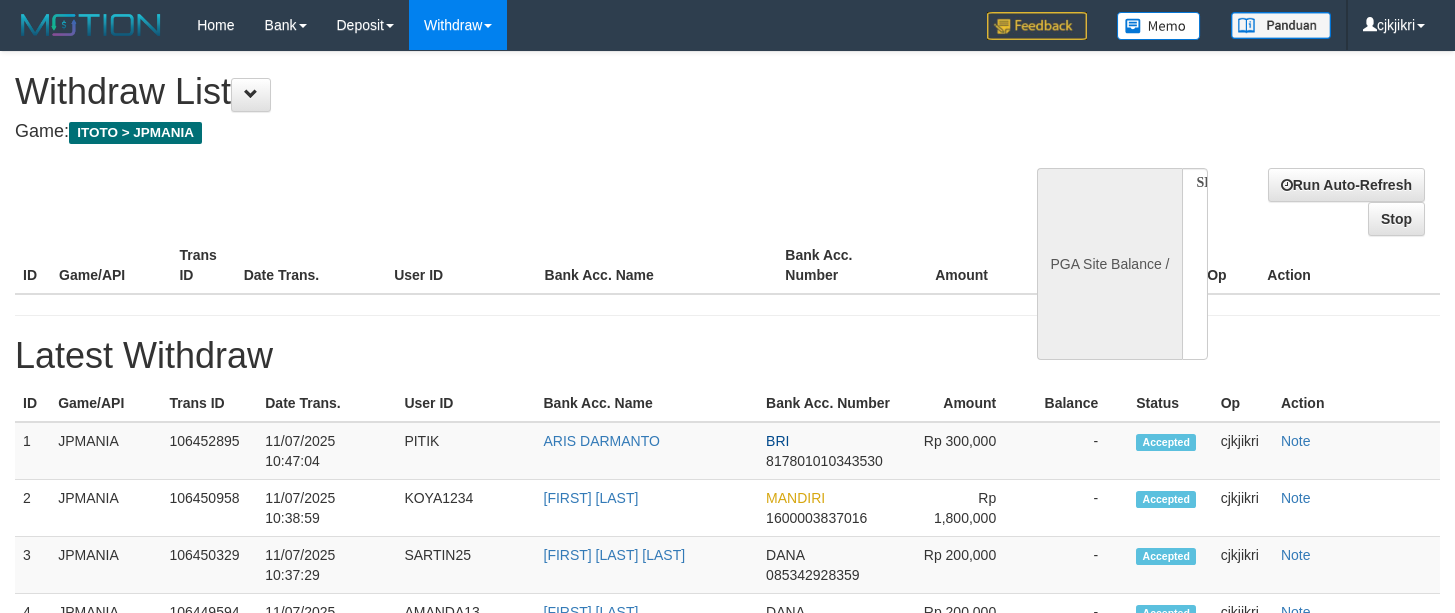 select 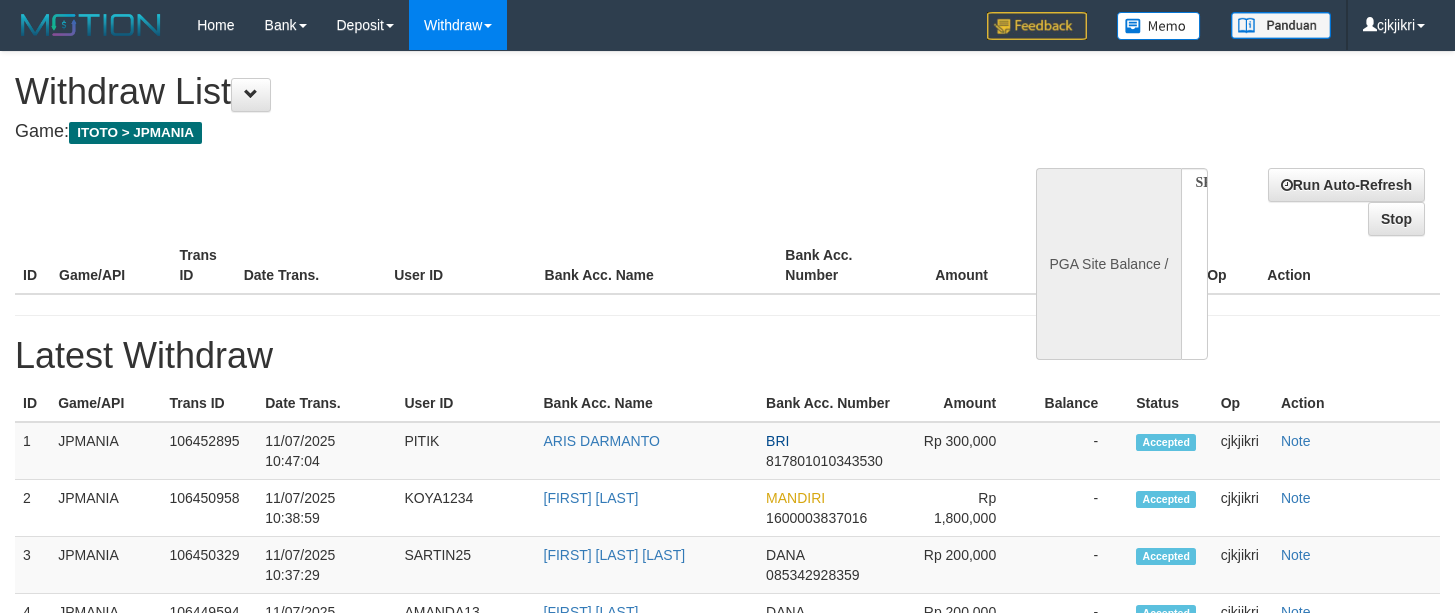 scroll, scrollTop: 0, scrollLeft: 0, axis: both 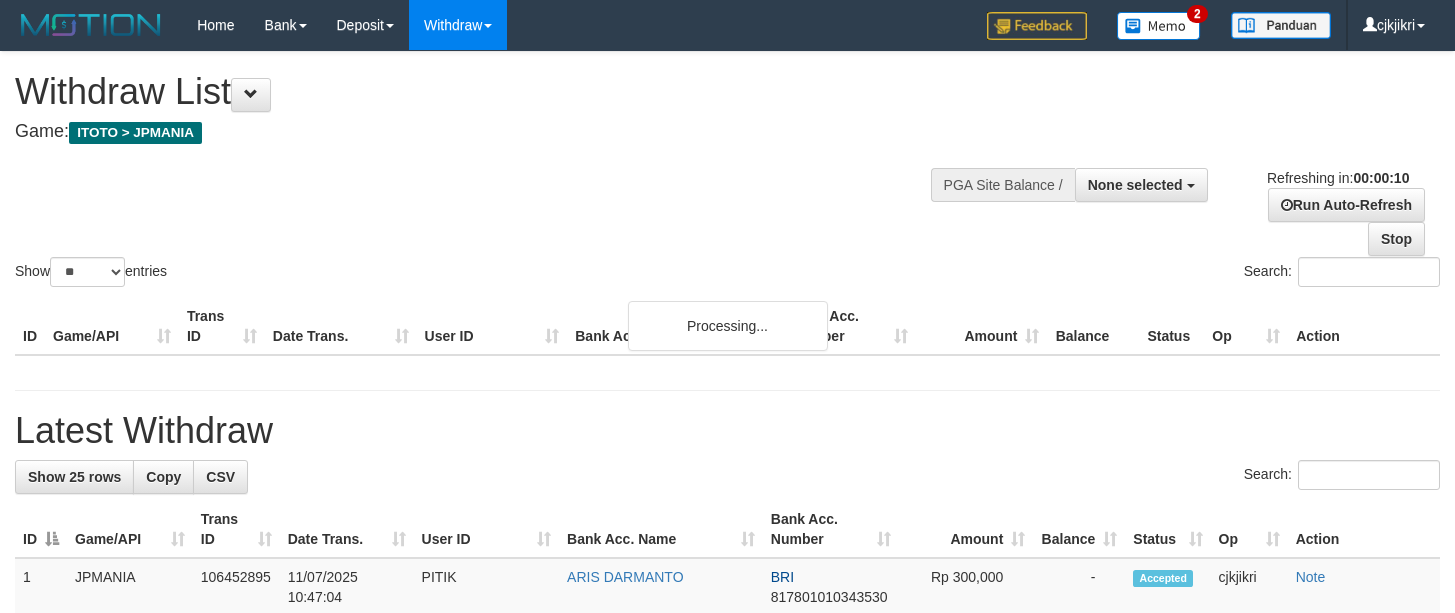 select 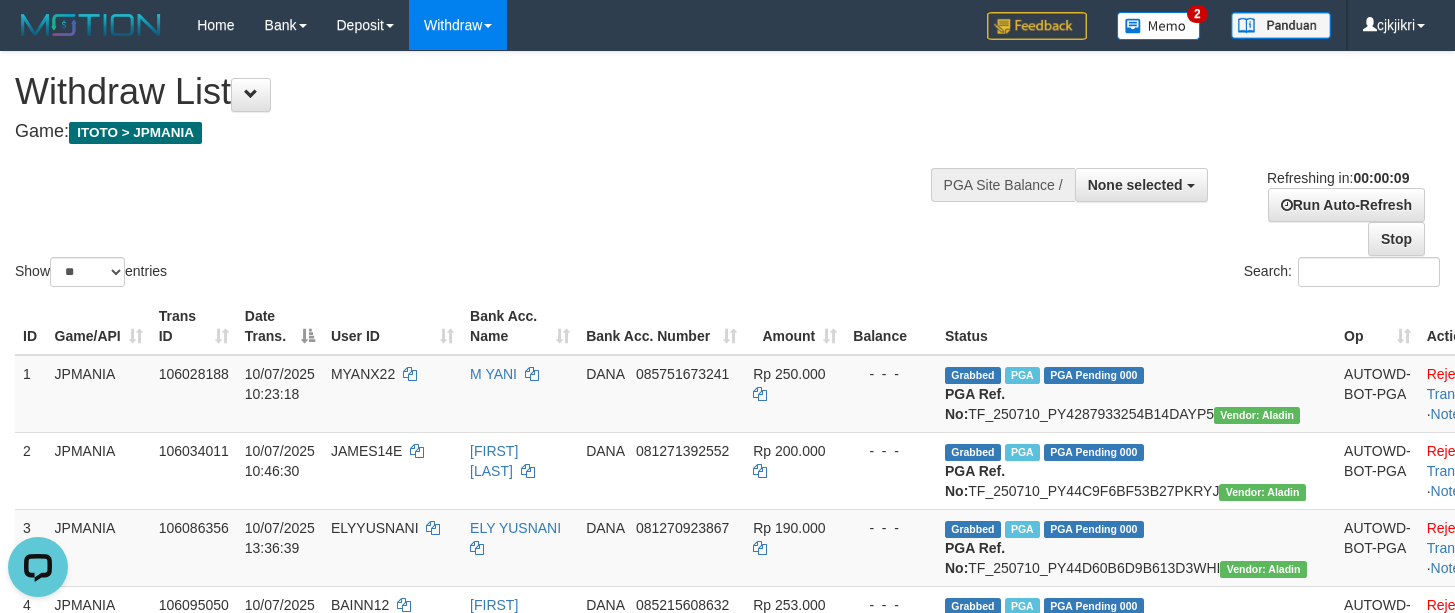 scroll, scrollTop: 0, scrollLeft: 0, axis: both 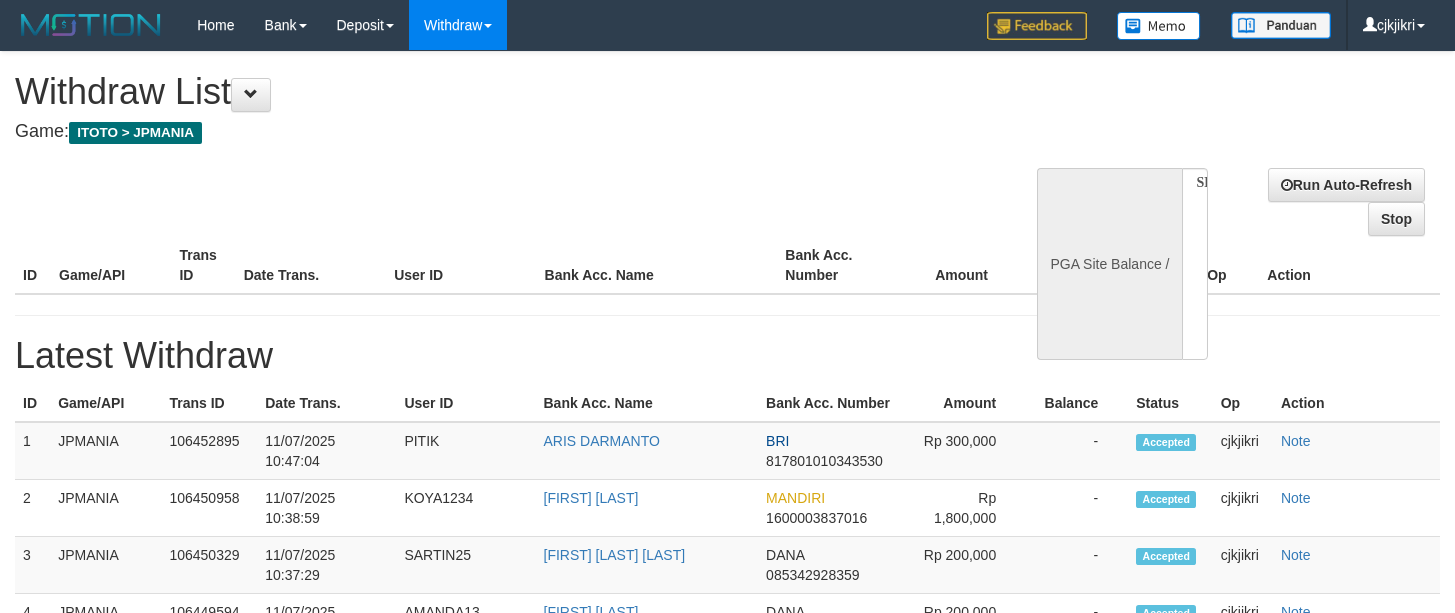 select 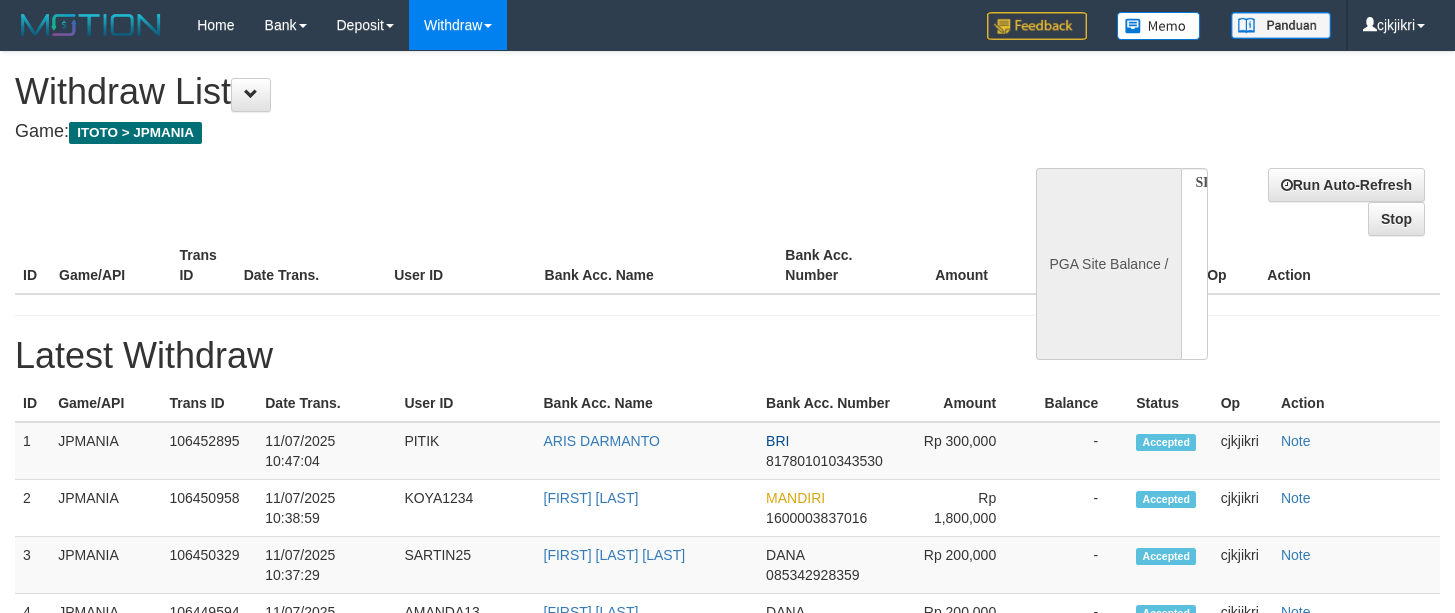 scroll, scrollTop: 0, scrollLeft: 0, axis: both 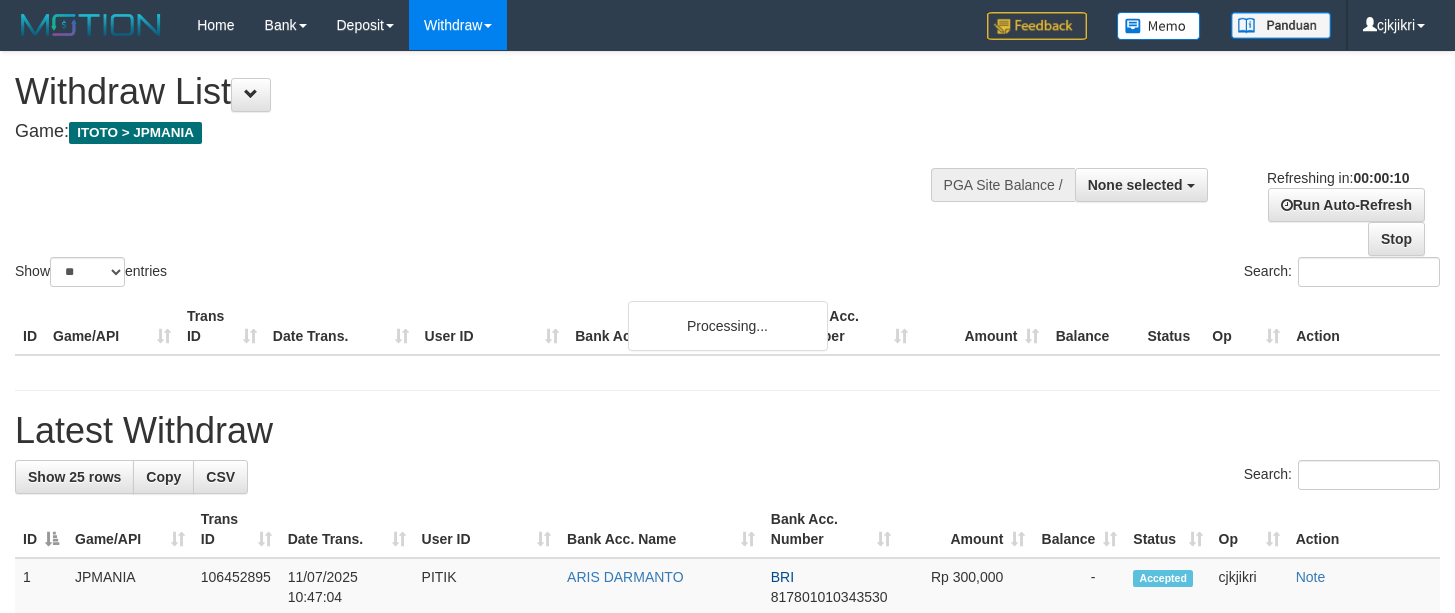 select 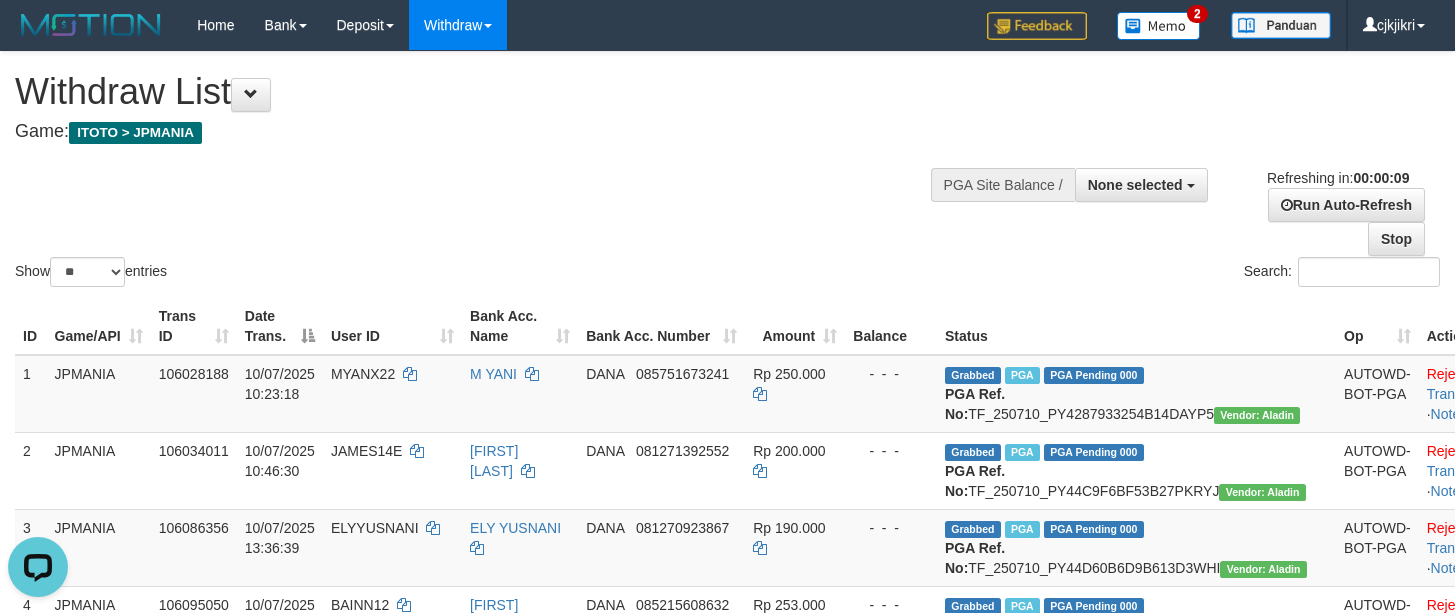 scroll, scrollTop: 0, scrollLeft: 0, axis: both 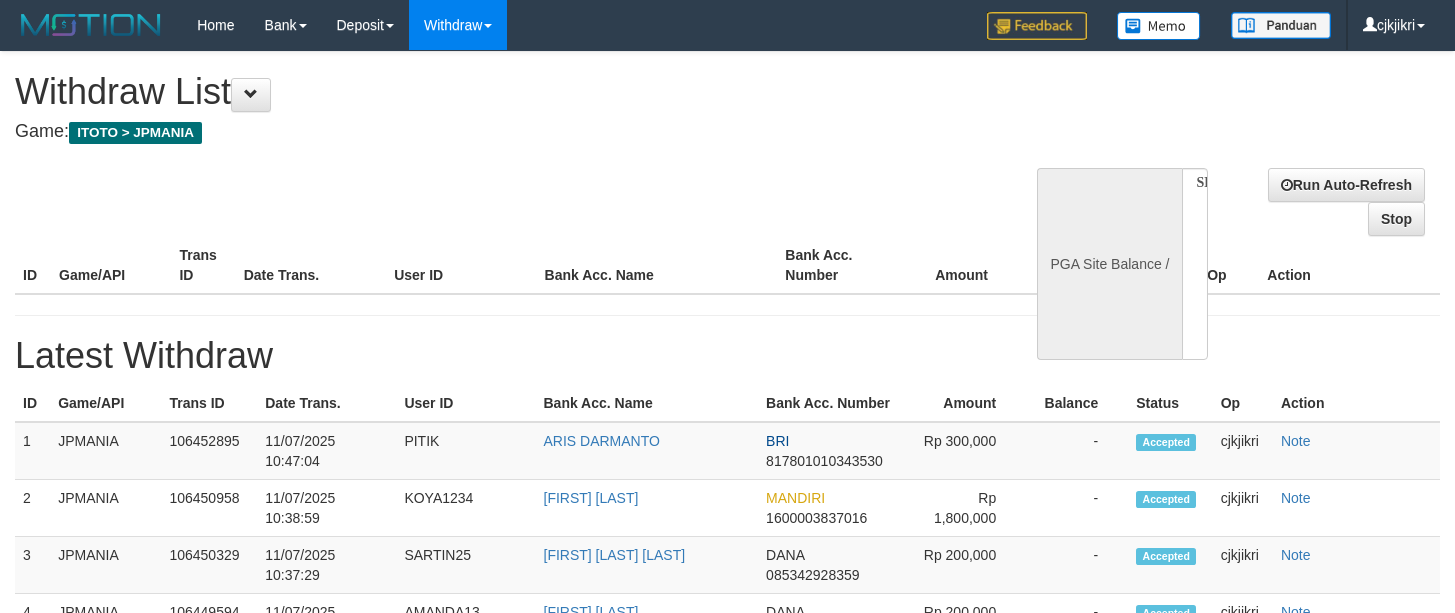 select 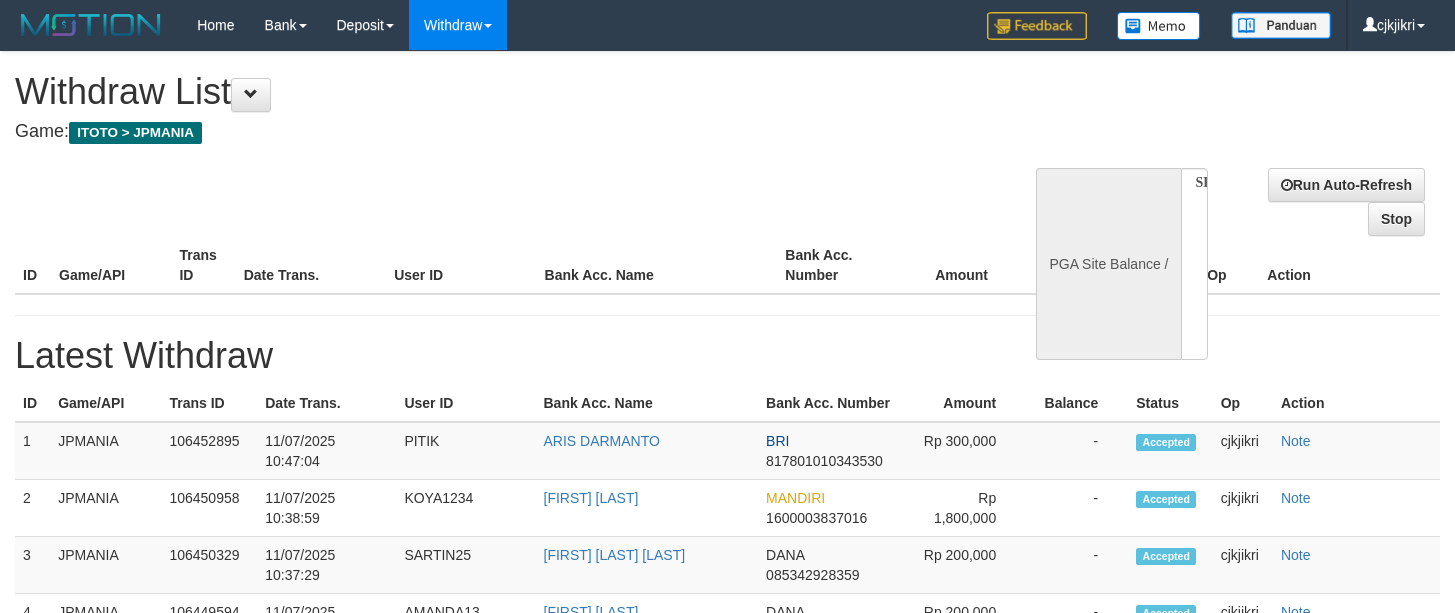 scroll, scrollTop: 0, scrollLeft: 0, axis: both 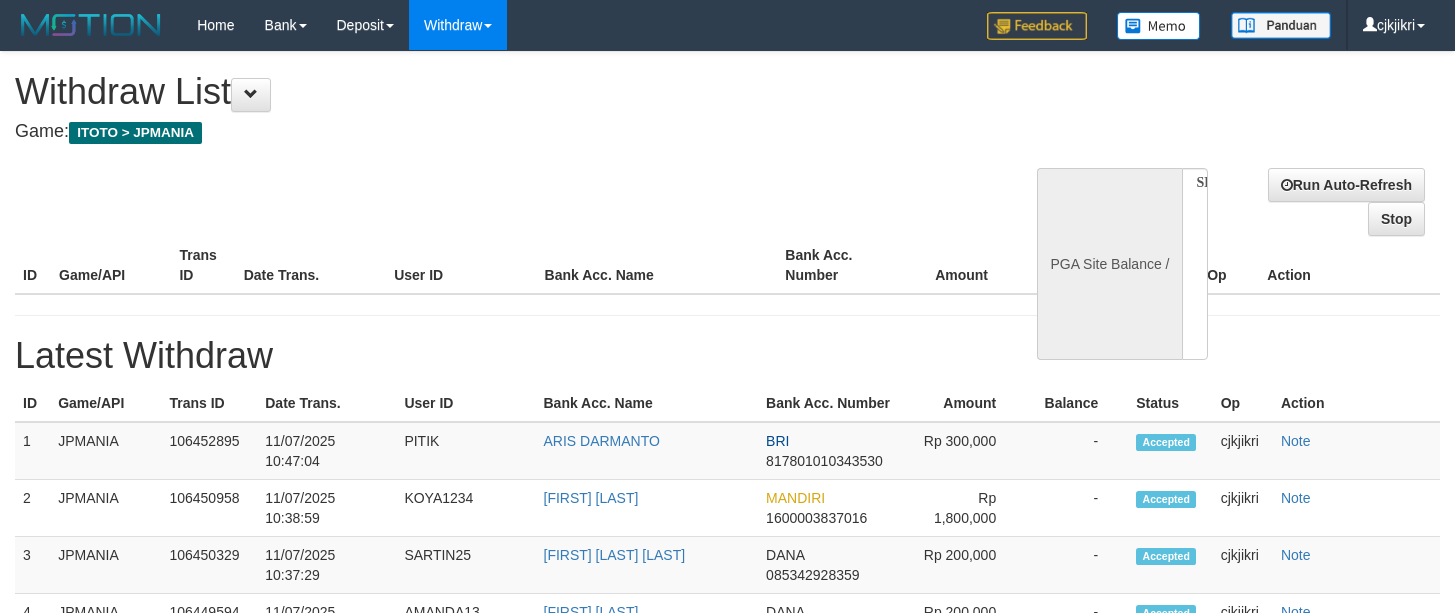 select 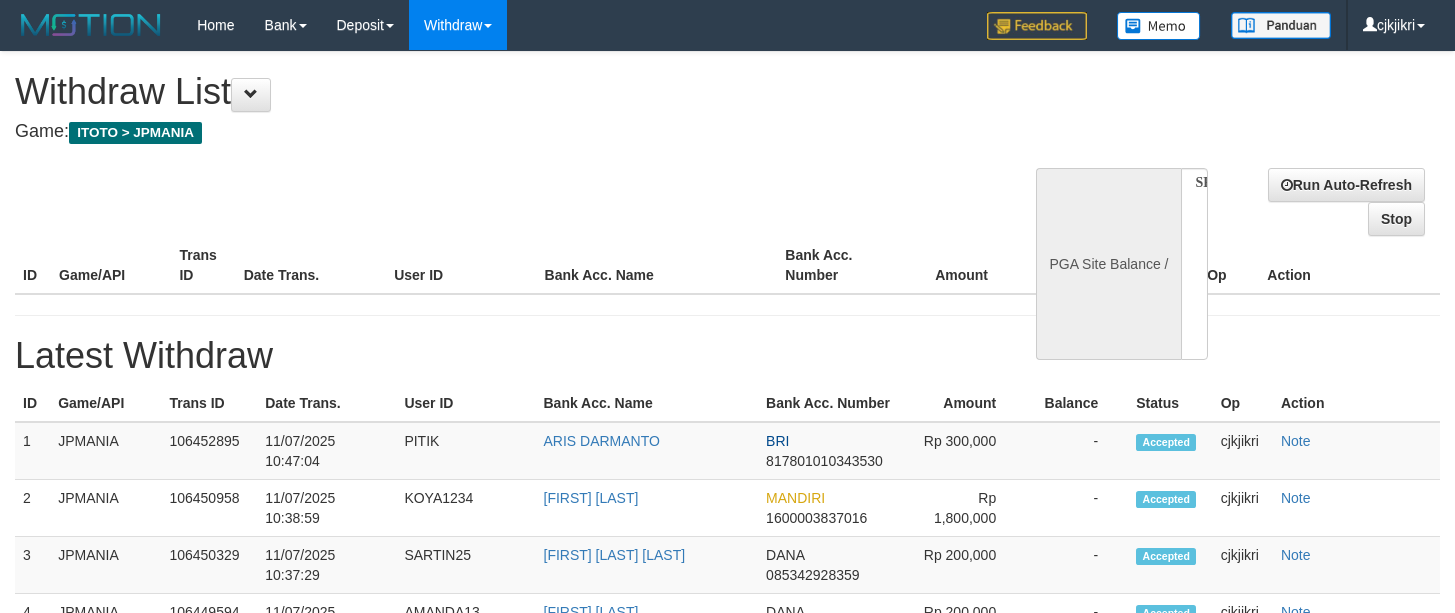 select on "**" 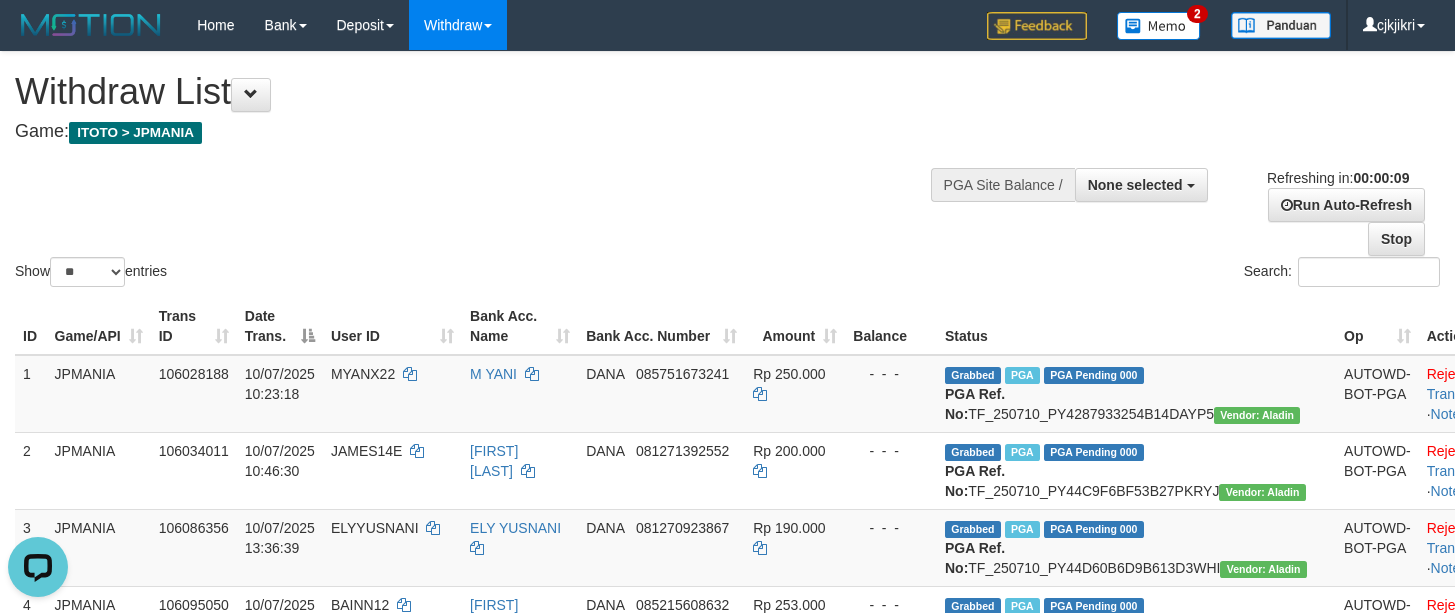scroll, scrollTop: 0, scrollLeft: 0, axis: both 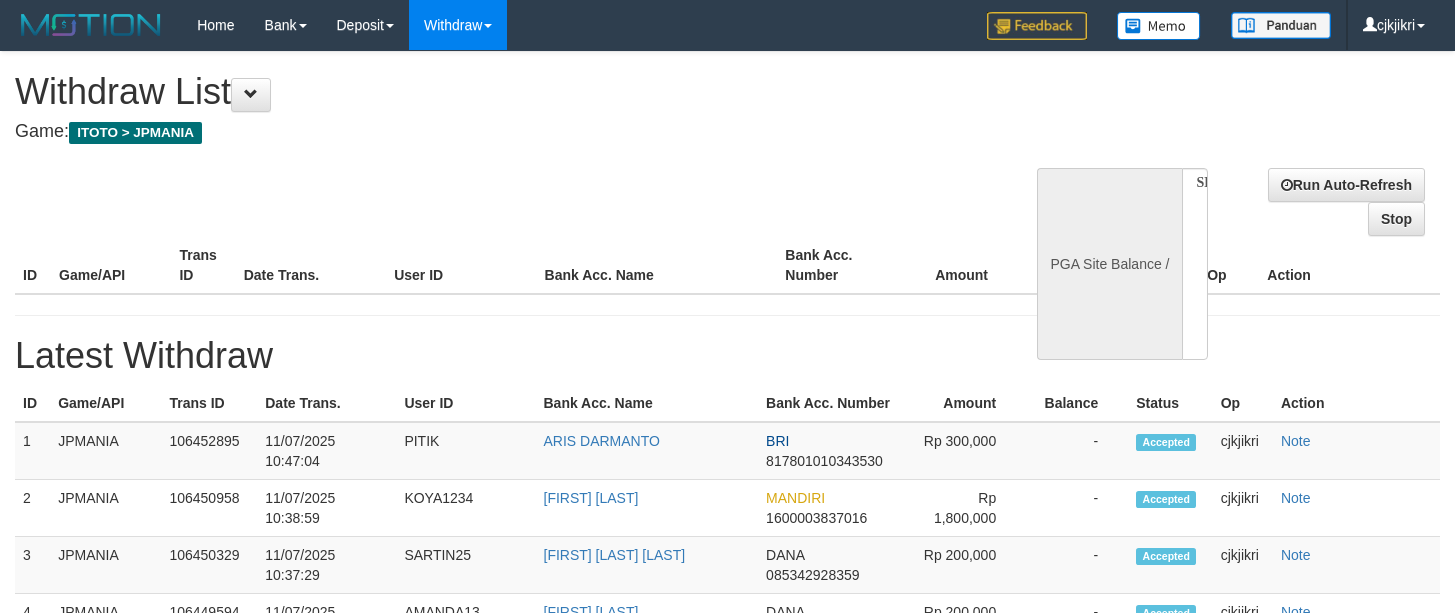 select 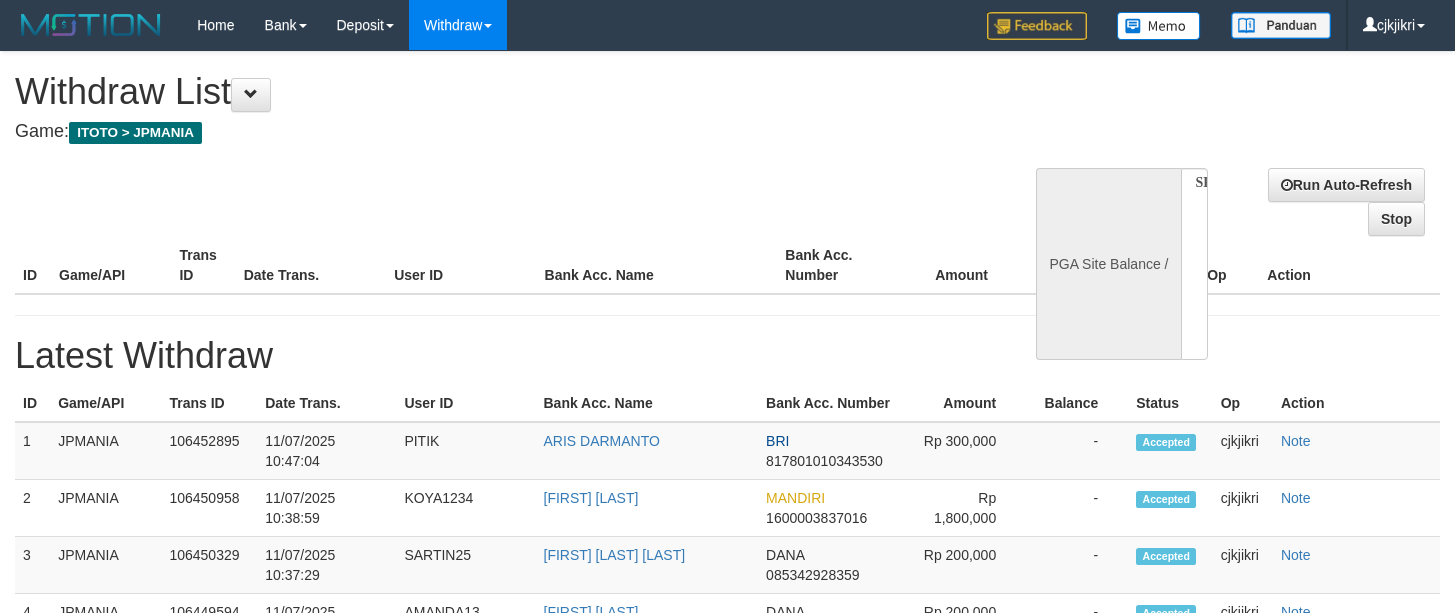 scroll, scrollTop: 0, scrollLeft: 0, axis: both 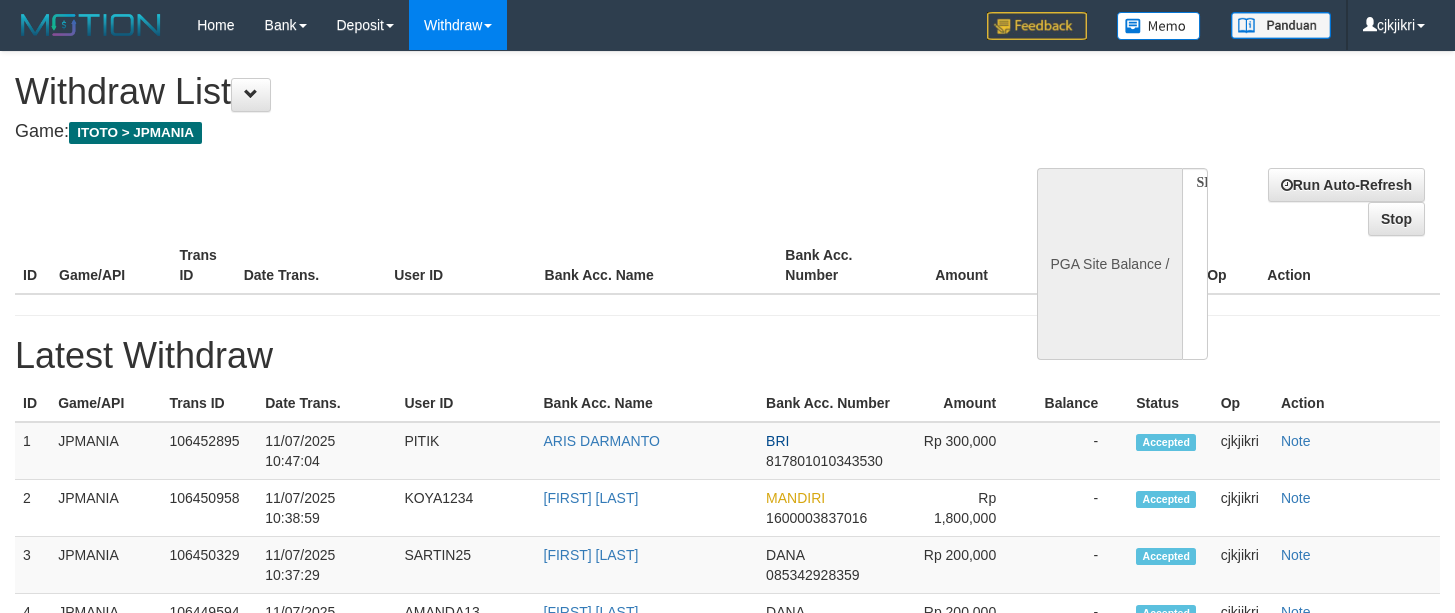select 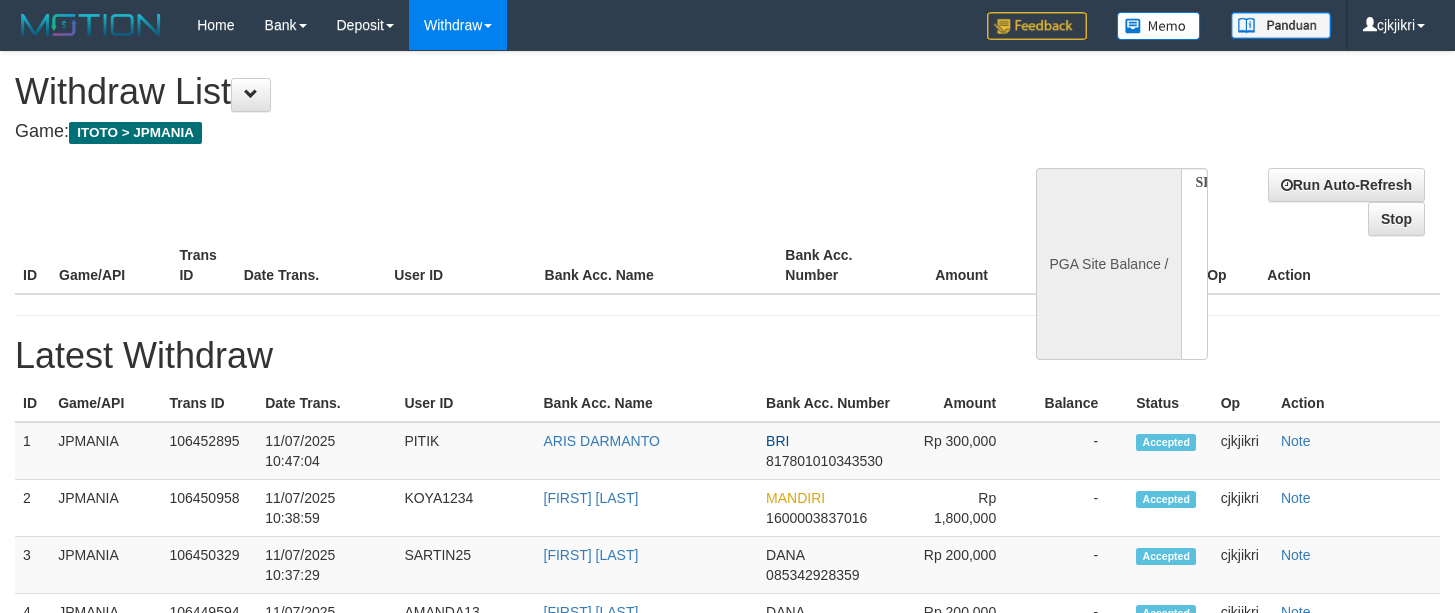 scroll, scrollTop: 0, scrollLeft: 0, axis: both 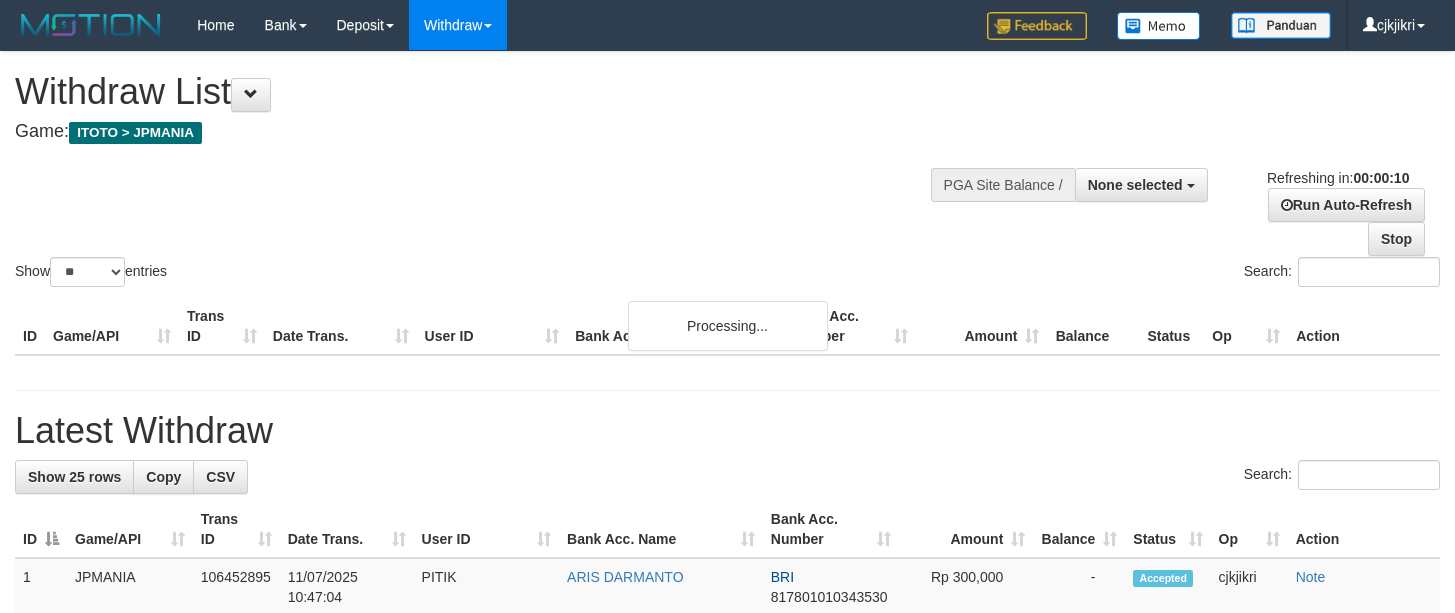 select 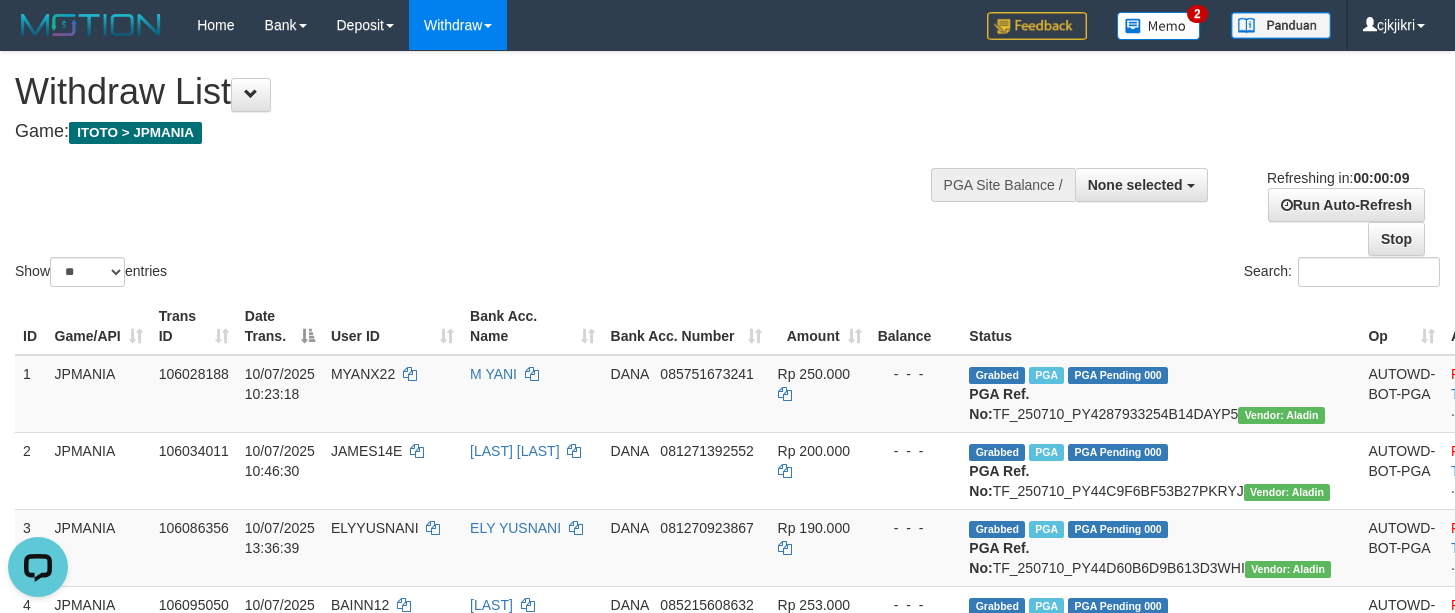 scroll, scrollTop: 0, scrollLeft: 0, axis: both 